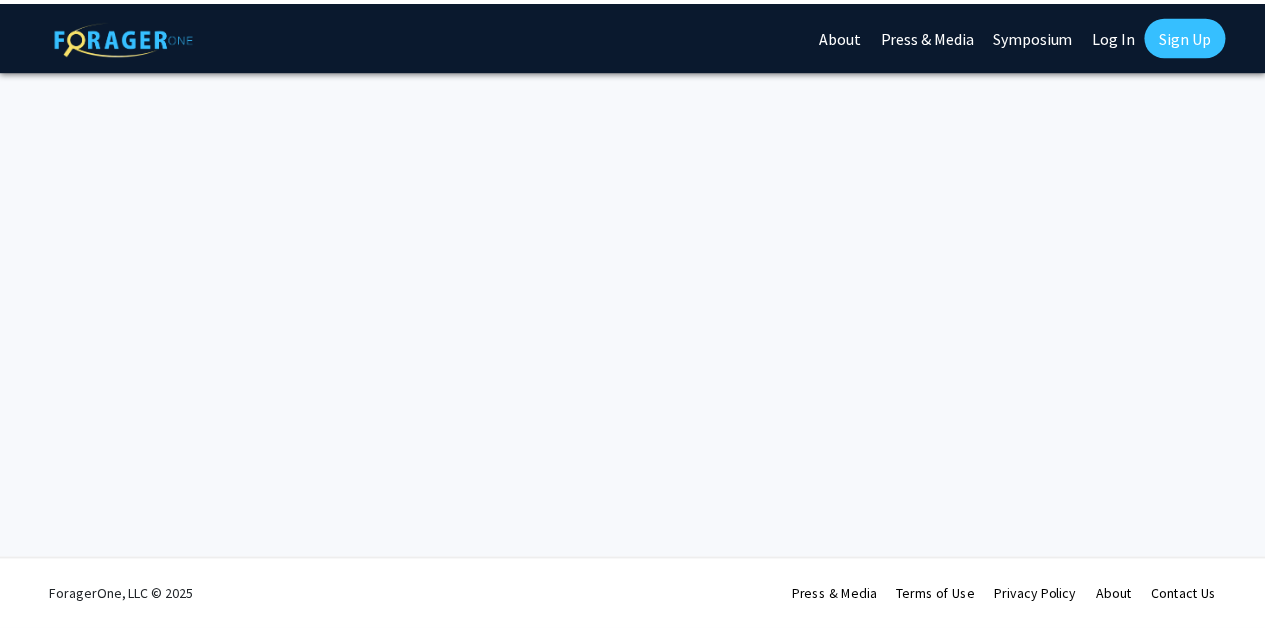 scroll, scrollTop: 0, scrollLeft: 0, axis: both 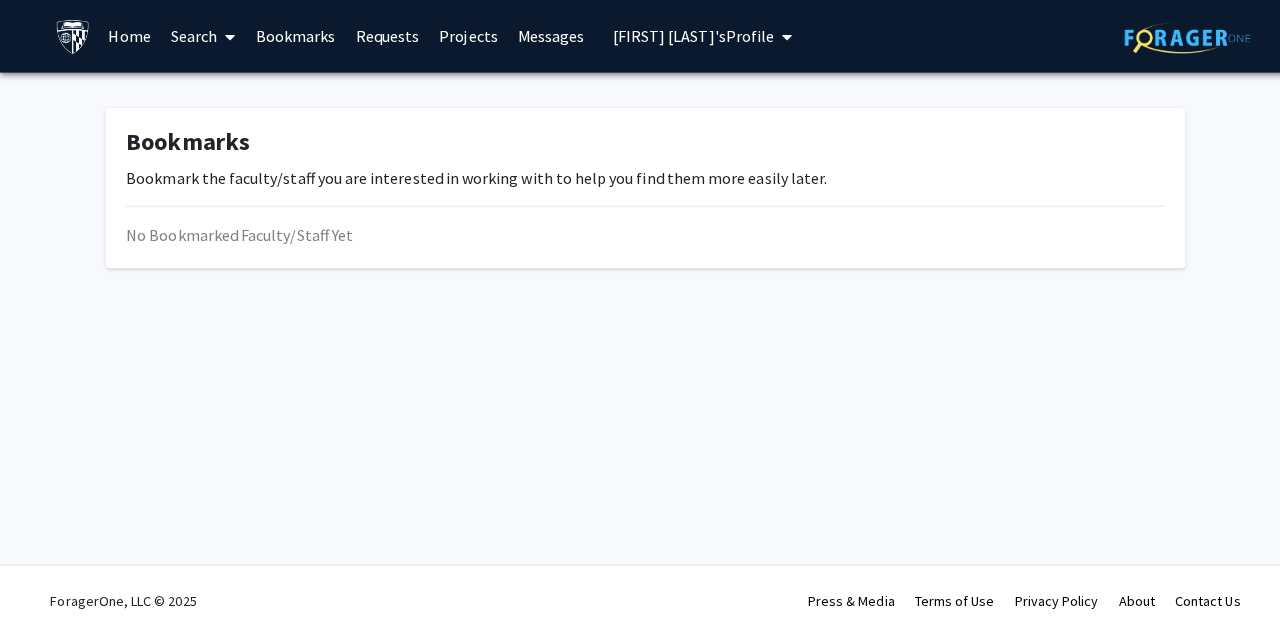 click on "Search" at bounding box center (202, 36) 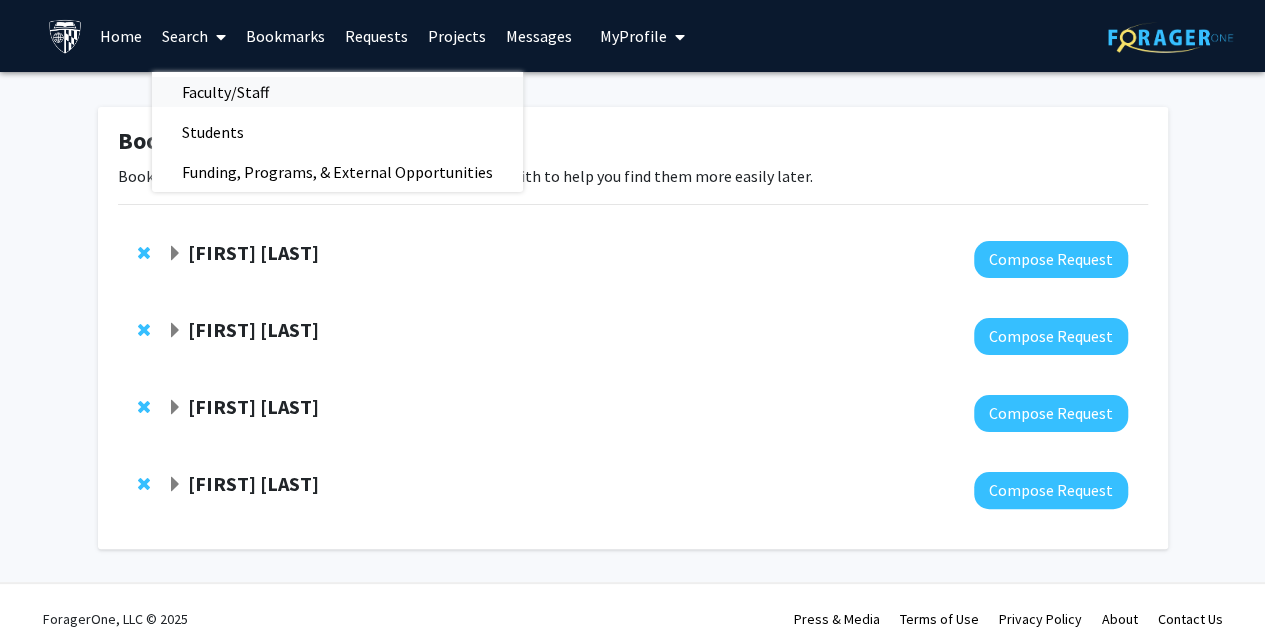 click on "Faculty/Staff" at bounding box center (225, 92) 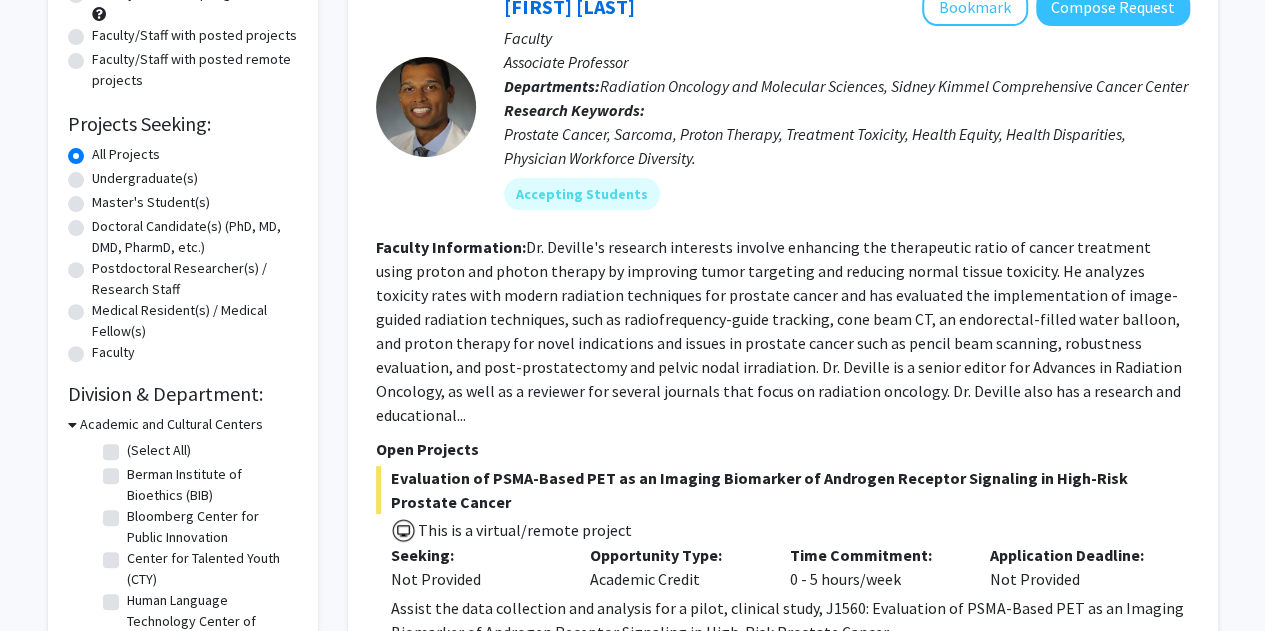 scroll, scrollTop: 235, scrollLeft: 0, axis: vertical 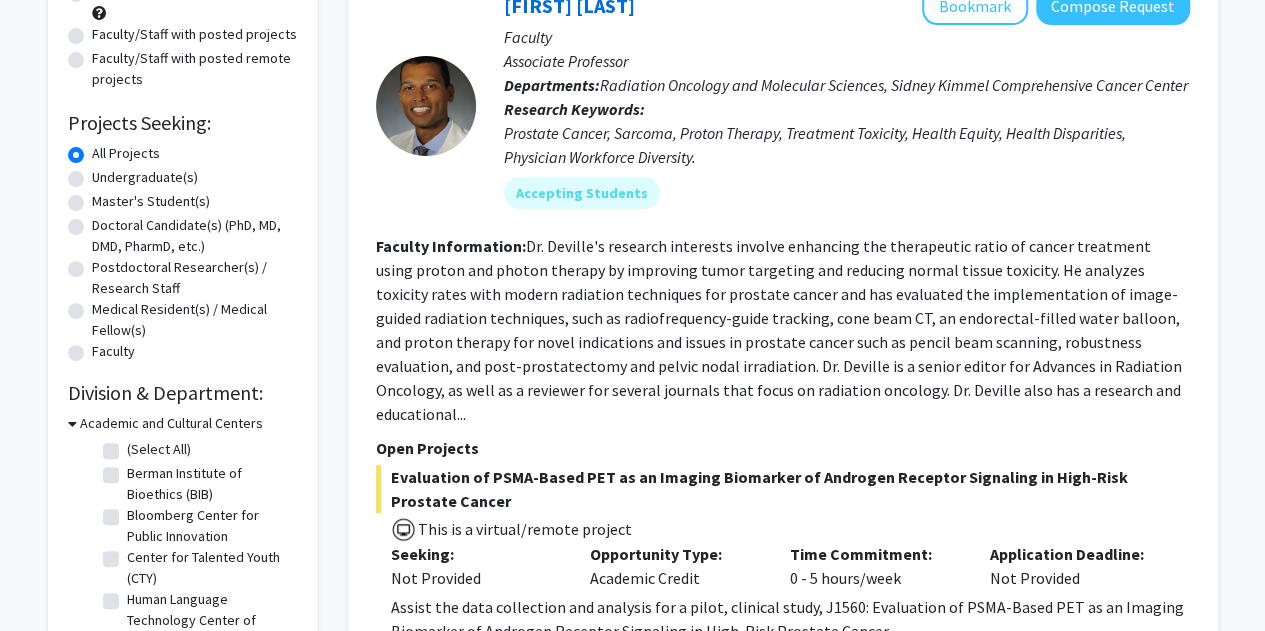 click on "Dr. Deville's research interests involve enhancing the therapeutic ratio of cancer treatment using proton and photon therapy by improving tumor targeting and reducing normal tissue toxicity. He analyzes toxicity rates with modern radiation techniques for prostate cancer and has evaluated the implementation of image-guided radiation techniques, such as radiofrequency-guide tracking, cone beam CT, an endorectal-filled water balloon, and proton therapy for novel indications and issues in prostate cancer such as pencil beam scanning, robustness evaluation, and post-prostatectomy and pelvic nodal irradiation. Dr. Deville is a senior editor for Advances in Radiation Oncology, as well as a reviewer for several journals that focus on radiation oncology.
Dr. Deville also has a research and educational..." 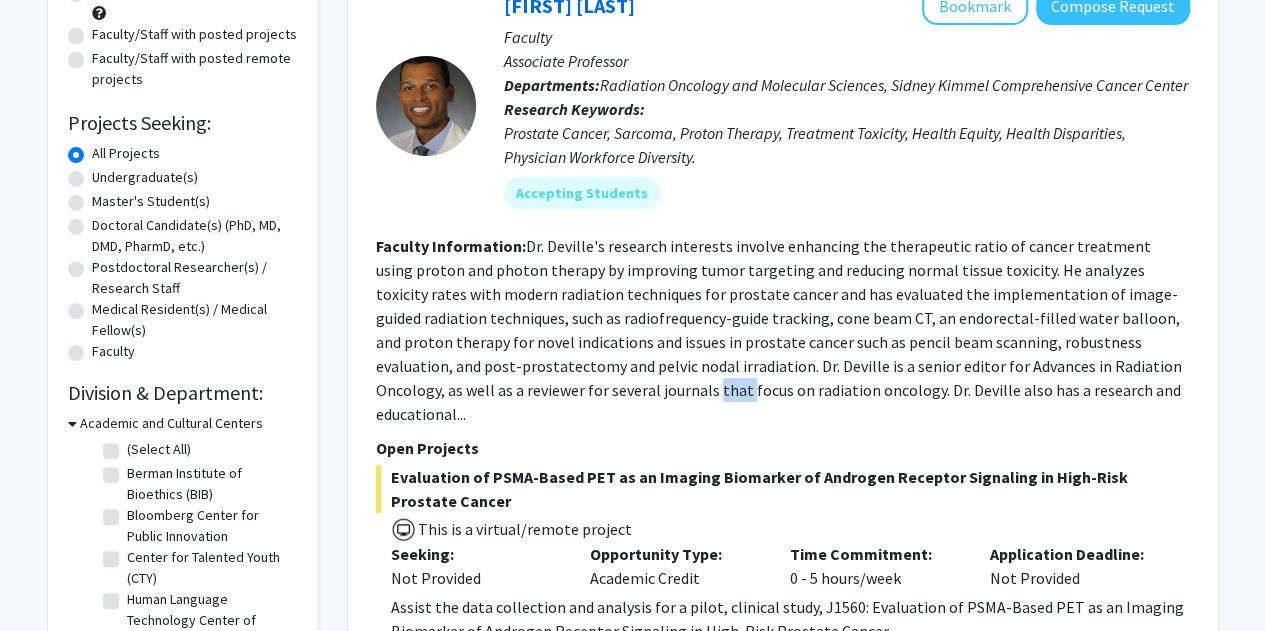 click on "Dr. Deville's research interests involve enhancing the therapeutic ratio of cancer treatment using proton and photon therapy by improving tumor targeting and reducing normal tissue toxicity. He analyzes toxicity rates with modern radiation techniques for prostate cancer and has evaluated the implementation of image-guided radiation techniques, such as radiofrequency-guide tracking, cone beam CT, an endorectal-filled water balloon, and proton therapy for novel indications and issues in prostate cancer such as pencil beam scanning, robustness evaluation, and post-prostatectomy and pelvic nodal irradiation. Dr. Deville is a senior editor for Advances in Radiation Oncology, as well as a reviewer for several journals that focus on radiation oncology.
Dr. Deville also has a research and educational..." 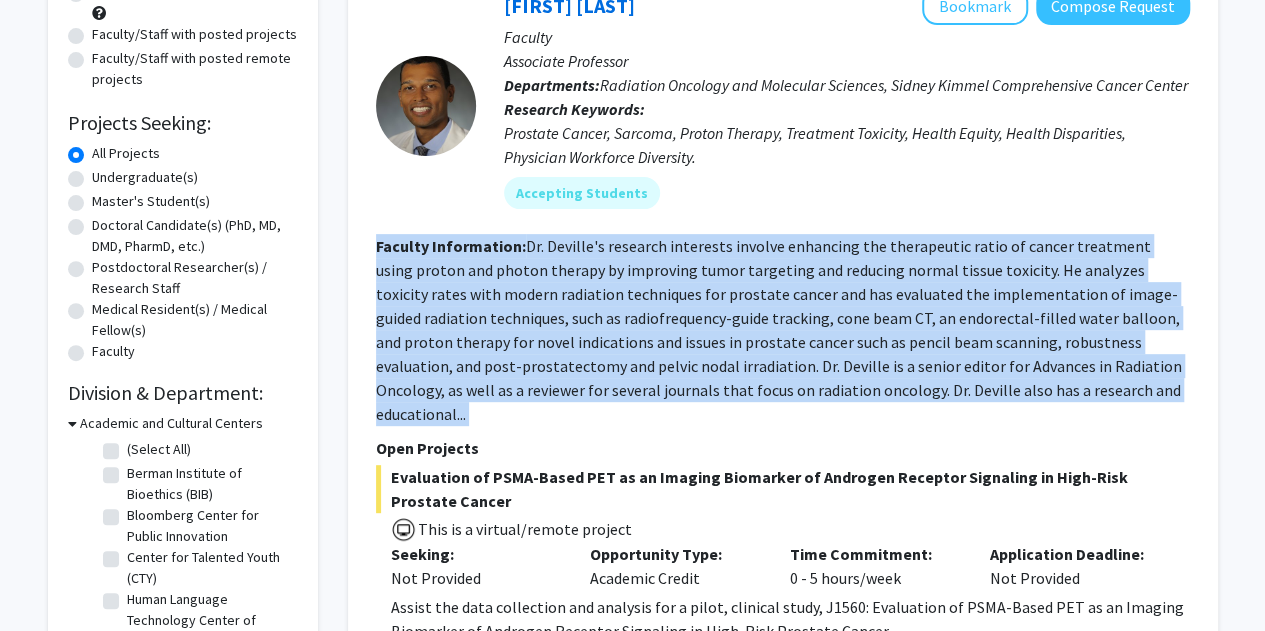 click on "Dr. Deville's research interests involve enhancing the therapeutic ratio of cancer treatment using proton and photon therapy by improving tumor targeting and reducing normal tissue toxicity. He analyzes toxicity rates with modern radiation techniques for prostate cancer and has evaluated the implementation of image-guided radiation techniques, such as radiofrequency-guide tracking, cone beam CT, an endorectal-filled water balloon, and proton therapy for novel indications and issues in prostate cancer such as pencil beam scanning, robustness evaluation, and post-prostatectomy and pelvic nodal irradiation. Dr. Deville is a senior editor for Advances in Radiation Oncology, as well as a reviewer for several journals that focus on radiation oncology.
Dr. Deville also has a research and educational..." 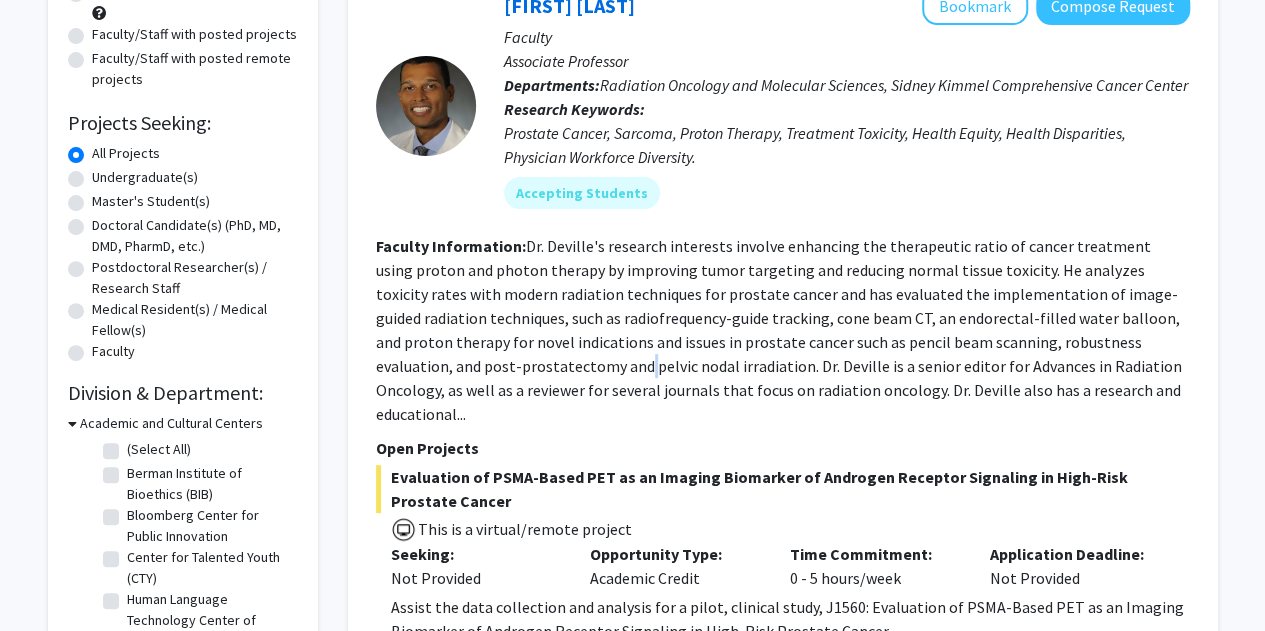 click on "Dr. Deville's research interests involve enhancing the therapeutic ratio of cancer treatment using proton and photon therapy by improving tumor targeting and reducing normal tissue toxicity. He analyzes toxicity rates with modern radiation techniques for prostate cancer and has evaluated the implementation of image-guided radiation techniques, such as radiofrequency-guide tracking, cone beam CT, an endorectal-filled water balloon, and proton therapy for novel indications and issues in prostate cancer such as pencil beam scanning, robustness evaluation, and post-prostatectomy and pelvic nodal irradiation. Dr. Deville is a senior editor for Advances in Radiation Oncology, as well as a reviewer for several journals that focus on radiation oncology.
Dr. Deville also has a research and educational..." 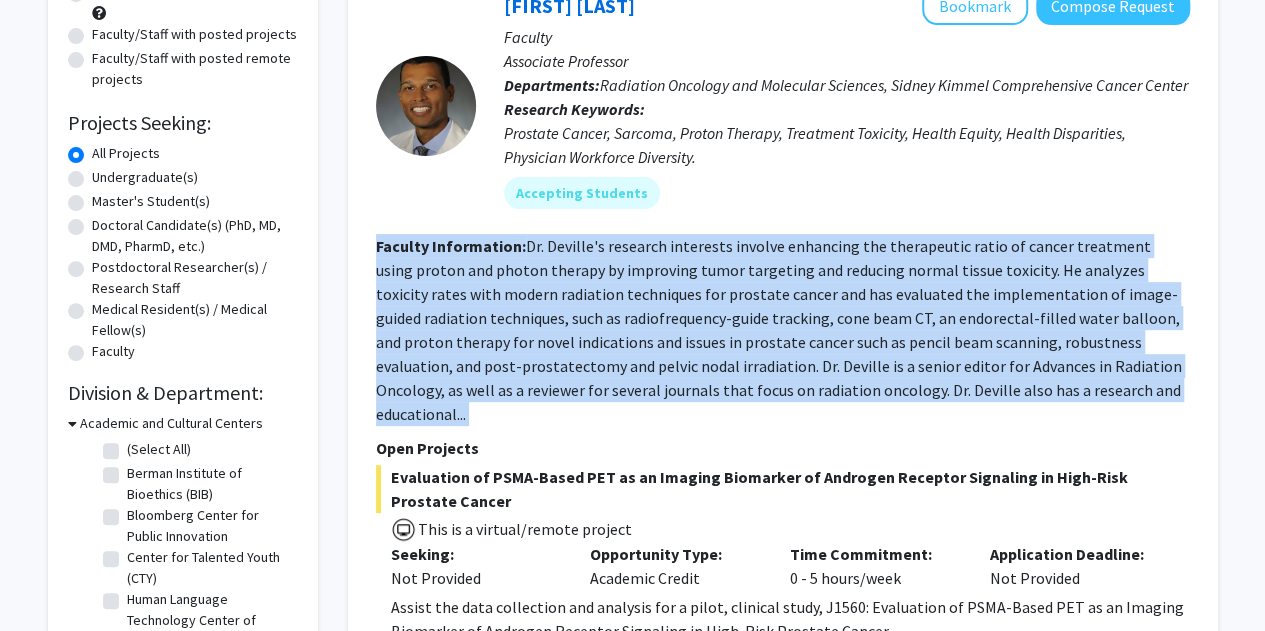 click on "Dr. Deville's research interests involve enhancing the therapeutic ratio of cancer treatment using proton and photon therapy by improving tumor targeting and reducing normal tissue toxicity. He analyzes toxicity rates with modern radiation techniques for prostate cancer and has evaluated the implementation of image-guided radiation techniques, such as radiofrequency-guide tracking, cone beam CT, an endorectal-filled water balloon, and proton therapy for novel indications and issues in prostate cancer such as pencil beam scanning, robustness evaluation, and post-prostatectomy and pelvic nodal irradiation. Dr. Deville is a senior editor for Advances in Radiation Oncology, as well as a reviewer for several journals that focus on radiation oncology.
Dr. Deville also has a research and educational..." 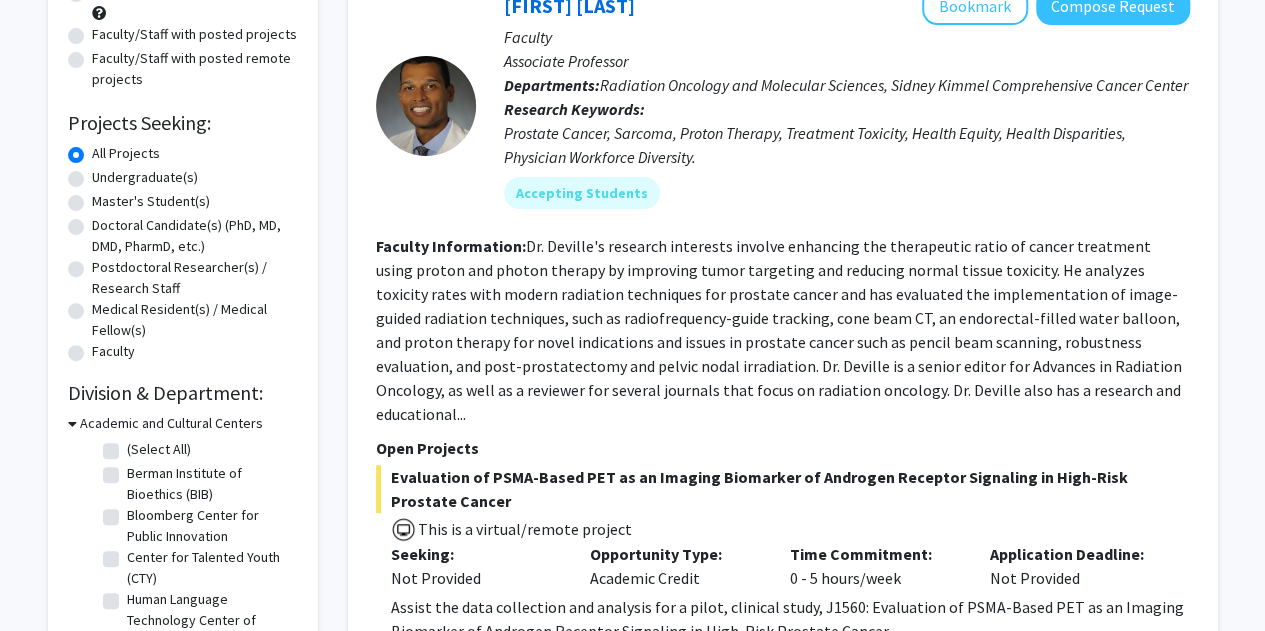 click on "Dr. Deville's research interests involve enhancing the therapeutic ratio of cancer treatment using proton and photon therapy by improving tumor targeting and reducing normal tissue toxicity. He analyzes toxicity rates with modern radiation techniques for prostate cancer and has evaluated the implementation of image-guided radiation techniques, such as radiofrequency-guide tracking, cone beam CT, an endorectal-filled water balloon, and proton therapy for novel indications and issues in prostate cancer such as pencil beam scanning, robustness evaluation, and post-prostatectomy and pelvic nodal irradiation. Dr. Deville is a senior editor for Advances in Radiation Oncology, as well as a reviewer for several journals that focus on radiation oncology.
Dr. Deville also has a research and educational..." 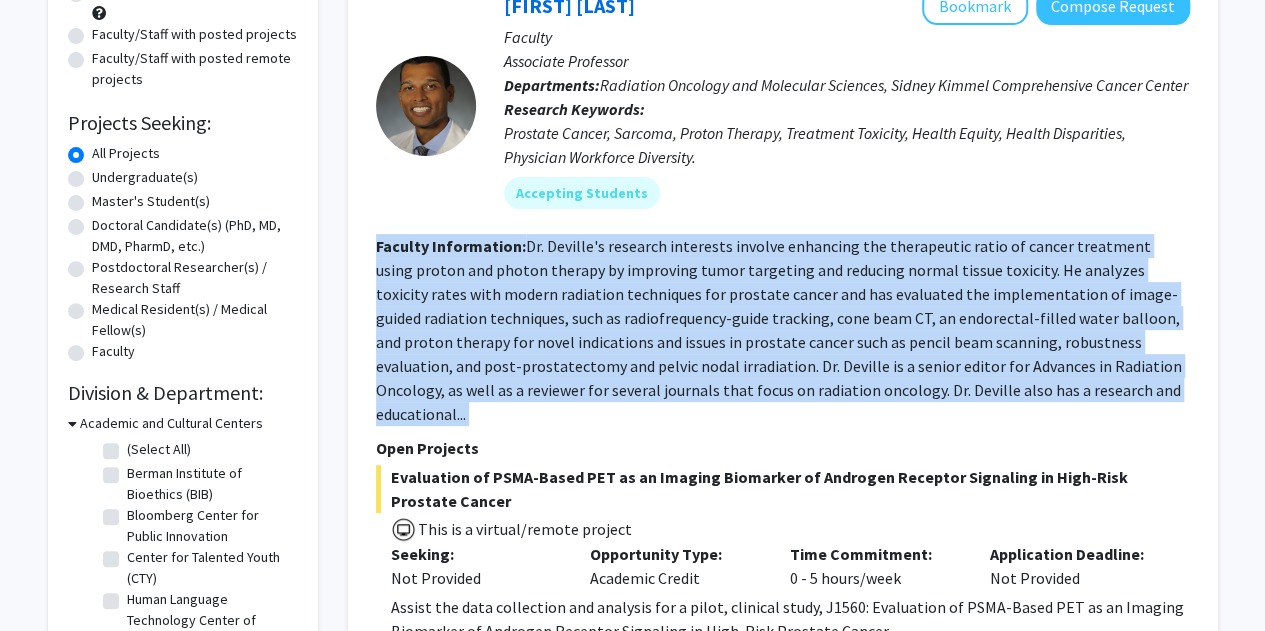 click on "Dr. Deville's research interests involve enhancing the therapeutic ratio of cancer treatment using proton and photon therapy by improving tumor targeting and reducing normal tissue toxicity. He analyzes toxicity rates with modern radiation techniques for prostate cancer and has evaluated the implementation of image-guided radiation techniques, such as radiofrequency-guide tracking, cone beam CT, an endorectal-filled water balloon, and proton therapy for novel indications and issues in prostate cancer such as pencil beam scanning, robustness evaluation, and post-prostatectomy and pelvic nodal irradiation. Dr. Deville is a senior editor for Advances in Radiation Oncology, as well as a reviewer for several journals that focus on radiation oncology.
Dr. Deville also has a research and educational..." 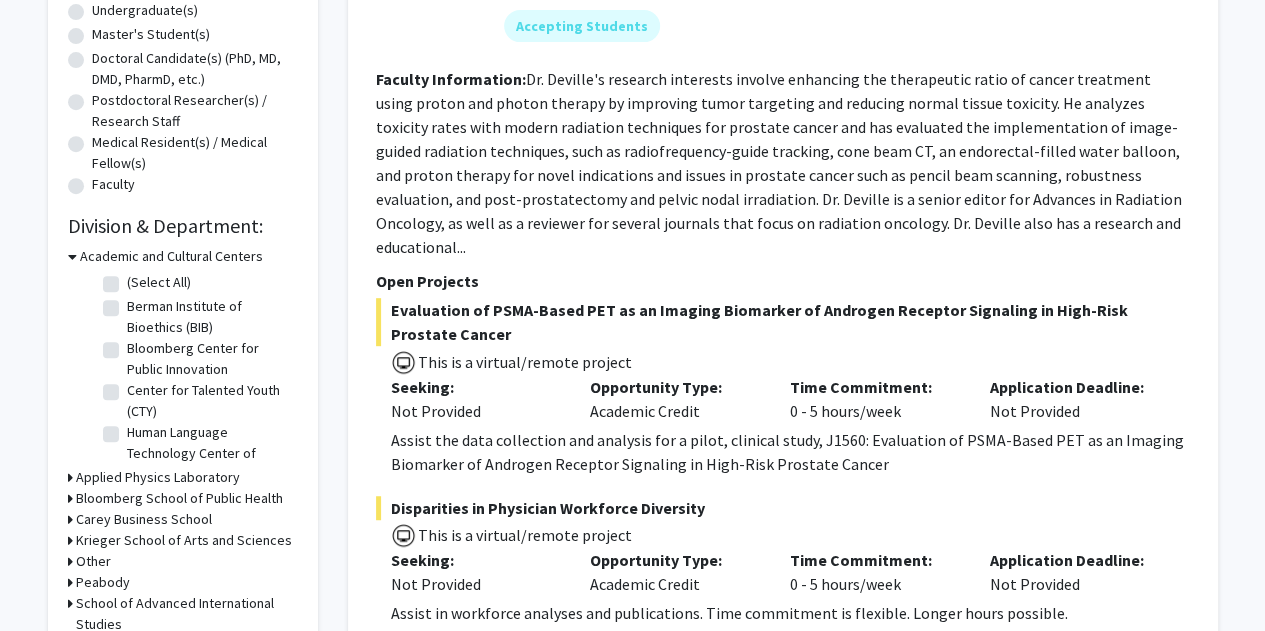 scroll, scrollTop: 404, scrollLeft: 0, axis: vertical 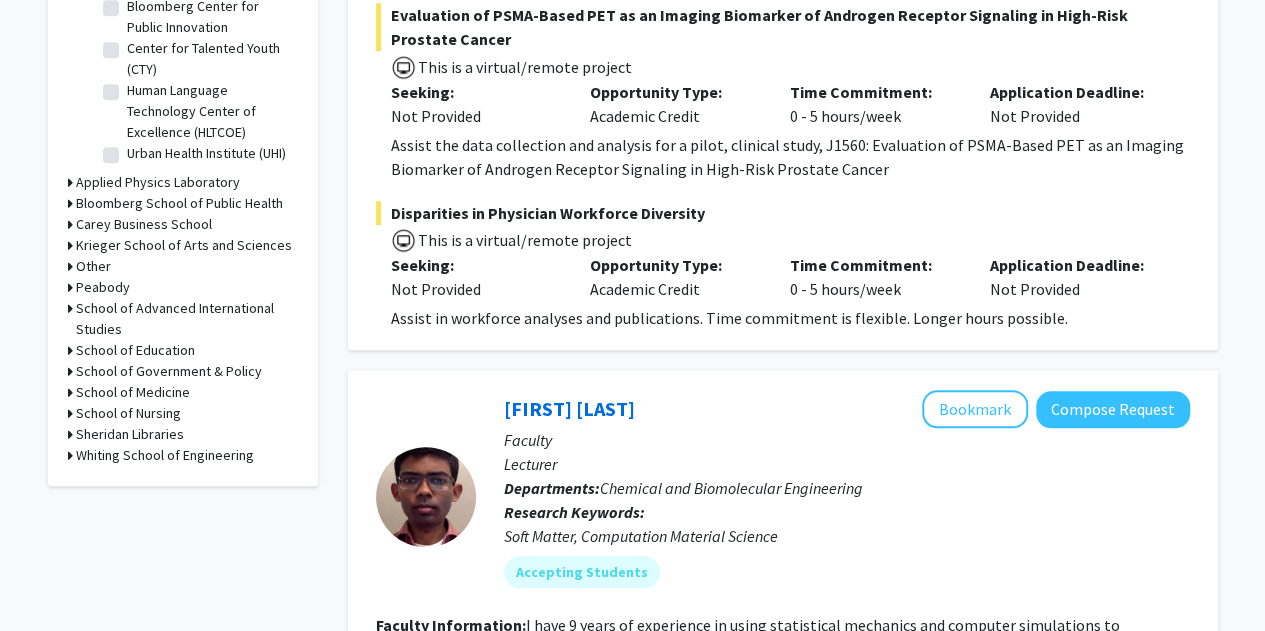 click on "Krieger School of Arts and Sciences" at bounding box center (184, 245) 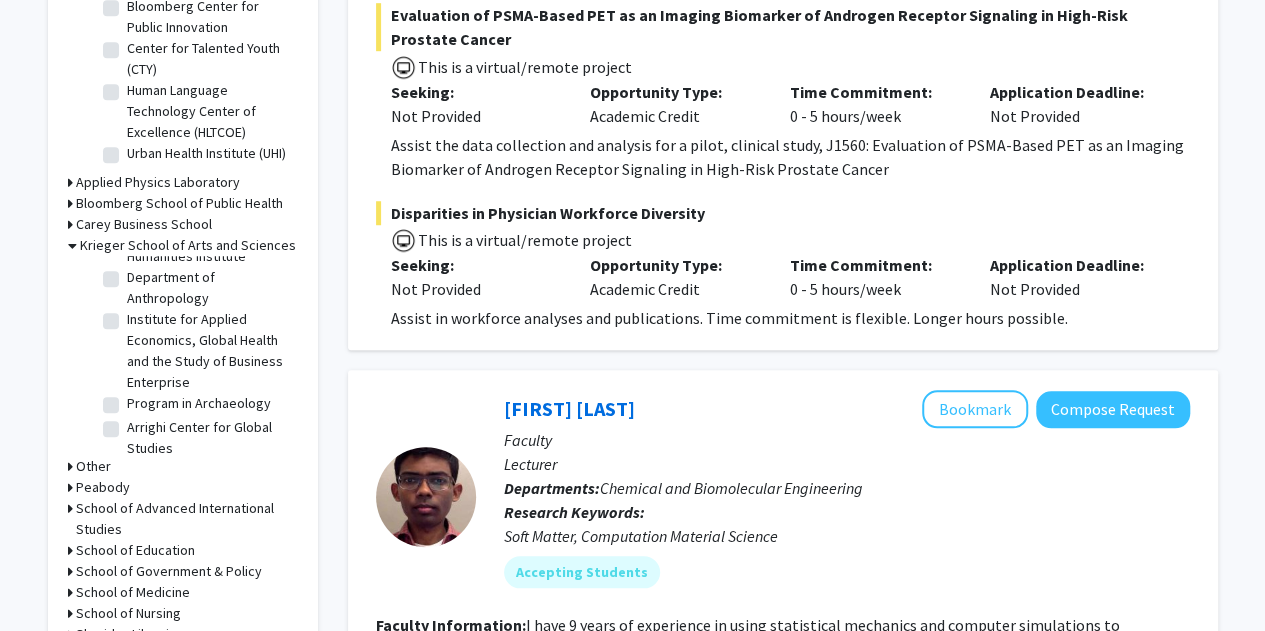 scroll, scrollTop: 185, scrollLeft: 0, axis: vertical 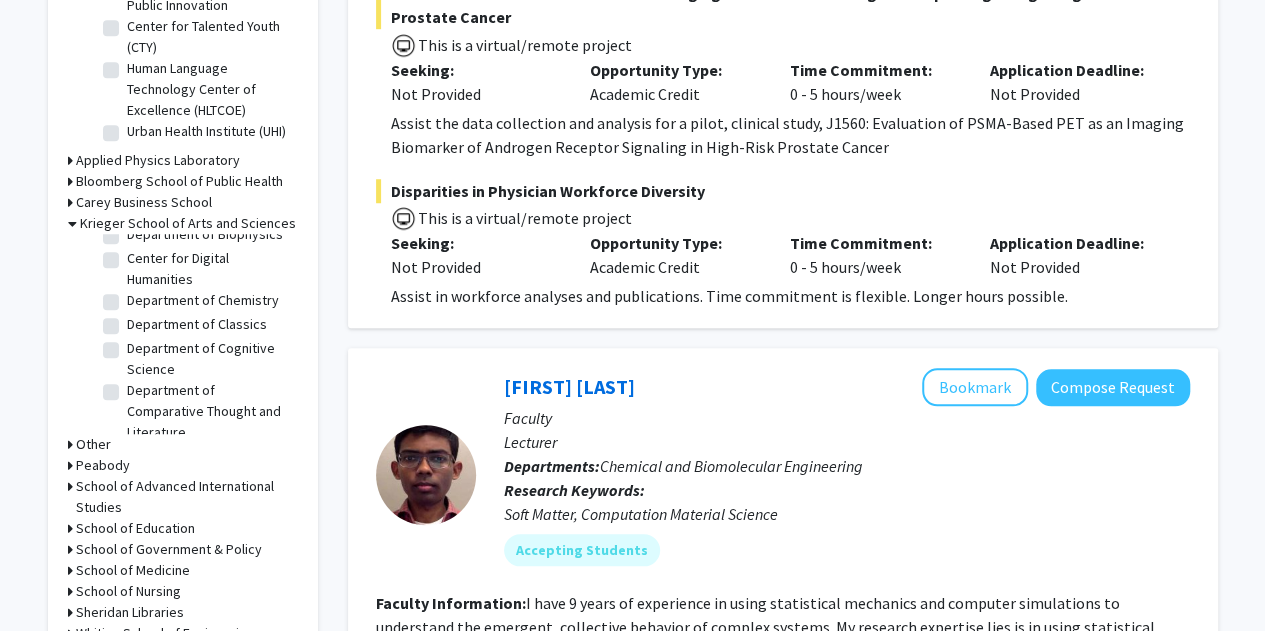 click on "Department of Biophysics" 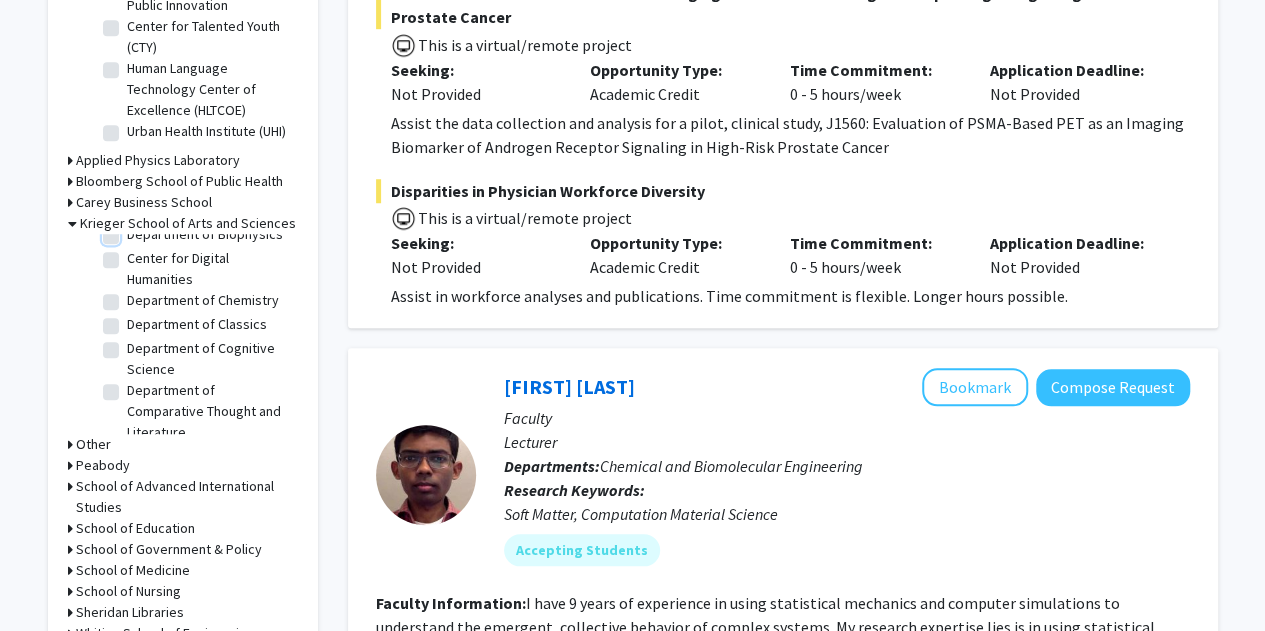 click on "Department of Biophysics" at bounding box center (133, 230) 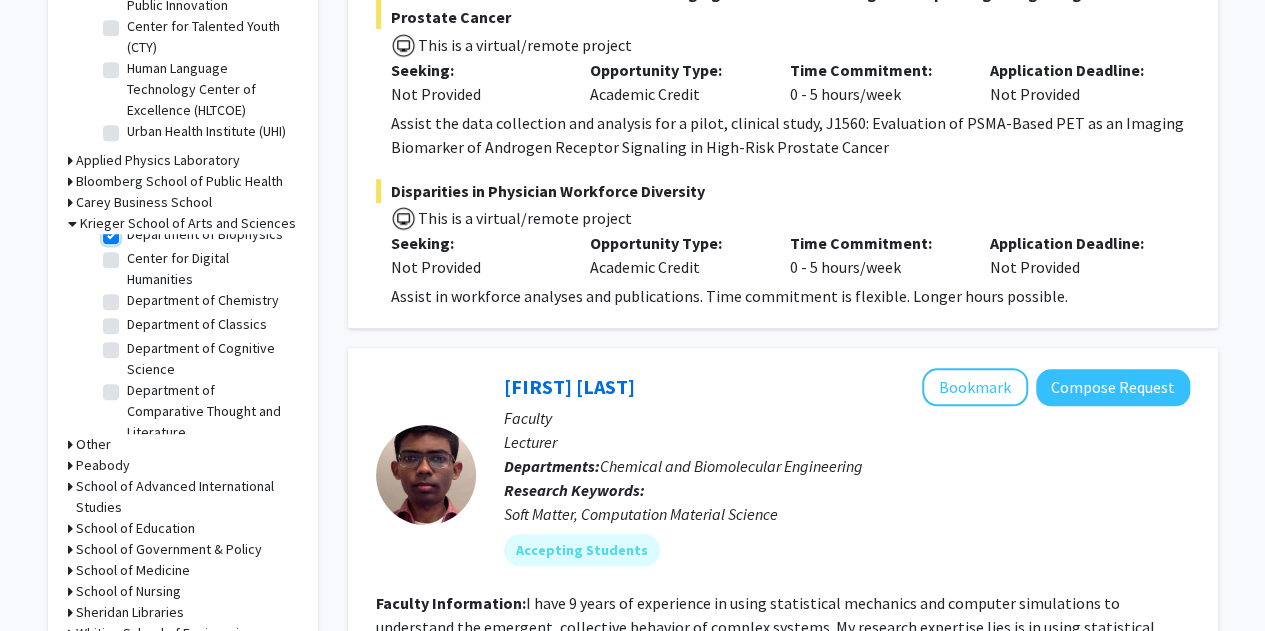 checkbox on "true" 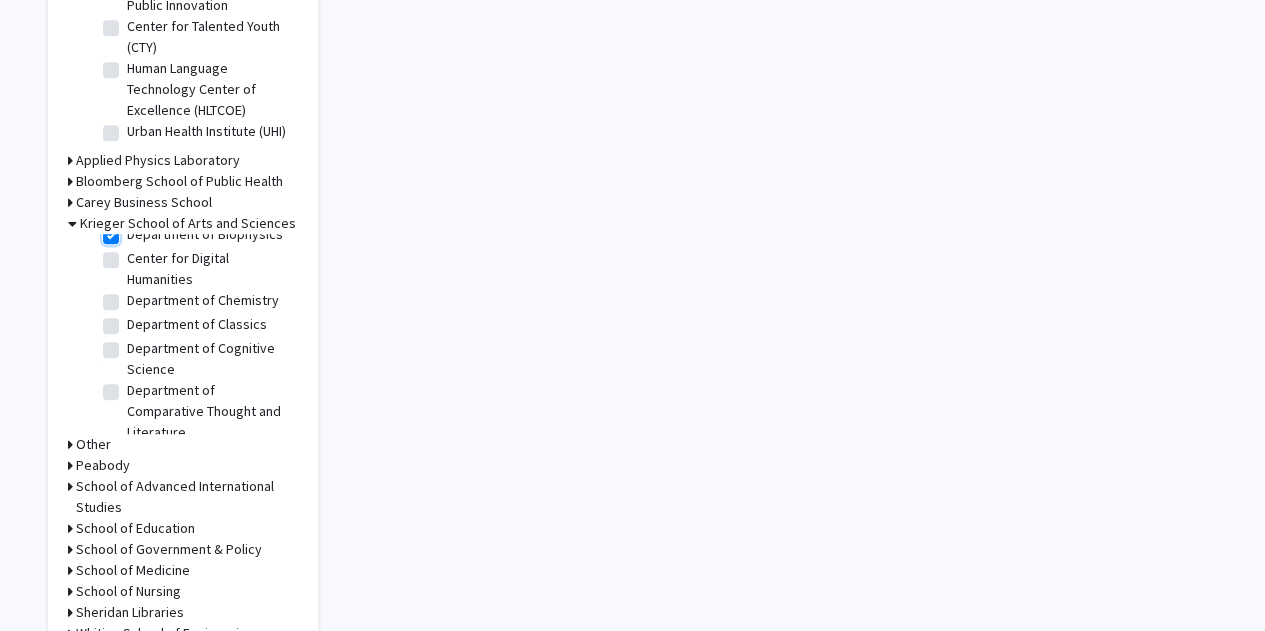 scroll, scrollTop: 0, scrollLeft: 0, axis: both 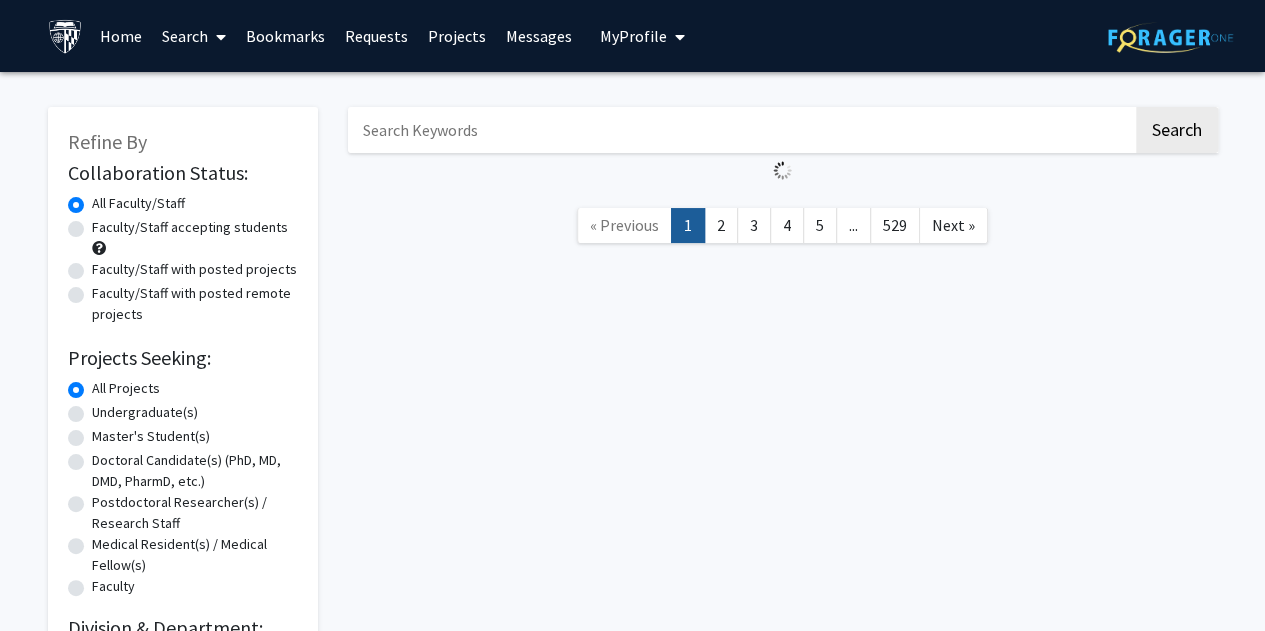 click on "Faculty/Staff with posted projects" 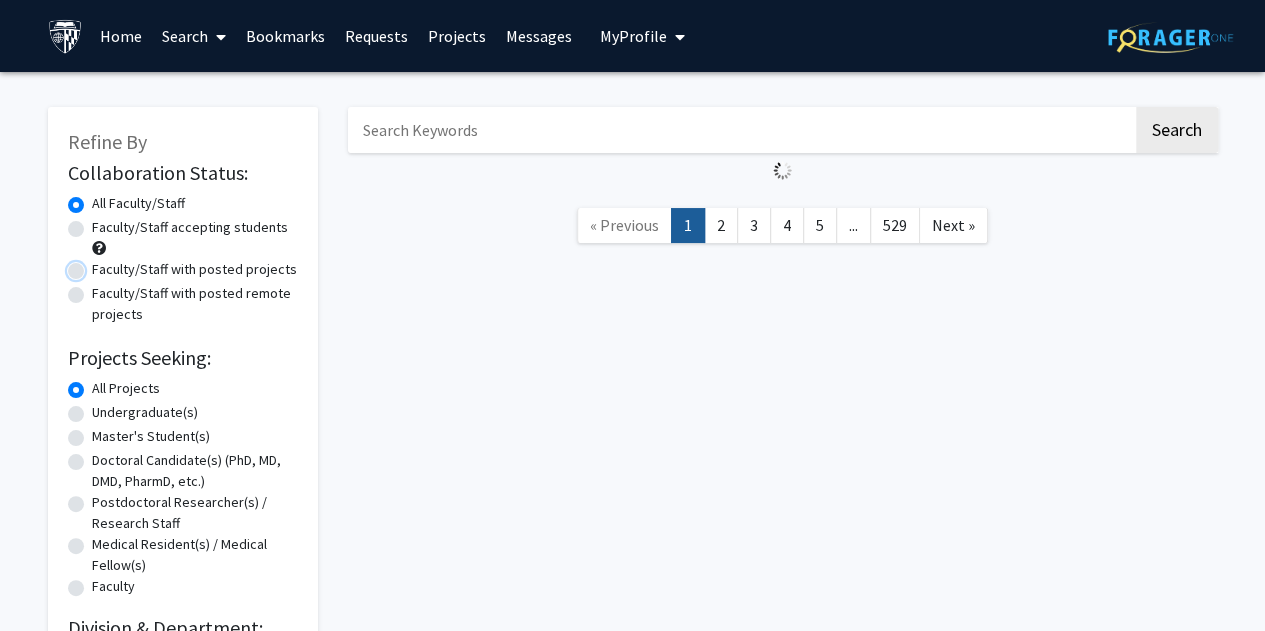 click on "Faculty/Staff with posted projects" at bounding box center [98, 265] 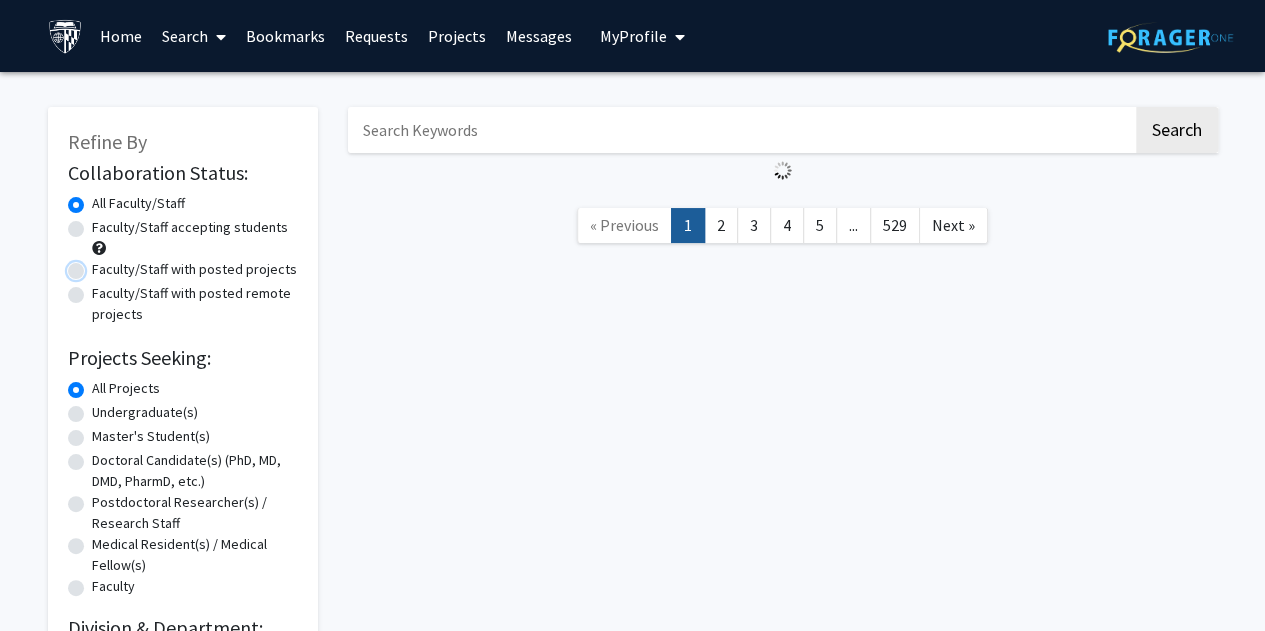 radio on "true" 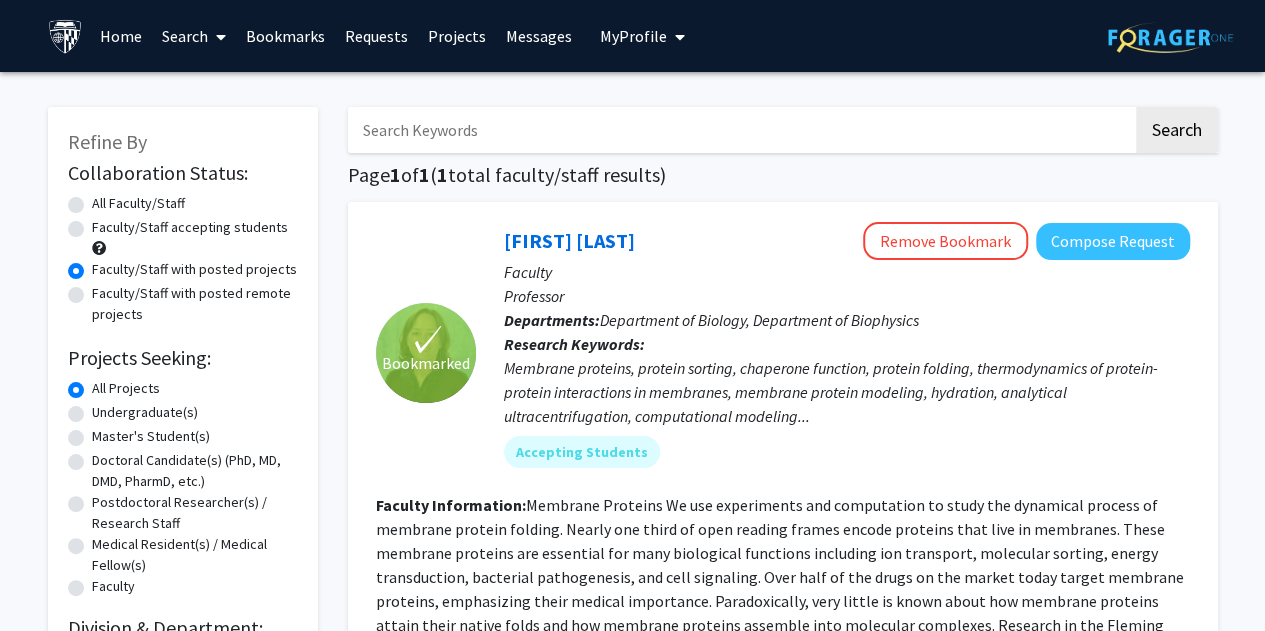 click on "All Faculty/Staff" 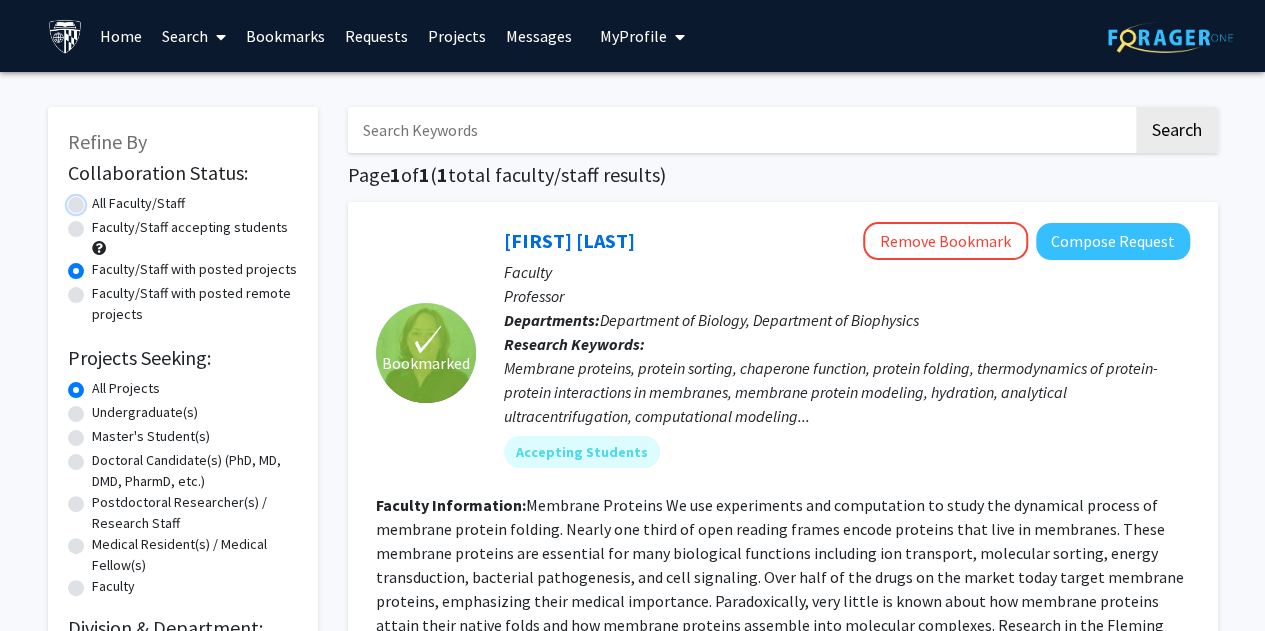 click on "All Faculty/Staff" at bounding box center (98, 199) 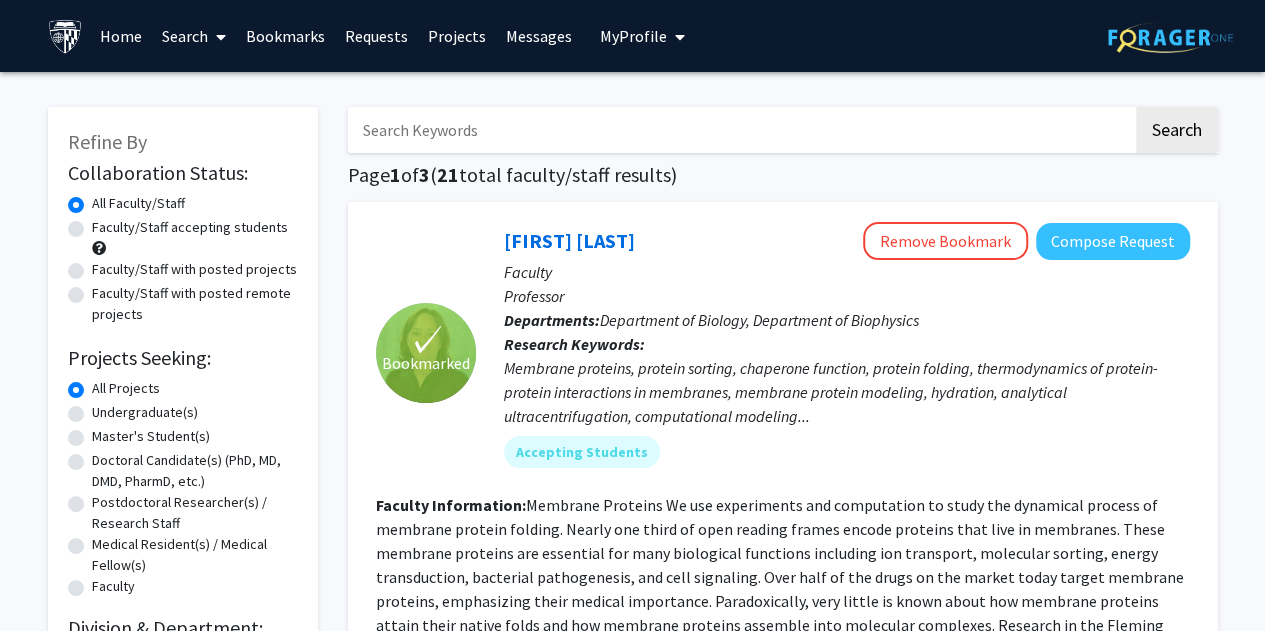 click on "Membrane proteins, protein sorting, chaperone function, protein folding, thermodynamics of protein-protein interactions in membranes, membrane protein modeling, hydration, analytical ultracentrifugation, computational modeling..." 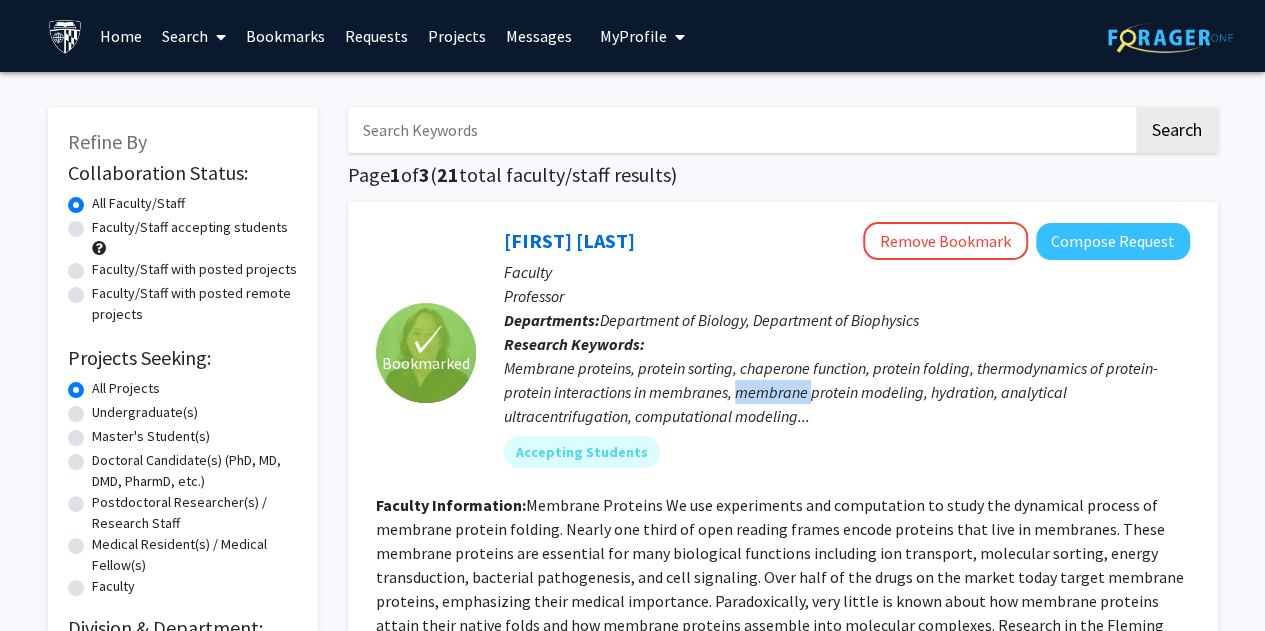 click on "Membrane proteins, protein sorting, chaperone function, protein folding, thermodynamics of protein-protein interactions in membranes, membrane protein modeling, hydration, analytical ultracentrifugation, computational modeling..." 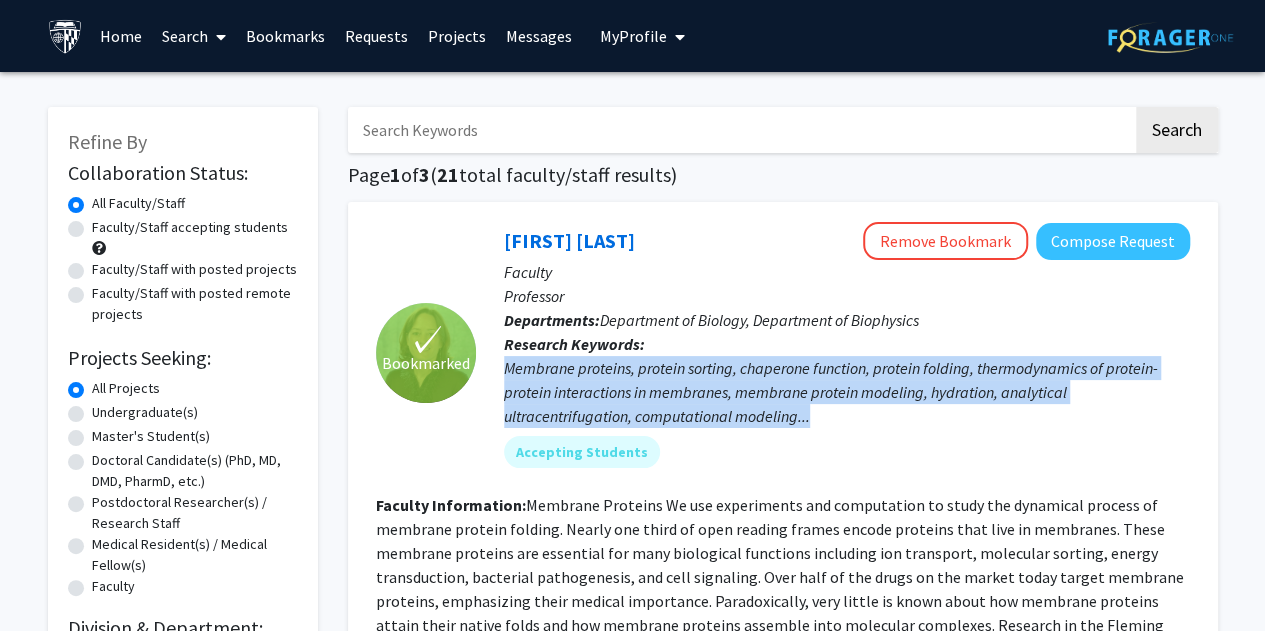 click on "Membrane proteins, protein sorting, chaperone function, protein folding, thermodynamics of protein-protein interactions in membranes, membrane protein modeling, hydration, analytical ultracentrifugation, computational modeling..." 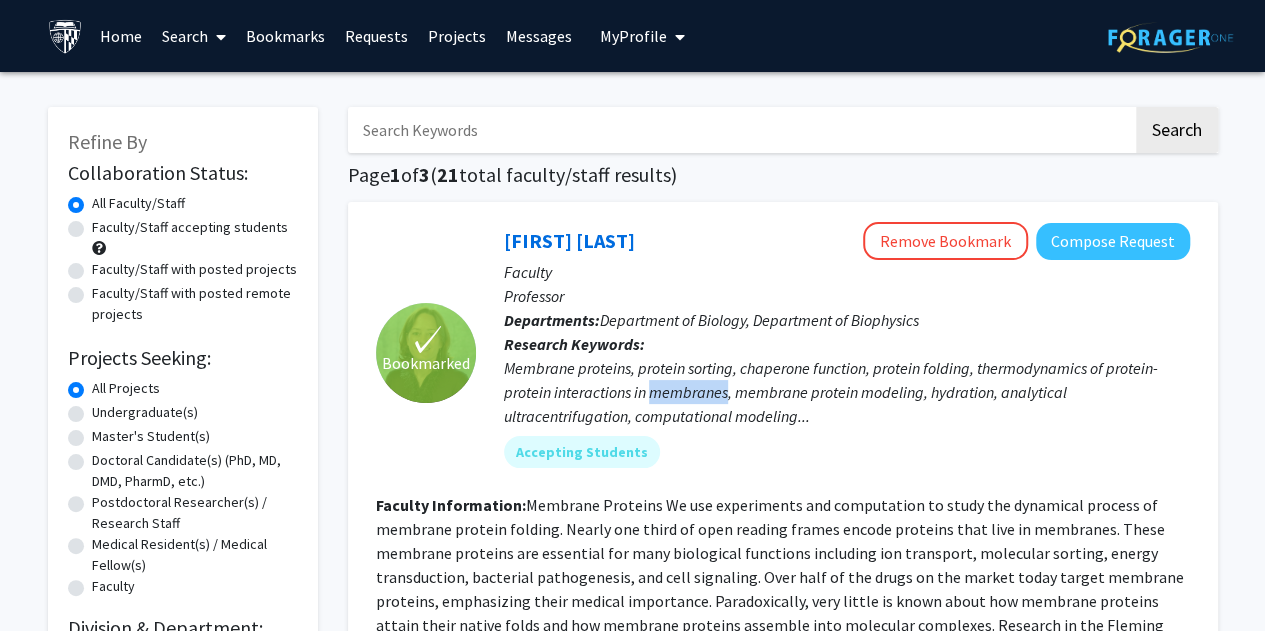 click on "Membrane proteins, protein sorting, chaperone function, protein folding, thermodynamics of protein-protein interactions in membranes, membrane protein modeling, hydration, analytical ultracentrifugation, computational modeling..." 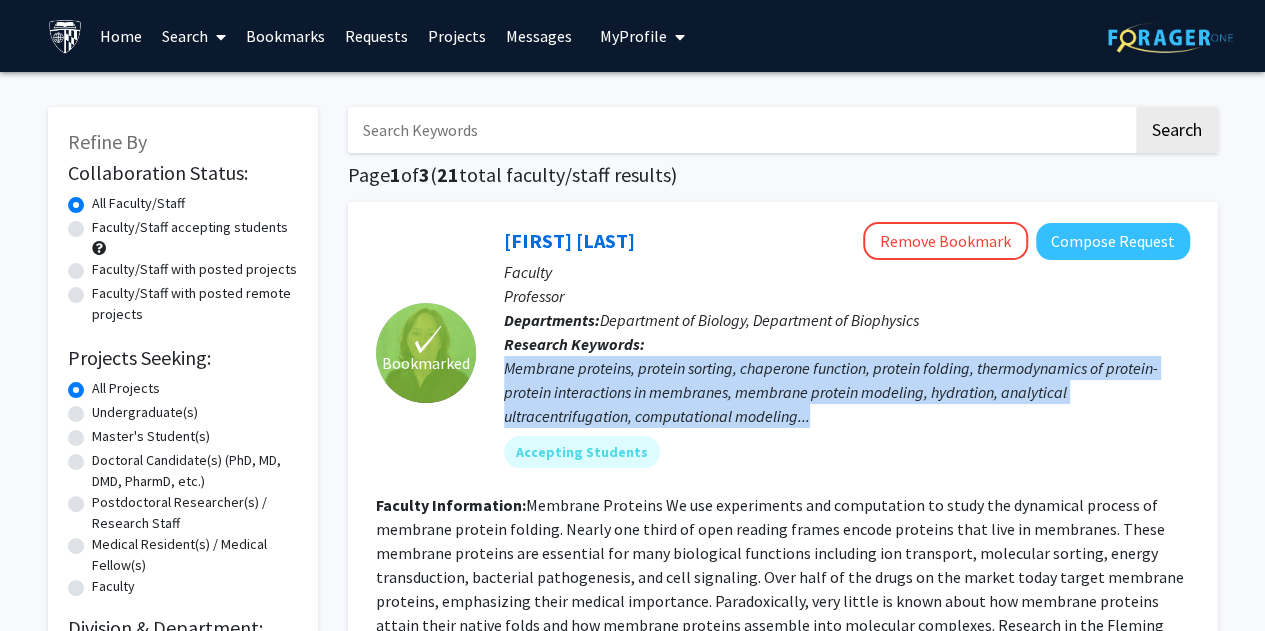 click on "Membrane proteins, protein sorting, chaperone function, protein folding, thermodynamics of protein-protein interactions in membranes, membrane protein modeling, hydration, analytical ultracentrifugation, computational modeling..." 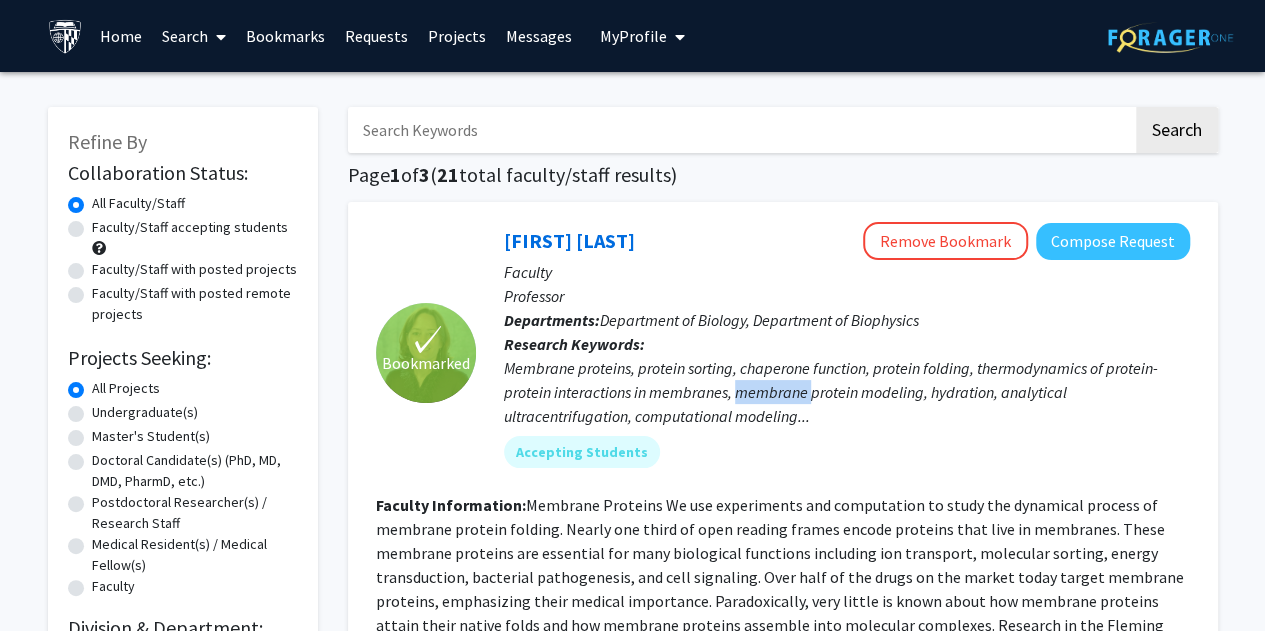 click on "Membrane proteins, protein sorting, chaperone function, protein folding, thermodynamics of protein-protein interactions in membranes, membrane protein modeling, hydration, analytical ultracentrifugation, computational modeling..." 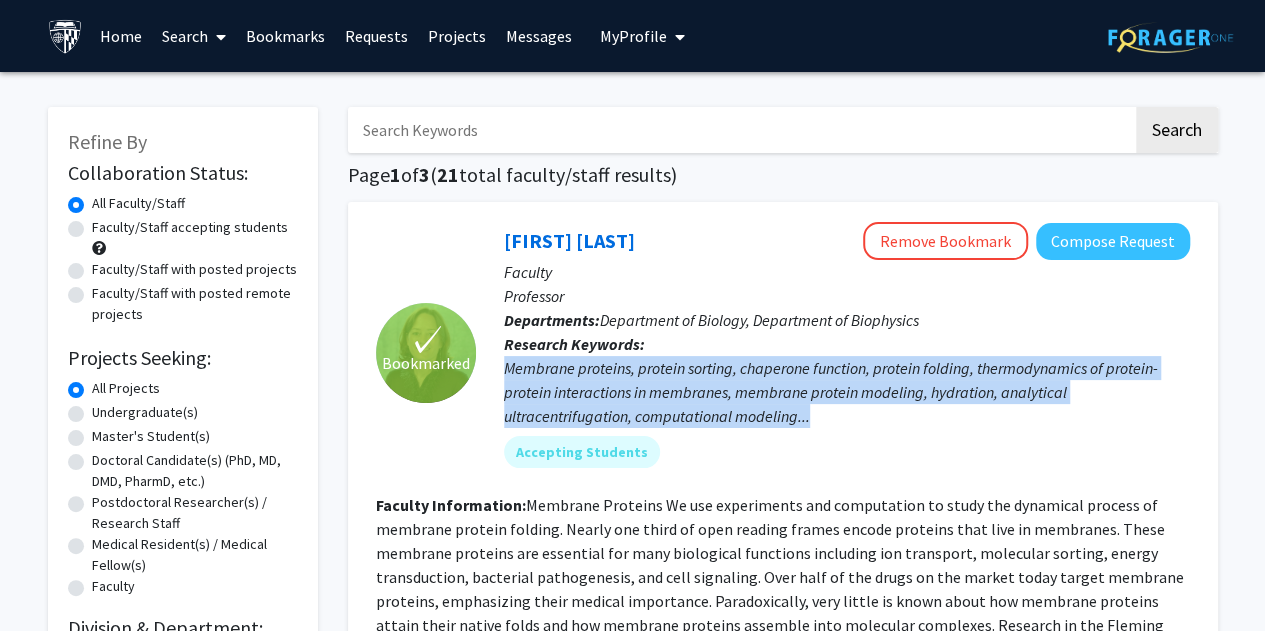 click on "Membrane proteins, protein sorting, chaperone function, protein folding, thermodynamics of protein-protein interactions in membranes, membrane protein modeling, hydration, analytical ultracentrifugation, computational modeling..." 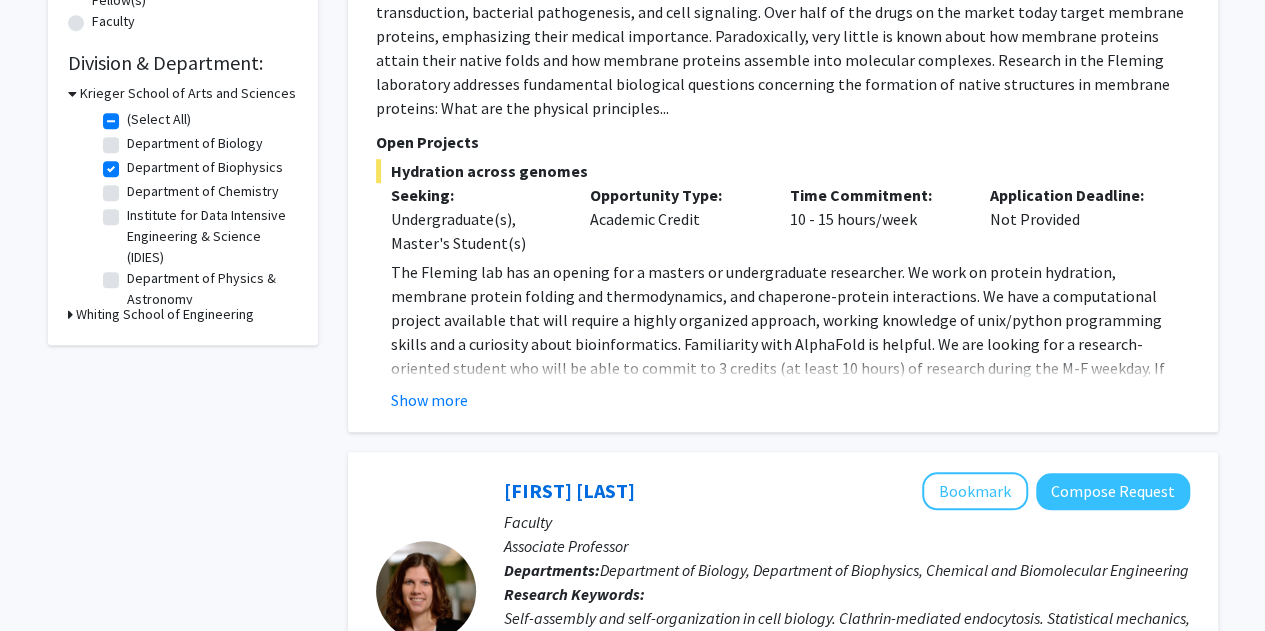 scroll, scrollTop: 570, scrollLeft: 0, axis: vertical 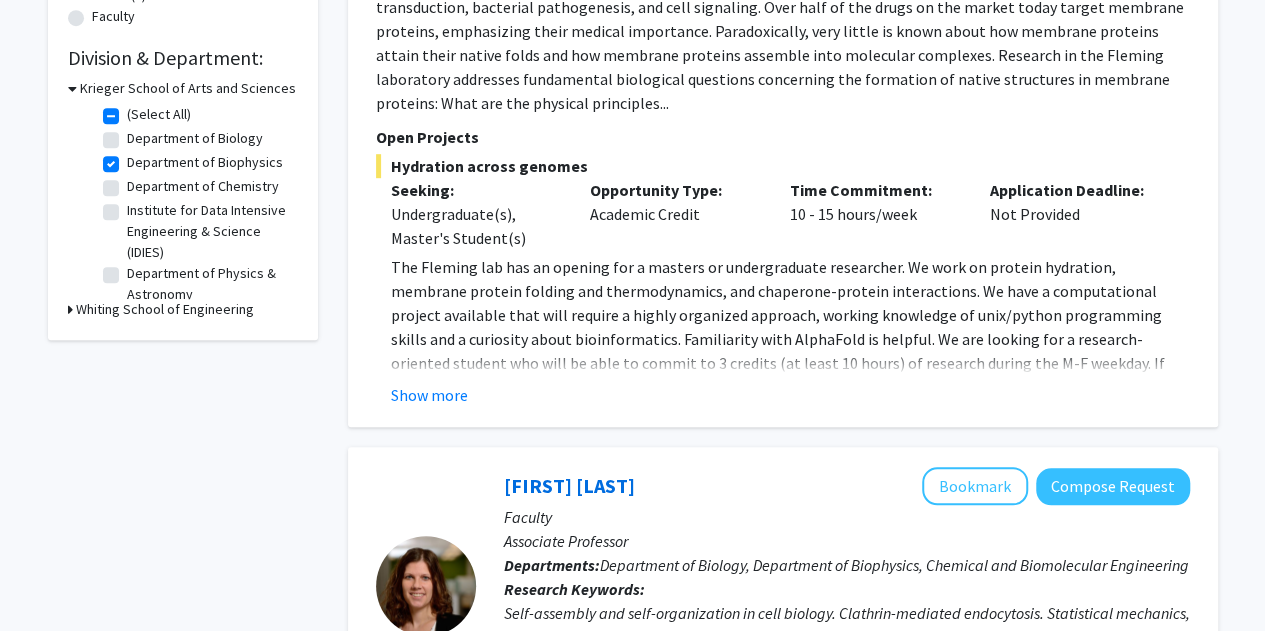 click on "The Fleming lab has an opening for a masters or undergraduate researcher. We work on protein hydration, membrane protein folding and thermodynamics, and chaperone-protein interactions. We have a computational project available that will require a highly organized approach, working knowledge of unix/python programming skills and a curiosity about bioinformatics. Familiarity with AlphaFold is helpful. We are looking for a research-oriented student who will be able to commit to 3 credits (at least 10 hours) of research during the M-F weekday. If the fit is good, we will invite undergraduate researchers for paid positions over the summer ([YEAR]), and we hope that you will continue in our research lab for the duration of your undergraduate time. The schedule is flexible, but we expect students to work in-person so they can be mentored by lab personnel. Please apply by sending your (1) CV, (2) personal statement about your research and professional goals, and (3) a copy of your transcript to Show more" 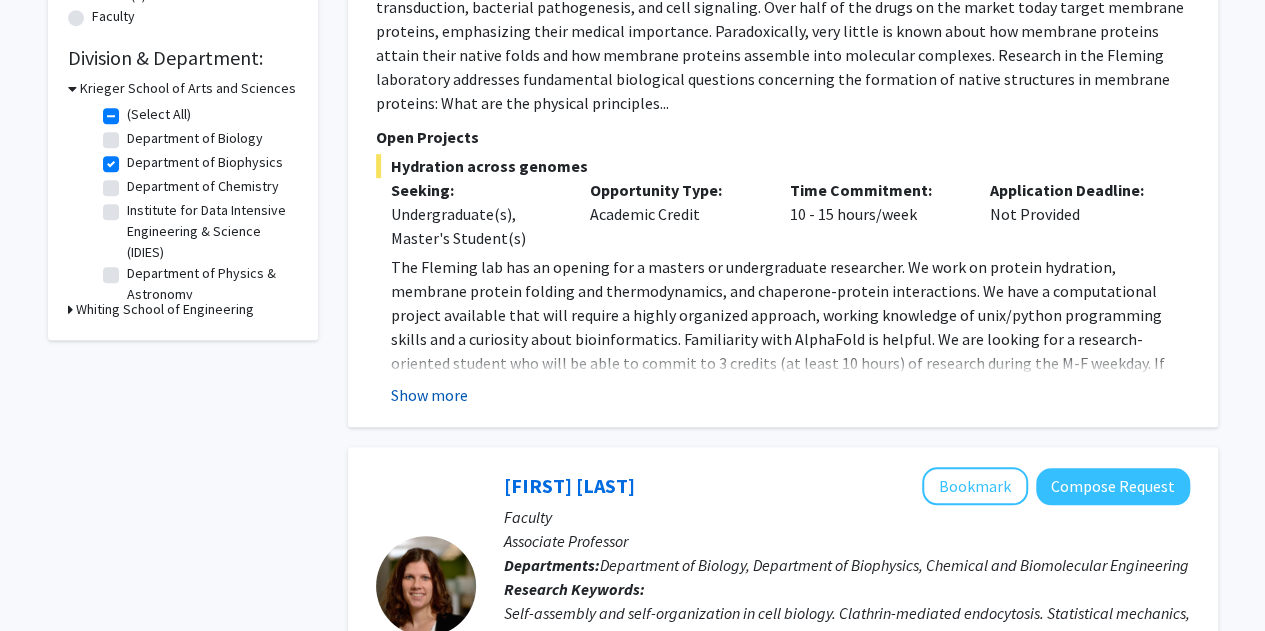click on "Show more" 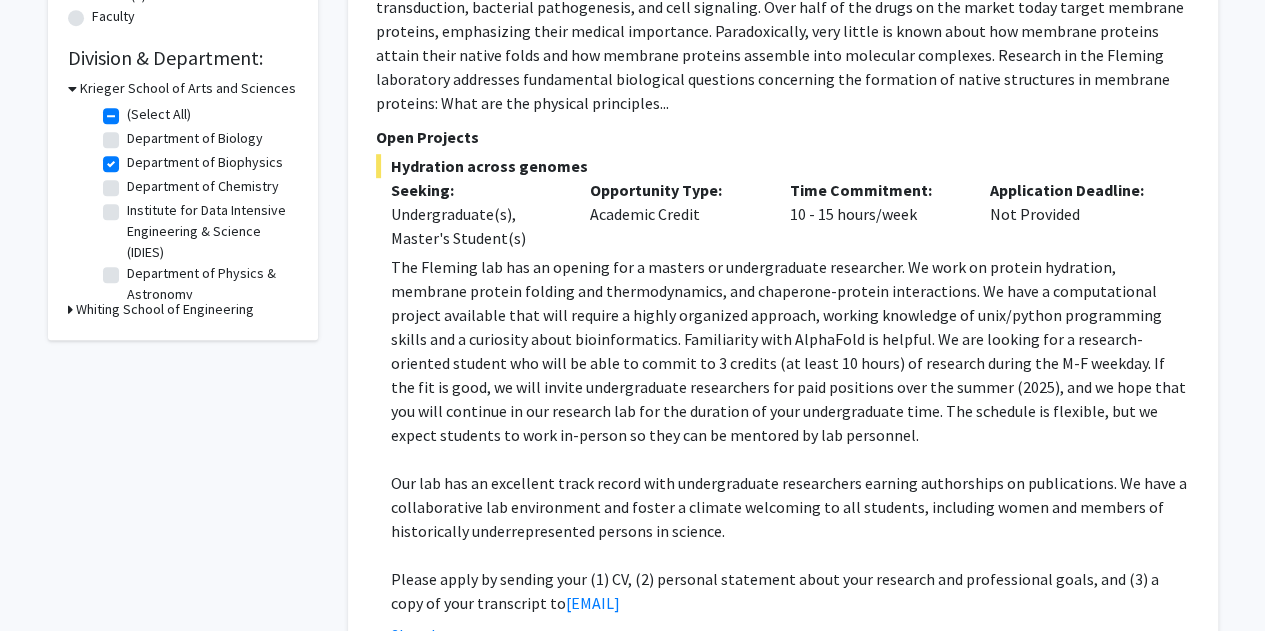 click on "The Fleming lab has an opening for a masters or undergraduate researcher. We work on protein hydration, membrane protein folding and thermodynamics, and chaperone-protein interactions. We have a computational project available that will require a highly organized approach, working knowledge of unix/python programming skills and a curiosity about bioinformatics. Familiarity with AlphaFold is helpful. We are looking for a research-oriented student who will be able to commit to 3 credits (at least 10 hours) of research during the M-F weekday. If the fit is good, we will invite undergraduate researchers for paid positions over the summer (2025), and we hope that you will continue in our research lab for the duration of your undergraduate time. The schedule is flexible, but we expect students to work in-person so they can be mentored by lab personnel." 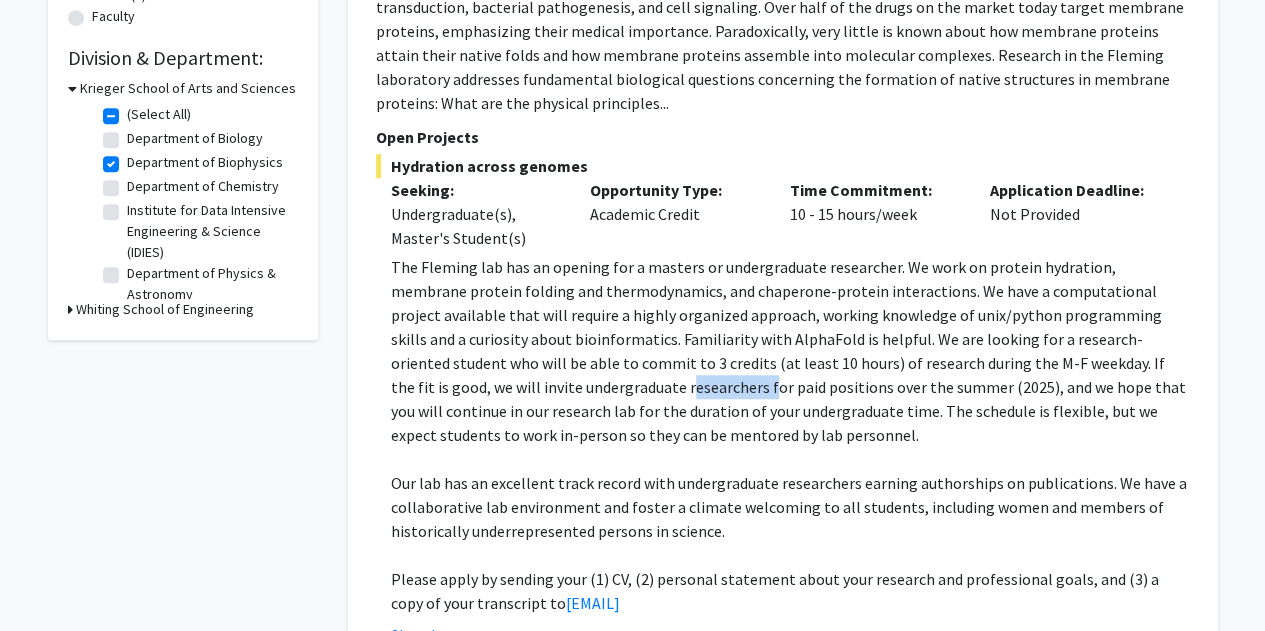 click on "The Fleming lab has an opening for a masters or undergraduate researcher. We work on protein hydration, membrane protein folding and thermodynamics, and chaperone-protein interactions. We have a computational project available that will require a highly organized approach, working knowledge of unix/python programming skills and a curiosity about bioinformatics. Familiarity with AlphaFold is helpful. We are looking for a research-oriented student who will be able to commit to 3 credits (at least 10 hours) of research during the M-F weekday. If the fit is good, we will invite undergraduate researchers for paid positions over the summer (2025), and we hope that you will continue in our research lab for the duration of your undergraduate time. The schedule is flexible, but we expect students to work in-person so they can be mentored by lab personnel." 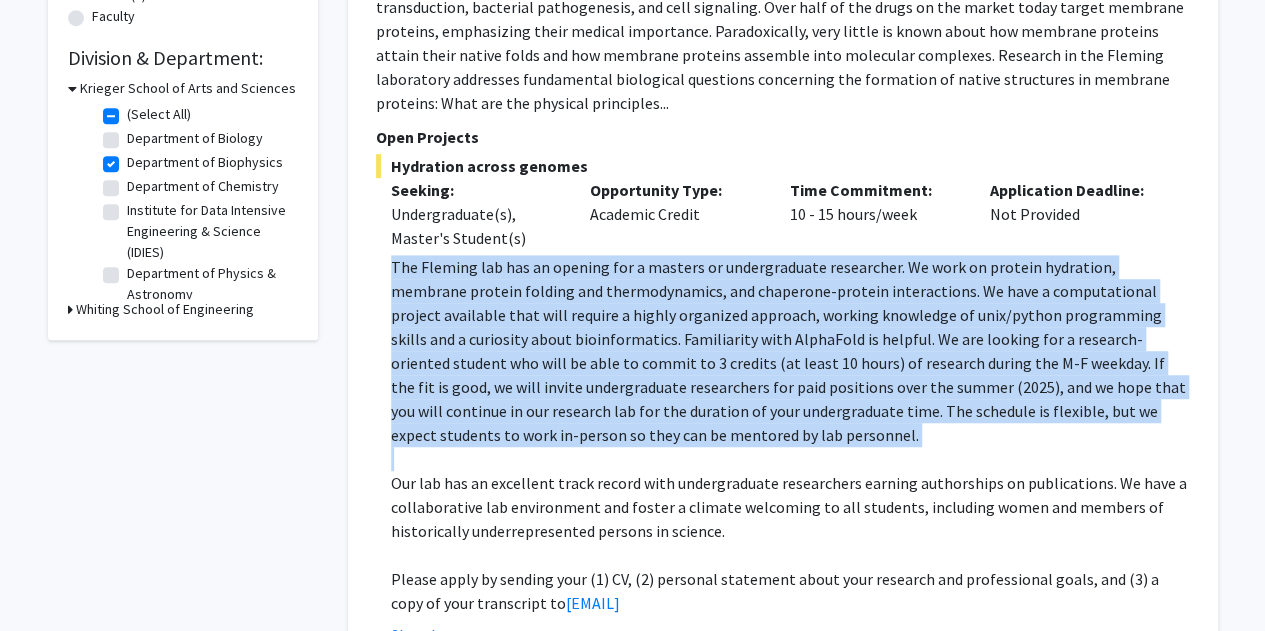 click on "The Fleming lab has an opening for a masters or undergraduate researcher. We work on protein hydration, membrane protein folding and thermodynamics, and chaperone-protein interactions. We have a computational project available that will require a highly organized approach, working knowledge of unix/python programming skills and a curiosity about bioinformatics. Familiarity with AlphaFold is helpful. We are looking for a research-oriented student who will be able to commit to 3 credits (at least 10 hours) of research during the M-F weekday. If the fit is good, we will invite undergraduate researchers for paid positions over the summer (2025), and we hope that you will continue in our research lab for the duration of your undergraduate time. The schedule is flexible, but we expect students to work in-person so they can be mentored by lab personnel." 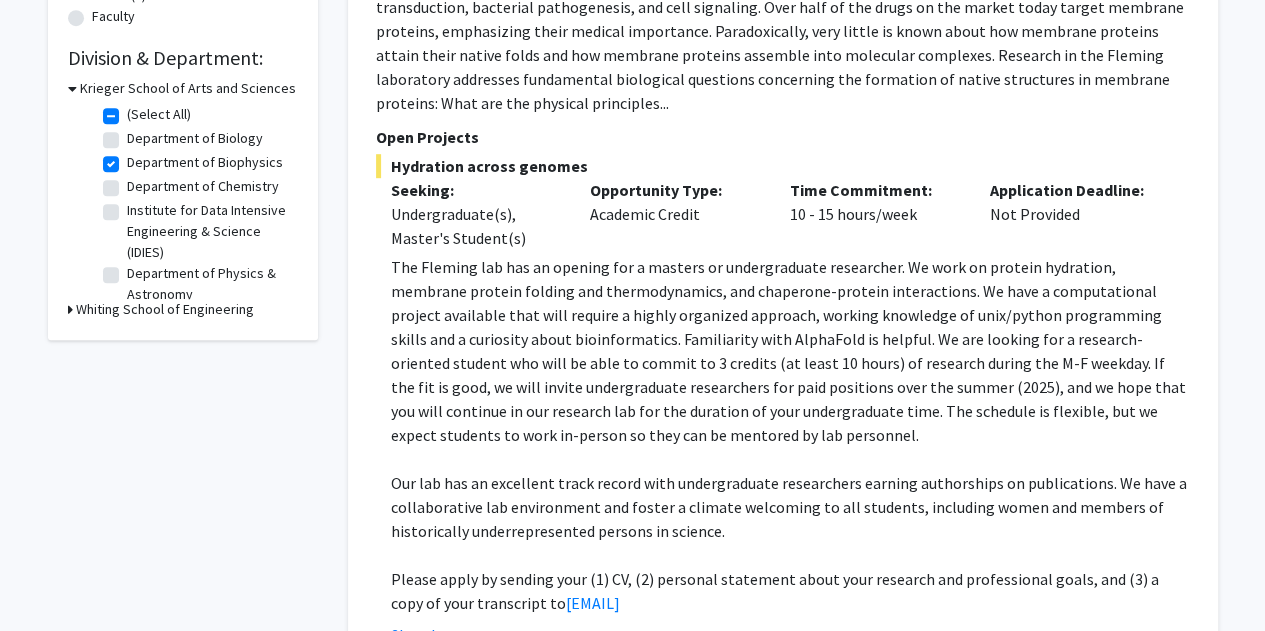 click 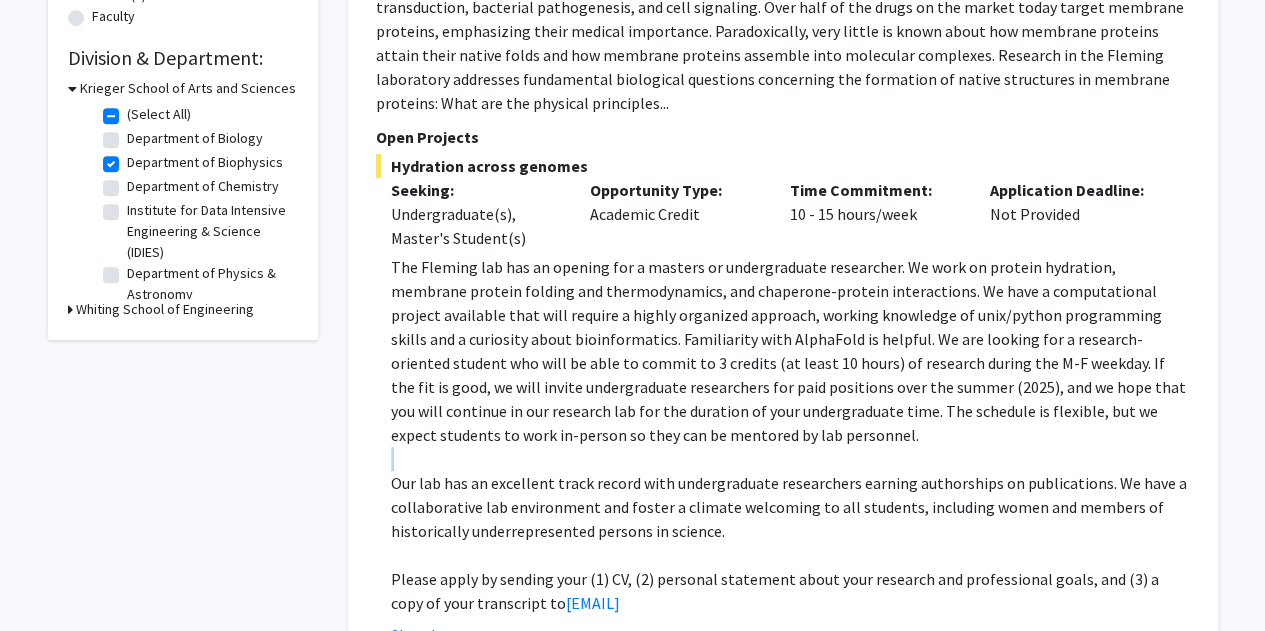 click 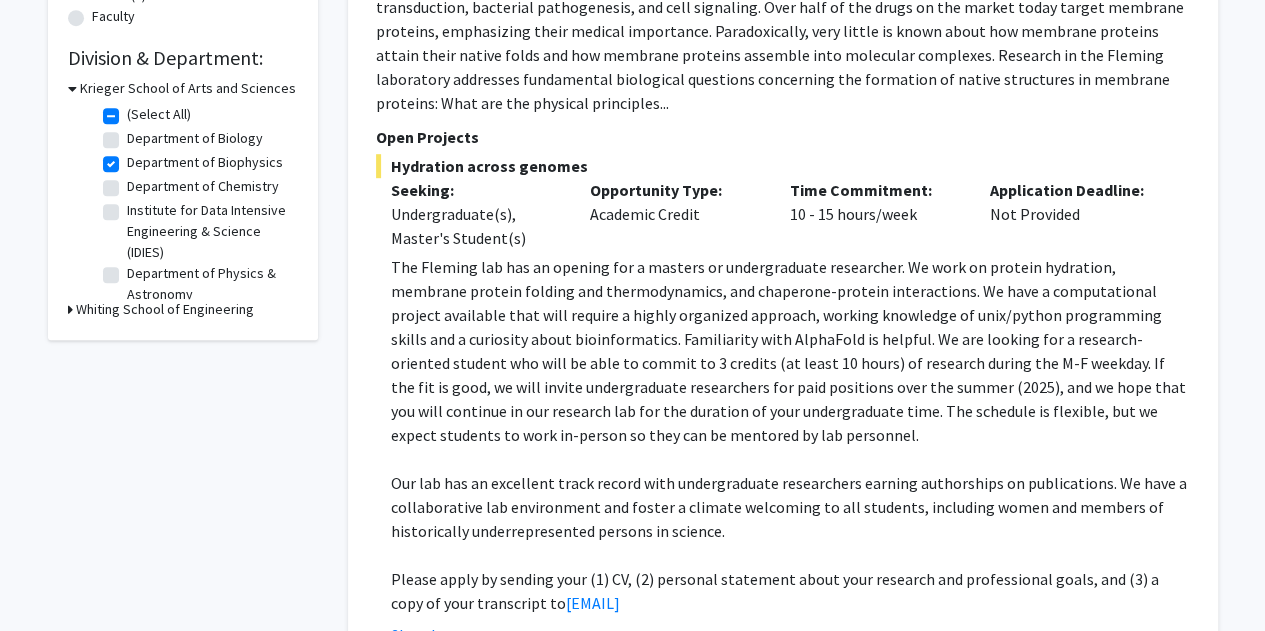 click on "The Fleming lab has an opening for a masters or undergraduate researcher. We work on protein hydration, membrane protein folding and thermodynamics, and chaperone-protein interactions. We have a computational project available that will require a highly organized approach, working knowledge of unix/python programming skills and a curiosity about bioinformatics. Familiarity with AlphaFold is helpful. We are looking for a research-oriented student who will be able to commit to 3 credits (at least 10 hours) of research during the M-F weekday. If the fit is good, we will invite undergraduate researchers for paid positions over the summer (2025), and we hope that you will continue in our research lab for the duration of your undergraduate time. The schedule is flexible, but we expect students to work in-person so they can be mentored by lab personnel." 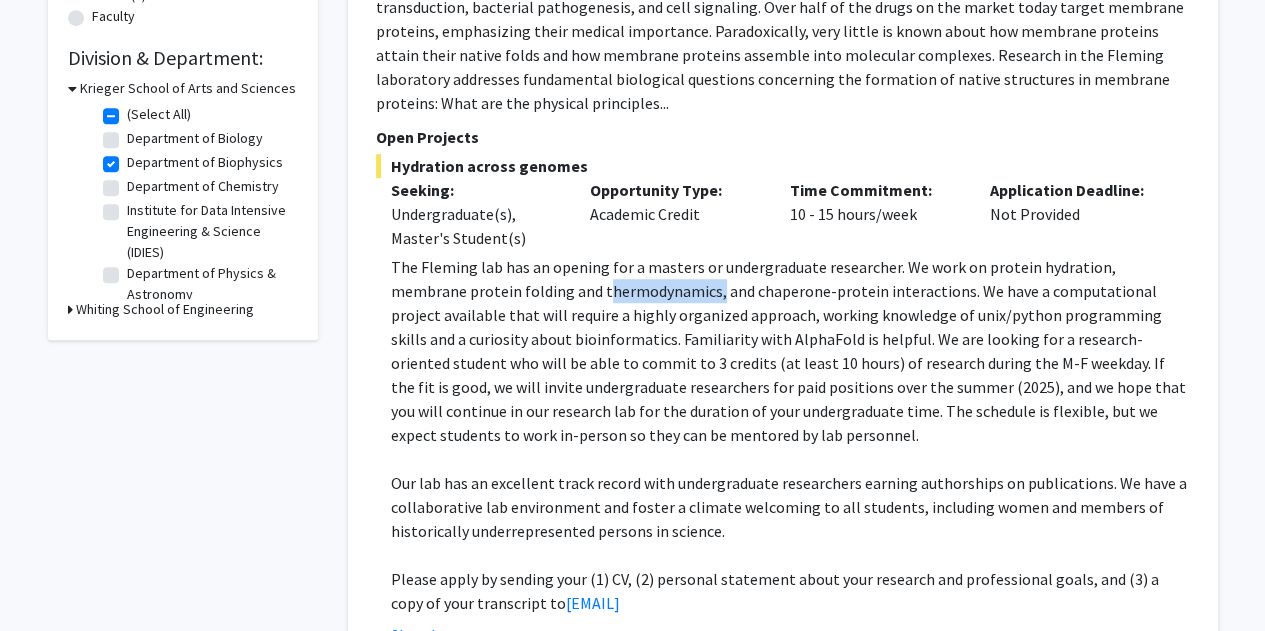 click on "The Fleming lab has an opening for a masters or undergraduate researcher. We work on protein hydration, membrane protein folding and thermodynamics, and chaperone-protein interactions. We have a computational project available that will require a highly organized approach, working knowledge of unix/python programming skills and a curiosity about bioinformatics. Familiarity with AlphaFold is helpful. We are looking for a research-oriented student who will be able to commit to 3 credits (at least 10 hours) of research during the M-F weekday. If the fit is good, we will invite undergraduate researchers for paid positions over the summer (2025), and we hope that you will continue in our research lab for the duration of your undergraduate time. The schedule is flexible, but we expect students to work in-person so they can be mentored by lab personnel." 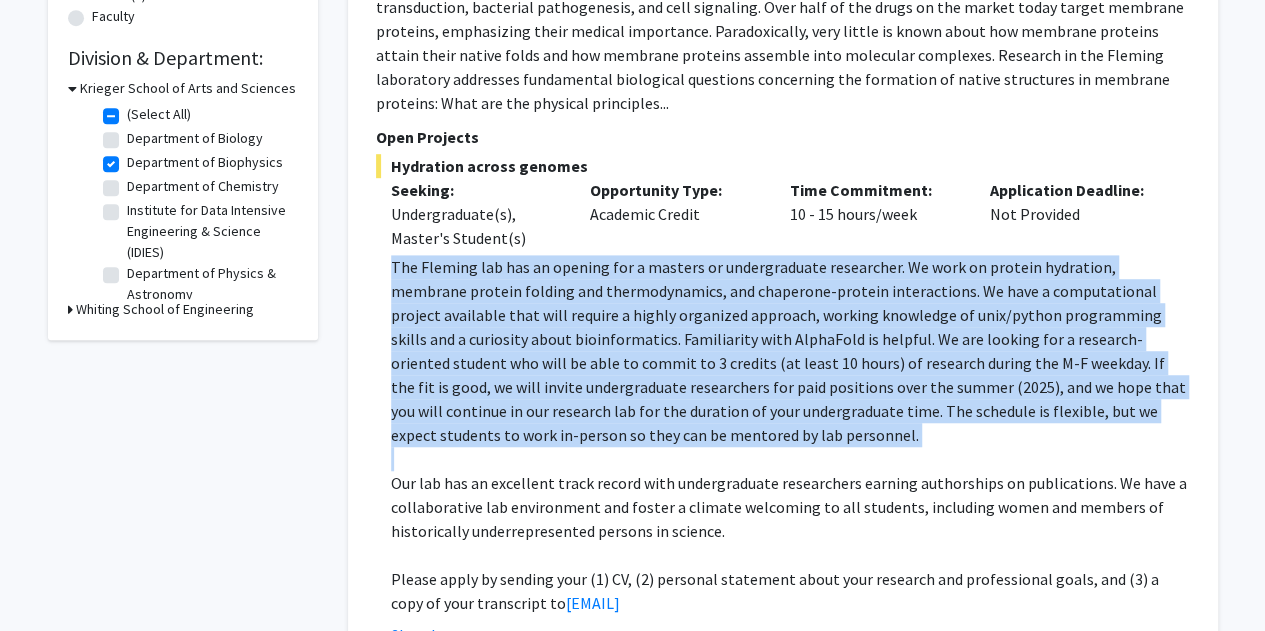 click on "The Fleming lab has an opening for a masters or undergraduate researcher. We work on protein hydration, membrane protein folding and thermodynamics, and chaperone-protein interactions. We have a computational project available that will require a highly organized approach, working knowledge of unix/python programming skills and a curiosity about bioinformatics. Familiarity with AlphaFold is helpful. We are looking for a research-oriented student who will be able to commit to 3 credits (at least 10 hours) of research during the M-F weekday. If the fit is good, we will invite undergraduate researchers for paid positions over the summer (2025), and we hope that you will continue in our research lab for the duration of your undergraduate time. The schedule is flexible, but we expect students to work in-person so they can be mentored by lab personnel." 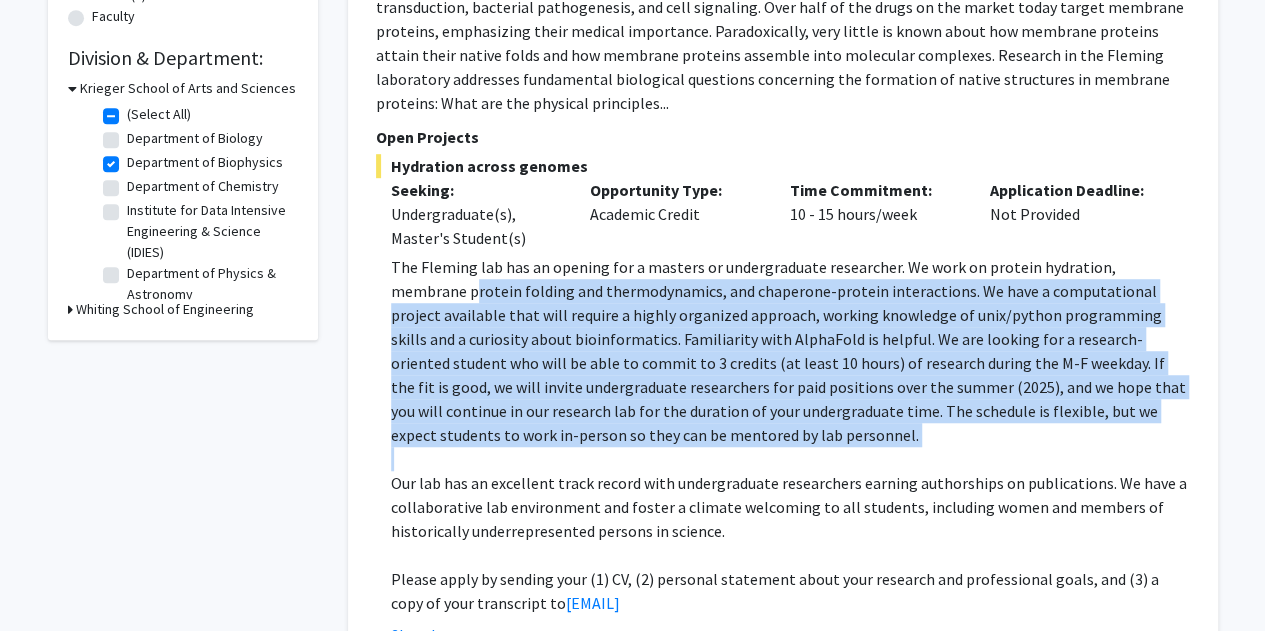 drag, startPoint x: 851, startPoint y: 434, endPoint x: 393, endPoint y: 283, distance: 482.24994 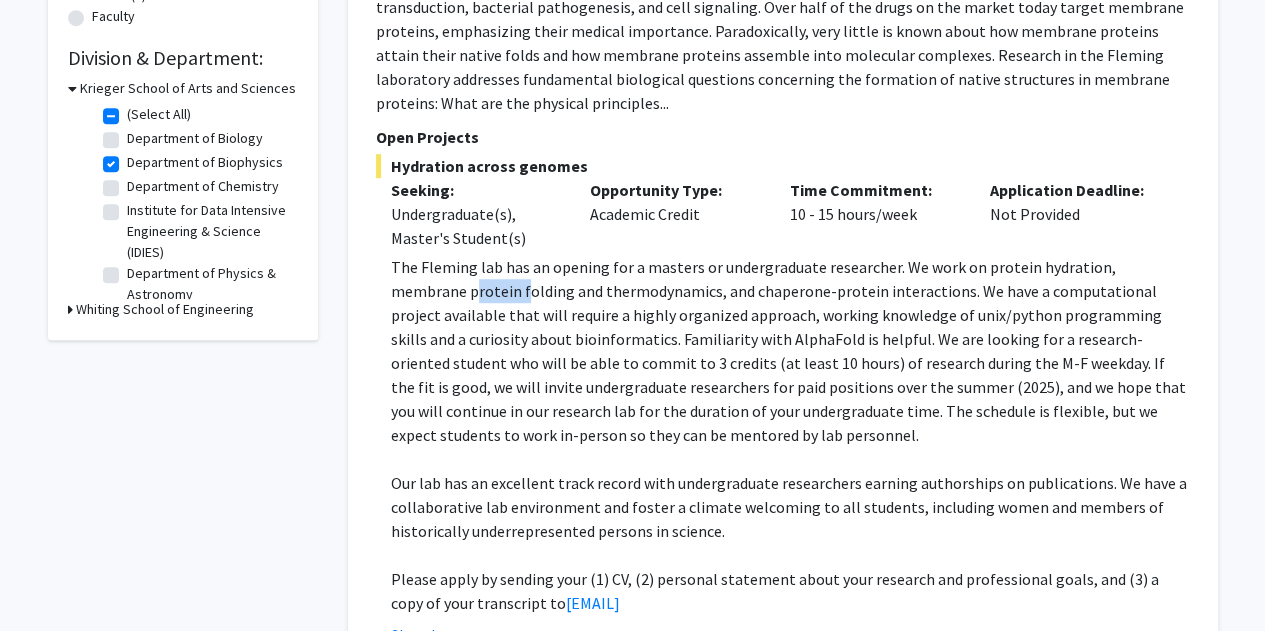 click on "The Fleming lab has an opening for a masters or undergraduate researcher. We work on protein hydration, membrane protein folding and thermodynamics, and chaperone-protein interactions. We have a computational project available that will require a highly organized approach, working knowledge of unix/python programming skills and a curiosity about bioinformatics. Familiarity with AlphaFold is helpful. We are looking for a research-oriented student who will be able to commit to 3 credits (at least 10 hours) of research during the M-F weekday. If the fit is good, we will invite undergraduate researchers for paid positions over the summer (2025), and we hope that you will continue in our research lab for the duration of your undergraduate time. The schedule is flexible, but we expect students to work in-person so they can be mentored by lab personnel." 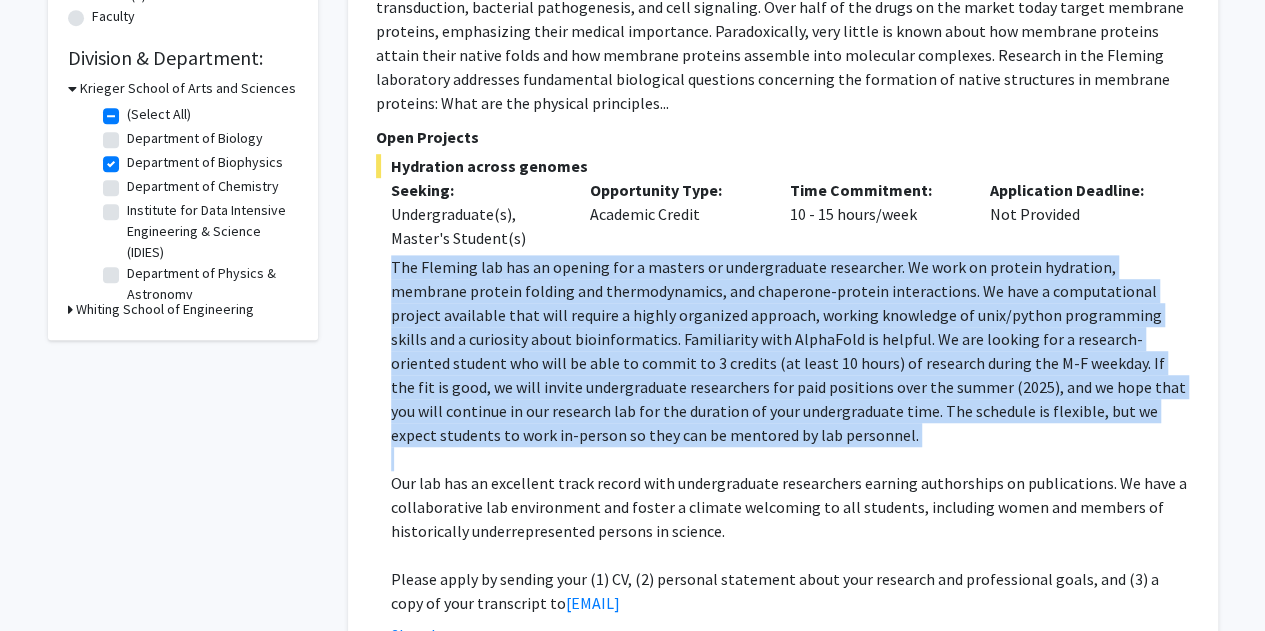 drag, startPoint x: 393, startPoint y: 283, endPoint x: 784, endPoint y: 445, distance: 423.23163 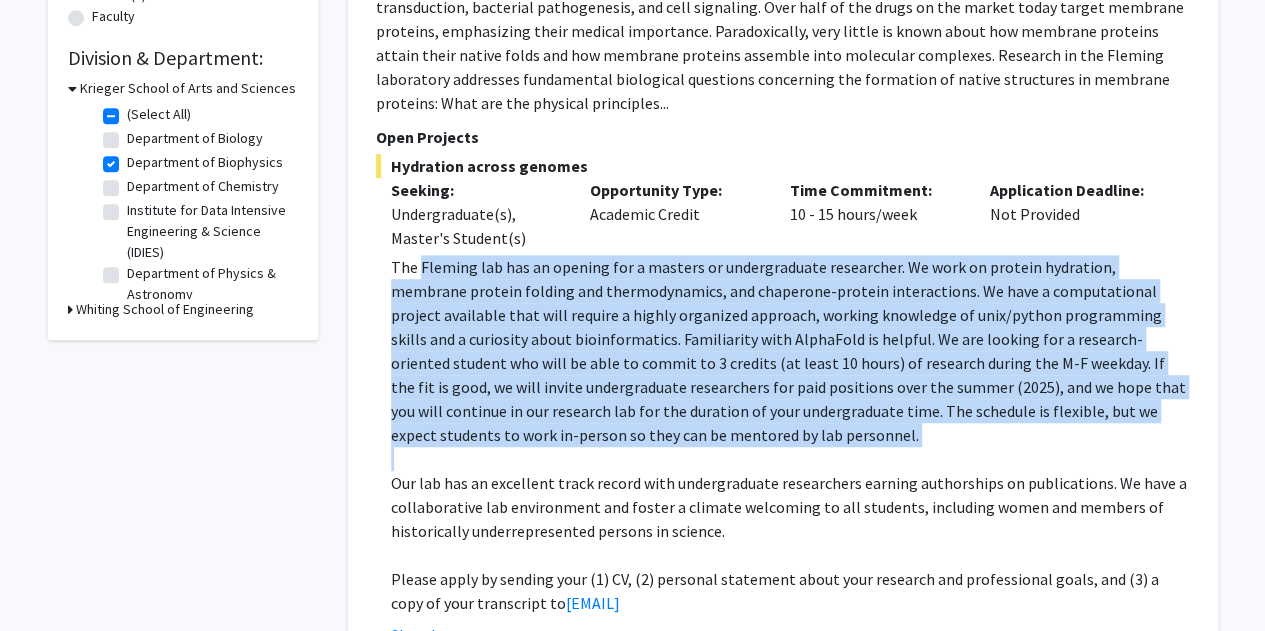 drag, startPoint x: 830, startPoint y: 441, endPoint x: 428, endPoint y: 274, distance: 435.30792 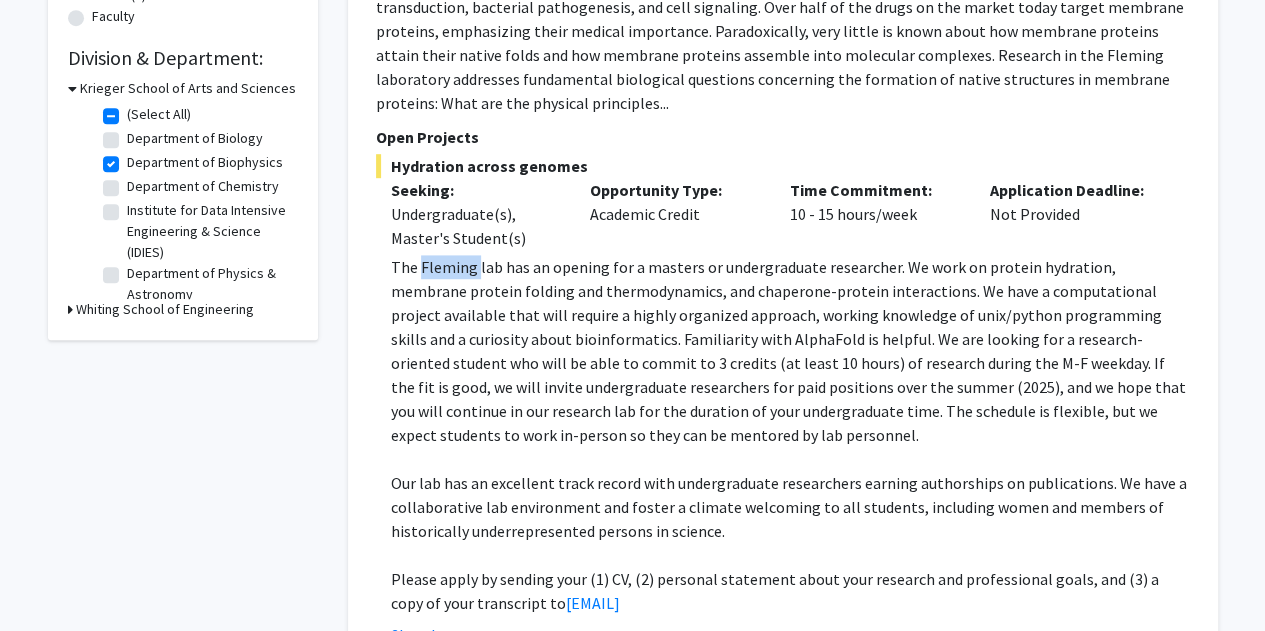 click on "The Fleming lab has an opening for a masters or undergraduate researcher. We work on protein hydration, membrane protein folding and thermodynamics, and chaperone-protein interactions. We have a computational project available that will require a highly organized approach, working knowledge of unix/python programming skills and a curiosity about bioinformatics. Familiarity with AlphaFold is helpful. We are looking for a research-oriented student who will be able to commit to 3 credits (at least 10 hours) of research during the M-F weekday. If the fit is good, we will invite undergraduate researchers for paid positions over the summer (2025), and we hope that you will continue in our research lab for the duration of your undergraduate time. The schedule is flexible, but we expect students to work in-person so they can be mentored by lab personnel." 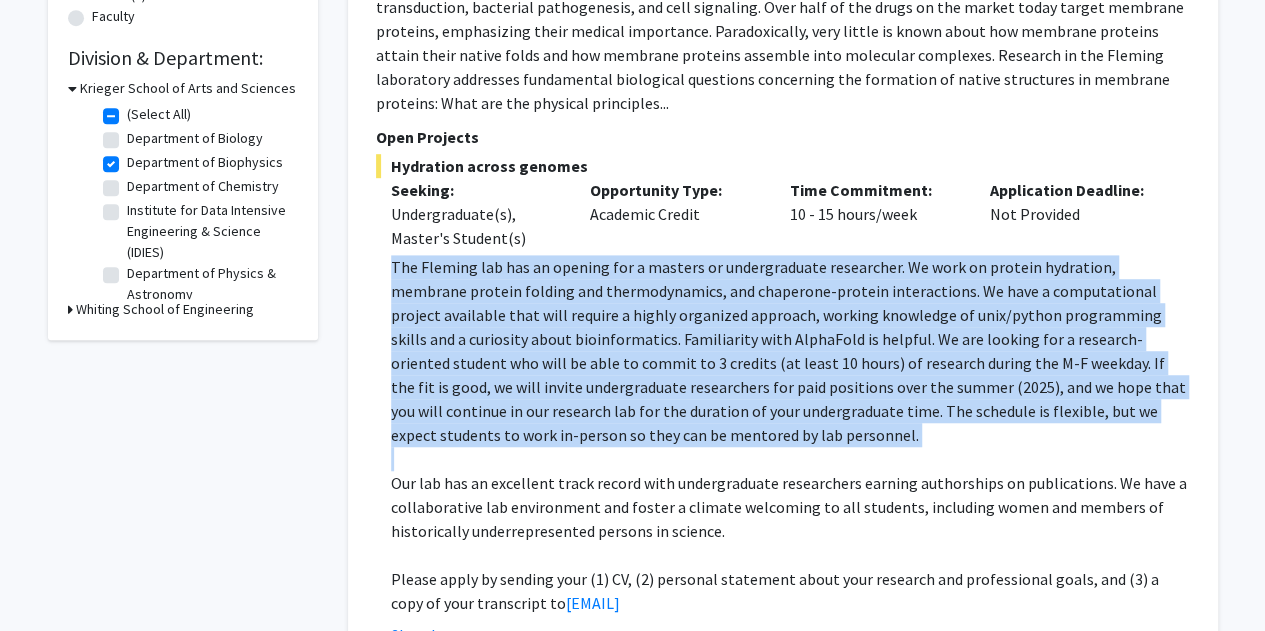 click on "The Fleming lab has an opening for a masters or undergraduate researcher. We work on protein hydration, membrane protein folding and thermodynamics, and chaperone-protein interactions. We have a computational project available that will require a highly organized approach, working knowledge of unix/python programming skills and a curiosity about bioinformatics. Familiarity with AlphaFold is helpful. We are looking for a research-oriented student who will be able to commit to 3 credits (at least 10 hours) of research during the M-F weekday. If the fit is good, we will invite undergraduate researchers for paid positions over the summer (2025), and we hope that you will continue in our research lab for the duration of your undergraduate time. The schedule is flexible, but we expect students to work in-person so they can be mentored by lab personnel." 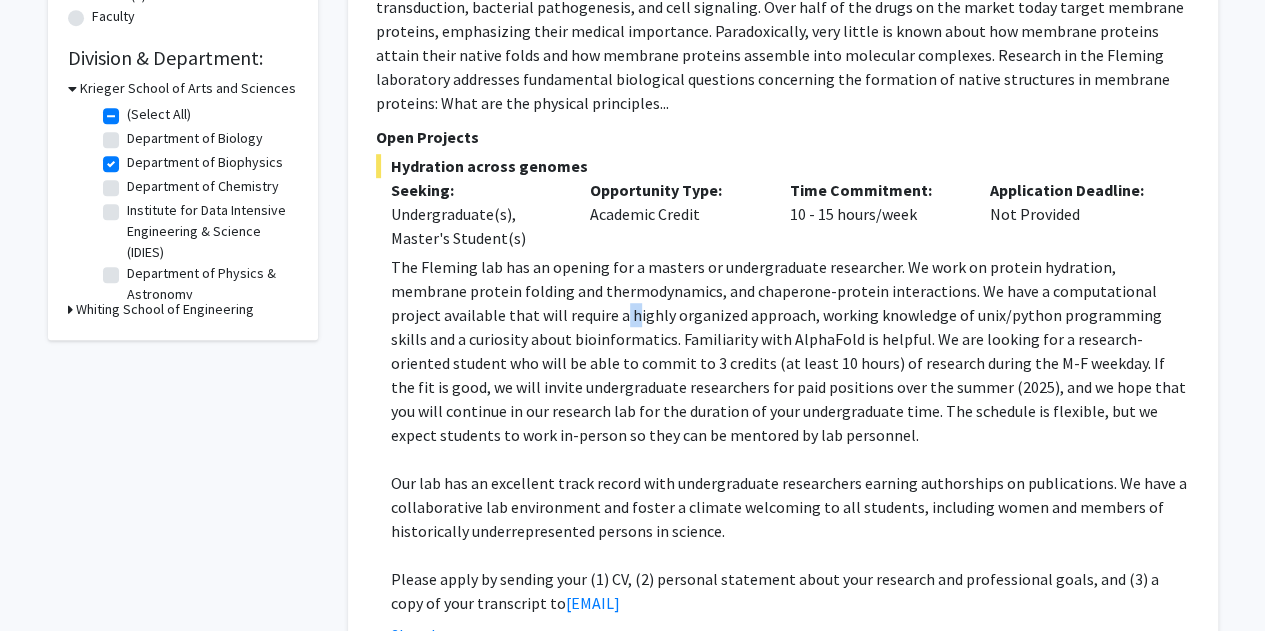click on "The Fleming lab has an opening for a masters or undergraduate researcher. We work on protein hydration, membrane protein folding and thermodynamics, and chaperone-protein interactions. We have a computational project available that will require a highly organized approach, working knowledge of unix/python programming skills and a curiosity about bioinformatics. Familiarity with AlphaFold is helpful. We are looking for a research-oriented student who will be able to commit to 3 credits (at least 10 hours) of research during the M-F weekday. If the fit is good, we will invite undergraduate researchers for paid positions over the summer (2025), and we hope that you will continue in our research lab for the duration of your undergraduate time. The schedule is flexible, but we expect students to work in-person so they can be mentored by lab personnel." 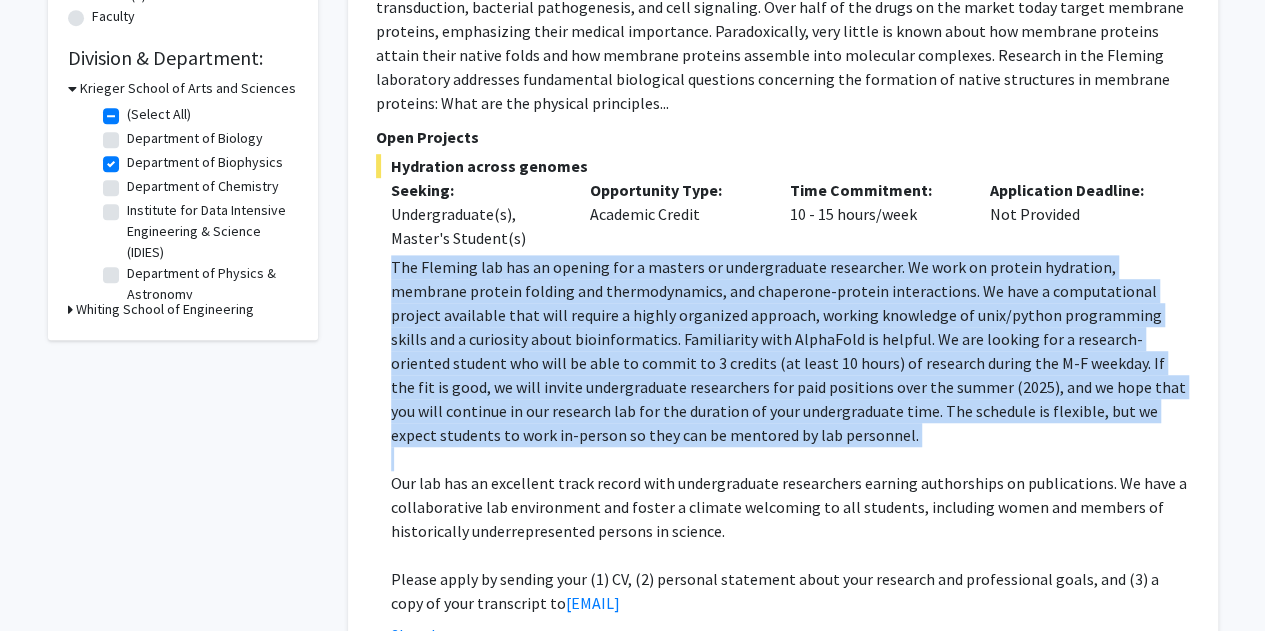 click on "The Fleming lab has an opening for a masters or undergraduate researcher. We work on protein hydration, membrane protein folding and thermodynamics, and chaperone-protein interactions. We have a computational project available that will require a highly organized approach, working knowledge of unix/python programming skills and a curiosity about bioinformatics. Familiarity with AlphaFold is helpful. We are looking for a research-oriented student who will be able to commit to 3 credits (at least 10 hours) of research during the M-F weekday. If the fit is good, we will invite undergraduate researchers for paid positions over the summer (2025), and we hope that you will continue in our research lab for the duration of your undergraduate time. The schedule is flexible, but we expect students to work in-person so they can be mentored by lab personnel." 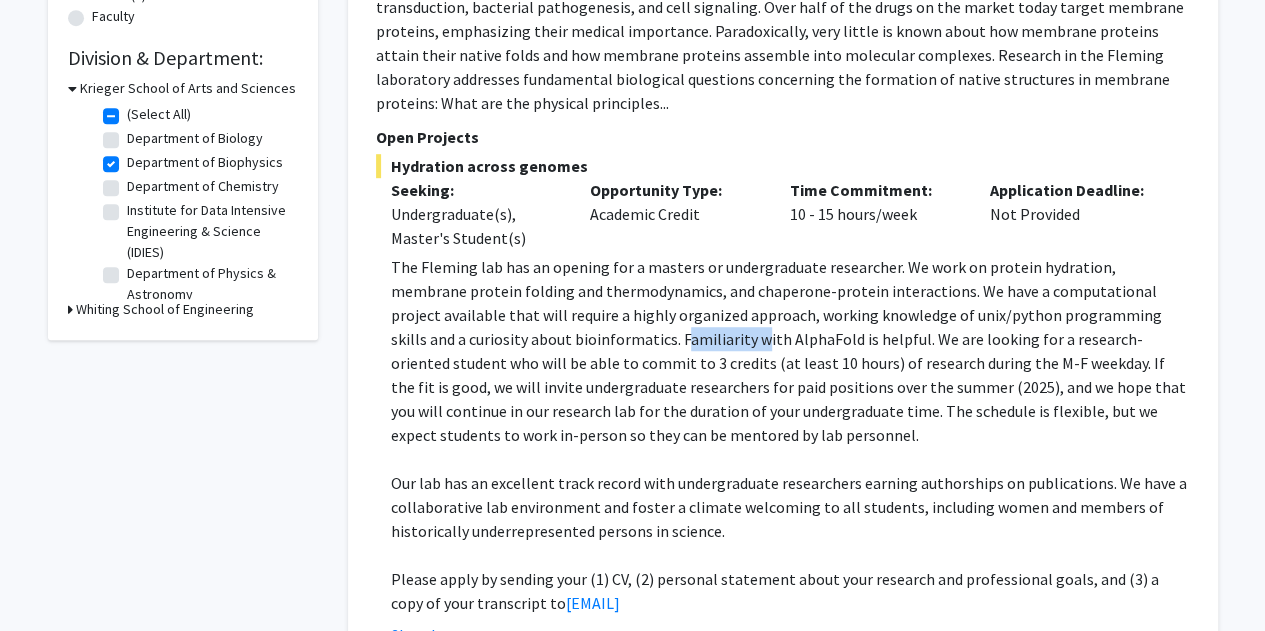click on "The Fleming lab has an opening for a masters or undergraduate researcher. We work on protein hydration, membrane protein folding and thermodynamics, and chaperone-protein interactions. We have a computational project available that will require a highly organized approach, working knowledge of unix/python programming skills and a curiosity about bioinformatics. Familiarity with AlphaFold is helpful. We are looking for a research-oriented student who will be able to commit to 3 credits (at least 10 hours) of research during the M-F weekday. If the fit is good, we will invite undergraduate researchers for paid positions over the summer (2025), and we hope that you will continue in our research lab for the duration of your undergraduate time. The schedule is flexible, but we expect students to work in-person so they can be mentored by lab personnel." 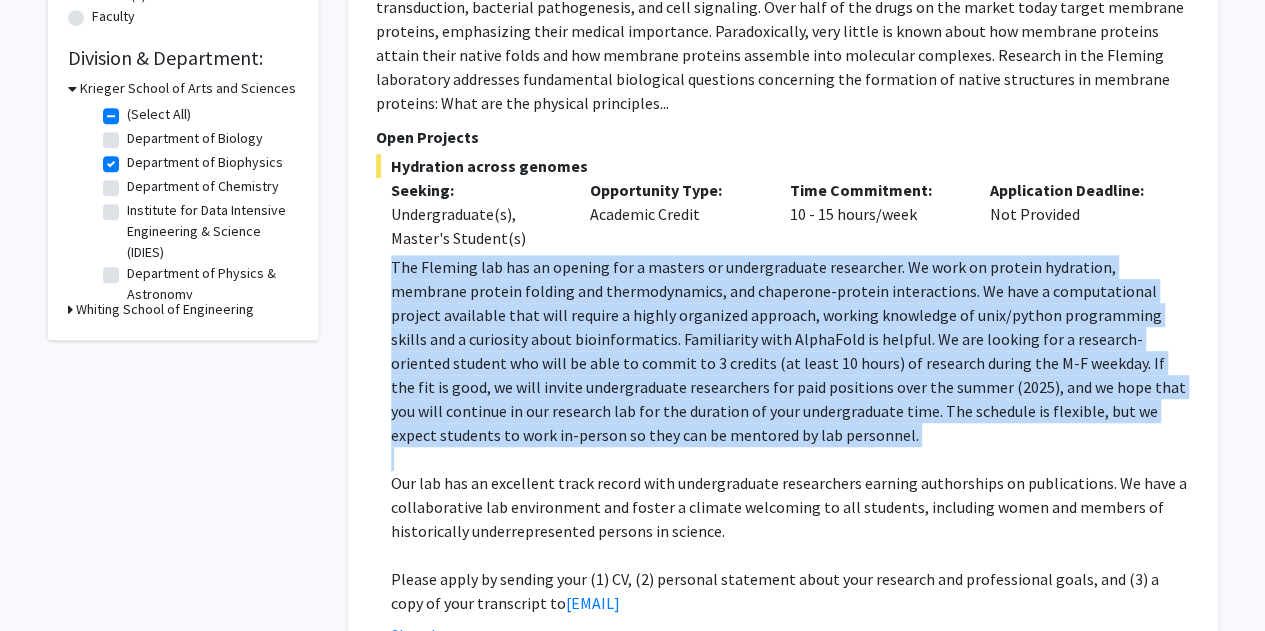 click on "The Fleming lab has an opening for a masters or undergraduate researcher. We work on protein hydration, membrane protein folding and thermodynamics, and chaperone-protein interactions. We have a computational project available that will require a highly organized approach, working knowledge of unix/python programming skills and a curiosity about bioinformatics. Familiarity with AlphaFold is helpful. We are looking for a research-oriented student who will be able to commit to 3 credits (at least 10 hours) of research during the M-F weekday. If the fit is good, we will invite undergraduate researchers for paid positions over the summer (2025), and we hope that you will continue in our research lab for the duration of your undergraduate time. The schedule is flexible, but we expect students to work in-person so they can be mentored by lab personnel." 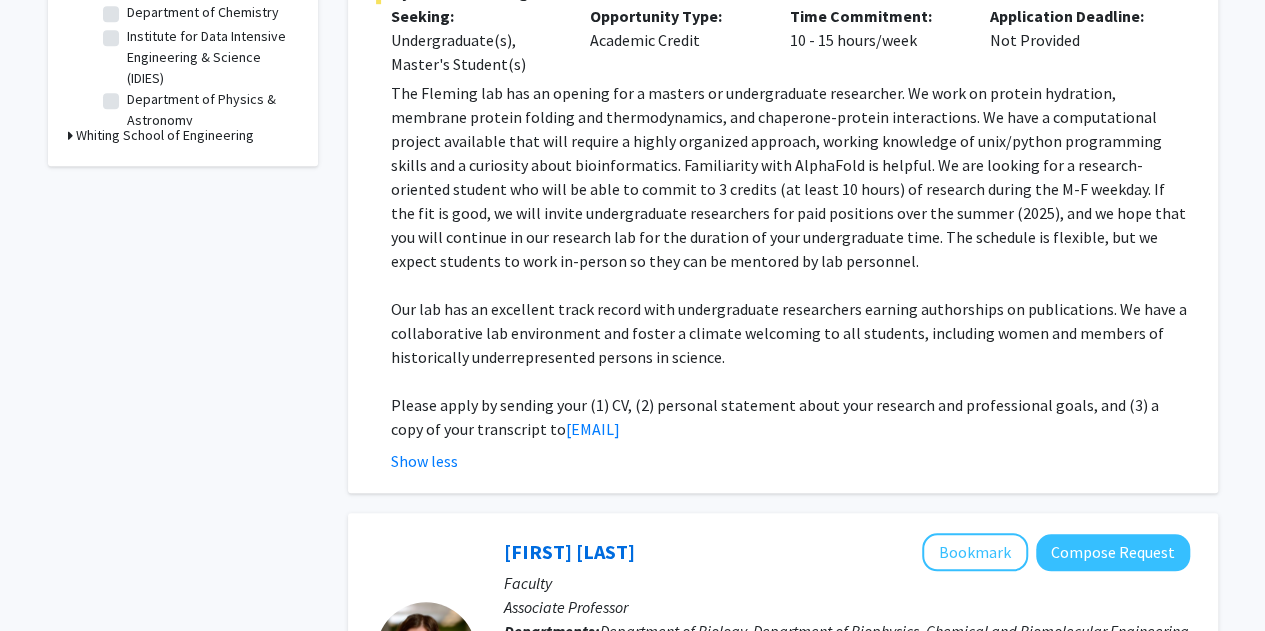 scroll, scrollTop: 753, scrollLeft: 0, axis: vertical 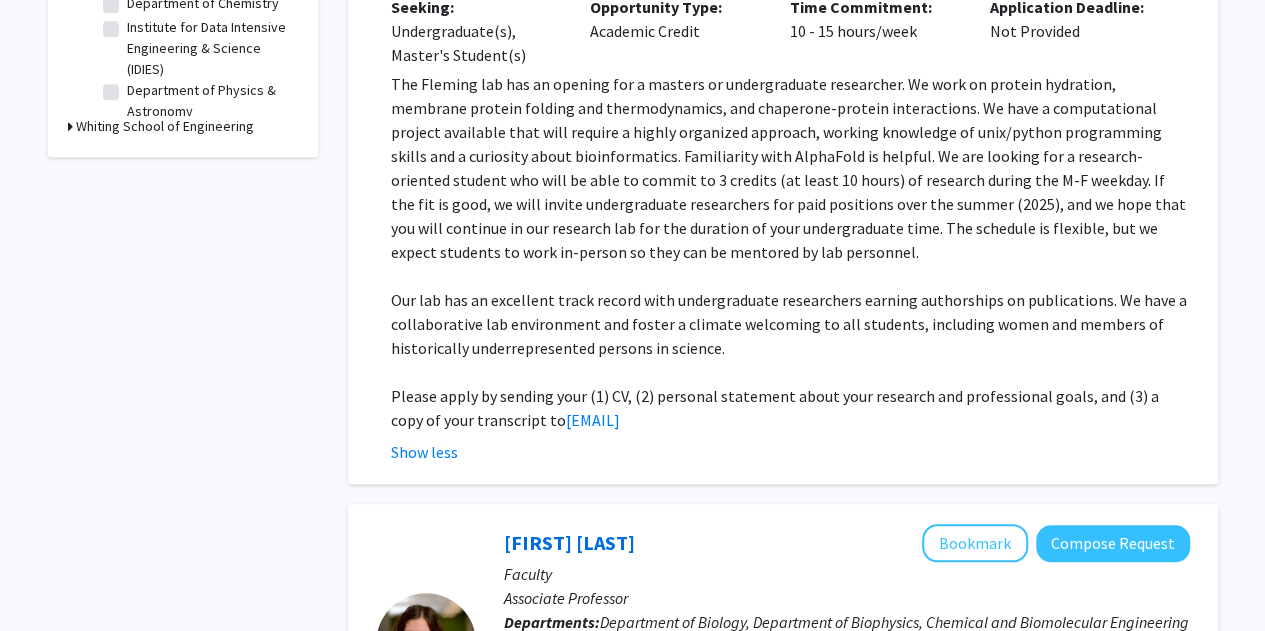 click on "Please apply by sending your (1) CV, (2) personal statement about your research and professional goals, and (3) a copy of your transcript to Karen.Fleming@example.com" 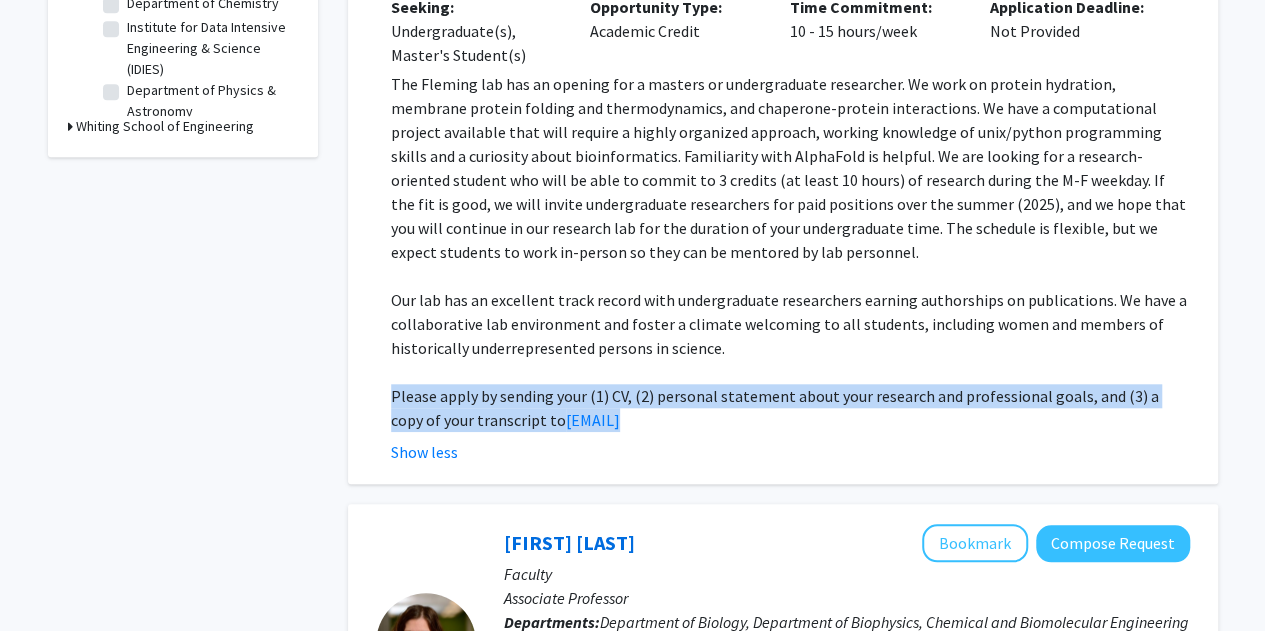 click on "Please apply by sending your (1) CV, (2) personal statement about your research and professional goals, and (3) a copy of your transcript to Karen.Fleming@example.com" 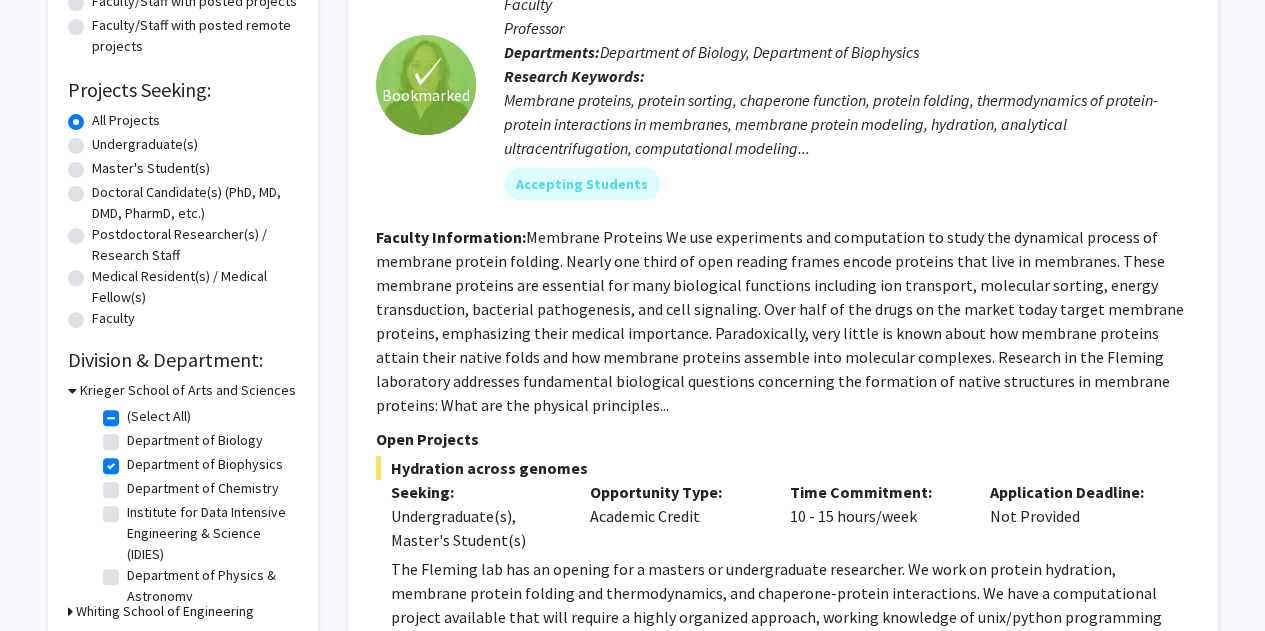 scroll, scrollTop: 250, scrollLeft: 0, axis: vertical 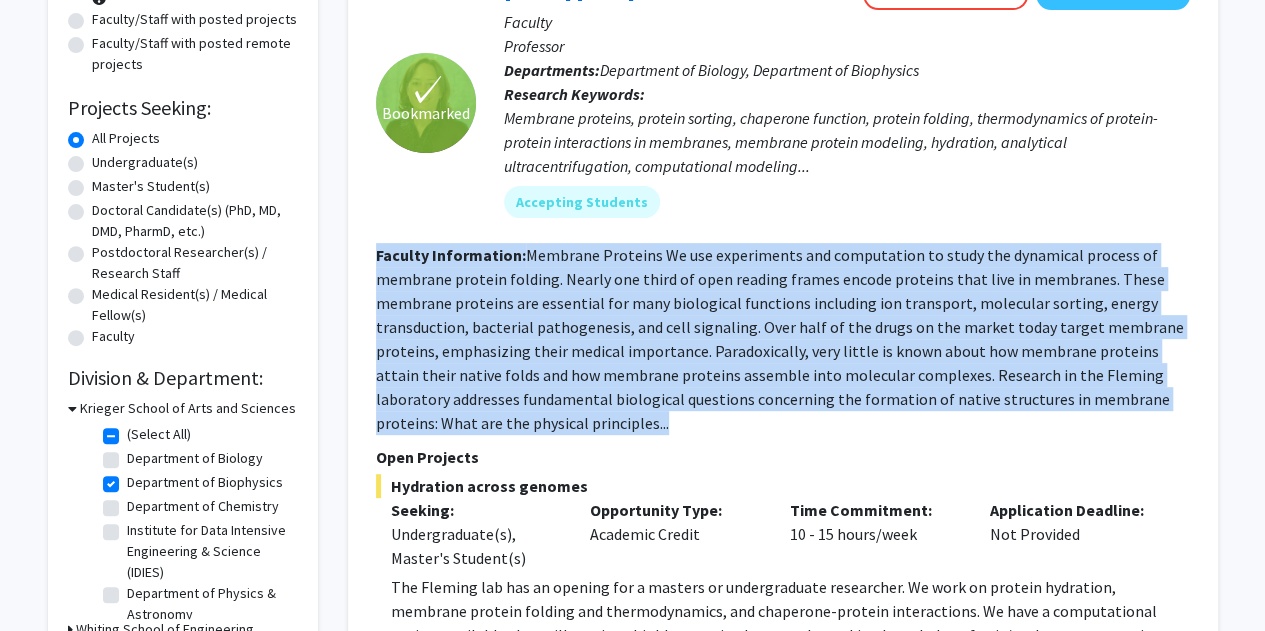 drag, startPoint x: 370, startPoint y: 250, endPoint x: 707, endPoint y: 437, distance: 385.40628 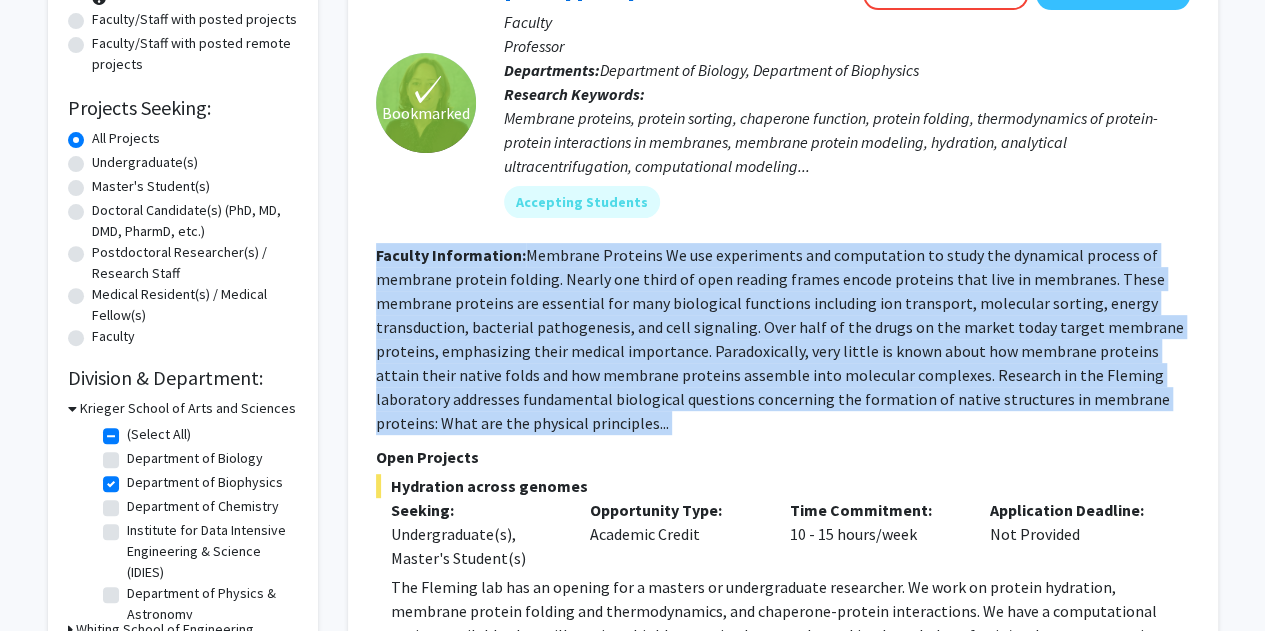 drag, startPoint x: 707, startPoint y: 437, endPoint x: 388, endPoint y: 259, distance: 365.30124 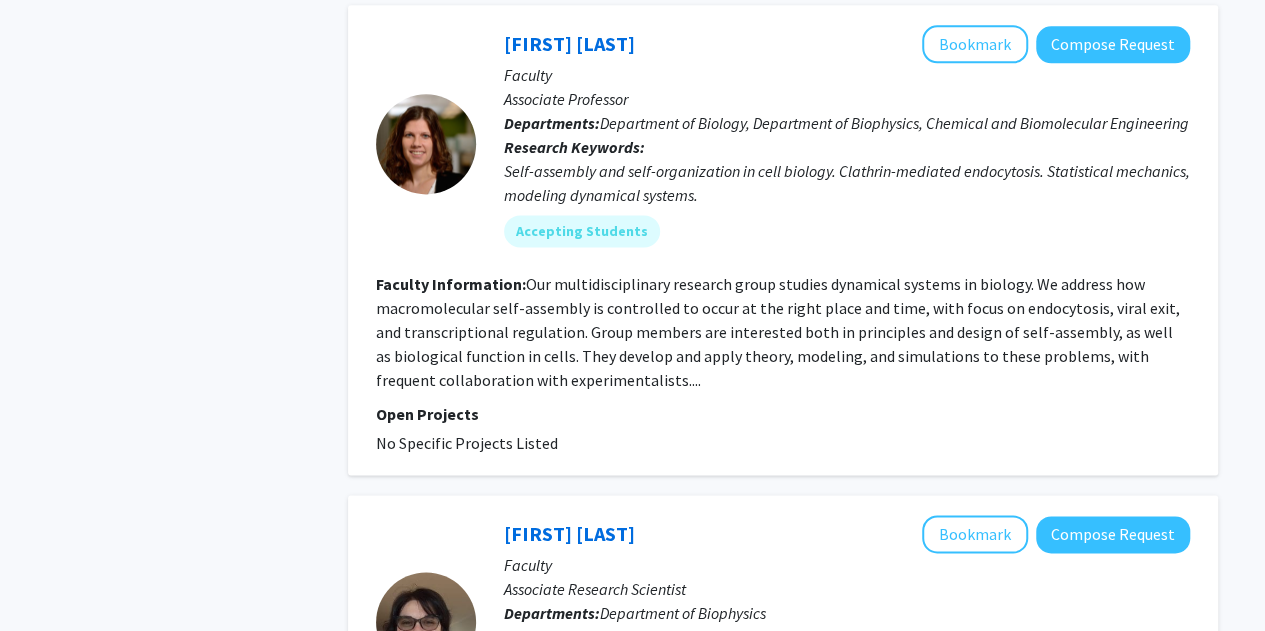 scroll, scrollTop: 1280, scrollLeft: 0, axis: vertical 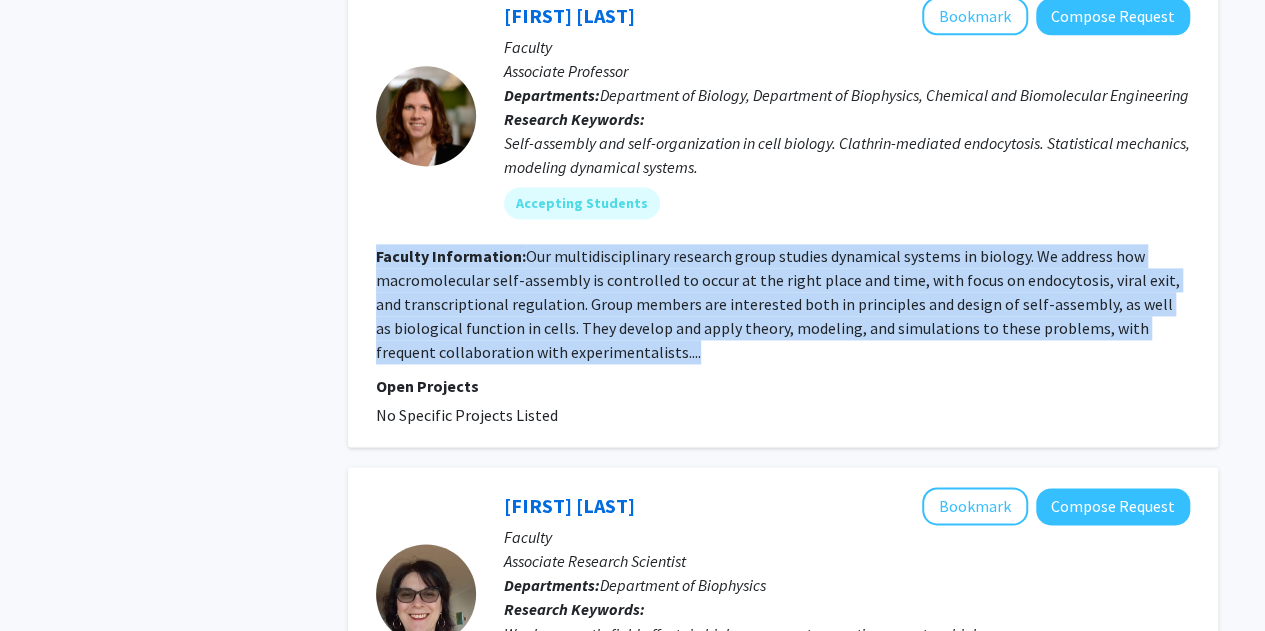 drag, startPoint x: 348, startPoint y: 273, endPoint x: 760, endPoint y: 387, distance: 427.481 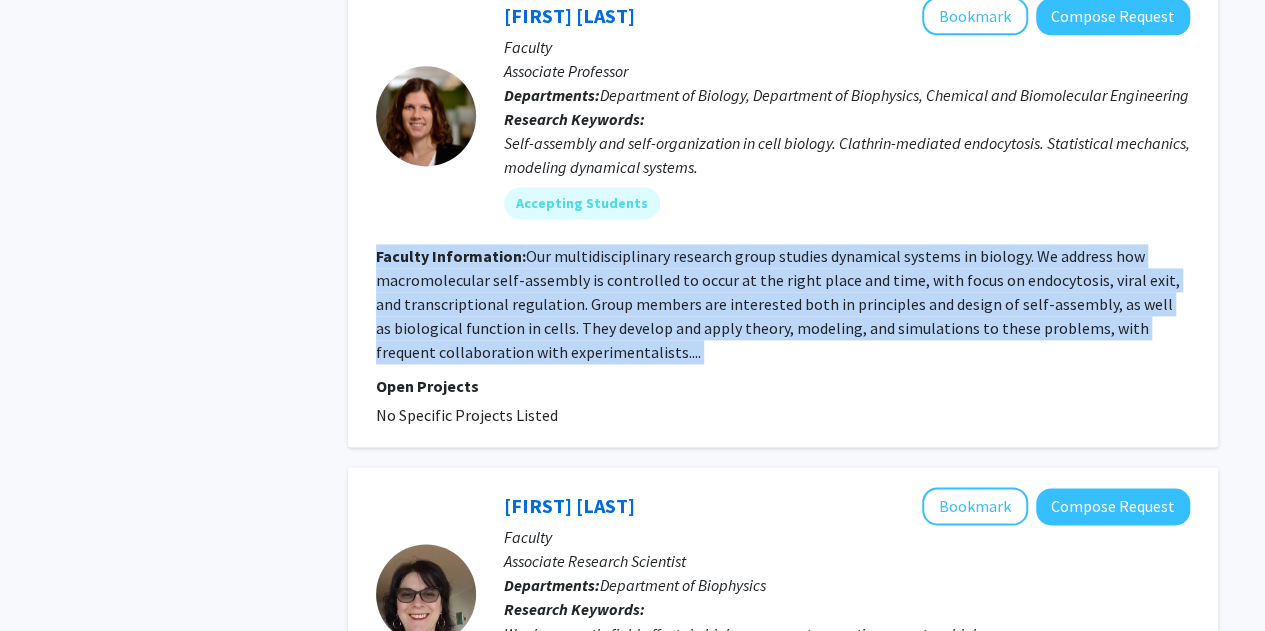 drag, startPoint x: 760, startPoint y: 387, endPoint x: 381, endPoint y: 287, distance: 391.97067 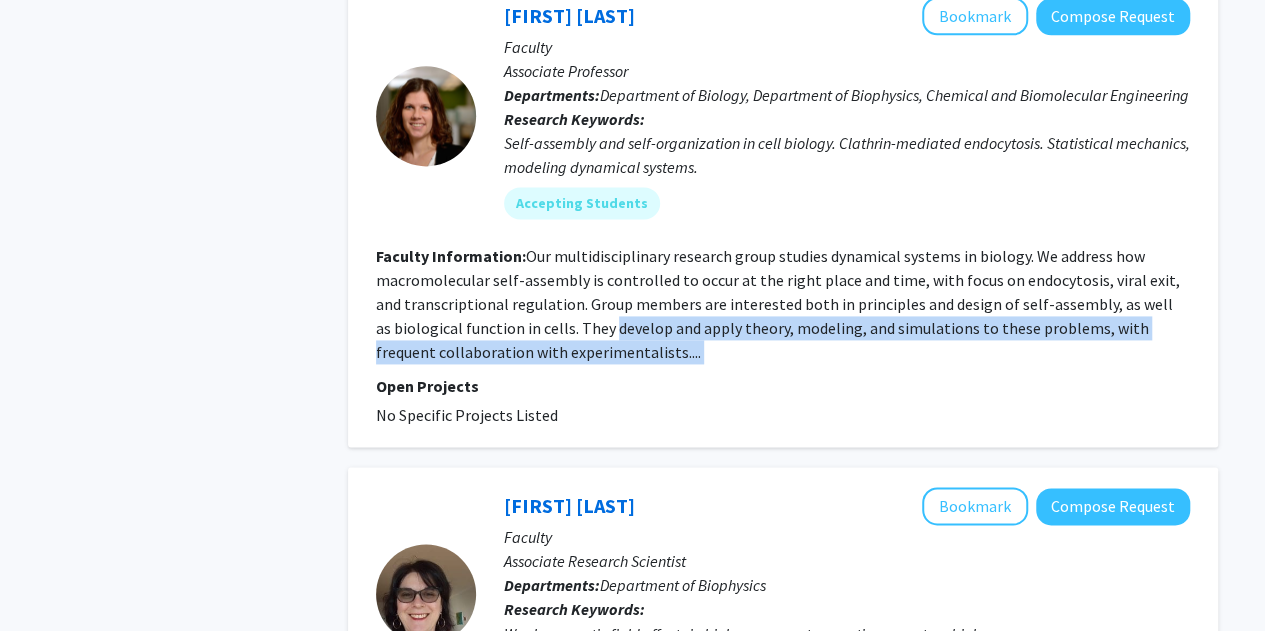 drag, startPoint x: 720, startPoint y: 379, endPoint x: 587, endPoint y: 345, distance: 137.2771 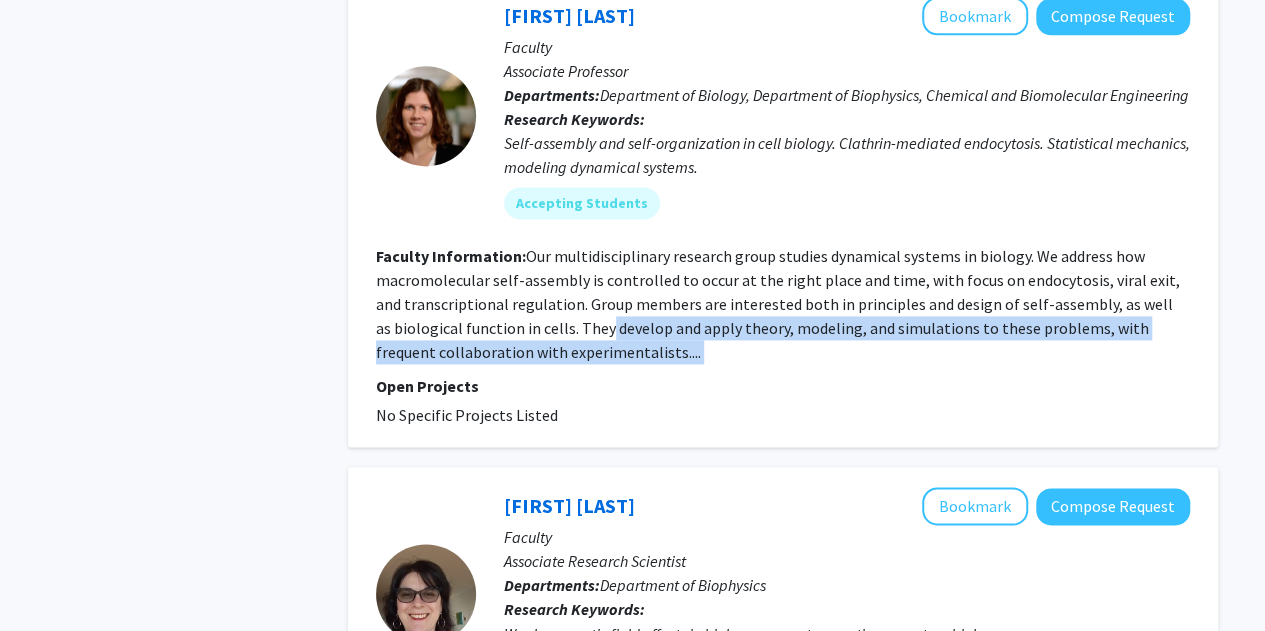 click on "Our multidisciplinary research group studies dynamical systems in biology. We address how macromolecular self-assembly is controlled to occur at the right place and time, with focus on endocytosis, viral exit, and transcriptional regulation. Group members are interested both in principles and design of self-assembly, as well as biological function in cells. They develop and apply theory, modeling, and simulations to these problems, with frequent collaboration with experimentalists...." 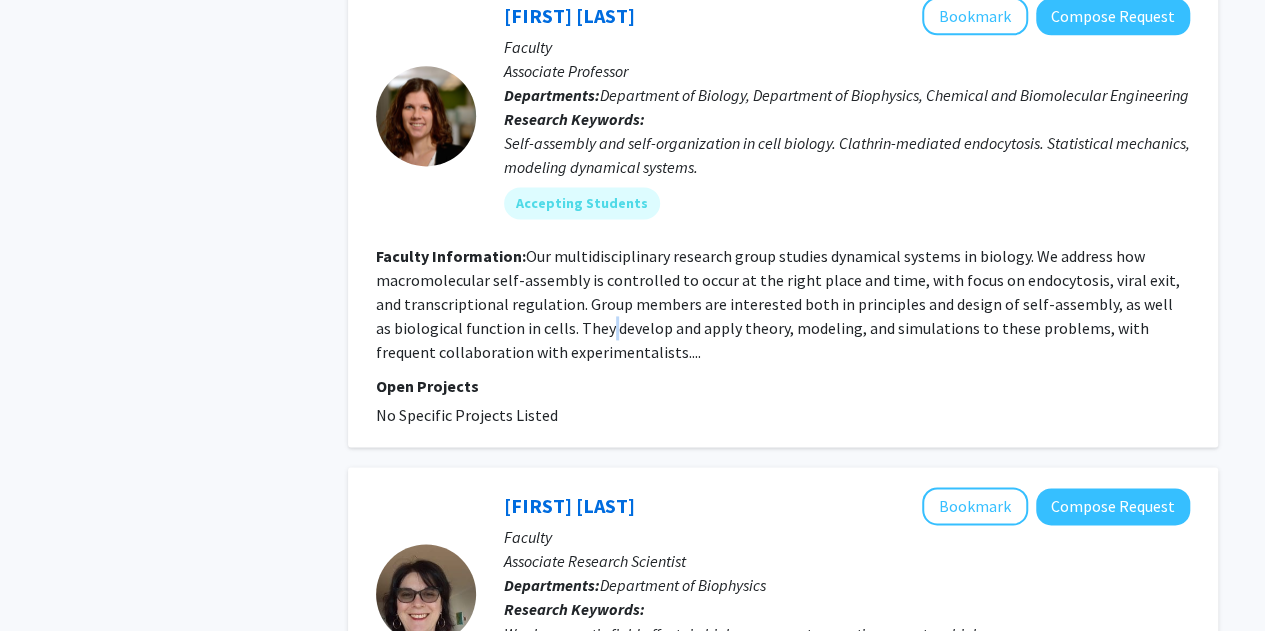 click on "Our multidisciplinary research group studies dynamical systems in biology. We address how macromolecular self-assembly is controlled to occur at the right place and time, with focus on endocytosis, viral exit, and transcriptional regulation. Group members are interested both in principles and design of self-assembly, as well as biological function in cells. They develop and apply theory, modeling, and simulations to these problems, with frequent collaboration with experimentalists...." 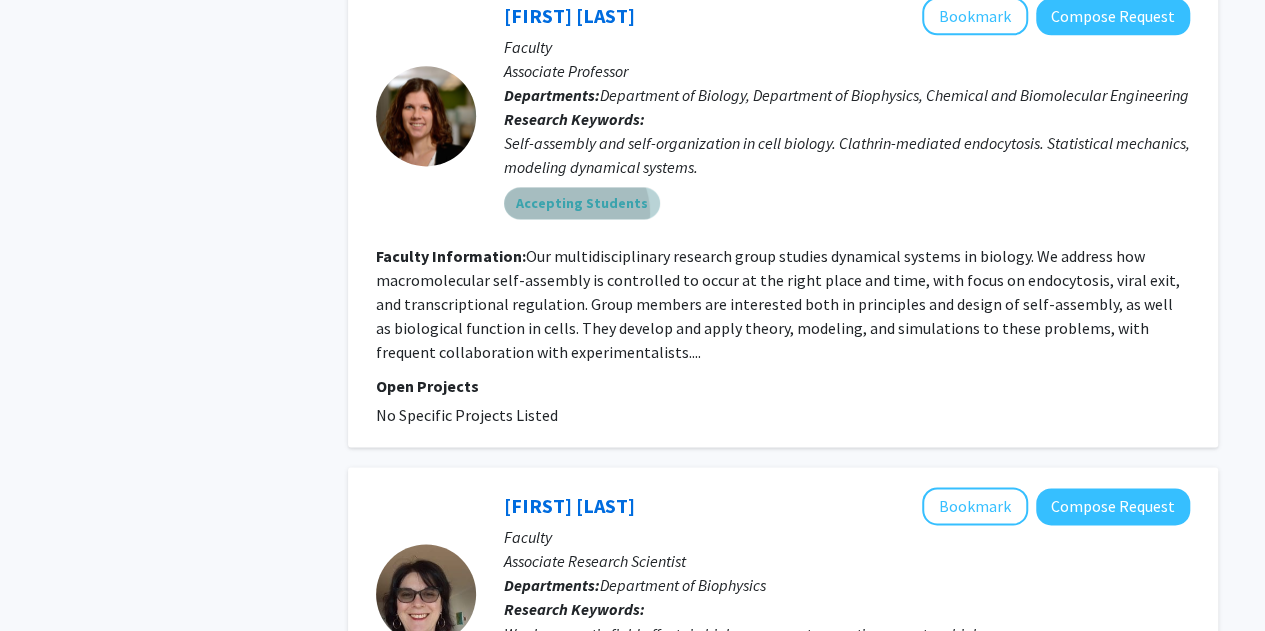 click on "Accepting Students" at bounding box center [582, 203] 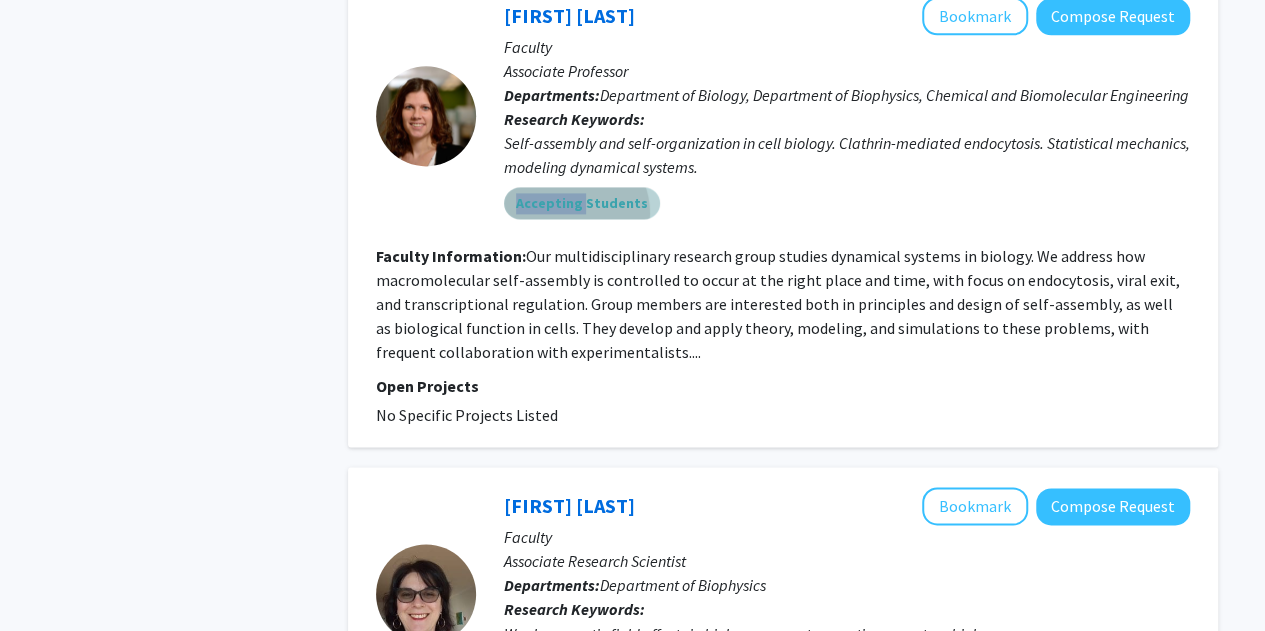 click on "Accepting Students" at bounding box center [582, 203] 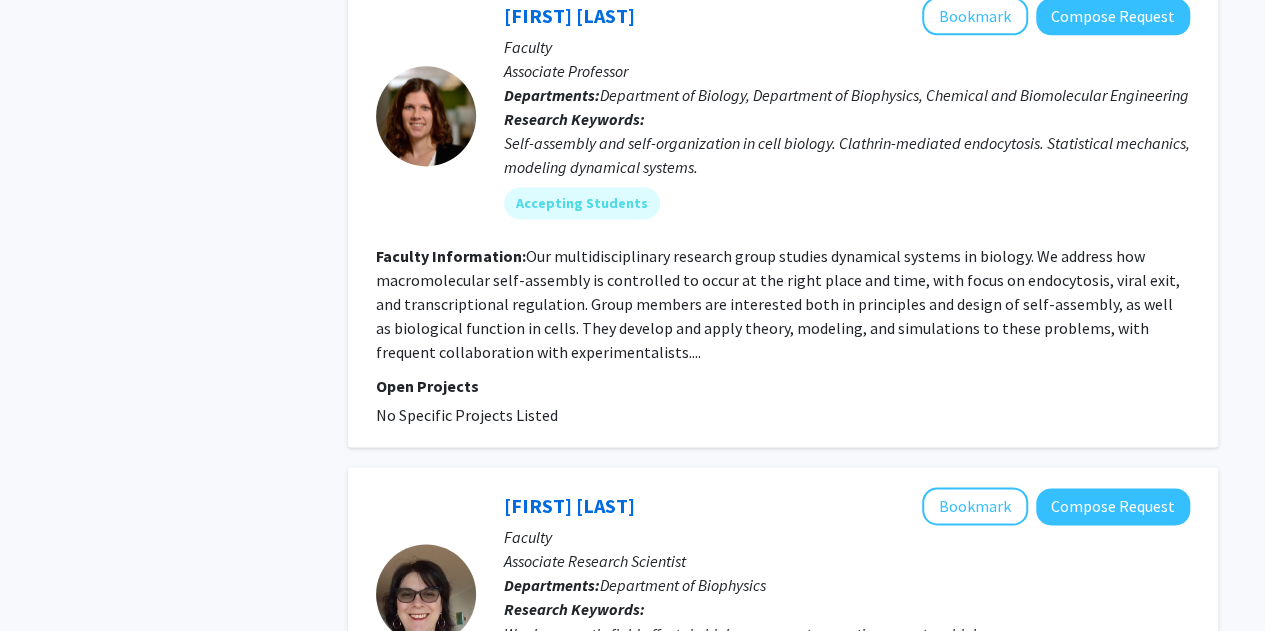 click on "[FIRST] [LAST]   Bookmark
Compose Request  Faculty Associate Professor Departments:  Department of Biology, Department of Biophysics, Chemical and Biomolecular Engineering Research Keywords:  Self-assembly and self-organization in cell biology. Clathrin-mediated endocytosis. Statistical mechanics, modeling dynamical systems. Accepting Students" 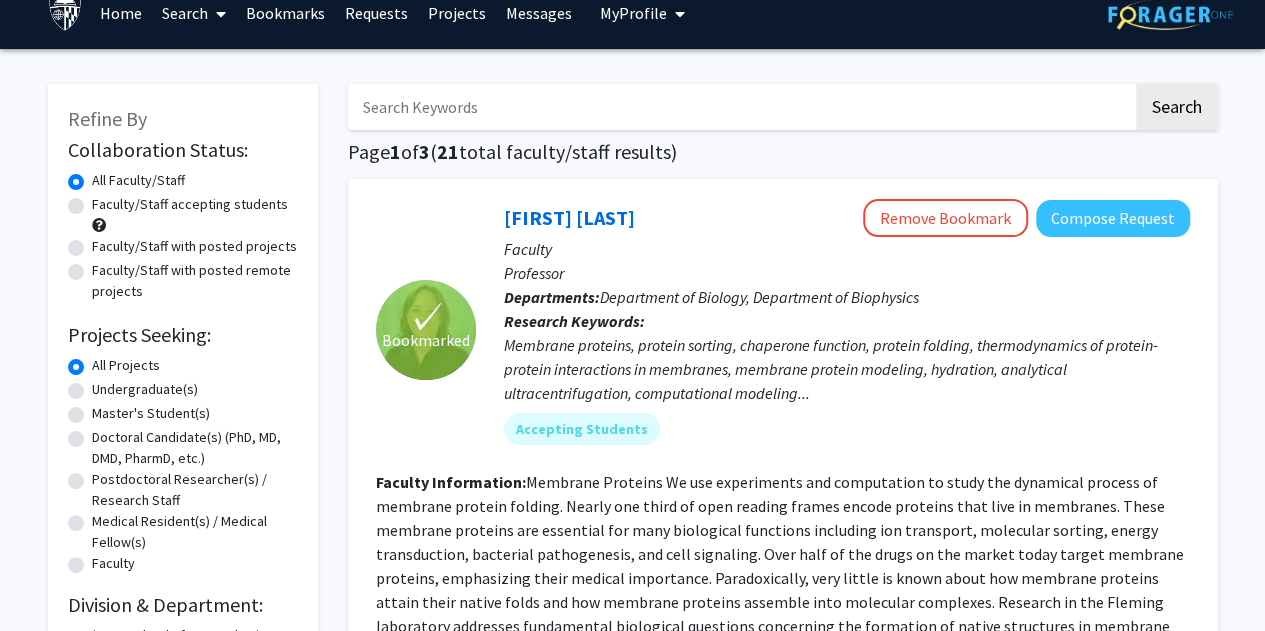 scroll, scrollTop: 0, scrollLeft: 0, axis: both 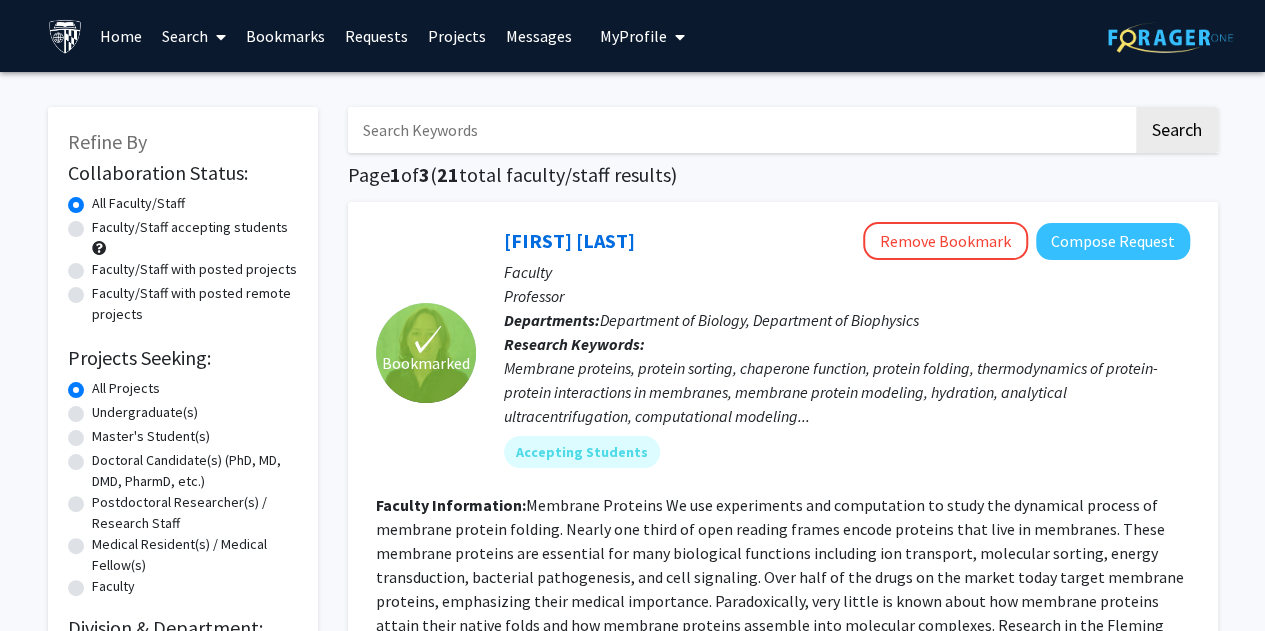 click on "Faculty/Staff accepting students" 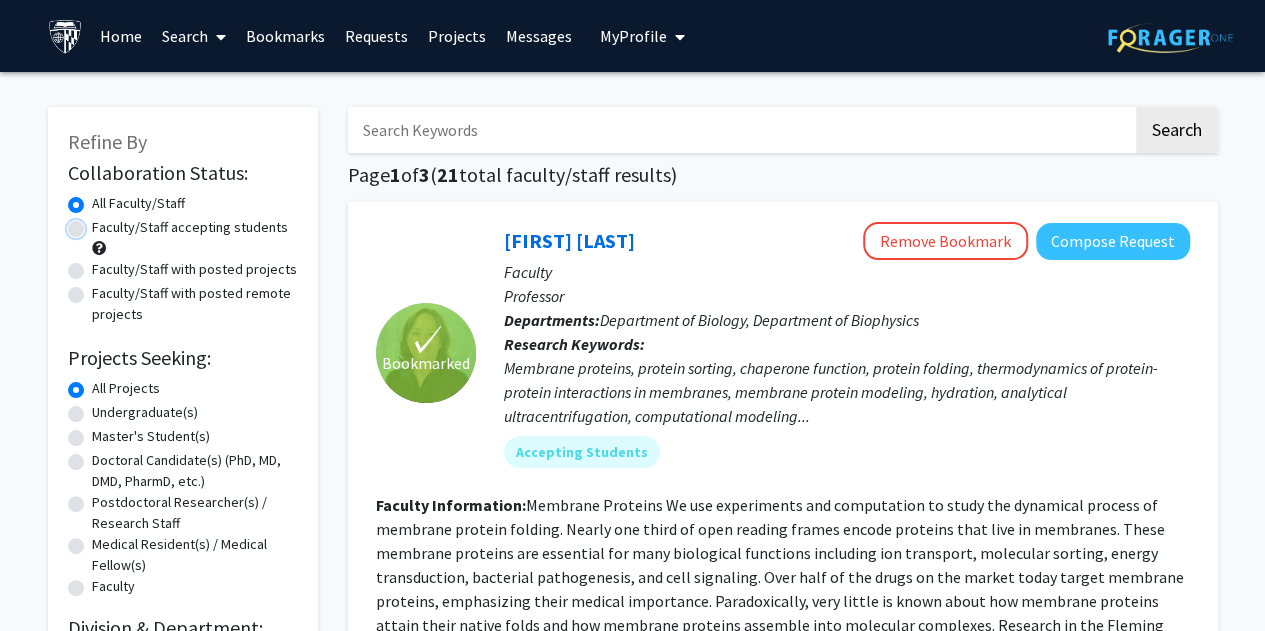 click on "Faculty/Staff accepting students" at bounding box center [98, 223] 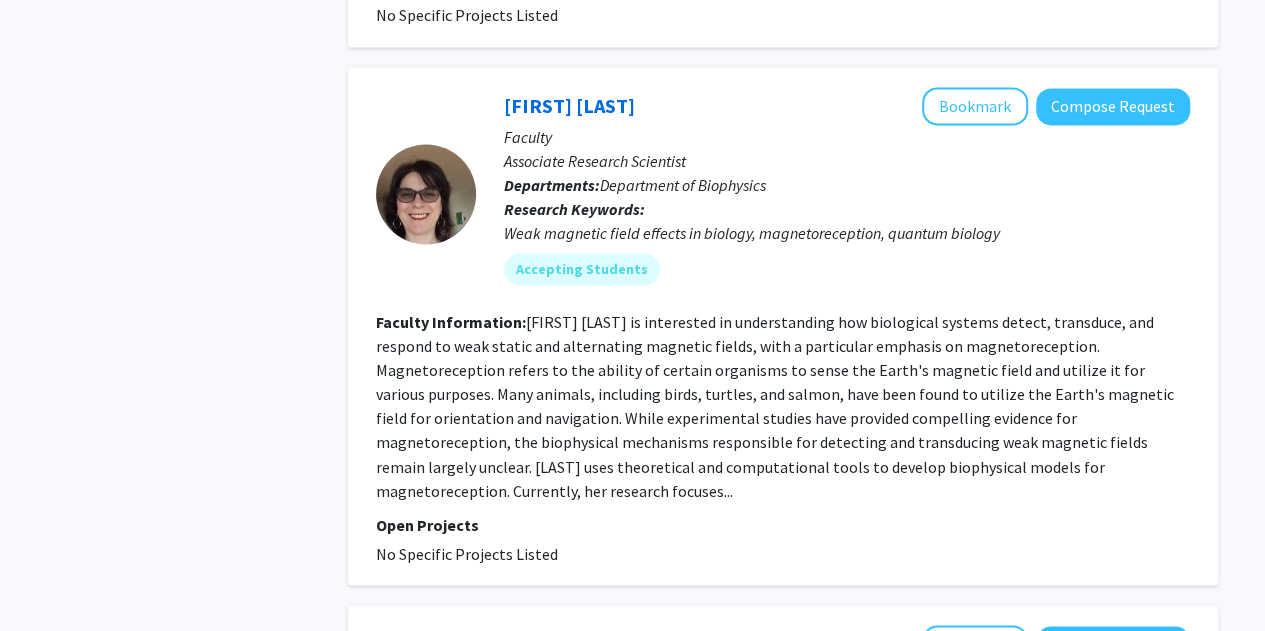scroll, scrollTop: 1514, scrollLeft: 0, axis: vertical 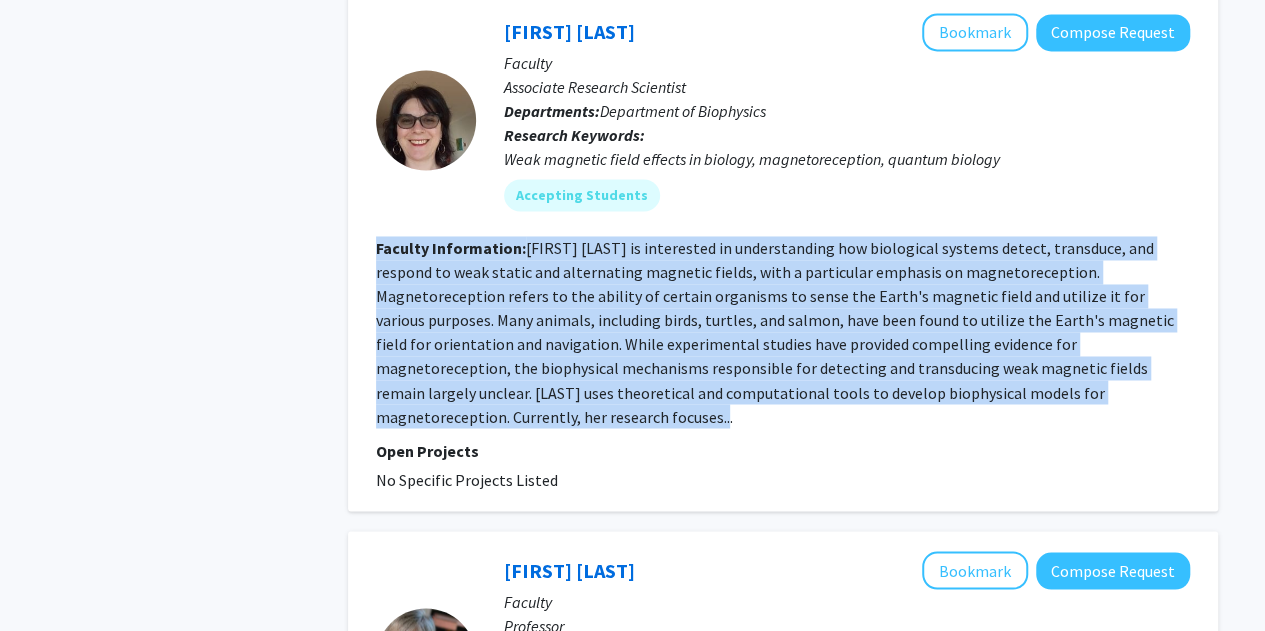 drag, startPoint x: 604, startPoint y: 455, endPoint x: 362, endPoint y: 274, distance: 302.20026 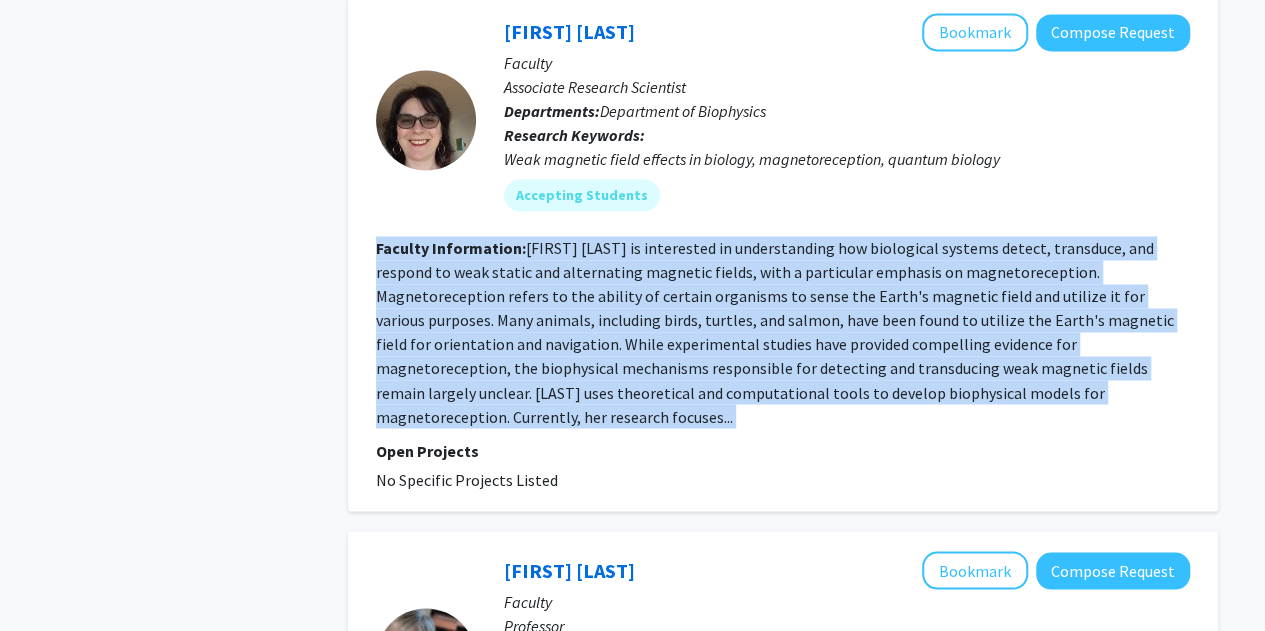 drag, startPoint x: 362, startPoint y: 274, endPoint x: 671, endPoint y: 446, distance: 353.6453 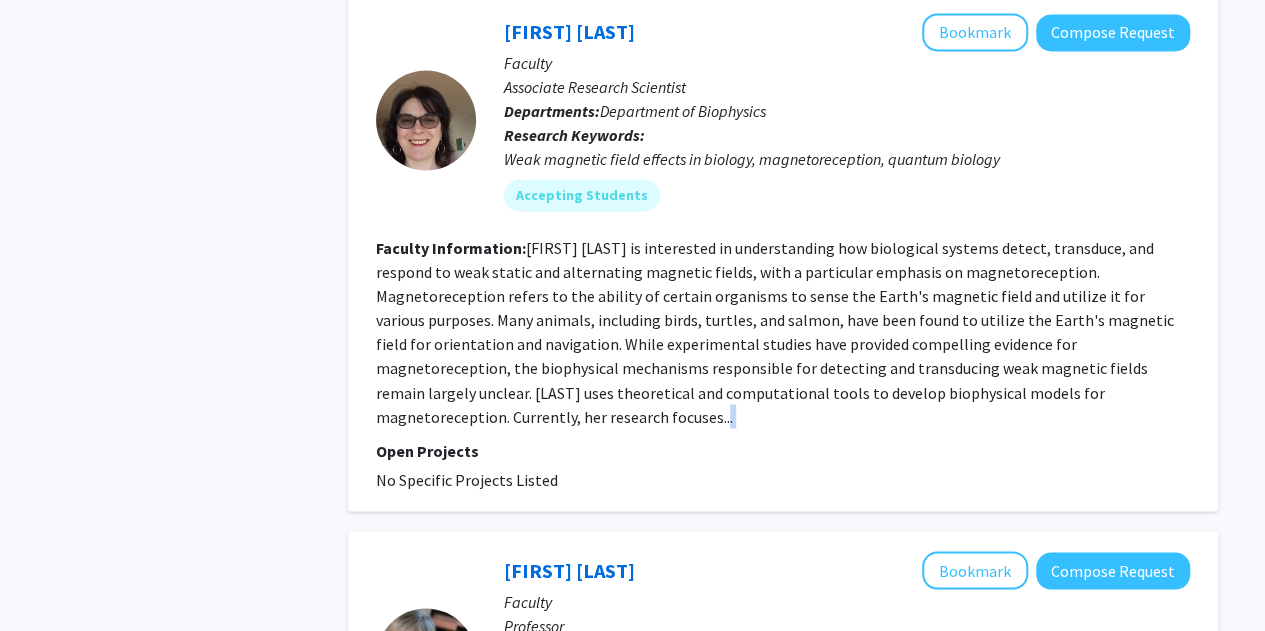 click on "Faculty Information:  [FIRST] [LAST] is interested in understanding how biological systems detect, transduce, and respond to weak static and alternating magnetic fields, with a particular emphasis on magnetoreception.
Magnetoreception refers to the ability of certain organisms to sense the Earth's magnetic field and utilize it for various purposes. Many animals, including birds, turtles, and salmon, have been found to utilize the Earth's magnetic field for orientation and navigation. While experimental studies have provided compelling evidence for magnetoreception, the biophysical mechanisms responsible for detecting and transducing weak magnetic fields remain largely unclear.
[LAST] uses theoretical and computational tools to develop biophysical models for magnetoreception. Currently, her research focuses..." 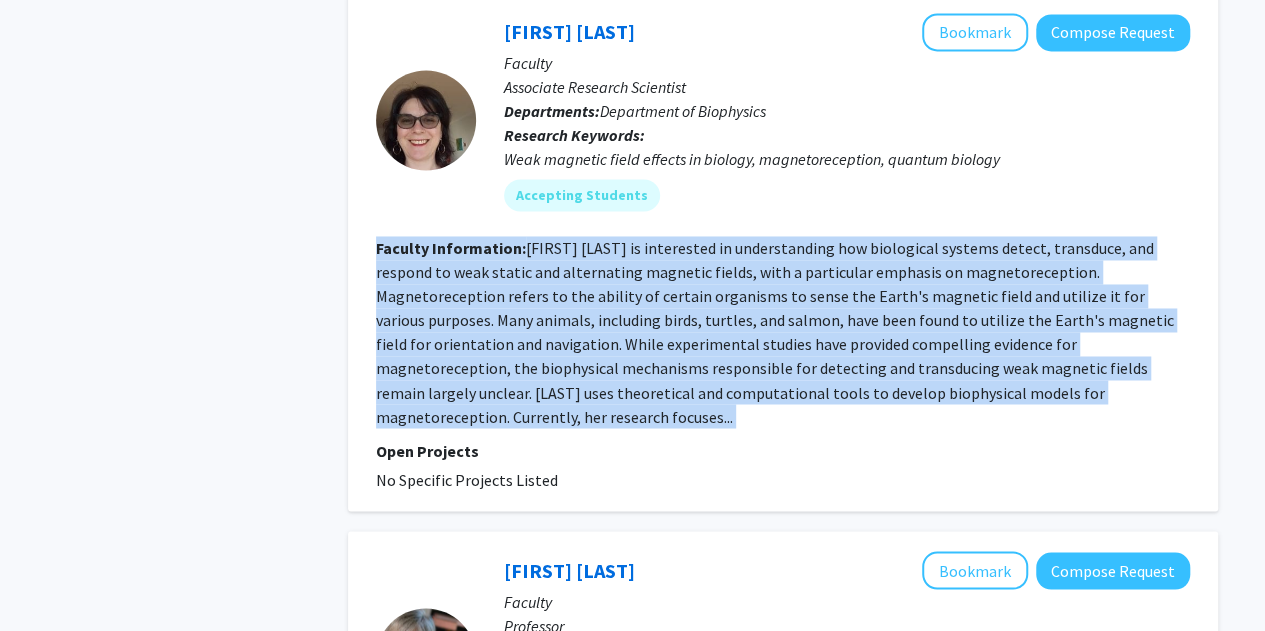 drag, startPoint x: 671, startPoint y: 446, endPoint x: 457, endPoint y: 348, distance: 235.37204 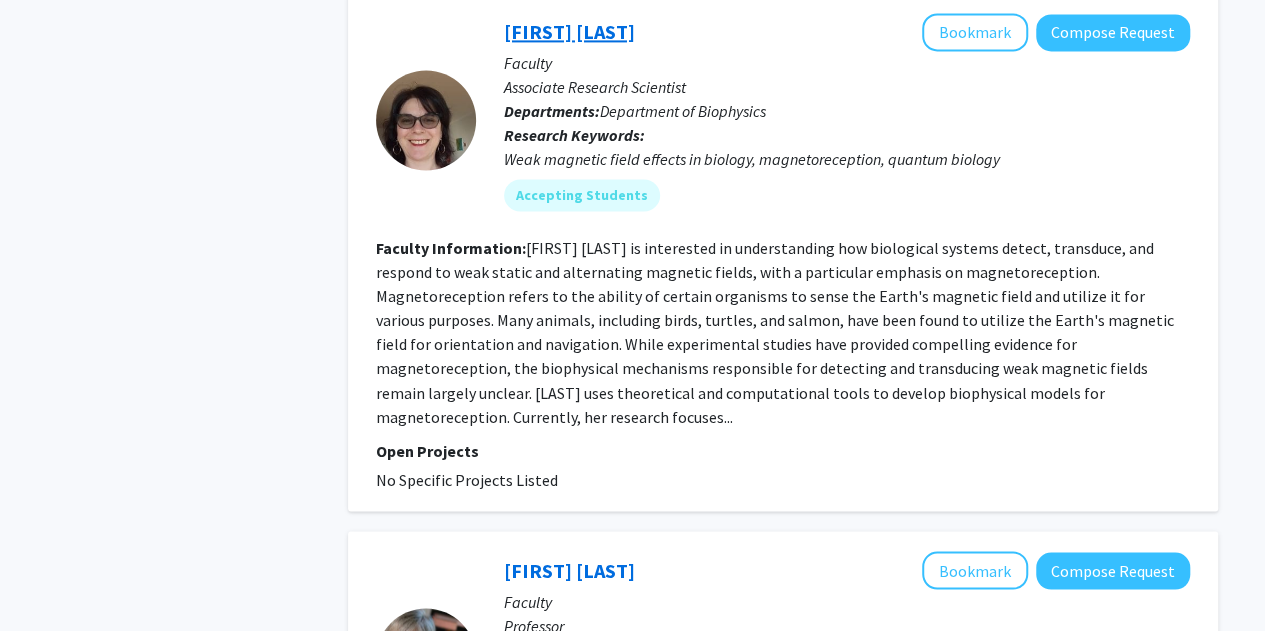 click on "[FIRST] [LAST]" 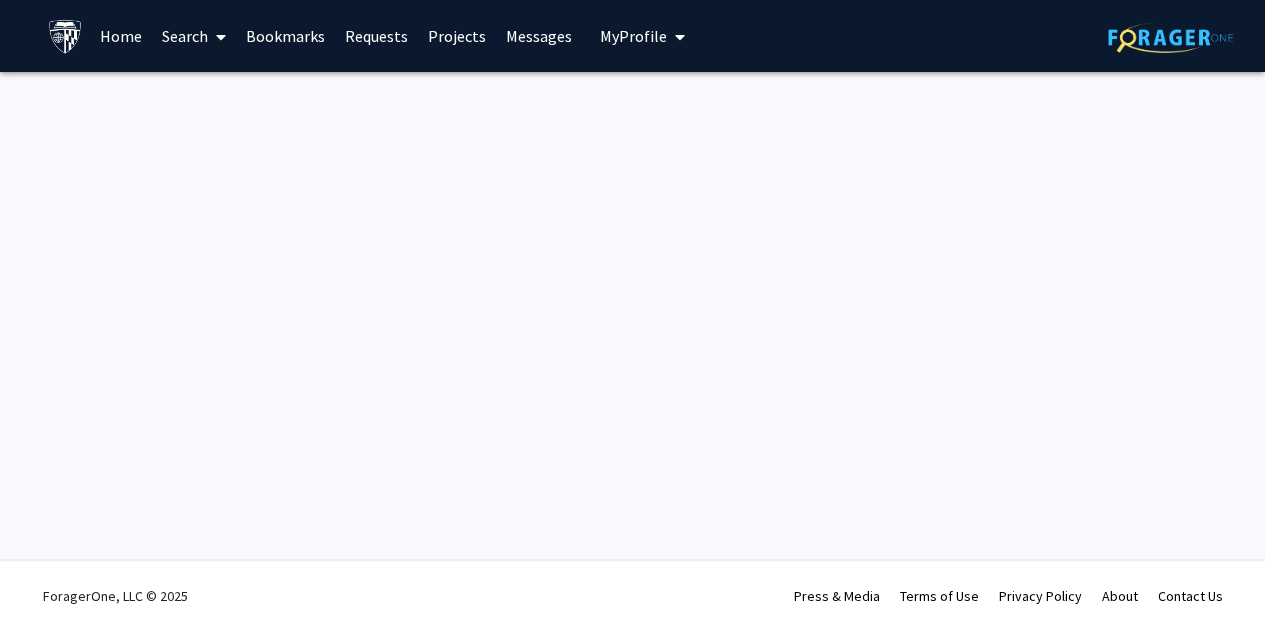 scroll, scrollTop: 0, scrollLeft: 0, axis: both 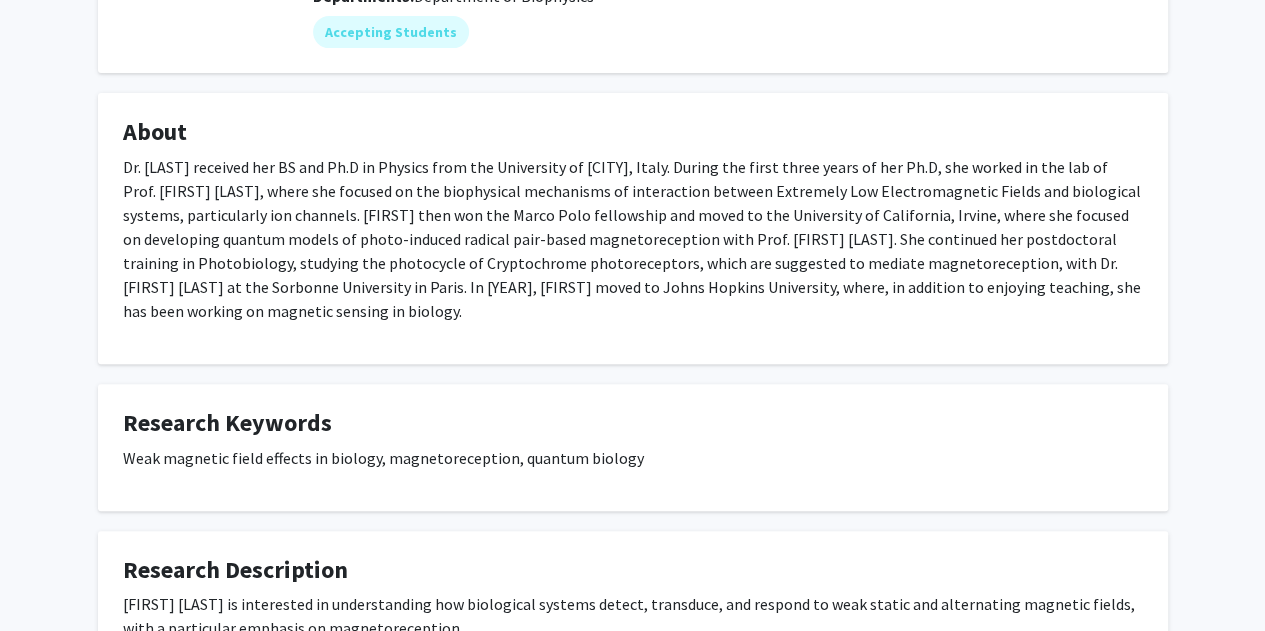 click on "Dr. [LAST] received her BS and Ph.D in Physics from the University of [CITY], Italy. During the first three years of her Ph.D, she worked in the lab of Prof. [FIRST] [LAST], where she focused on the biophysical mechanisms of interaction between Extremely Low Electromagnetic Fields and biological systems, particularly ion channels. [FIRST] then won the Marco Polo fellowship and moved to the University of California, Irvine, where she focused on developing quantum models of photo-induced radical pair-based magnetoreception with Prof. [FIRST] [LAST]. She continued her postdoctoral training in Photobiology, studying the photocycle of Cryptochrome photoreceptors, which are suggested to mediate magnetoreception, with Dr. [FIRST] [LAST] at the Sorbonne University in Paris. In [YEAR], [FIRST] moved to Johns Hopkins University, where, in addition to enjoying teaching, she has been working on magnetic sensing in biology." 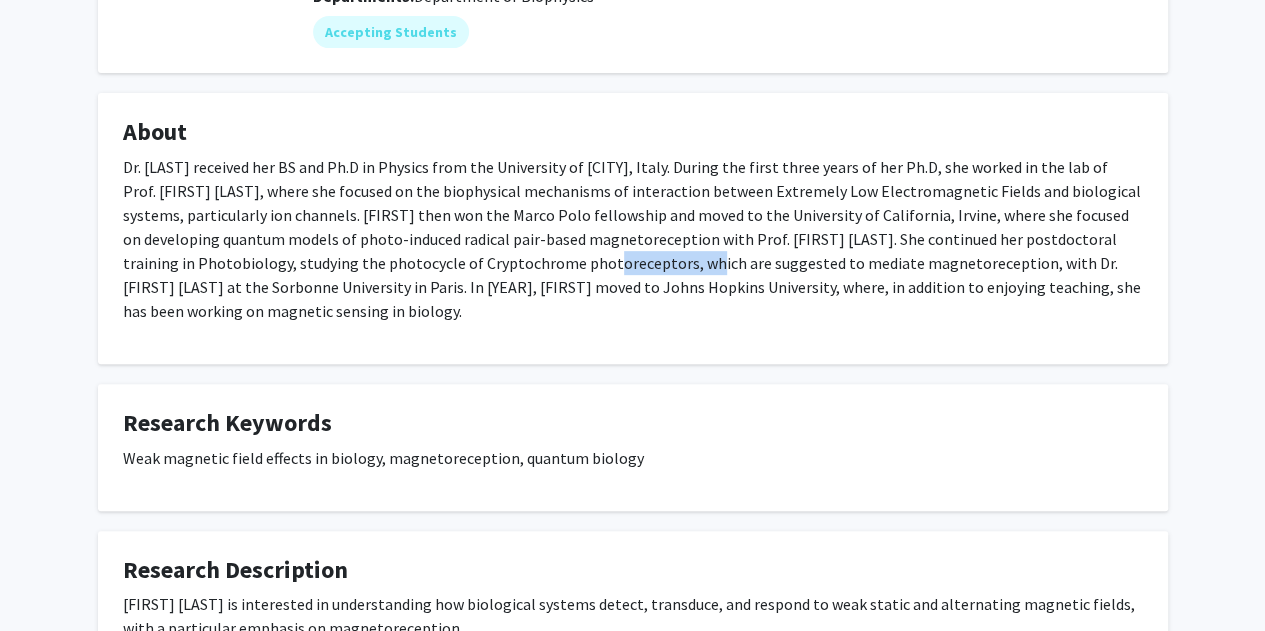 click on "Dr. [LAST] received her BS and Ph.D in Physics from the University of [CITY], Italy. During the first three years of her Ph.D, she worked in the lab of Prof. [FIRST] [LAST], where she focused on the biophysical mechanisms of interaction between Extremely Low Electromagnetic Fields and biological systems, particularly ion channels. [FIRST] then won the Marco Polo fellowship and moved to the University of California, Irvine, where she focused on developing quantum models of photo-induced radical pair-based magnetoreception with Prof. [FIRST] [LAST]. She continued her postdoctoral training in Photobiology, studying the photocycle of Cryptochrome photoreceptors, which are suggested to mediate magnetoreception, with Dr. [FIRST] [LAST] at the Sorbonne University in Paris. In [YEAR], [FIRST] moved to Johns Hopkins University, where, in addition to enjoying teaching, she has been working on magnetic sensing in biology." 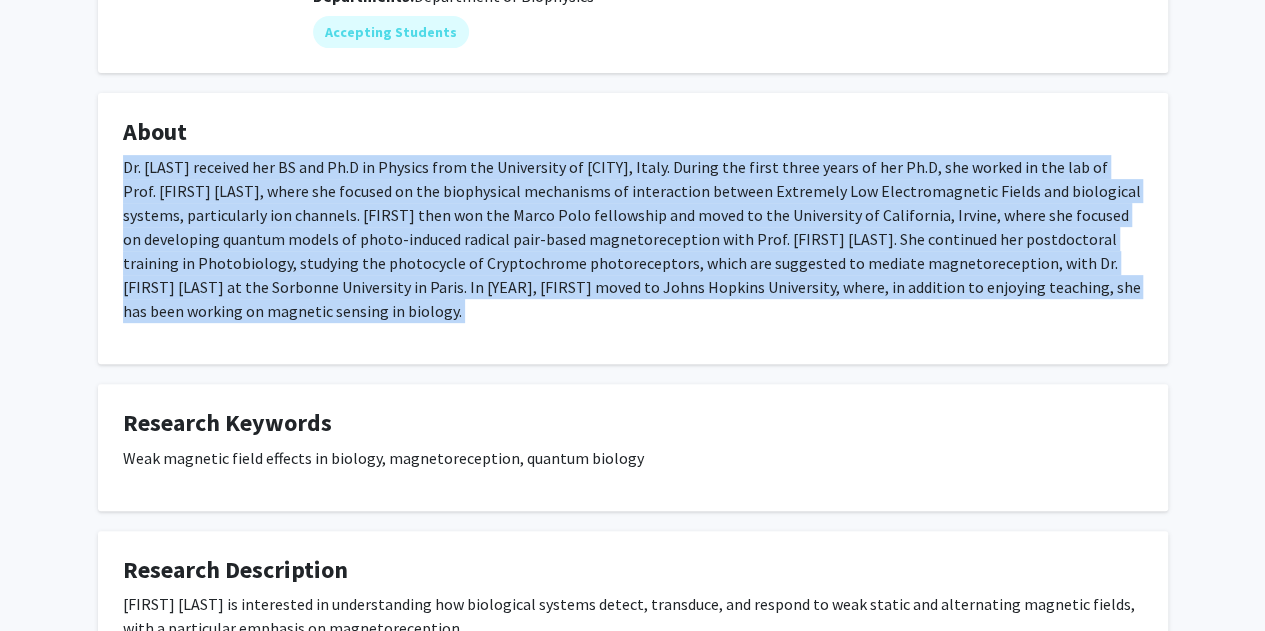 click on "Dr. [LAST] received her BS and Ph.D in Physics from the University of [CITY], Italy. During the first three years of her Ph.D, she worked in the lab of Prof. [FIRST] [LAST], where she focused on the biophysical mechanisms of interaction between Extremely Low Electromagnetic Fields and biological systems, particularly ion channels. [FIRST] then won the Marco Polo fellowship and moved to the University of California, Irvine, where she focused on developing quantum models of photo-induced radical pair-based magnetoreception with Prof. [FIRST] [LAST]. She continued her postdoctoral training in Photobiology, studying the photocycle of Cryptochrome photoreceptors, which are suggested to mediate magnetoreception, with Dr. [FIRST] [LAST] at the Sorbonne University in Paris. In [YEAR], [FIRST] moved to Johns Hopkins University, where, in addition to enjoying teaching, she has been working on magnetic sensing in biology." 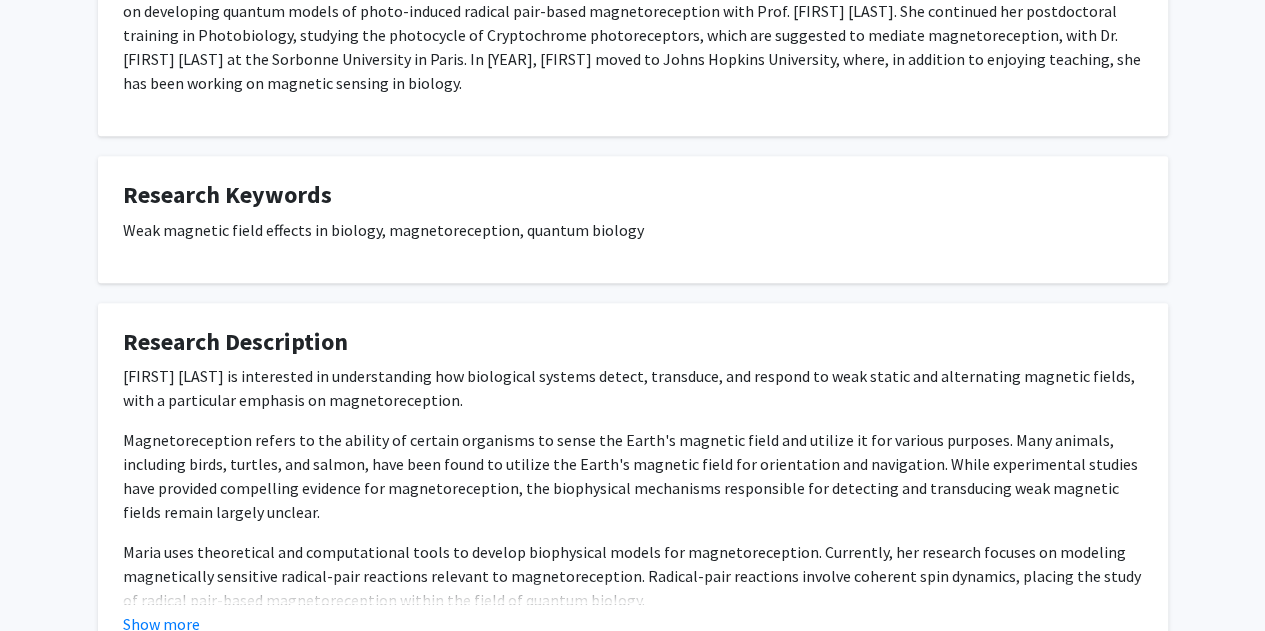 scroll, scrollTop: 594, scrollLeft: 0, axis: vertical 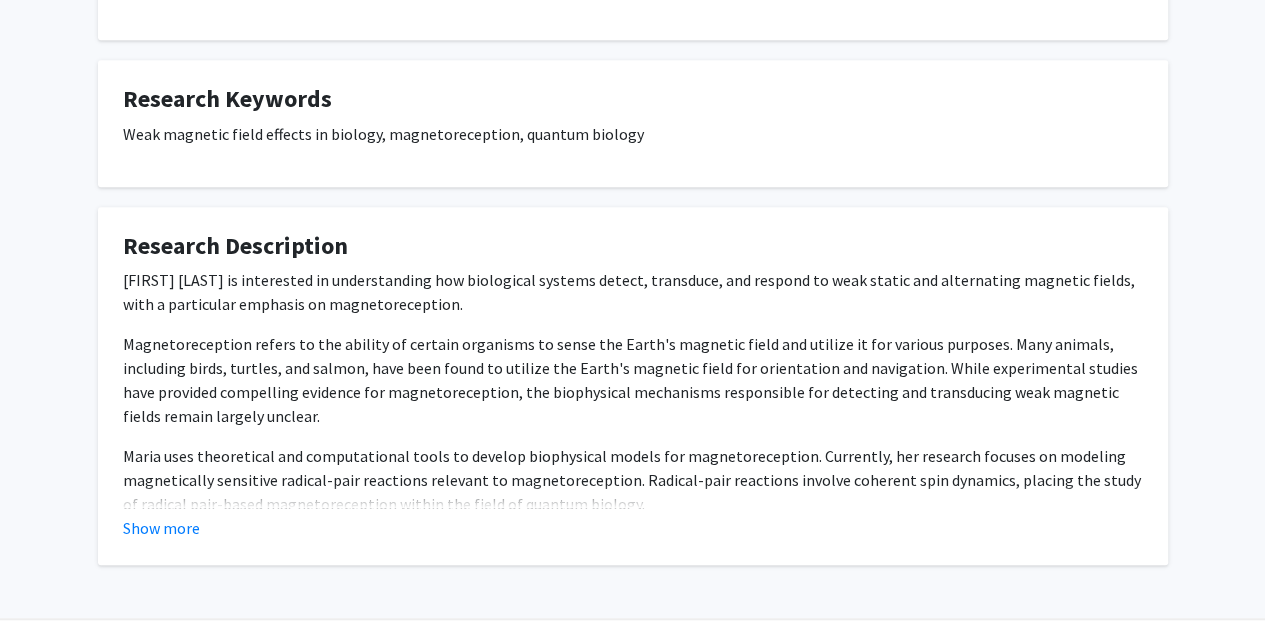 click on "Magnetoreception refers to the ability of certain organisms to sense the Earth's magnetic field and utilize it for various purposes. Many animals, including birds, turtles, and salmon, have been found to utilize the Earth's magnetic field for orientation and navigation. While experimental studies have provided compelling evidence for magnetoreception, the biophysical mechanisms responsible for detecting and transducing weak magnetic fields remain largely unclear." 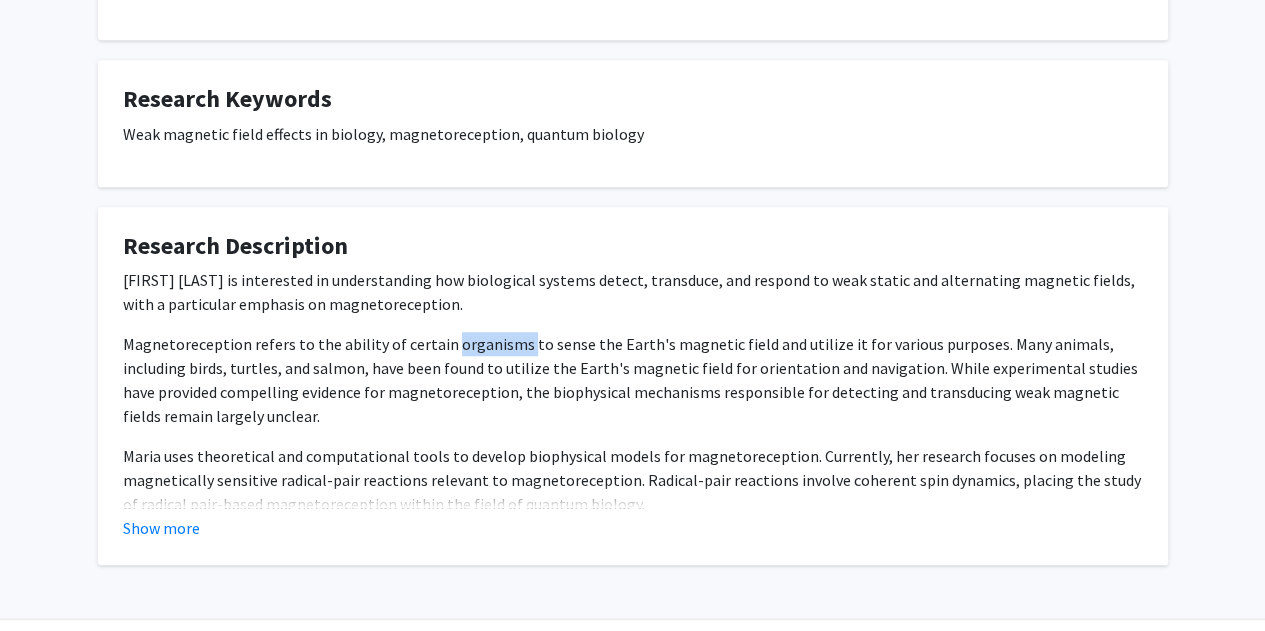 click on "Magnetoreception refers to the ability of certain organisms to sense the Earth's magnetic field and utilize it for various purposes. Many animals, including birds, turtles, and salmon, have been found to utilize the Earth's magnetic field for orientation and navigation. While experimental studies have provided compelling evidence for magnetoreception, the biophysical mechanisms responsible for detecting and transducing weak magnetic fields remain largely unclear." 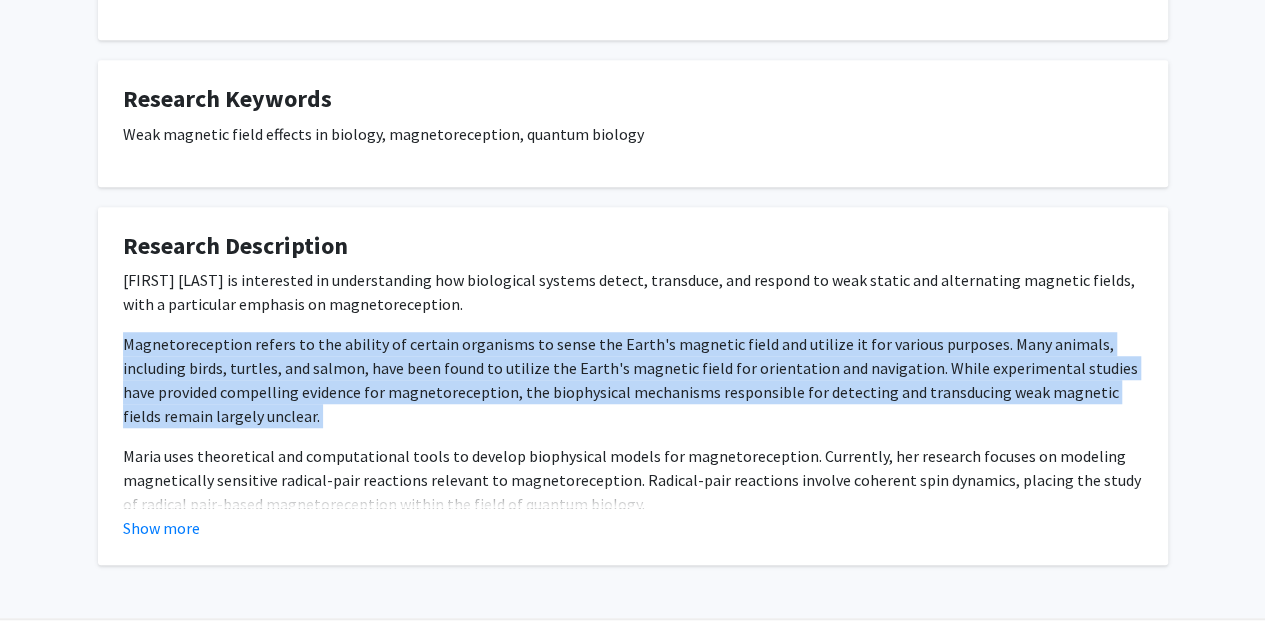 click on "Magnetoreception refers to the ability of certain organisms to sense the Earth's magnetic field and utilize it for various purposes. Many animals, including birds, turtles, and salmon, have been found to utilize the Earth's magnetic field for orientation and navigation. While experimental studies have provided compelling evidence for magnetoreception, the biophysical mechanisms responsible for detecting and transducing weak magnetic fields remain largely unclear." 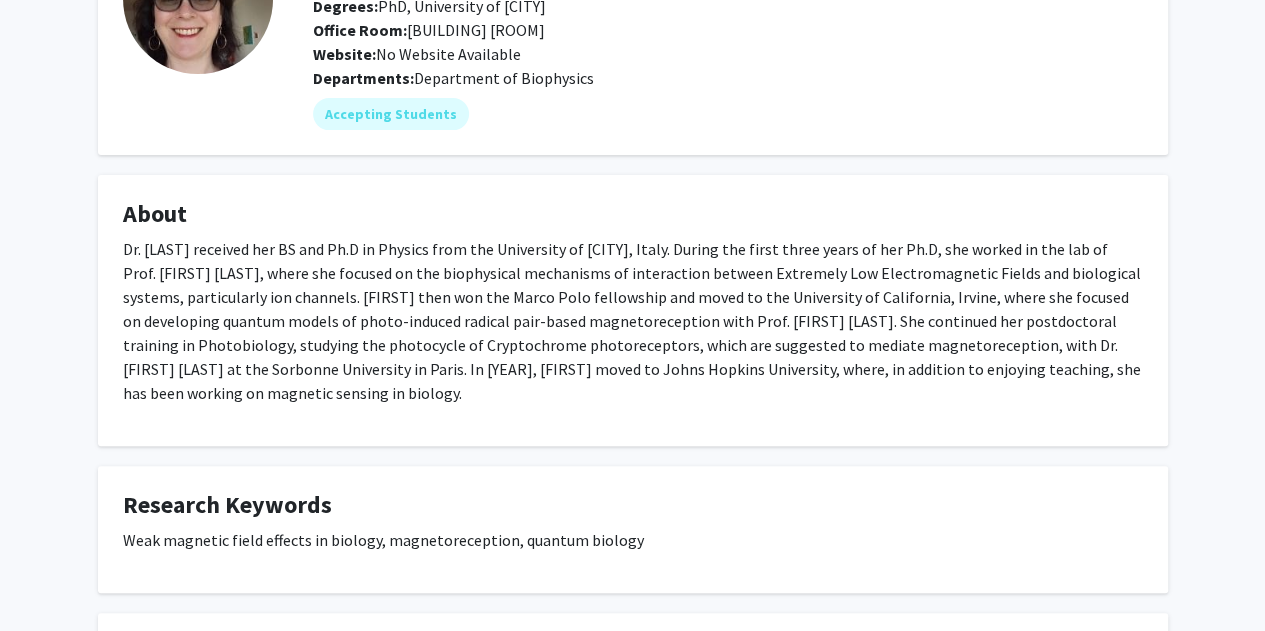 scroll, scrollTop: 106, scrollLeft: 0, axis: vertical 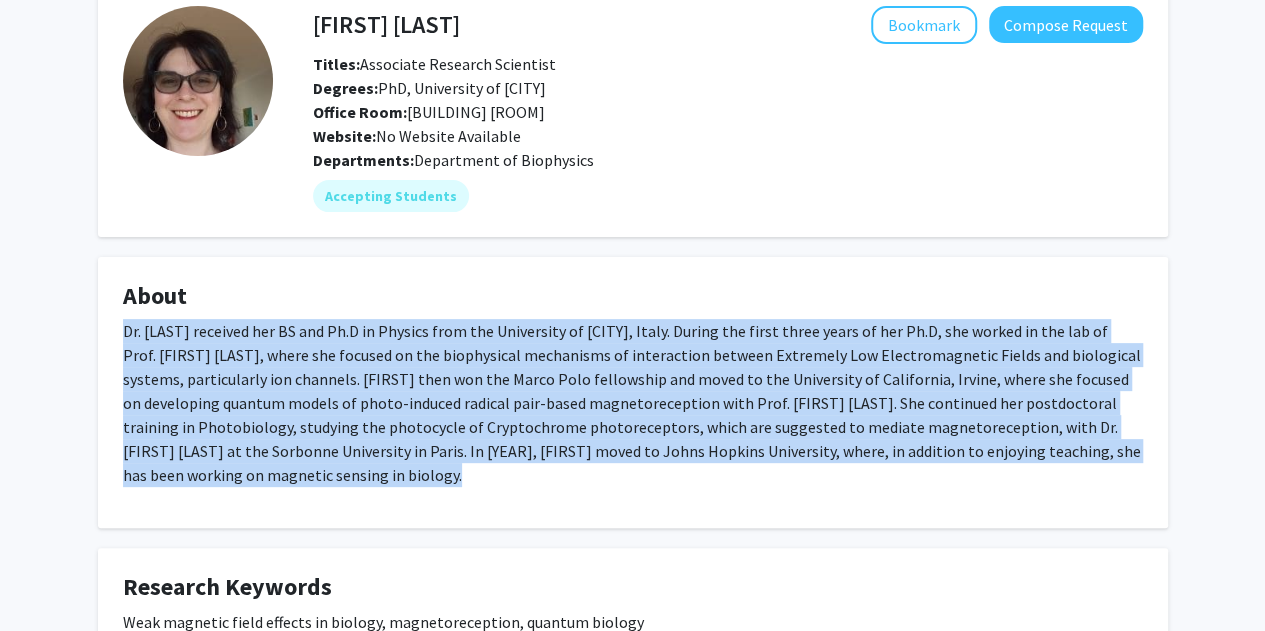 drag, startPoint x: 375, startPoint y: 493, endPoint x: 115, endPoint y: 332, distance: 305.81204 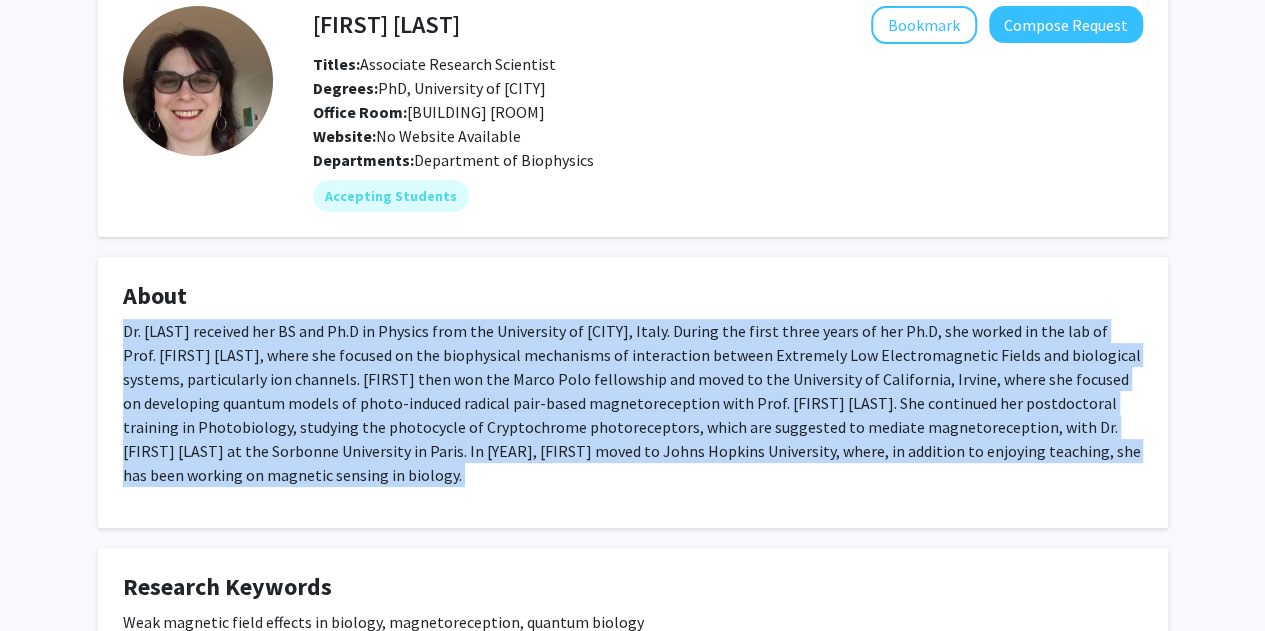 drag, startPoint x: 115, startPoint y: 332, endPoint x: 479, endPoint y: 481, distance: 393.3154 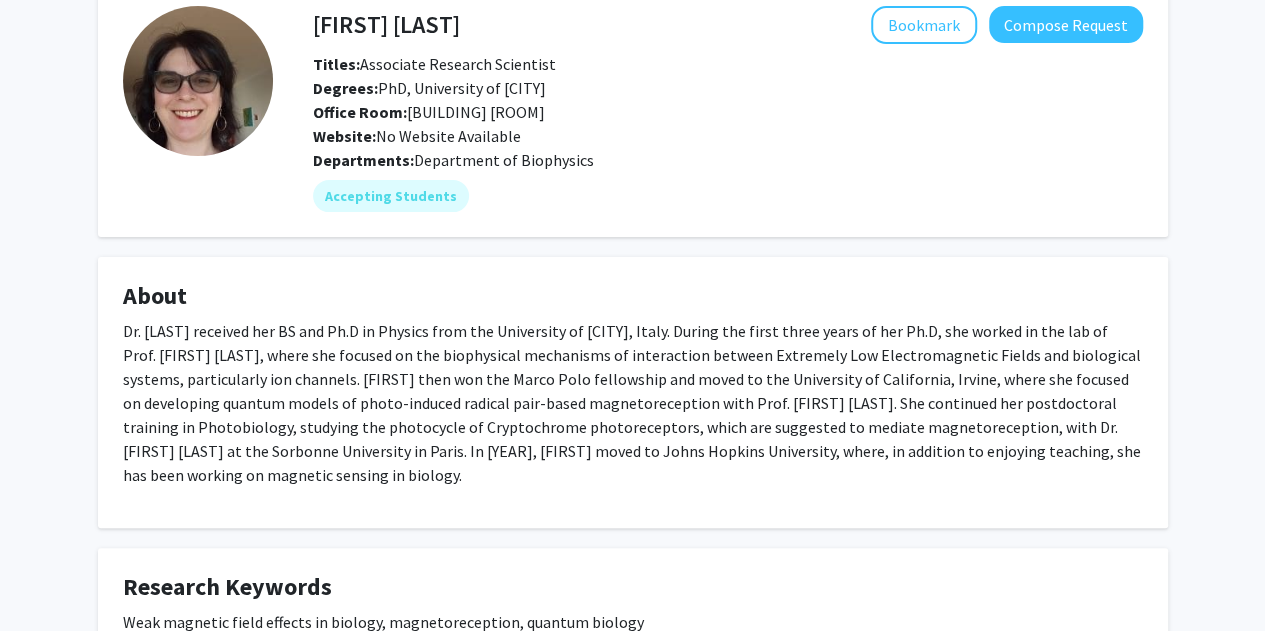 click on "Dr. [LAST] received her BS and Ph.D in Physics from the University of [CITY], Italy. During the first three years of her Ph.D, she worked in the lab of Prof. [FIRST] [LAST], where she focused on the biophysical mechanisms of interaction between Extremely Low Electromagnetic Fields and biological systems, particularly ion channels. [FIRST] then won the Marco Polo fellowship and moved to the University of California, Irvine, where she focused on developing quantum models of photo-induced radical pair-based magnetoreception with Prof. [FIRST] [LAST]. She continued her postdoctoral training in Photobiology, studying the photocycle of Cryptochrome photoreceptors, which are suggested to mediate magnetoreception, with Dr. [FIRST] [LAST] at the Sorbonne University in Paris. In [YEAR], [FIRST] moved to Johns Hopkins University, where, in addition to enjoying teaching, she has been working on magnetic sensing in biology." 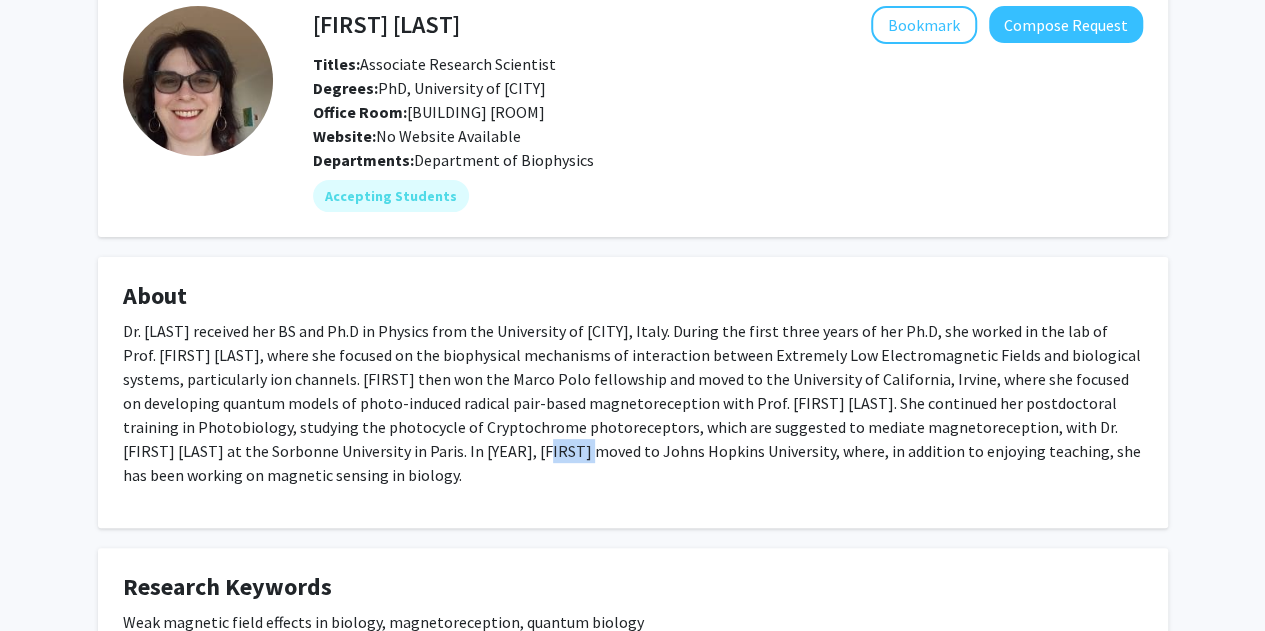click on "Dr. [LAST] received her BS and Ph.D in Physics from the University of [CITY], Italy. During the first three years of her Ph.D, she worked in the lab of Prof. [FIRST] [LAST], where she focused on the biophysical mechanisms of interaction between Extremely Low Electromagnetic Fields and biological systems, particularly ion channels. [FIRST] then won the Marco Polo fellowship and moved to the University of California, Irvine, where she focused on developing quantum models of photo-induced radical pair-based magnetoreception with Prof. [FIRST] [LAST]. She continued her postdoctoral training in Photobiology, studying the photocycle of Cryptochrome photoreceptors, which are suggested to mediate magnetoreception, with Dr. [FIRST] [LAST] at the Sorbonne University in Paris. In [YEAR], [FIRST] moved to Johns Hopkins University, where, in addition to enjoying teaching, she has been working on magnetic sensing in biology." 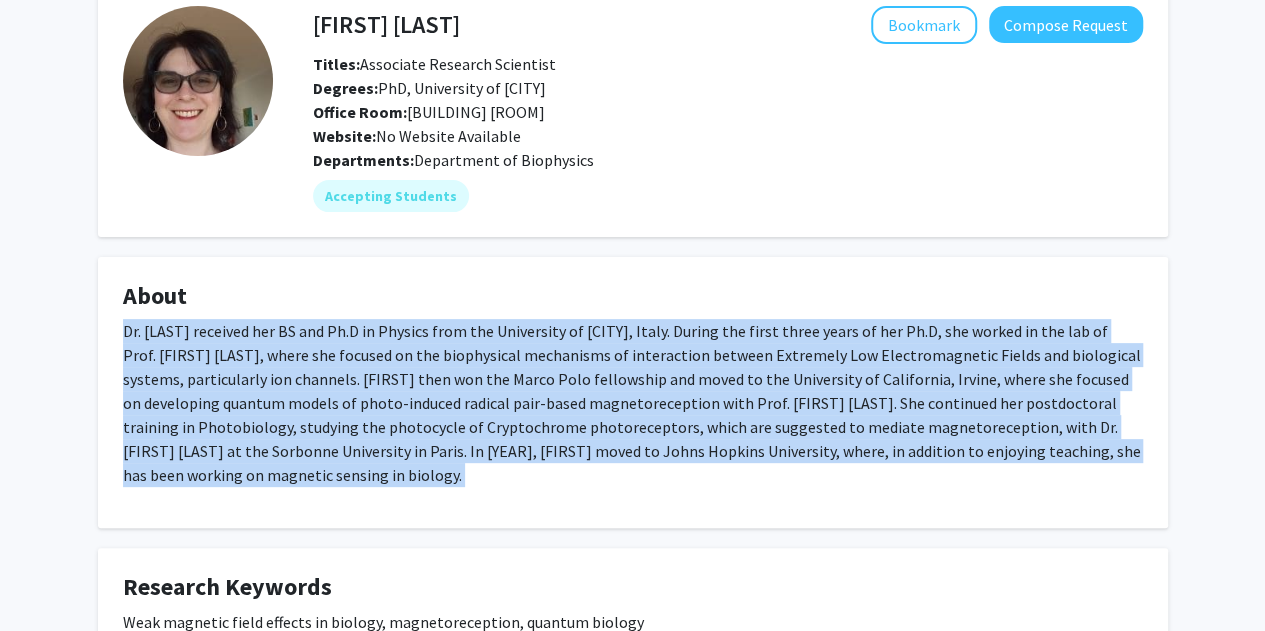 click on "Dr. [LAST] received her BS and Ph.D in Physics from the University of [CITY], Italy. During the first three years of her Ph.D, she worked in the lab of Prof. [FIRST] [LAST], where she focused on the biophysical mechanisms of interaction between Extremely Low Electromagnetic Fields and biological systems, particularly ion channels. [FIRST] then won the Marco Polo fellowship and moved to the University of California, Irvine, where she focused on developing quantum models of photo-induced radical pair-based magnetoreception with Prof. [FIRST] [LAST]. She continued her postdoctoral training in Photobiology, studying the photocycle of Cryptochrome photoreceptors, which are suggested to mediate magnetoreception, with Dr. [FIRST] [LAST] at the Sorbonne University in Paris. In [YEAR], [FIRST] moved to Johns Hopkins University, where, in addition to enjoying teaching, she has been working on magnetic sensing in biology." 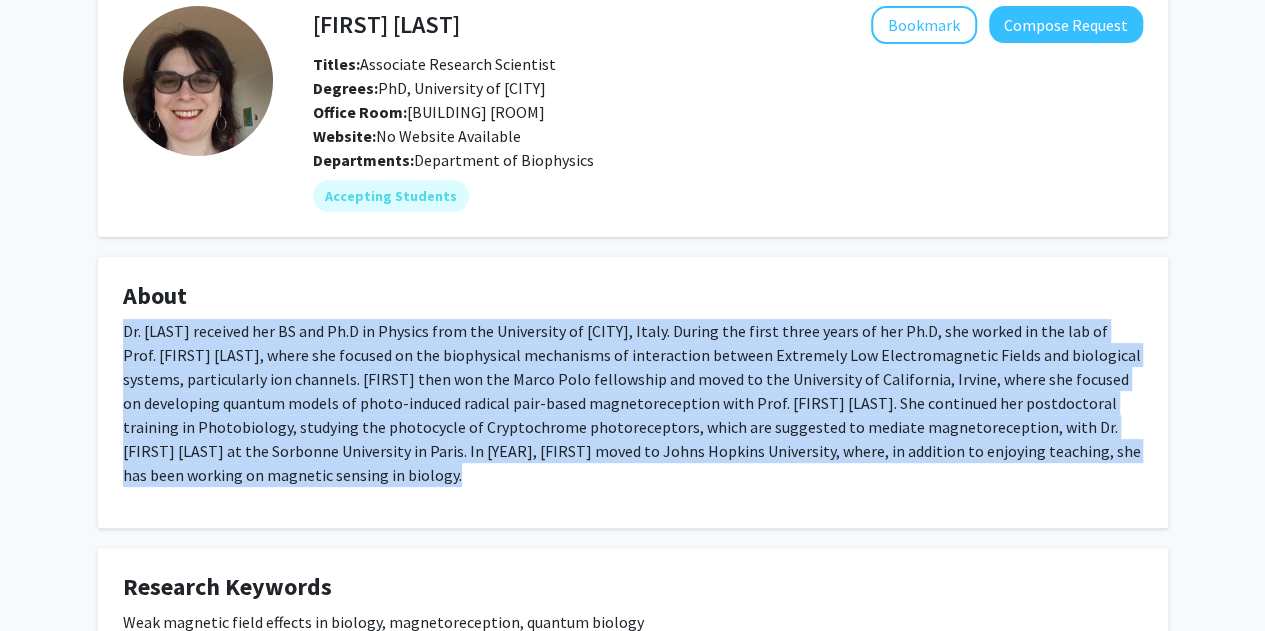 drag, startPoint x: 412, startPoint y: 464, endPoint x: 126, endPoint y: 329, distance: 316.26096 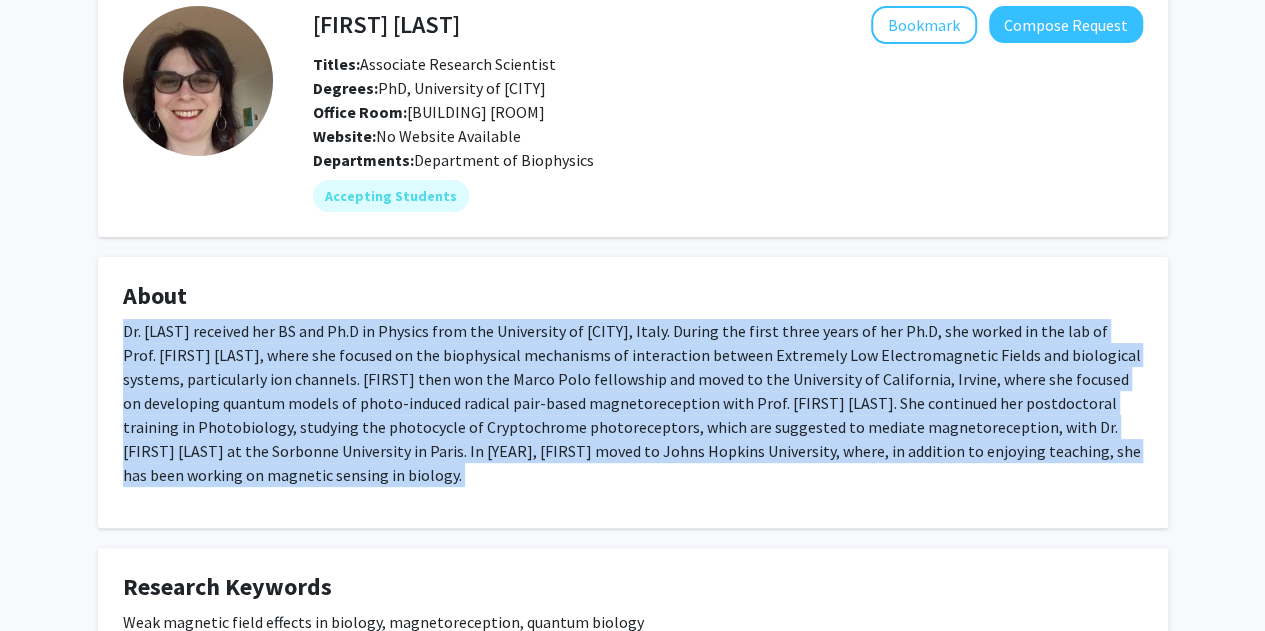 drag, startPoint x: 126, startPoint y: 329, endPoint x: 482, endPoint y: 469, distance: 382.53888 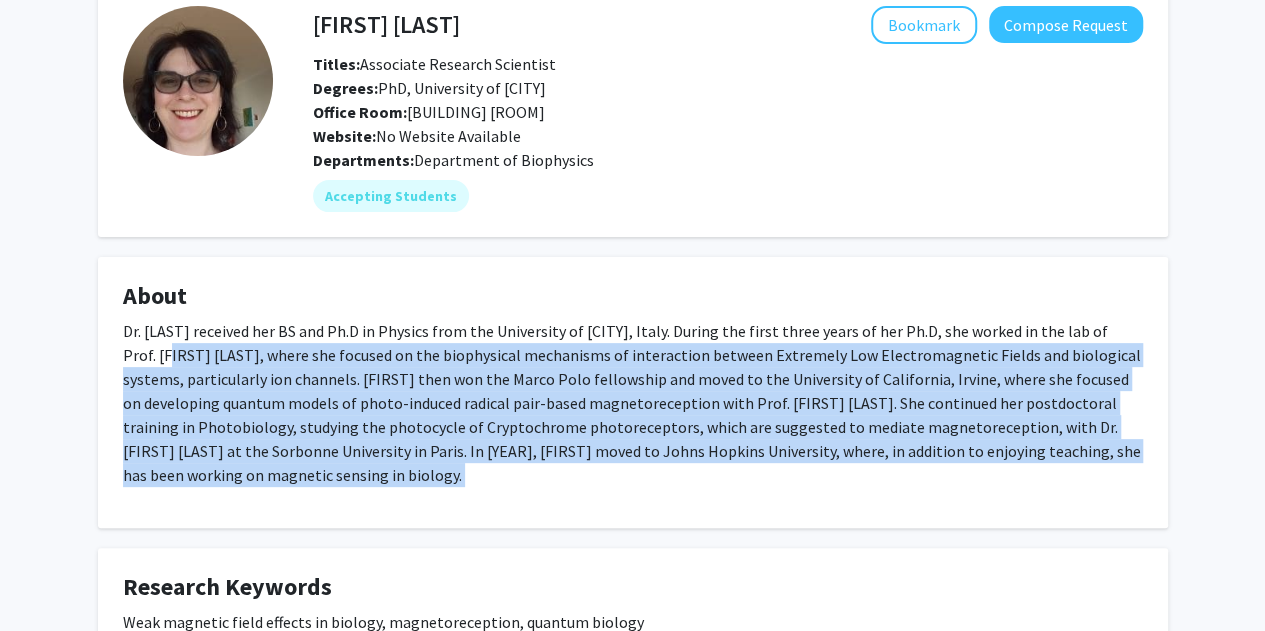 drag, startPoint x: 482, startPoint y: 469, endPoint x: 151, endPoint y: 351, distance: 351.40433 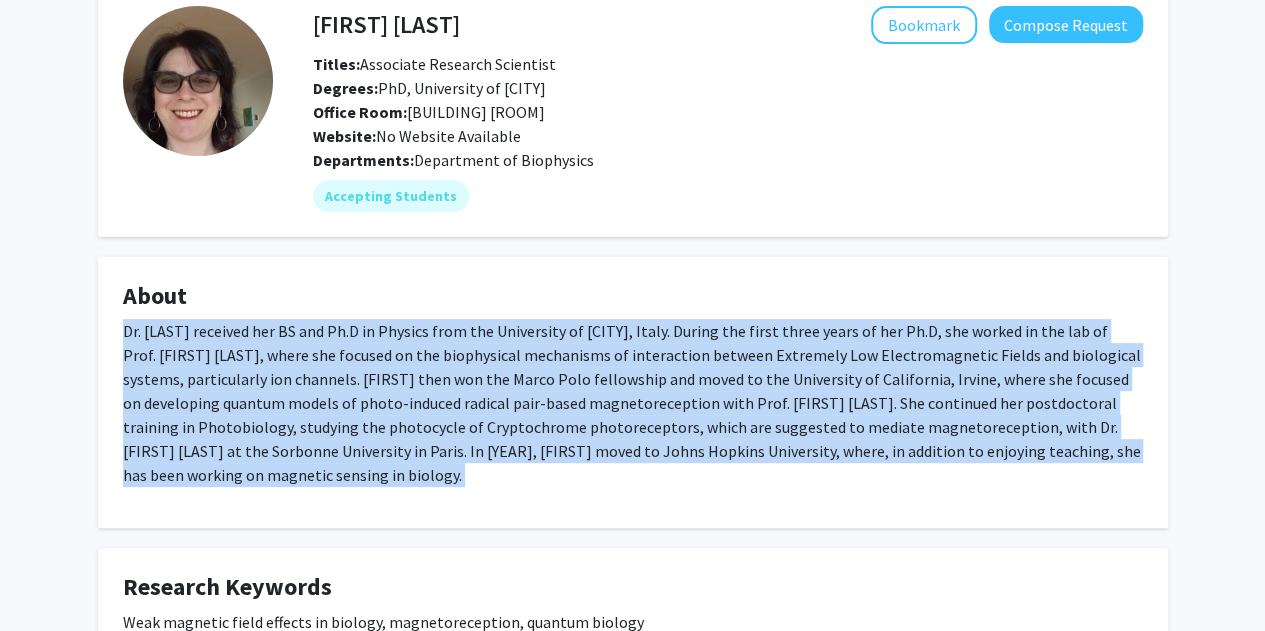 drag, startPoint x: 404, startPoint y: 473, endPoint x: 103, endPoint y: 330, distance: 333.24167 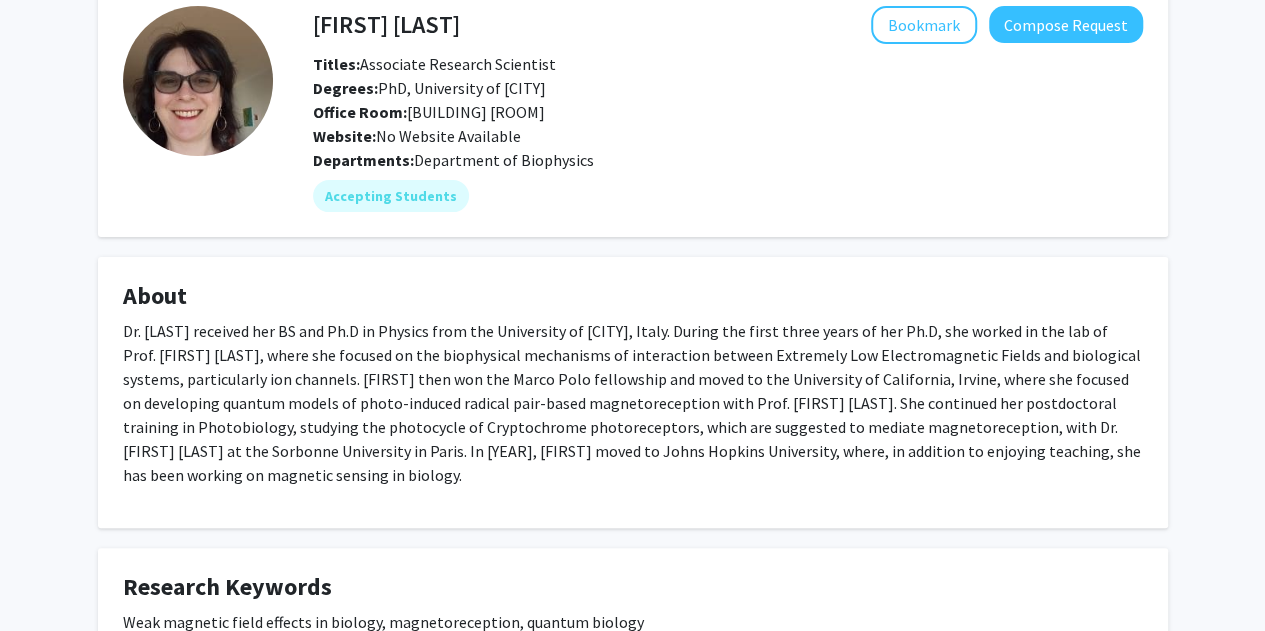 click on "Dr. [LAST] received her BS and Ph.D in Physics from the University of [CITY], Italy. During the first three years of her Ph.D, she worked in the lab of Prof. [FIRST] [LAST], where she focused on the biophysical mechanisms of interaction between Extremely Low Electromagnetic Fields and biological systems, particularly ion channels. [FIRST] then won the Marco Polo fellowship and moved to the University of California, Irvine, where she focused on developing quantum models of photo-induced radical pair-based magnetoreception with Prof. [FIRST] [LAST]. She continued her postdoctoral training in Photobiology, studying the photocycle of Cryptochrome photoreceptors, which are suggested to mediate magnetoreception, with Dr. [FIRST] [LAST] at the Sorbonne University in Paris. In [YEAR], [FIRST] moved to Johns Hopkins University, where, in addition to enjoying teaching, she has been working on magnetic sensing in biology." 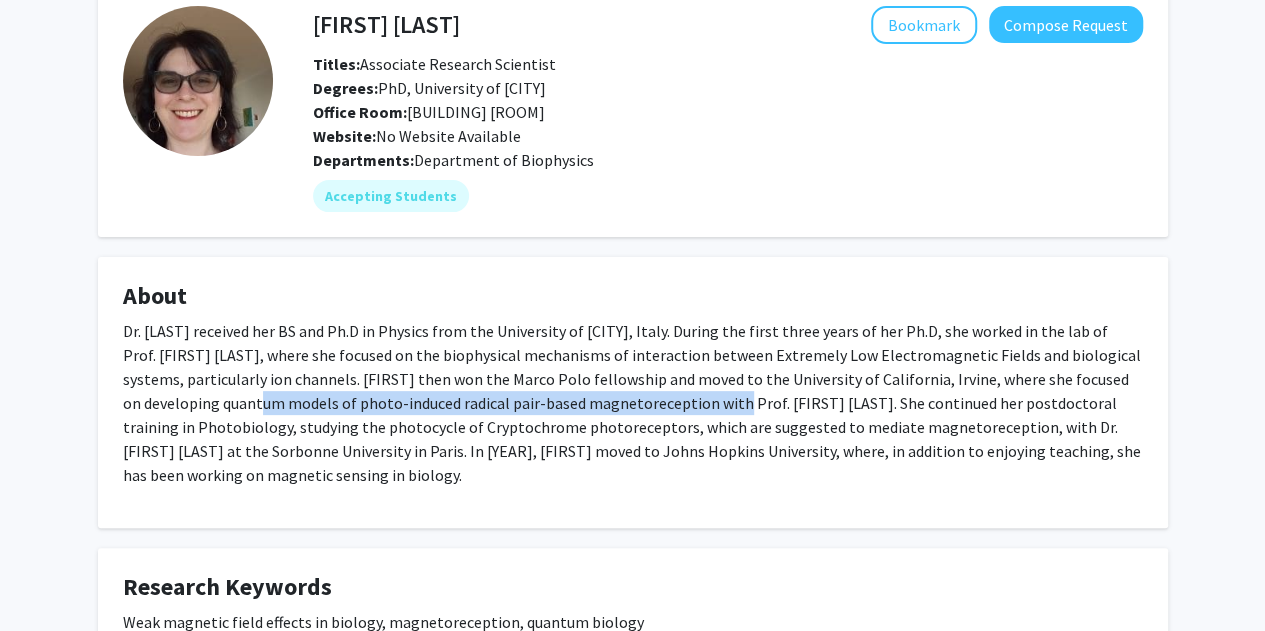 drag, startPoint x: 218, startPoint y: 399, endPoint x: 604, endPoint y: 405, distance: 386.04663 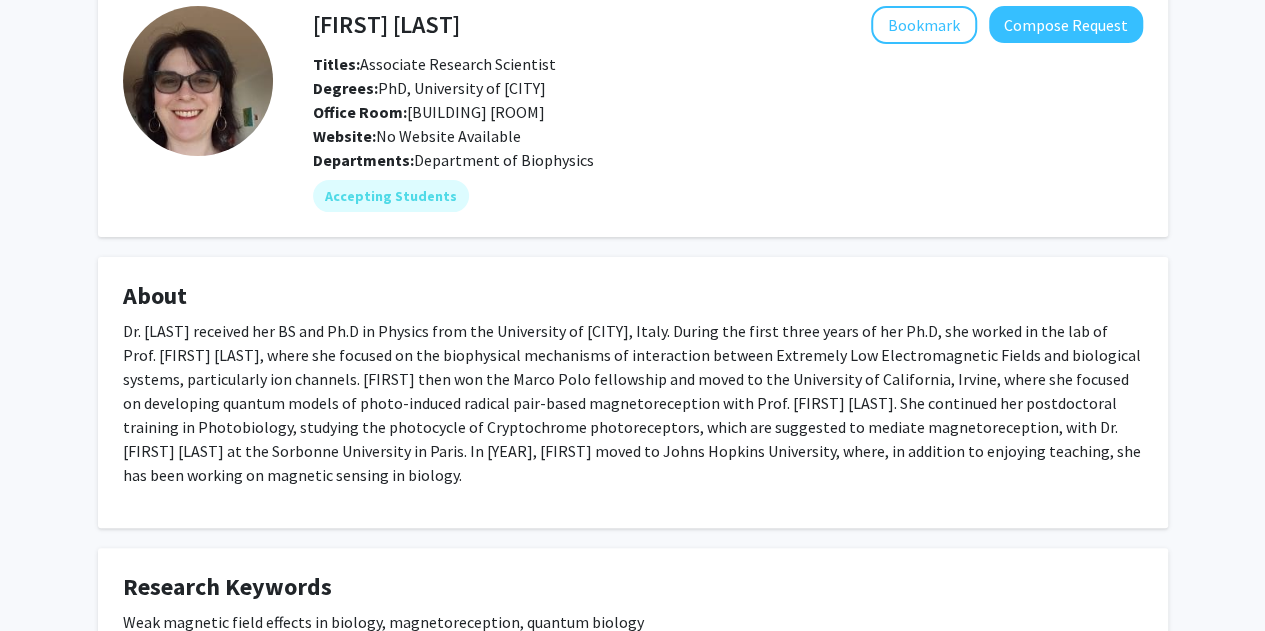 click on "About Dr. Procopio received her BS and Ph.D in Physics from the University of Bologna, Italy. During the first three years of her Ph.D, she worked in the lab of Prof. Ferdinando Bersani, where she focused on the biophysical mechanisms of interaction between Extremely Low Electromagnetic Fields and biological systems, particularly ion channels. Maria then won the Marco Polo fellowship and moved to the University of California, Irvine, where she focused on developing quantum models of photo-induced radical pair-based magnetoreception with Prof. Thorsten Ritz. She continued her postdoctoral training in Photobiology, studying the photocycle of Cryptochrome photoreceptors, which are suggested to mediate magnetoreception, with Dr. Margaret Ahmad at the Sorbonne University in Paris. In 2016, Maria moved to Johns Hopkins University, where, in addition to enjoying teaching, she has been working on magnetic sensing in biology." 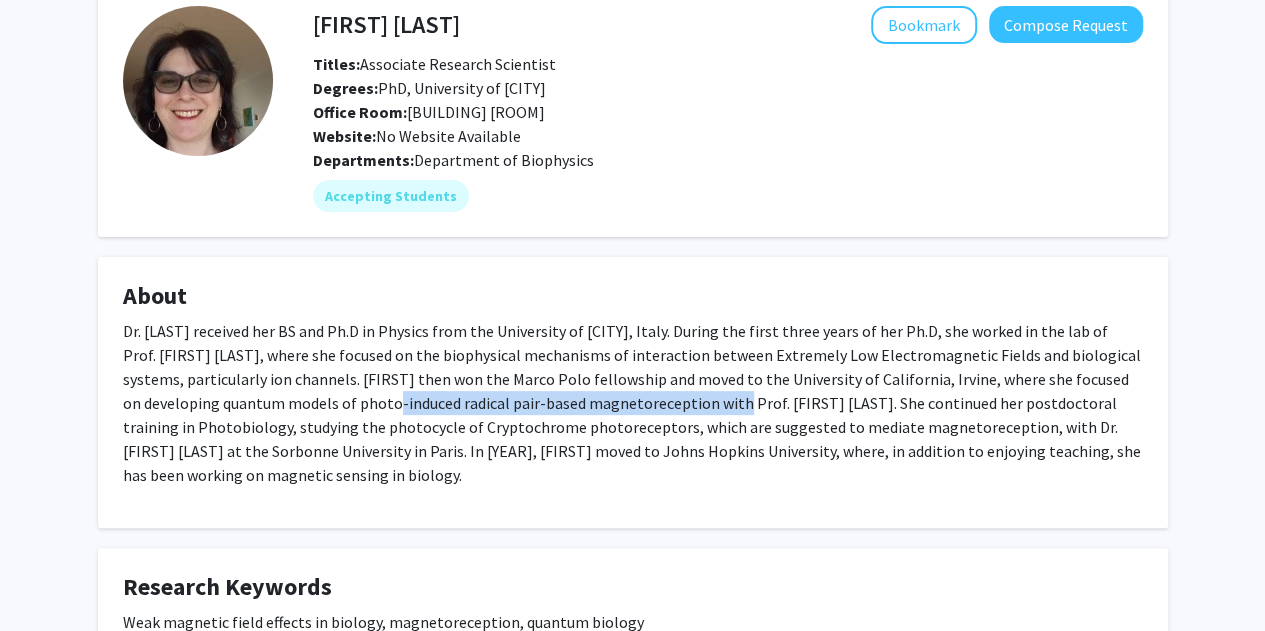 drag, startPoint x: 608, startPoint y: 403, endPoint x: 359, endPoint y: 407, distance: 249.03212 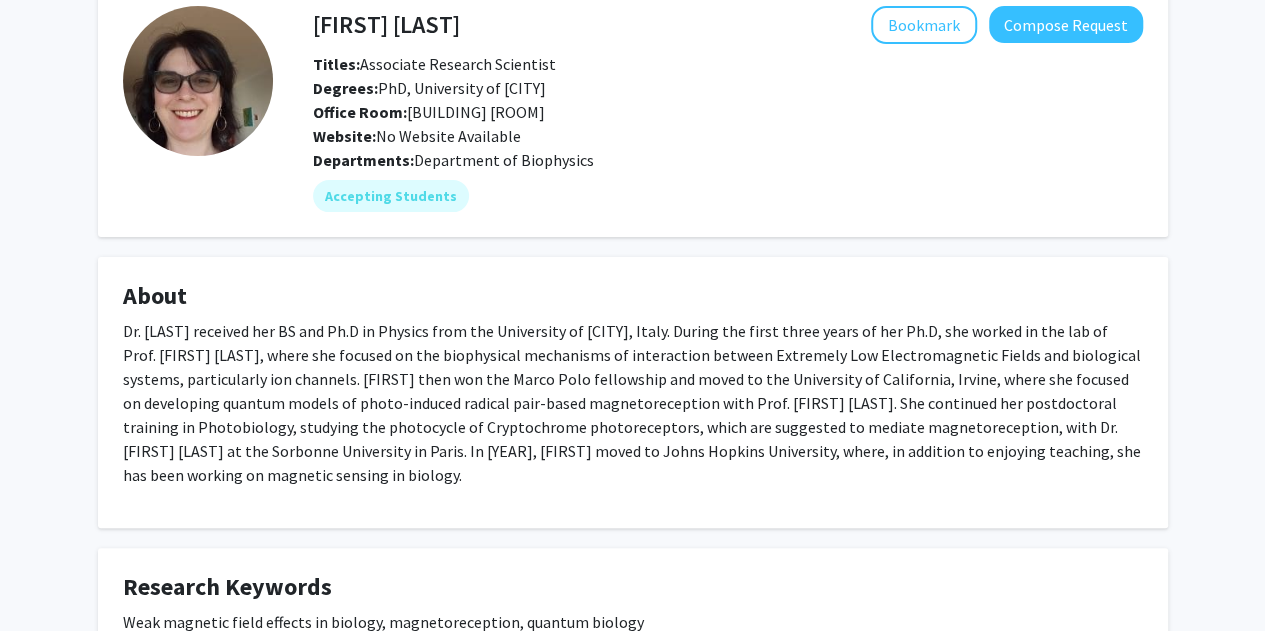 click on "Dr. [LAST] received her BS and Ph.D in Physics from the University of [CITY], Italy. During the first three years of her Ph.D, she worked in the lab of Prof. [FIRST] [LAST], where she focused on the biophysical mechanisms of interaction between Extremely Low Electromagnetic Fields and biological systems, particularly ion channels. [FIRST] then won the Marco Polo fellowship and moved to the University of California, Irvine, where she focused on developing quantum models of photo-induced radical pair-based magnetoreception with Prof. [FIRST] [LAST]. She continued her postdoctoral training in Photobiology, studying the photocycle of Cryptochrome photoreceptors, which are suggested to mediate magnetoreception, with Dr. [FIRST] [LAST] at the Sorbonne University in Paris. In [YEAR], [FIRST] moved to Johns Hopkins University, where, in addition to enjoying teaching, she has been working on magnetic sensing in biology." 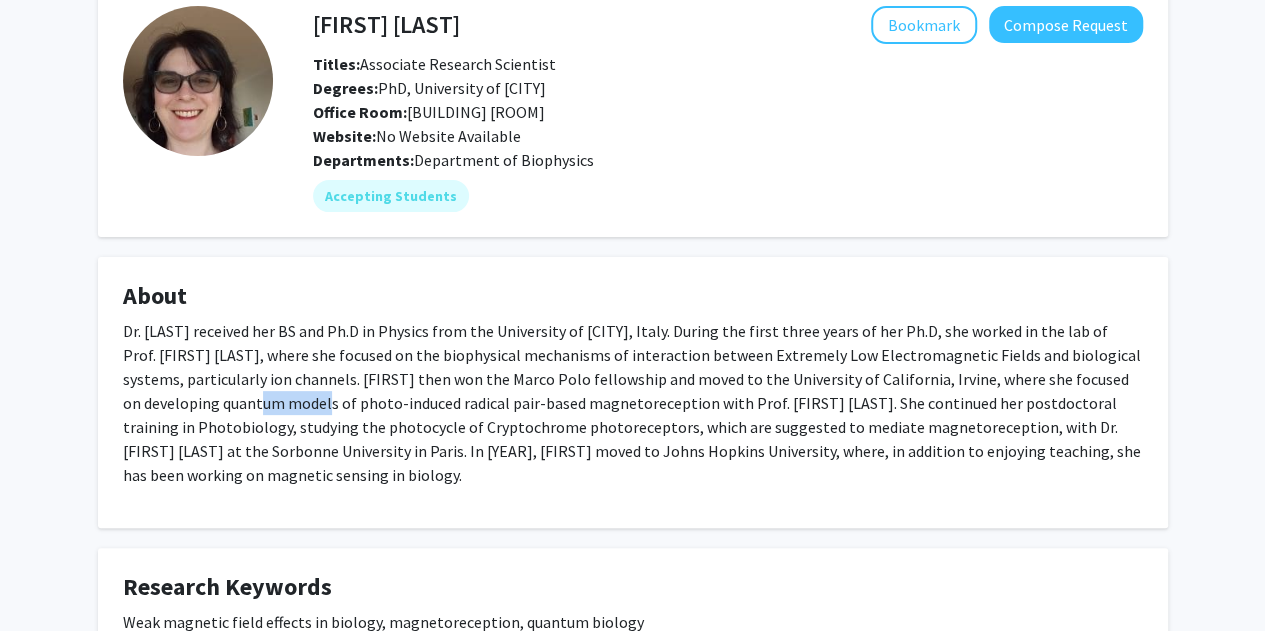 click on "Dr. [LAST] received her BS and Ph.D in Physics from the University of [CITY], Italy. During the first three years of her Ph.D, she worked in the lab of Prof. [FIRST] [LAST], where she focused on the biophysical mechanisms of interaction between Extremely Low Electromagnetic Fields and biological systems, particularly ion channels. [FIRST] then won the Marco Polo fellowship and moved to the University of California, Irvine, where she focused on developing quantum models of photo-induced radical pair-based magnetoreception with Prof. [FIRST] [LAST]. She continued her postdoctoral training in Photobiology, studying the photocycle of Cryptochrome photoreceptors, which are suggested to mediate magnetoreception, with Dr. [FIRST] [LAST] at the Sorbonne University in Paris. In [YEAR], [FIRST] moved to Johns Hopkins University, where, in addition to enjoying teaching, she has been working on magnetic sensing in biology." 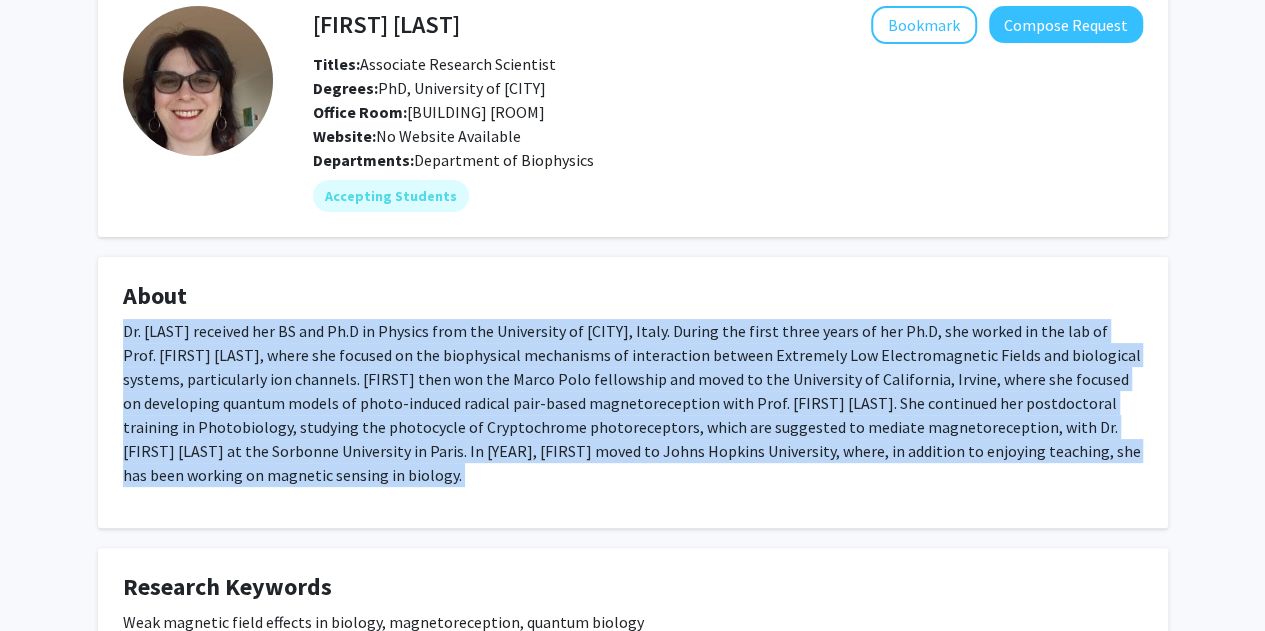drag, startPoint x: 228, startPoint y: 411, endPoint x: 240, endPoint y: 393, distance: 21.633308 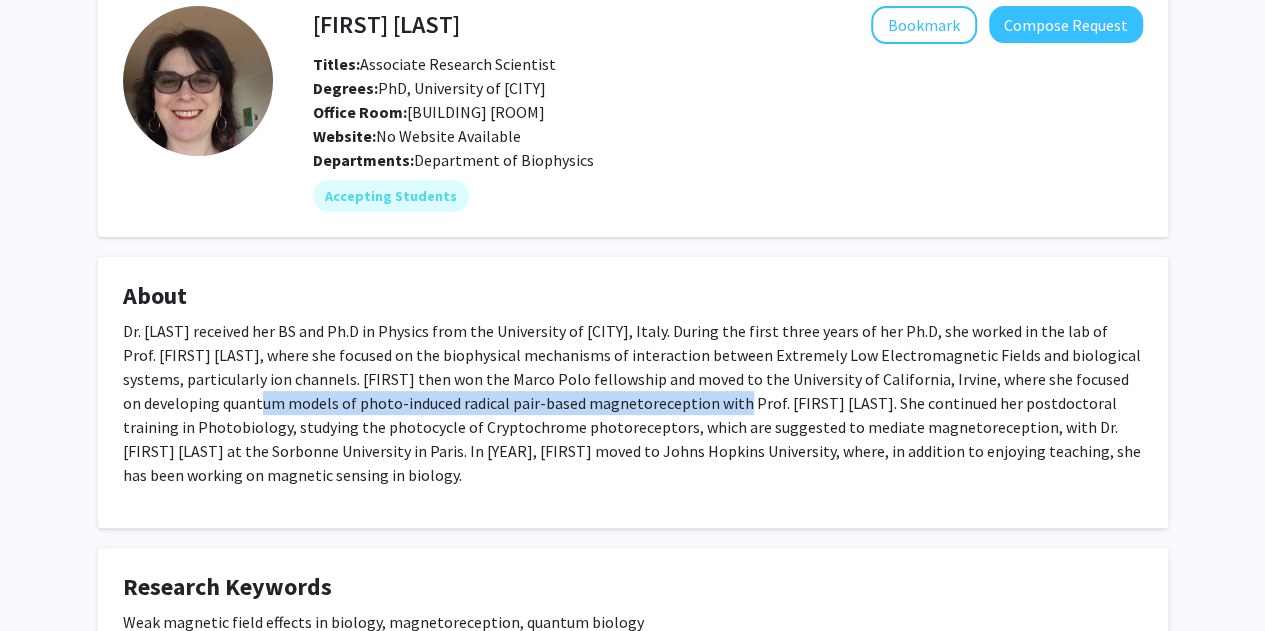 drag, startPoint x: 240, startPoint y: 393, endPoint x: 606, endPoint y: 414, distance: 366.60196 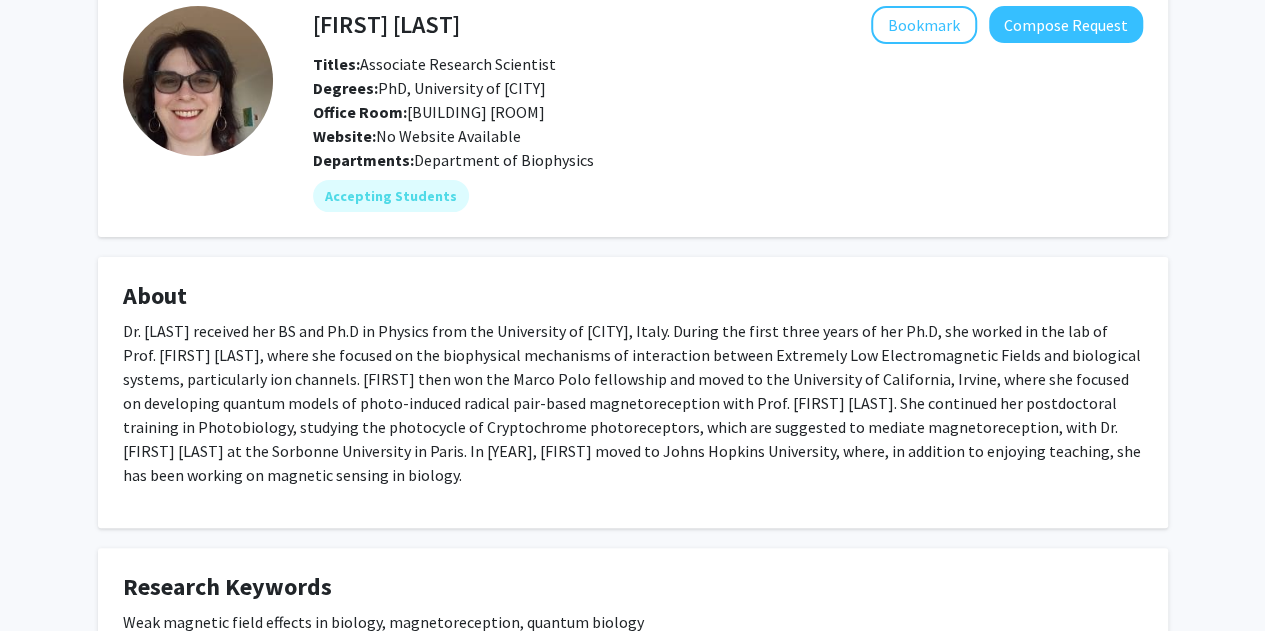 click on "Dr. [LAST] received her BS and Ph.D in Physics from the University of [CITY], Italy. During the first three years of her Ph.D, she worked in the lab of Prof. [FIRST] [LAST], where she focused on the biophysical mechanisms of interaction between Extremely Low Electromagnetic Fields and biological systems, particularly ion channels. [FIRST] then won the Marco Polo fellowship and moved to the University of California, Irvine, where she focused on developing quantum models of photo-induced radical pair-based magnetoreception with Prof. [FIRST] [LAST]. She continued her postdoctoral training in Photobiology, studying the photocycle of Cryptochrome photoreceptors, which are suggested to mediate magnetoreception, with Dr. [FIRST] [LAST] at the Sorbonne University in Paris. In [YEAR], [FIRST] moved to Johns Hopkins University, where, in addition to enjoying teaching, she has been working on magnetic sensing in biology." 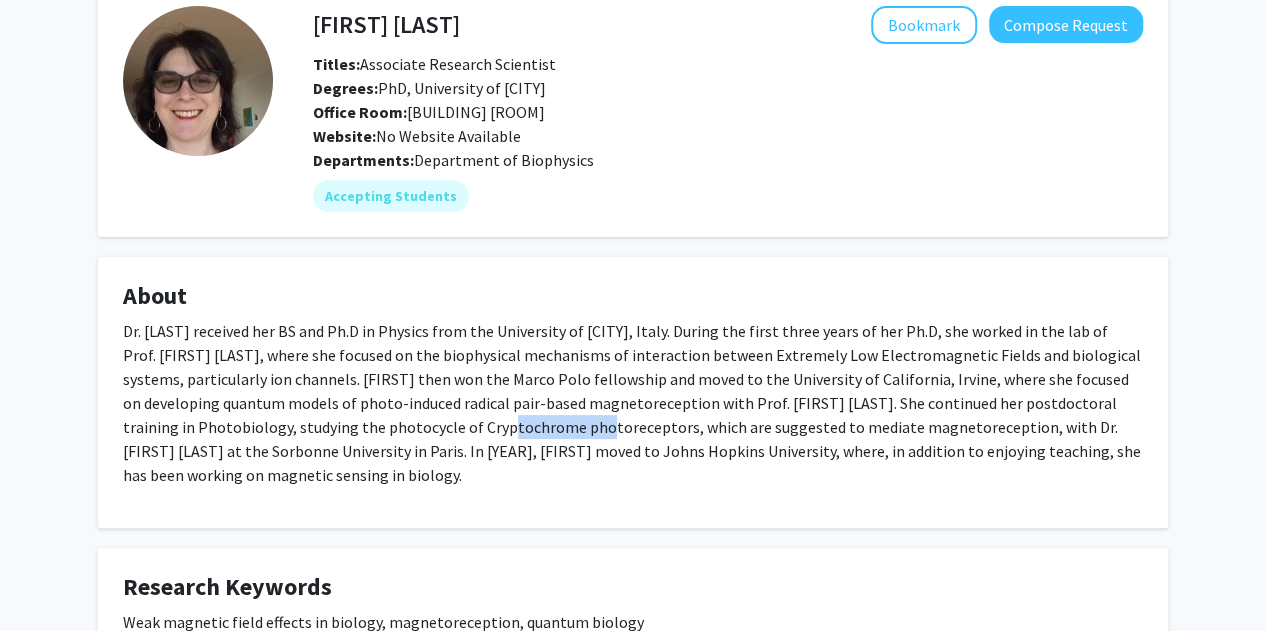 drag, startPoint x: 426, startPoint y: 435, endPoint x: 478, endPoint y: 430, distance: 52.23983 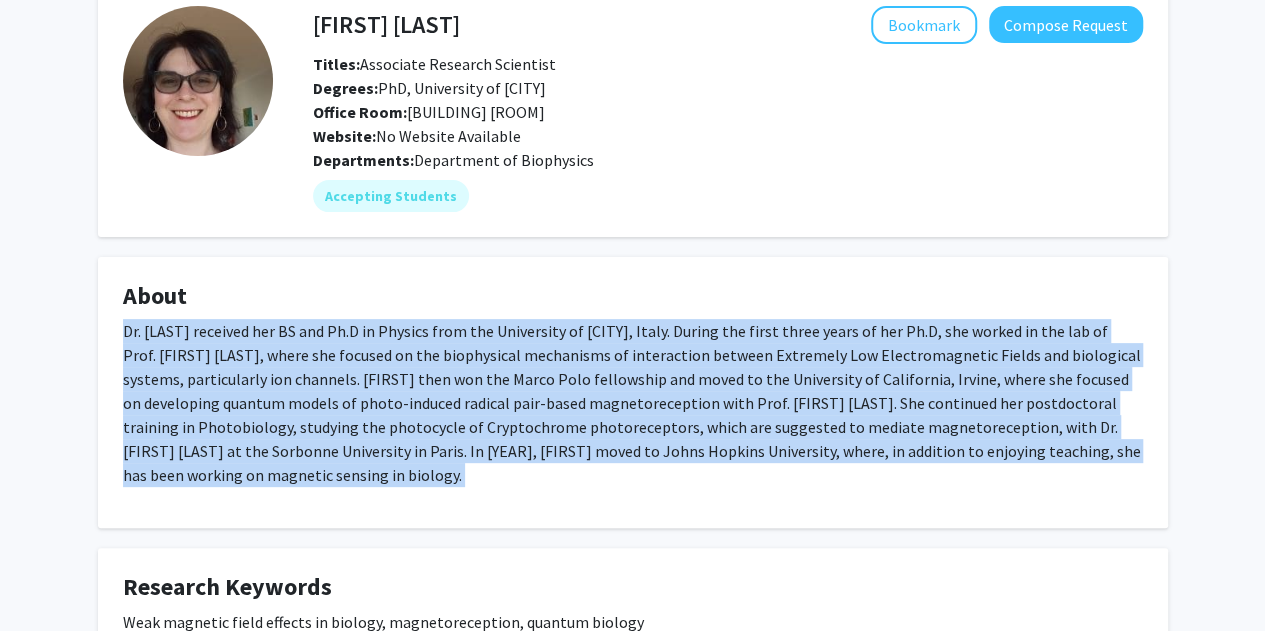 drag, startPoint x: 456, startPoint y: 429, endPoint x: 516, endPoint y: 430, distance: 60.00833 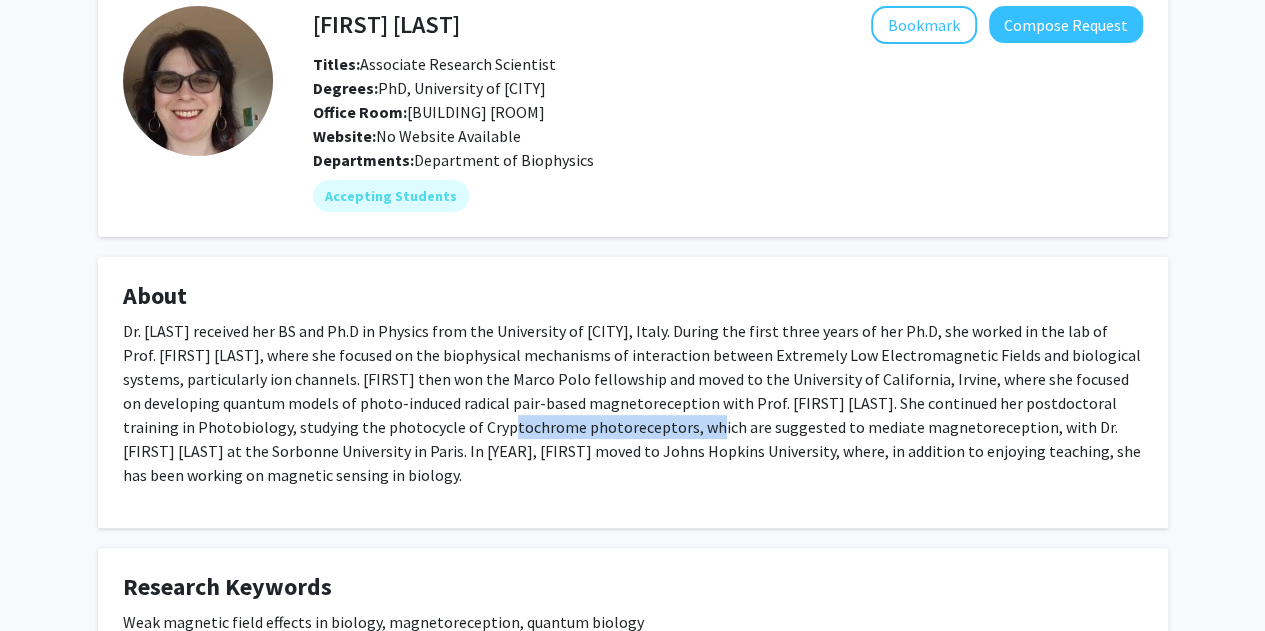drag, startPoint x: 516, startPoint y: 430, endPoint x: 458, endPoint y: 429, distance: 58.00862 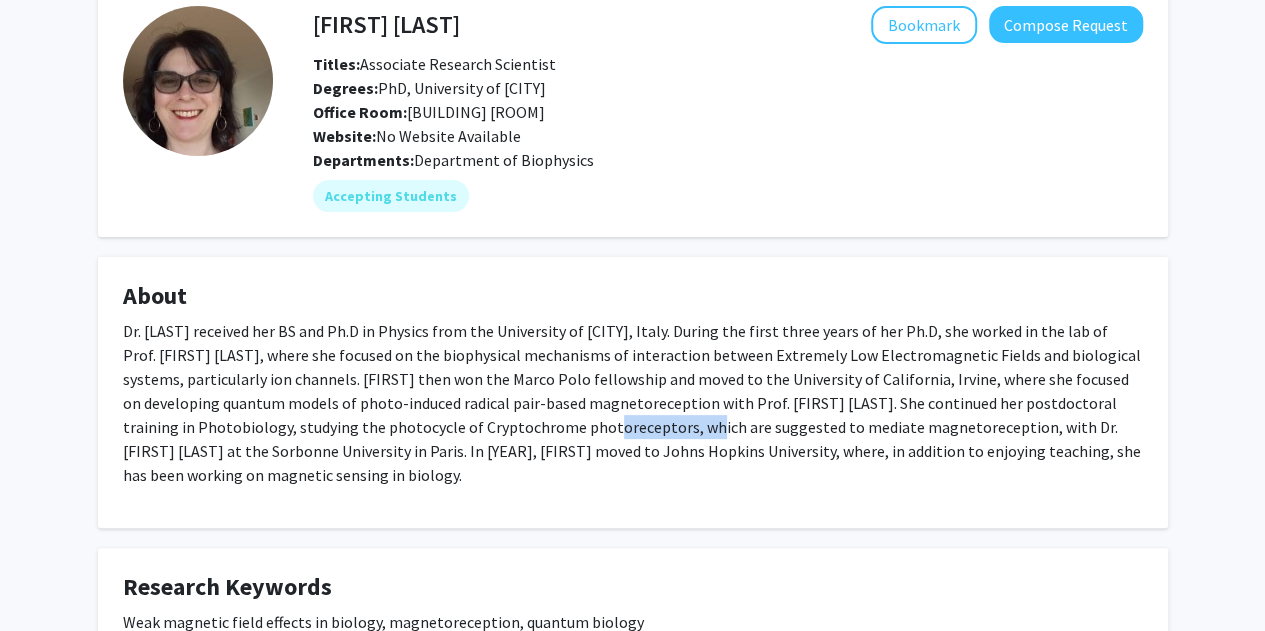 click on "Dr. [LAST] received her BS and Ph.D in Physics from the University of [CITY], Italy. During the first three years of her Ph.D, she worked in the lab of Prof. [FIRST] [LAST], where she focused on the biophysical mechanisms of interaction between Extremely Low Electromagnetic Fields and biological systems, particularly ion channels. [FIRST] then won the Marco Polo fellowship and moved to the University of California, Irvine, where she focused on developing quantum models of photo-induced radical pair-based magnetoreception with Prof. [FIRST] [LAST]. She continued her postdoctoral training in Photobiology, studying the photocycle of Cryptochrome photoreceptors, which are suggested to mediate magnetoreception, with Dr. [FIRST] [LAST] at the Sorbonne University in Paris. In [YEAR], [FIRST] moved to Johns Hopkins University, where, in addition to enjoying teaching, she has been working on magnetic sensing in biology." 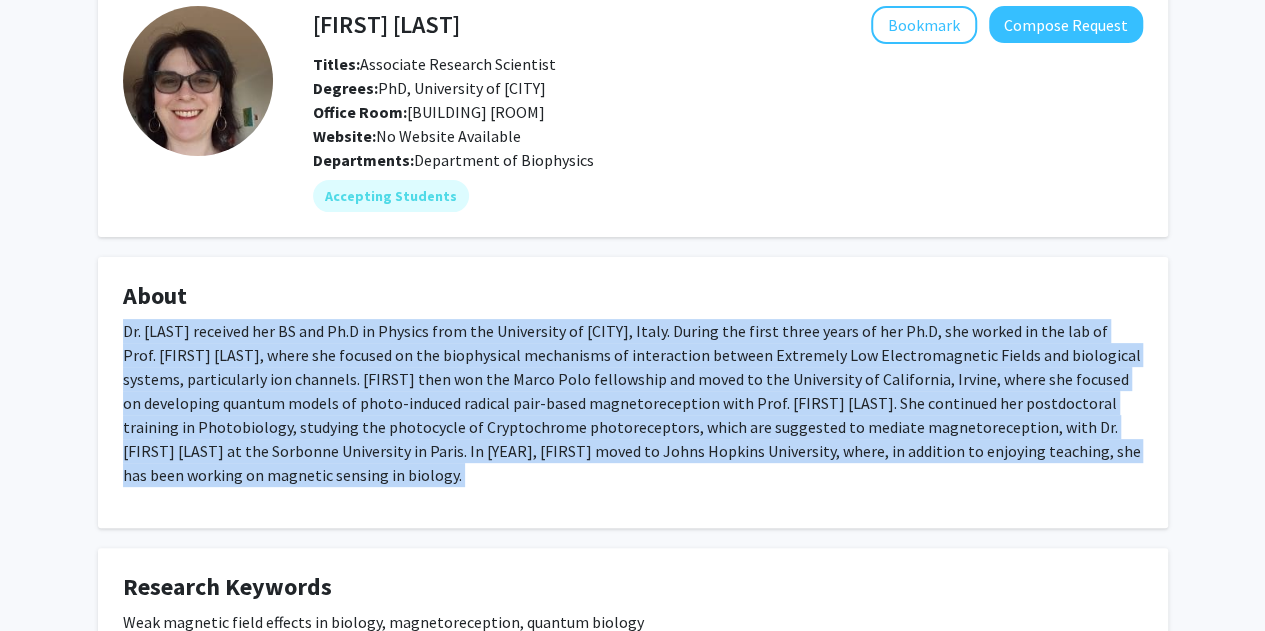 drag, startPoint x: 585, startPoint y: 423, endPoint x: 308, endPoint y: 390, distance: 278.95877 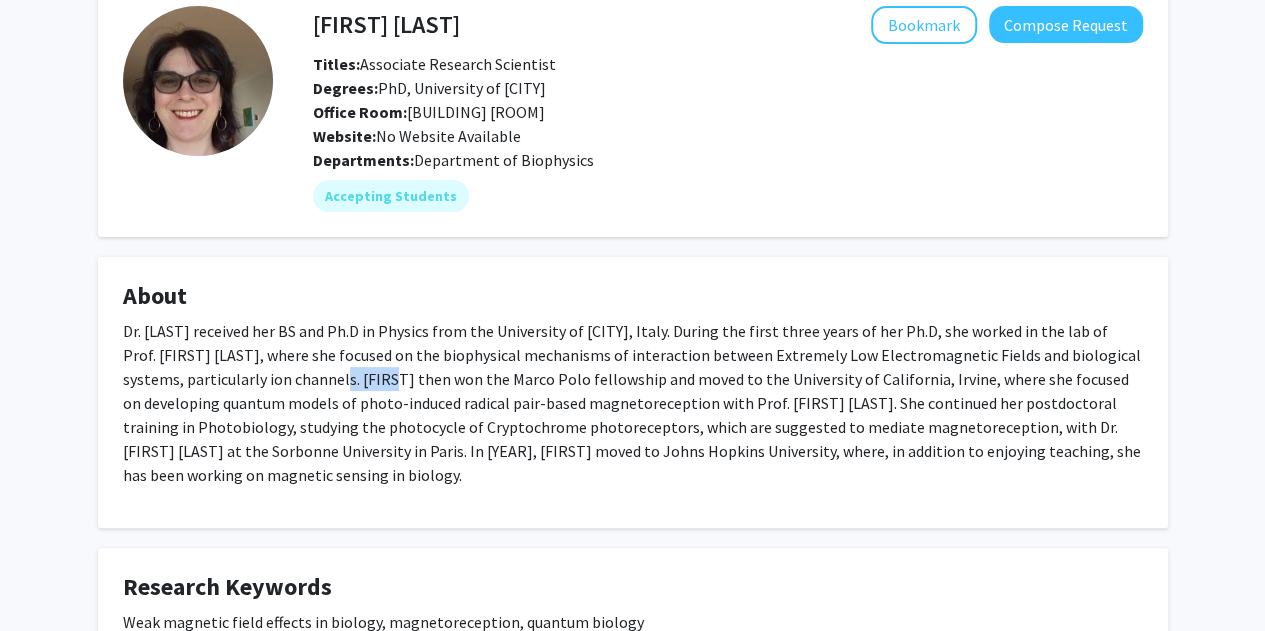 click on "Dr. [LAST] received her BS and Ph.D in Physics from the University of [CITY], Italy. During the first three years of her Ph.D, she worked in the lab of Prof. [FIRST] [LAST], where she focused on the biophysical mechanisms of interaction between Extremely Low Electromagnetic Fields and biological systems, particularly ion channels. [FIRST] then won the Marco Polo fellowship and moved to the University of California, Irvine, where she focused on developing quantum models of photo-induced radical pair-based magnetoreception with Prof. [FIRST] [LAST]. She continued her postdoctoral training in Photobiology, studying the photocycle of Cryptochrome photoreceptors, which are suggested to mediate magnetoreception, with Dr. [FIRST] [LAST] at the Sorbonne University in Paris. In [YEAR], [FIRST] moved to Johns Hopkins University, where, in addition to enjoying teaching, she has been working on magnetic sensing in biology." 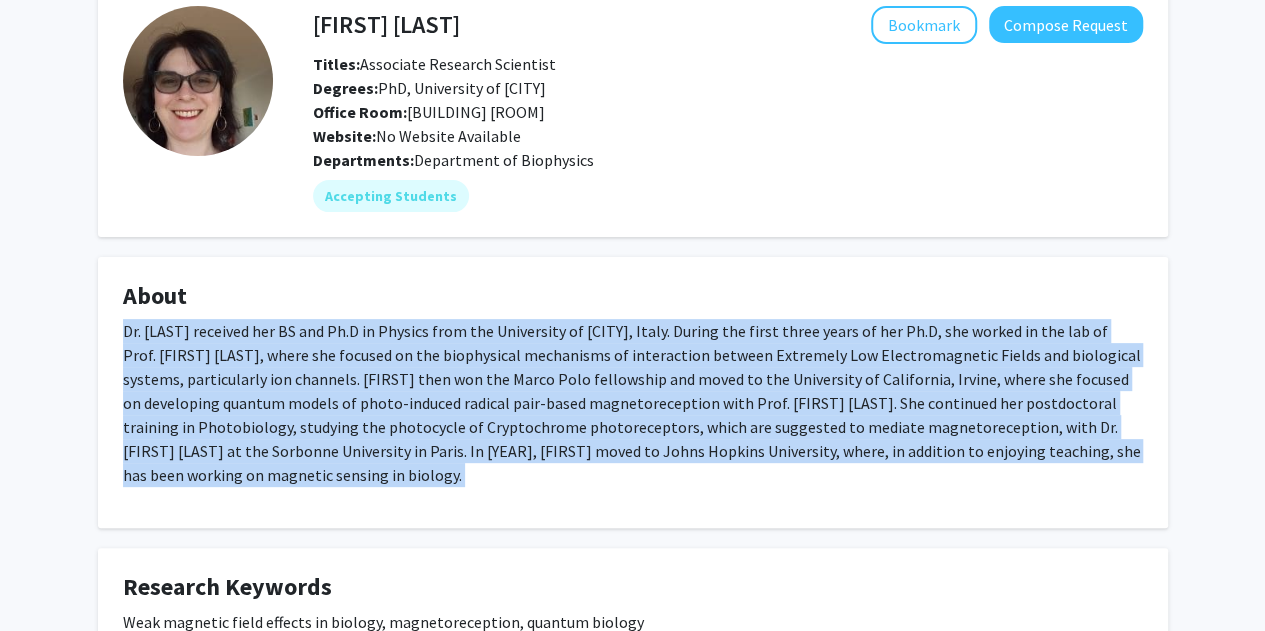 drag, startPoint x: 308, startPoint y: 390, endPoint x: 478, endPoint y: 468, distance: 187.0401 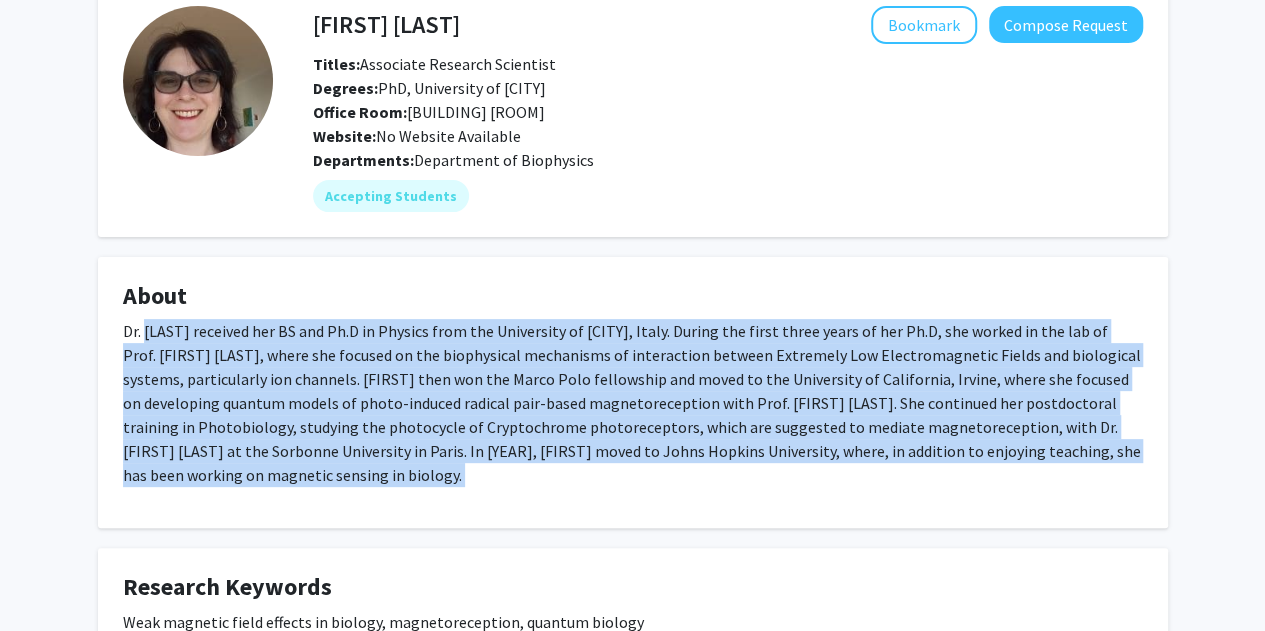 drag, startPoint x: 478, startPoint y: 468, endPoint x: 149, endPoint y: 339, distance: 353.38647 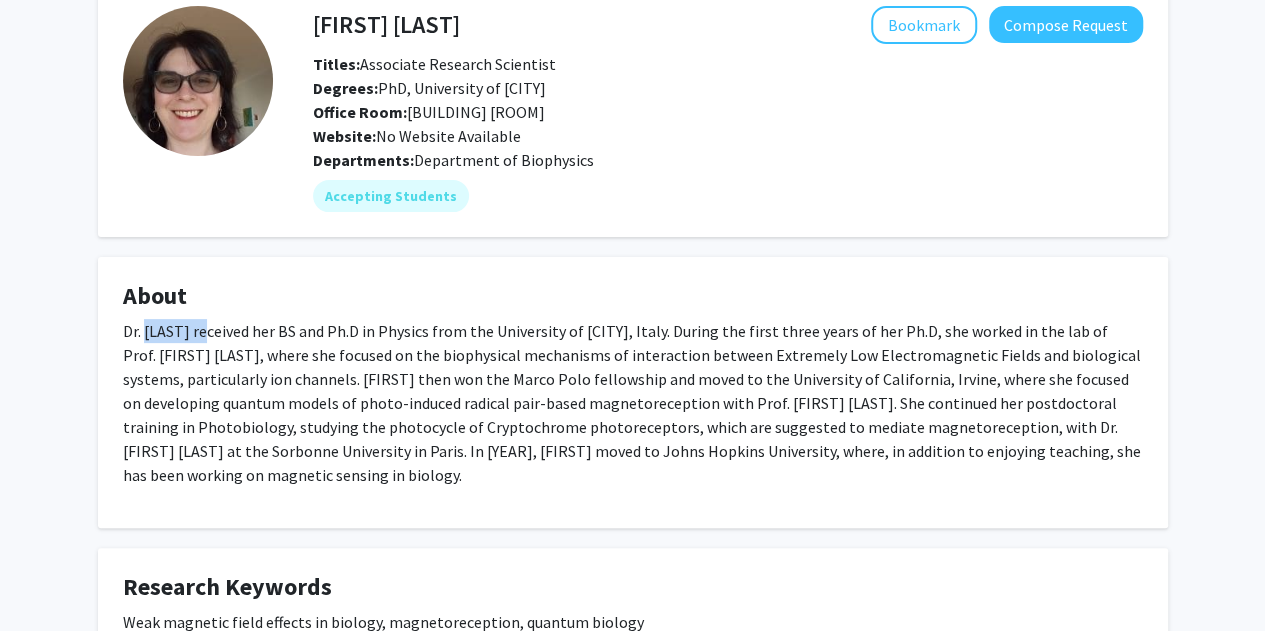 click on "Dr. [LAST] received her BS and Ph.D in Physics from the University of [CITY], Italy. During the first three years of her Ph.D, she worked in the lab of Prof. [FIRST] [LAST], where she focused on the biophysical mechanisms of interaction between Extremely Low Electromagnetic Fields and biological systems, particularly ion channels. [FIRST] then won the Marco Polo fellowship and moved to the University of California, Irvine, where she focused on developing quantum models of photo-induced radical pair-based magnetoreception with Prof. [FIRST] [LAST]. She continued her postdoctoral training in Photobiology, studying the photocycle of Cryptochrome photoreceptors, which are suggested to mediate magnetoreception, with Dr. [FIRST] [LAST] at the Sorbonne University in Paris. In [YEAR], [FIRST] moved to Johns Hopkins University, where, in addition to enjoying teaching, she has been working on magnetic sensing in biology." 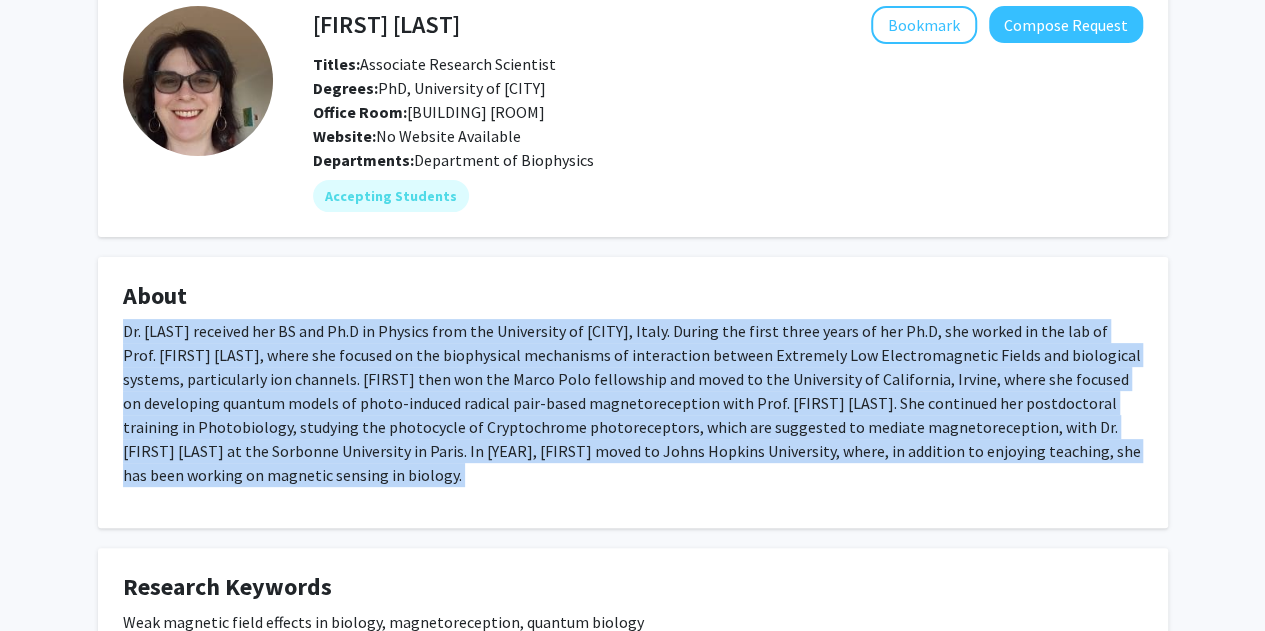 click on "Dr. [LAST] received her BS and Ph.D in Physics from the University of [CITY], Italy. During the first three years of her Ph.D, she worked in the lab of Prof. [FIRST] [LAST], where she focused on the biophysical mechanisms of interaction between Extremely Low Electromagnetic Fields and biological systems, particularly ion channels. [FIRST] then won the Marco Polo fellowship and moved to the University of California, Irvine, where she focused on developing quantum models of photo-induced radical pair-based magnetoreception with Prof. [FIRST] [LAST]. She continued her postdoctoral training in Photobiology, studying the photocycle of Cryptochrome photoreceptors, which are suggested to mediate magnetoreception, with Dr. [FIRST] [LAST] at the Sorbonne University in Paris. In [YEAR], [FIRST] moved to Johns Hopkins University, where, in addition to enjoying teaching, she has been working on magnetic sensing in biology." 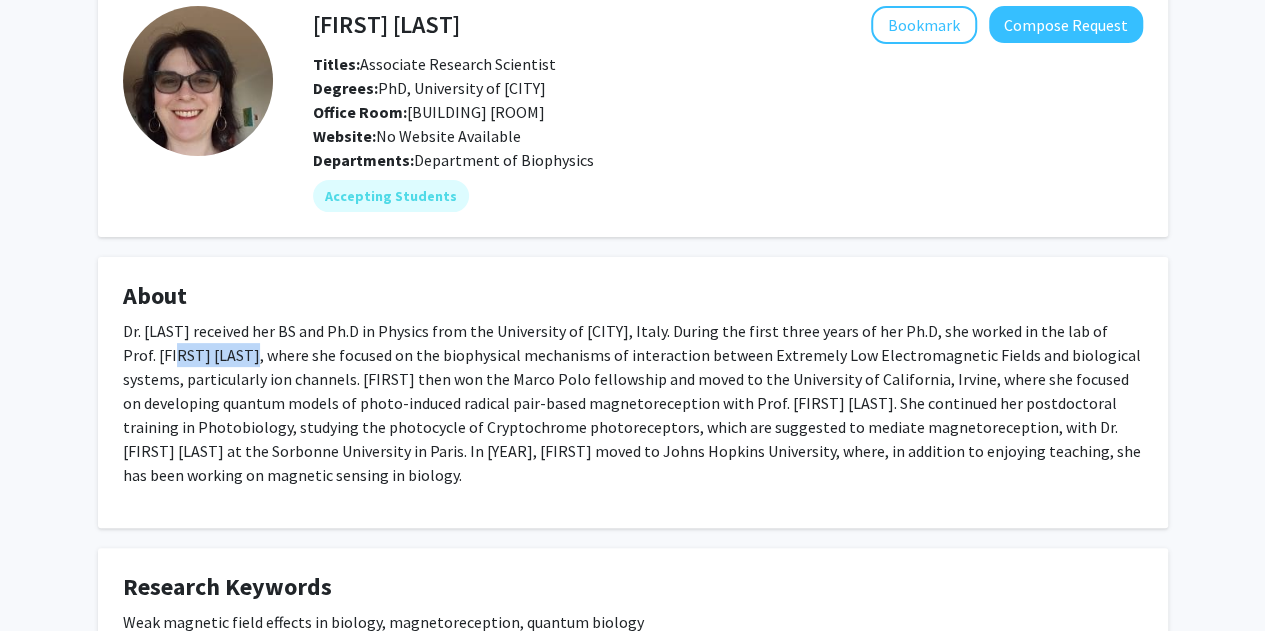 click on "Dr. [LAST] received her BS and Ph.D in Physics from the University of [CITY], Italy. During the first three years of her Ph.D, she worked in the lab of Prof. [FIRST] [LAST], where she focused on the biophysical mechanisms of interaction between Extremely Low Electromagnetic Fields and biological systems, particularly ion channels. [FIRST] then won the Marco Polo fellowship and moved to the University of California, Irvine, where she focused on developing quantum models of photo-induced radical pair-based magnetoreception with Prof. [FIRST] [LAST]. She continued her postdoctoral training in Photobiology, studying the photocycle of Cryptochrome photoreceptors, which are suggested to mediate magnetoreception, with Dr. [FIRST] [LAST] at the Sorbonne University in Paris. In [YEAR], [FIRST] moved to Johns Hopkins University, where, in addition to enjoying teaching, she has been working on magnetic sensing in biology." 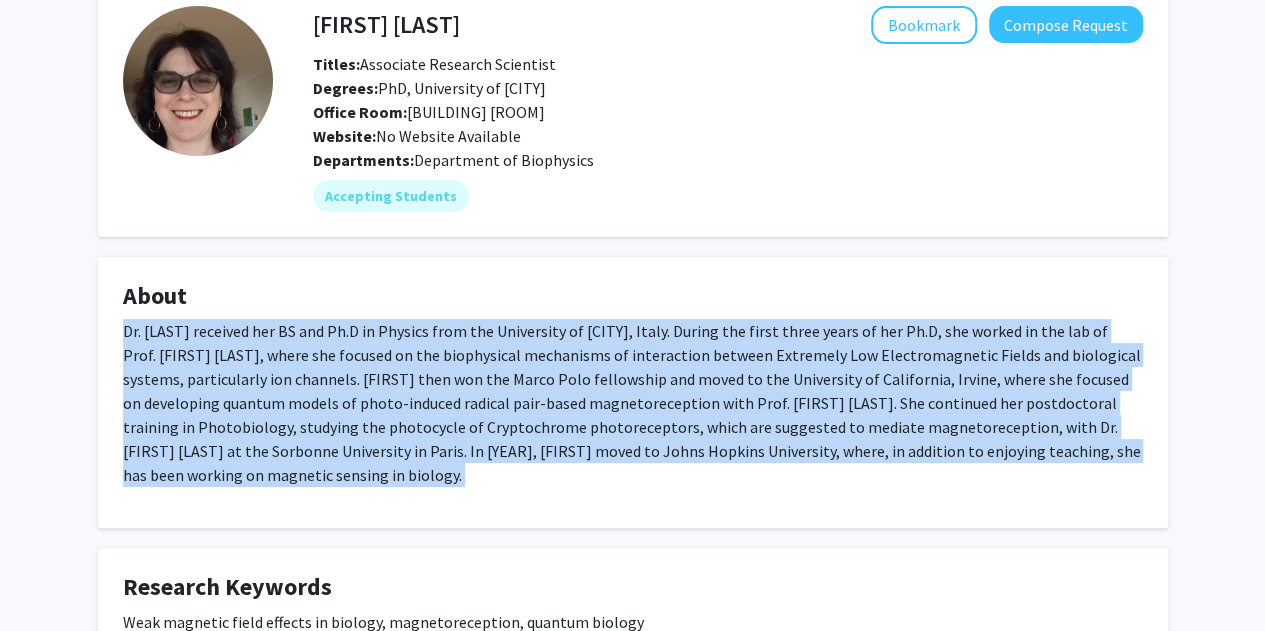click on "Dr. [LAST] received her BS and Ph.D in Physics from the University of [CITY], Italy. During the first three years of her Ph.D, she worked in the lab of Prof. [FIRST] [LAST], where she focused on the biophysical mechanisms of interaction between Extremely Low Electromagnetic Fields and biological systems, particularly ion channels. [FIRST] then won the Marco Polo fellowship and moved to the University of California, Irvine, where she focused on developing quantum models of photo-induced radical pair-based magnetoreception with Prof. [FIRST] [LAST]. She continued her postdoctoral training in Photobiology, studying the photocycle of Cryptochrome photoreceptors, which are suggested to mediate magnetoreception, with Dr. [FIRST] [LAST] at the Sorbonne University in Paris. In [YEAR], [FIRST] moved to Johns Hopkins University, where, in addition to enjoying teaching, she has been working on magnetic sensing in biology." 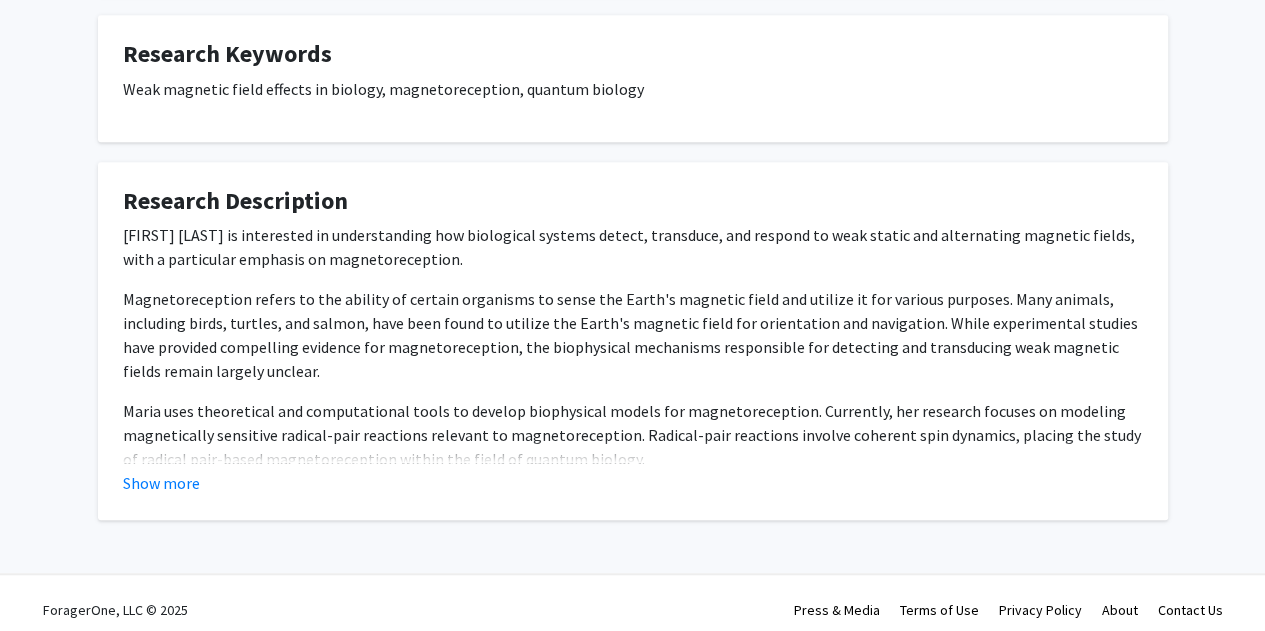 scroll, scrollTop: 653, scrollLeft: 0, axis: vertical 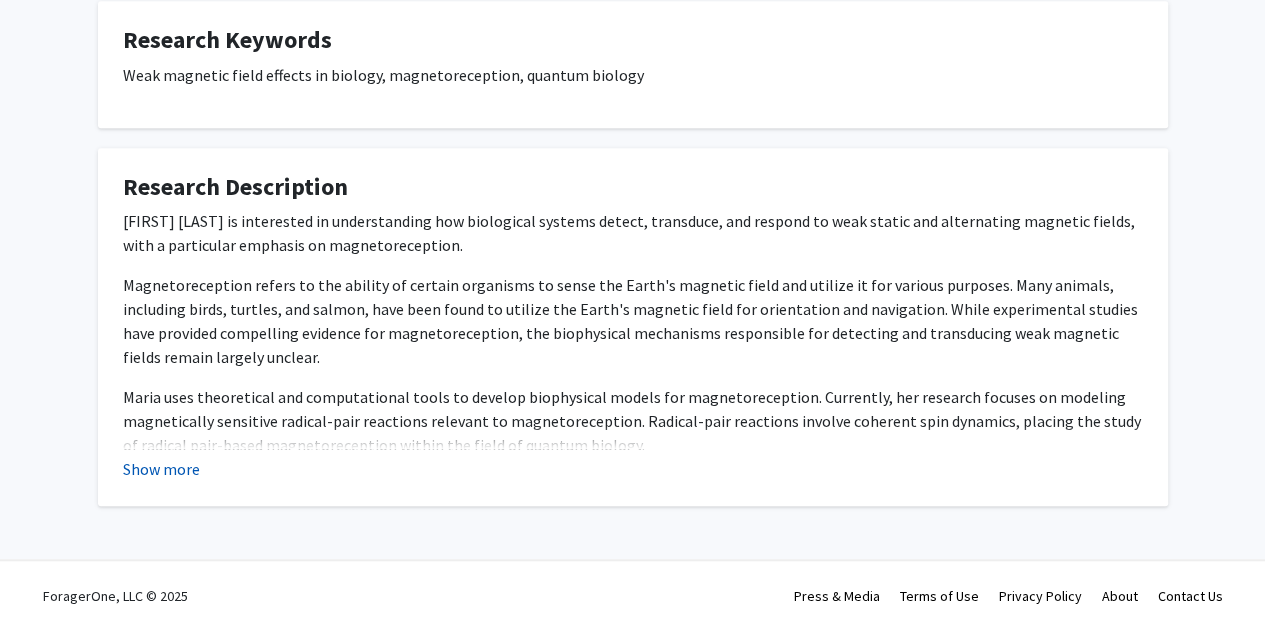 click on "Show more" 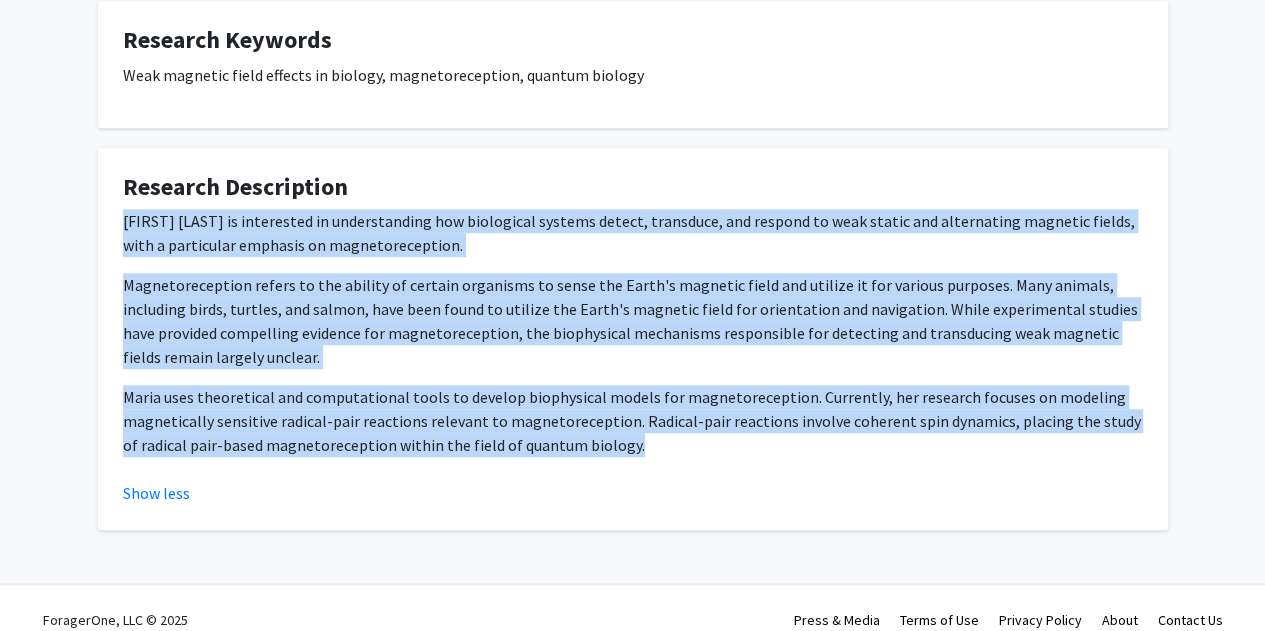 drag, startPoint x: 697, startPoint y: 443, endPoint x: 105, endPoint y: 229, distance: 629.4919 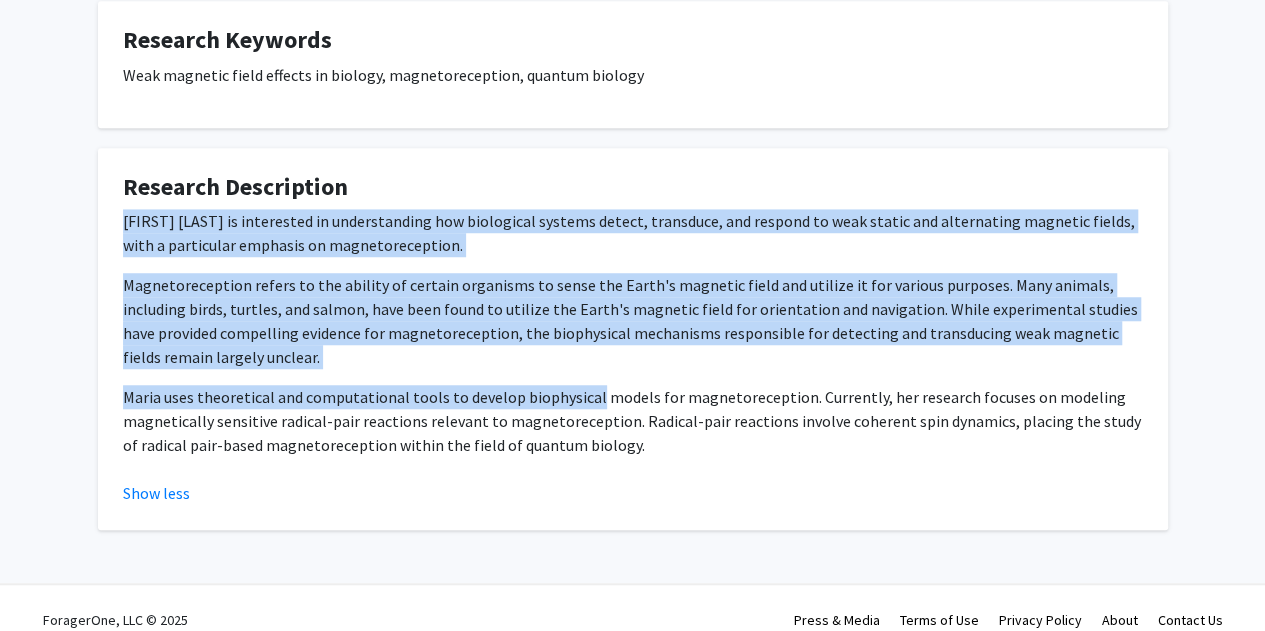 drag, startPoint x: 120, startPoint y: 211, endPoint x: 610, endPoint y: 419, distance: 532.31946 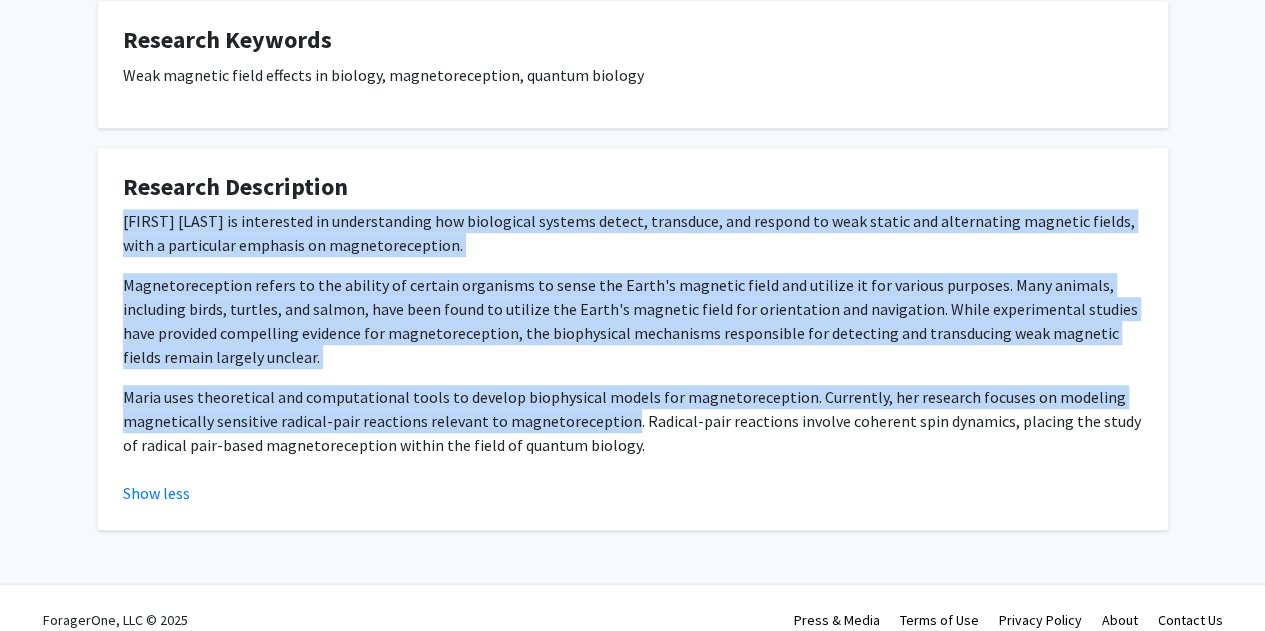 click on "Maria uses theoretical and computational tools to develop biophysical models for magnetoreception. Currently, her research focuses on modeling magnetically sensitive radical-pair reactions relevant to magnetoreception. Radical-pair reactions involve coherent spin dynamics, placing the study of radical pair-based magnetoreception within the field of quantum biology." 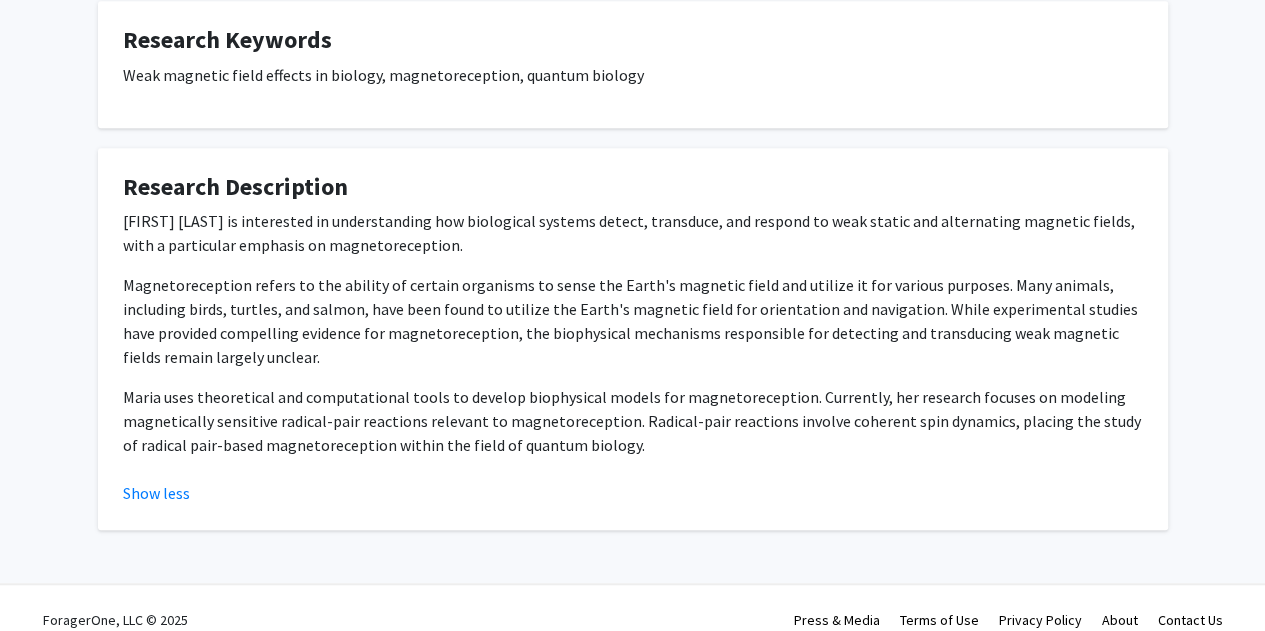 click on "Maria uses theoretical and computational tools to develop biophysical models for magnetoreception. Currently, her research focuses on modeling magnetically sensitive radical-pair reactions relevant to magnetoreception. Radical-pair reactions involve coherent spin dynamics, placing the study of radical pair-based magnetoreception within the field of quantum biology." 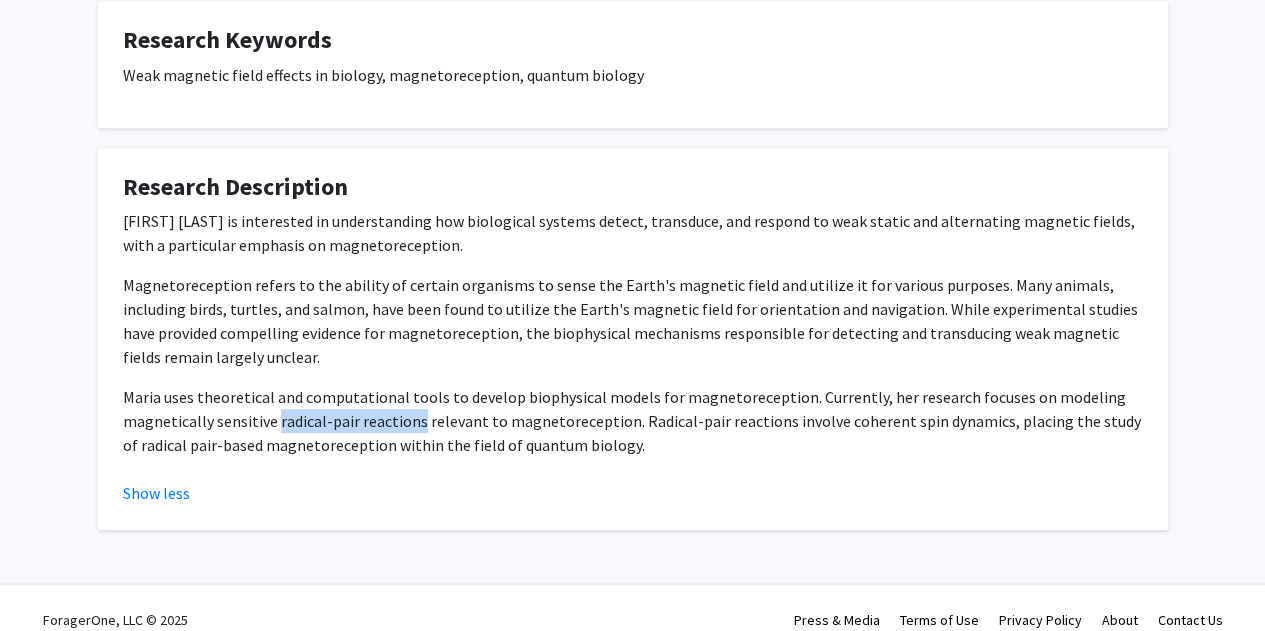 drag, startPoint x: 285, startPoint y: 415, endPoint x: 379, endPoint y: 426, distance: 94.641426 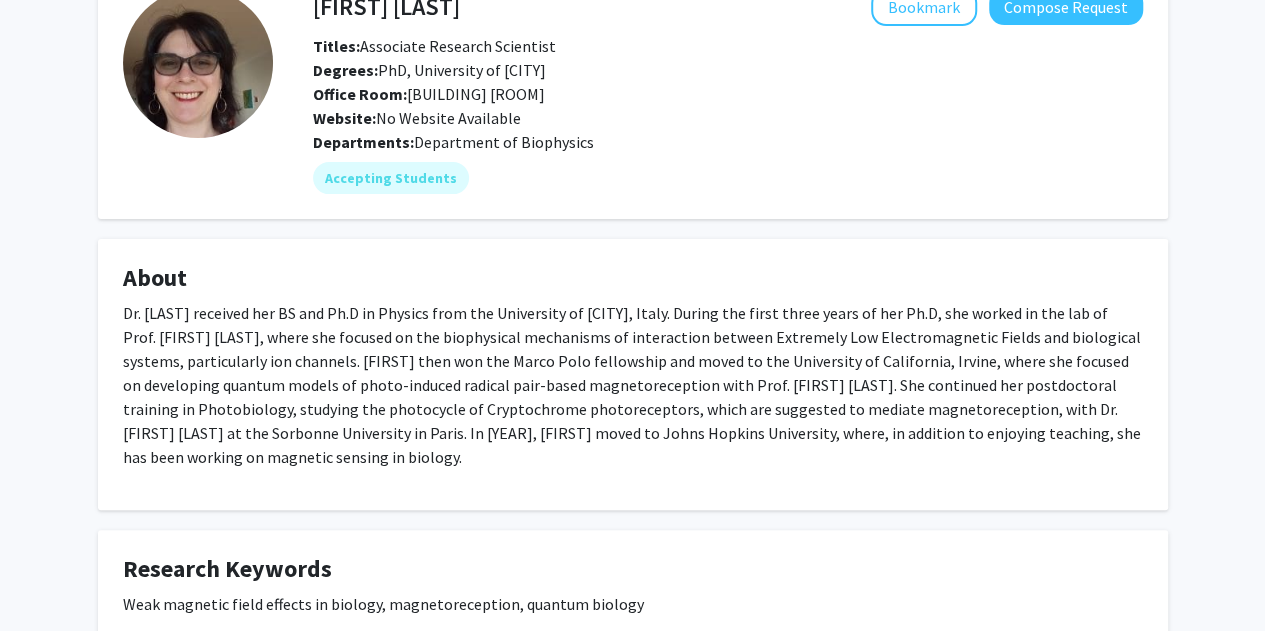 scroll, scrollTop: 0, scrollLeft: 0, axis: both 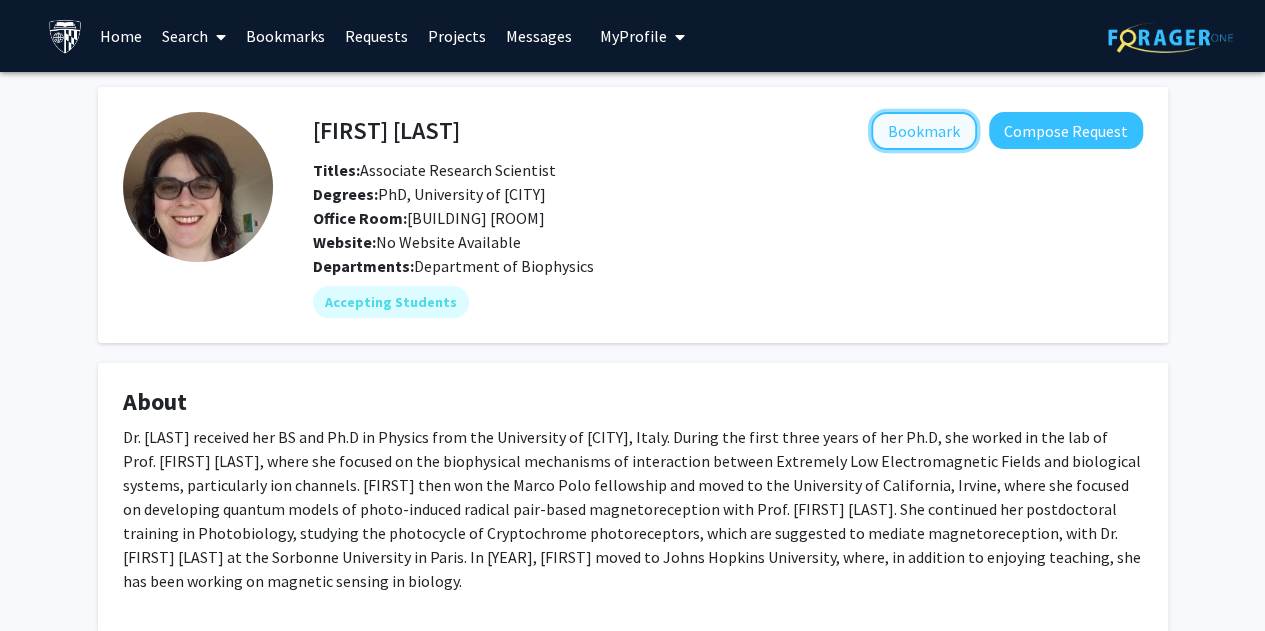 click on "Bookmark" 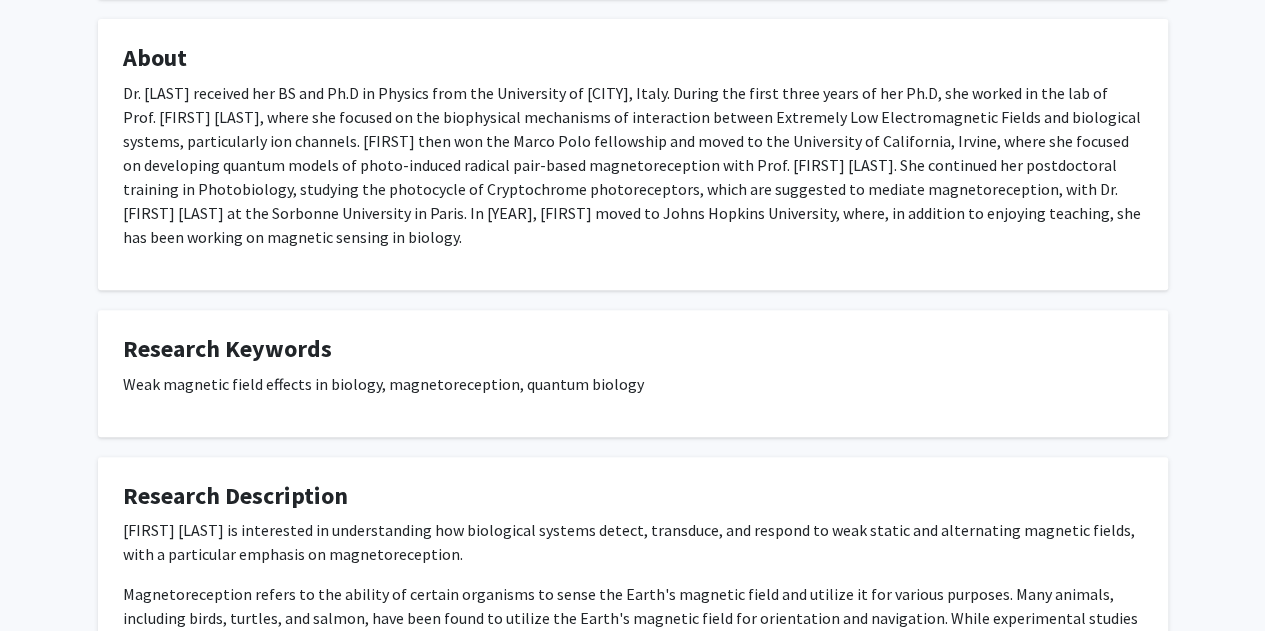 scroll, scrollTop: 562, scrollLeft: 0, axis: vertical 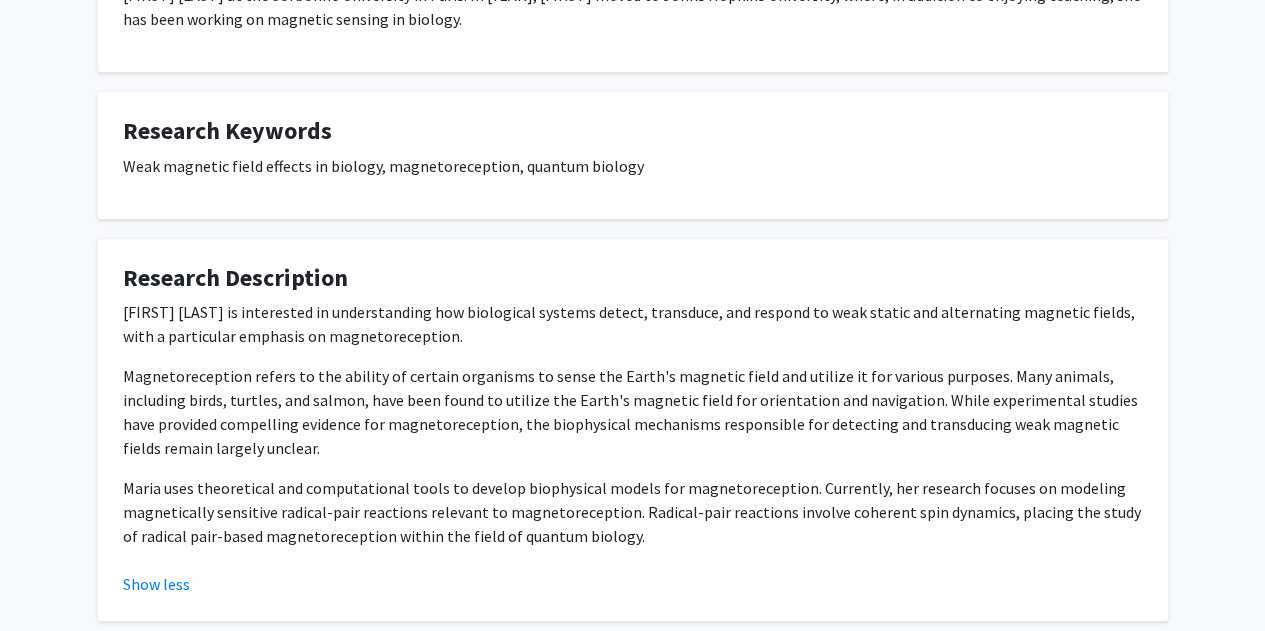 click on "[FIRST] [LAST] is interested in understanding how biological systems detect, transduce, and respond to weak static and alternating magnetic fields, with a particular emphasis on magnetoreception." 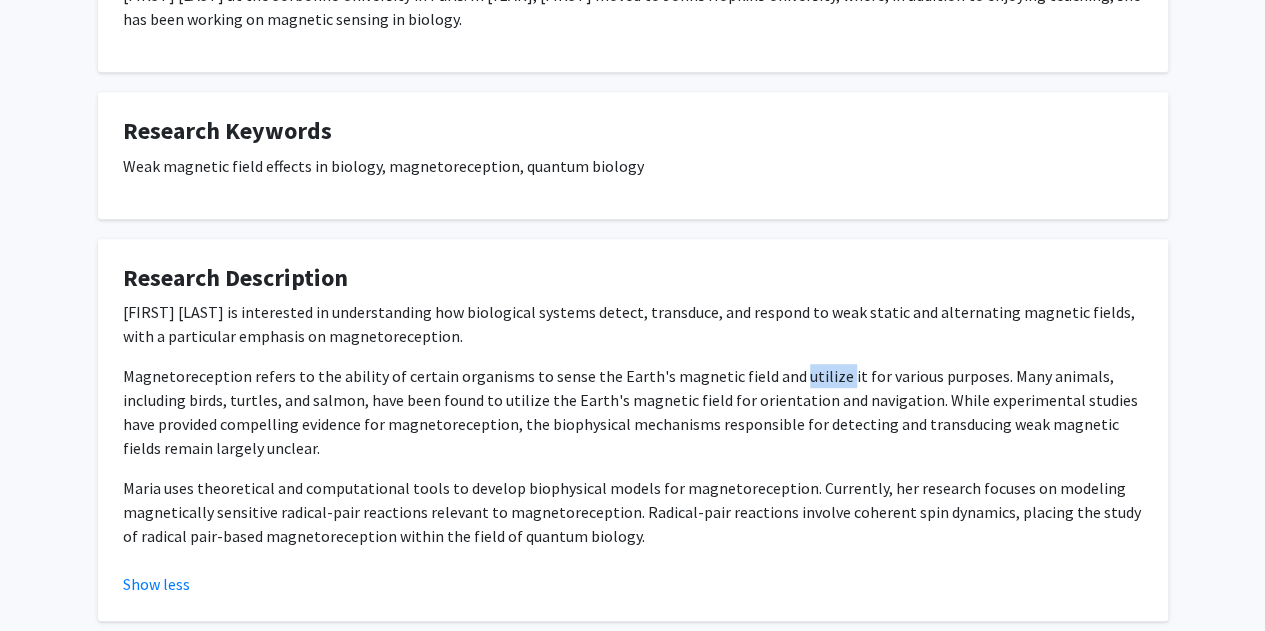 click on "[FIRST] [LAST] is interested in understanding how biological systems detect, transduce, and respond to weak static and alternating magnetic fields, with a particular emphasis on magnetoreception.
Magnetoreception refers to the ability of certain organisms to sense the Earth's magnetic field and utilize it for various purposes. Many animals, including birds, turtles, and salmon, have been found to utilize the Earth's magnetic field for orientation and navigation. While experimental studies have provided compelling evidence for magnetoreception, the biophysical mechanisms responsible for detecting and transducing weak magnetic fields remain largely unclear." 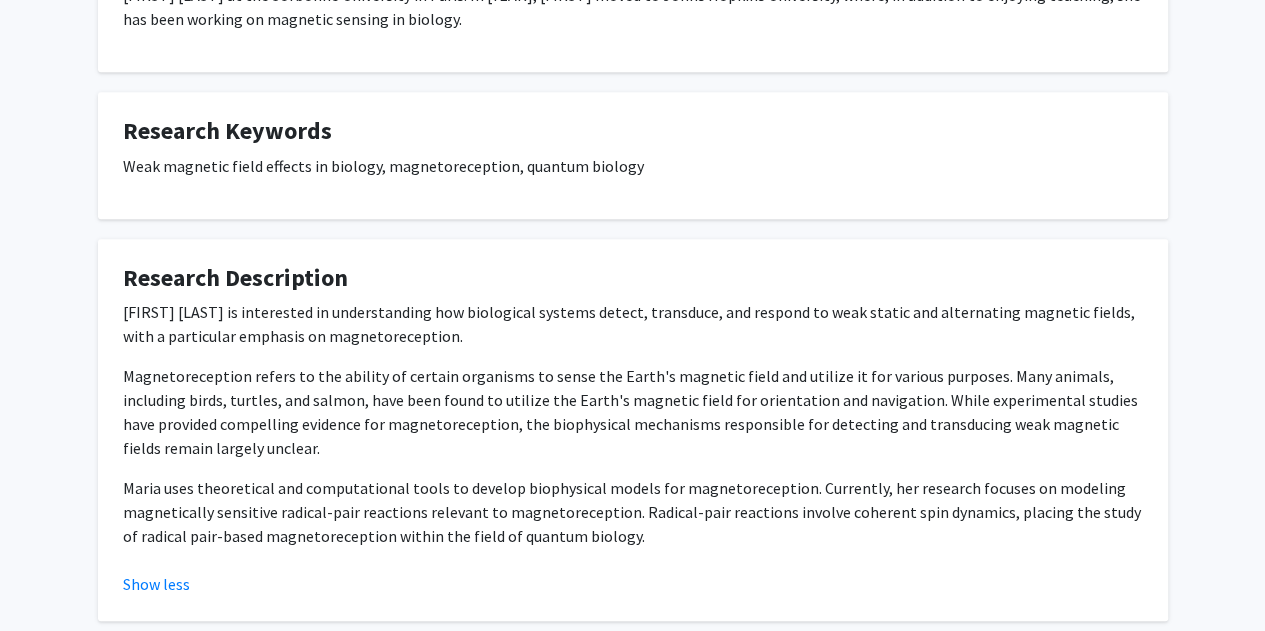 click on "Magnetoreception refers to the ability of certain organisms to sense the Earth's magnetic field and utilize it for various purposes. Many animals, including birds, turtles, and salmon, have been found to utilize the Earth's magnetic field for orientation and navigation. While experimental studies have provided compelling evidence for magnetoreception, the biophysical mechanisms responsible for detecting and transducing weak magnetic fields remain largely unclear." 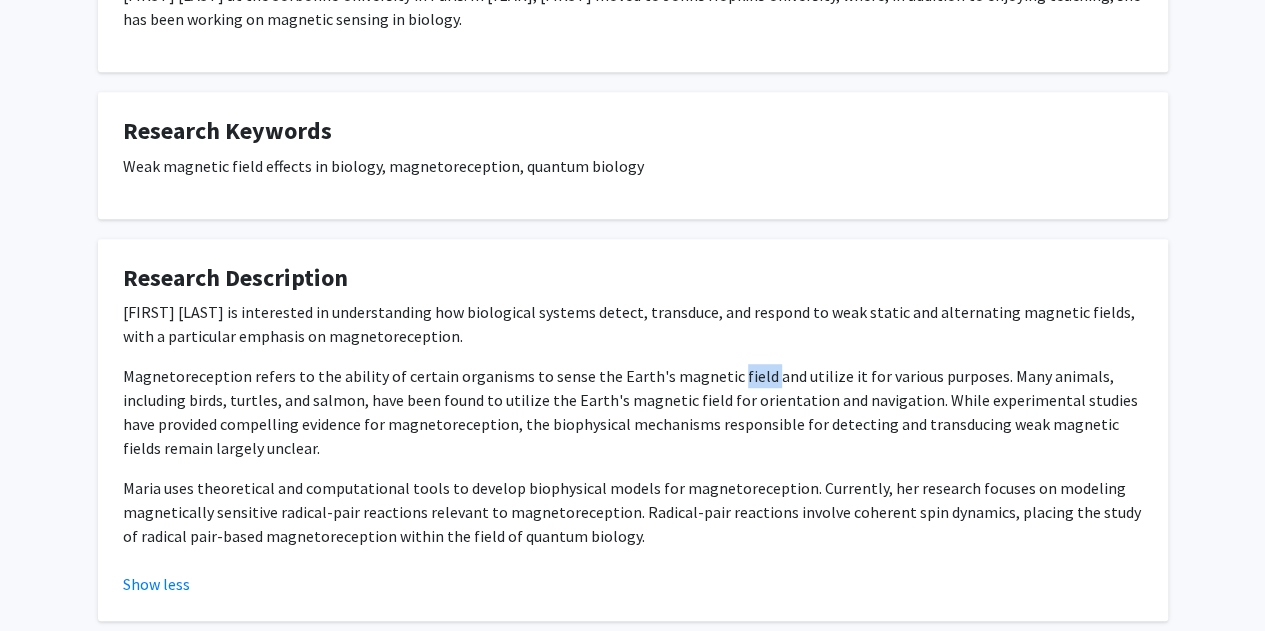 click on "Magnetoreception refers to the ability of certain organisms to sense the Earth's magnetic field and utilize it for various purposes. Many animals, including birds, turtles, and salmon, have been found to utilize the Earth's magnetic field for orientation and navigation. While experimental studies have provided compelling evidence for magnetoreception, the biophysical mechanisms responsible for detecting and transducing weak magnetic fields remain largely unclear." 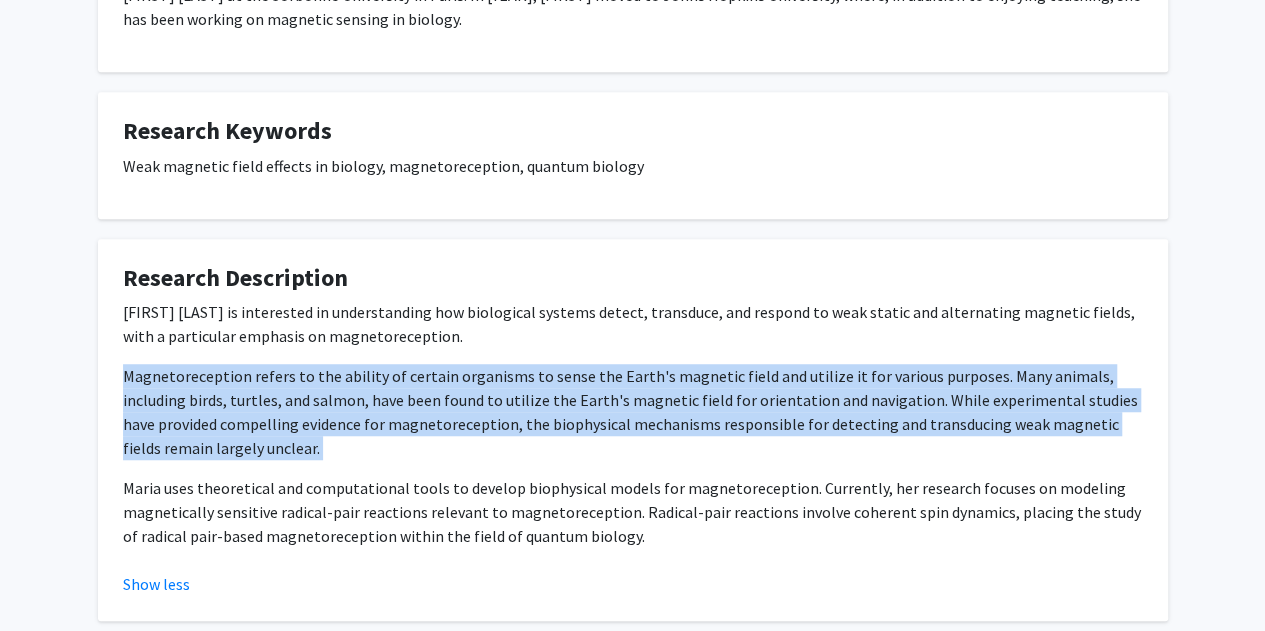 click on "Magnetoreception refers to the ability of certain organisms to sense the Earth's magnetic field and utilize it for various purposes. Many animals, including birds, turtles, and salmon, have been found to utilize the Earth's magnetic field for orientation and navigation. While experimental studies have provided compelling evidence for magnetoreception, the biophysical mechanisms responsible for detecting and transducing weak magnetic fields remain largely unclear." 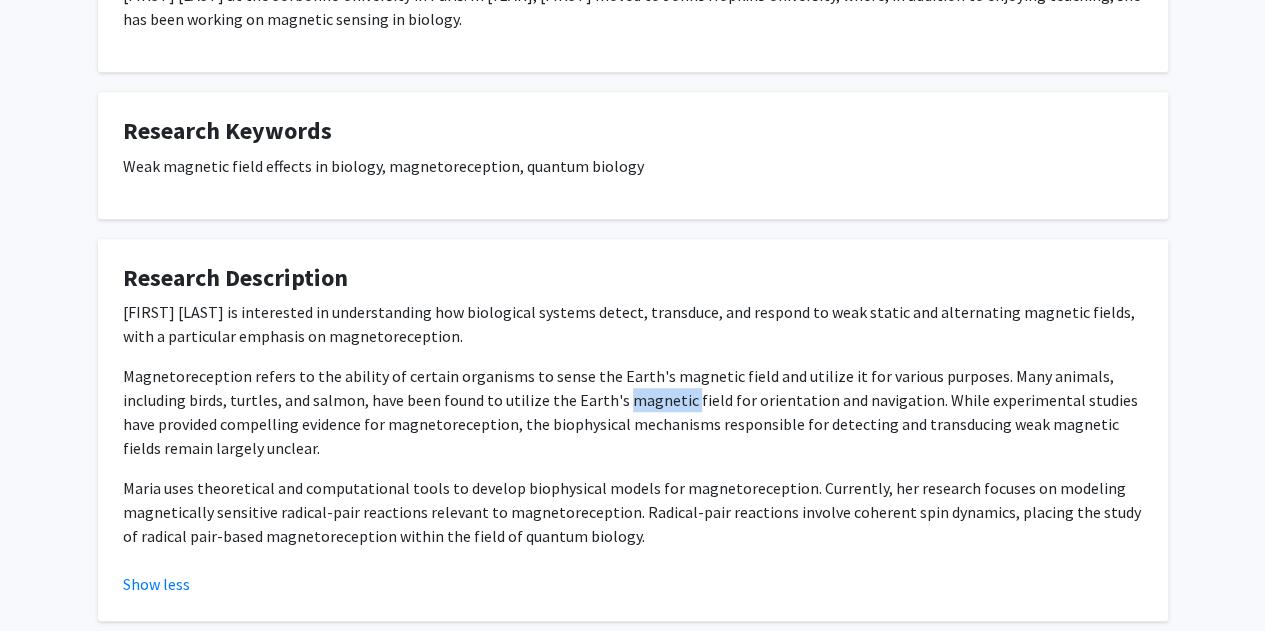 click on "Magnetoreception refers to the ability of certain organisms to sense the Earth's magnetic field and utilize it for various purposes. Many animals, including birds, turtles, and salmon, have been found to utilize the Earth's magnetic field for orientation and navigation. While experimental studies have provided compelling evidence for magnetoreception, the biophysical mechanisms responsible for detecting and transducing weak magnetic fields remain largely unclear." 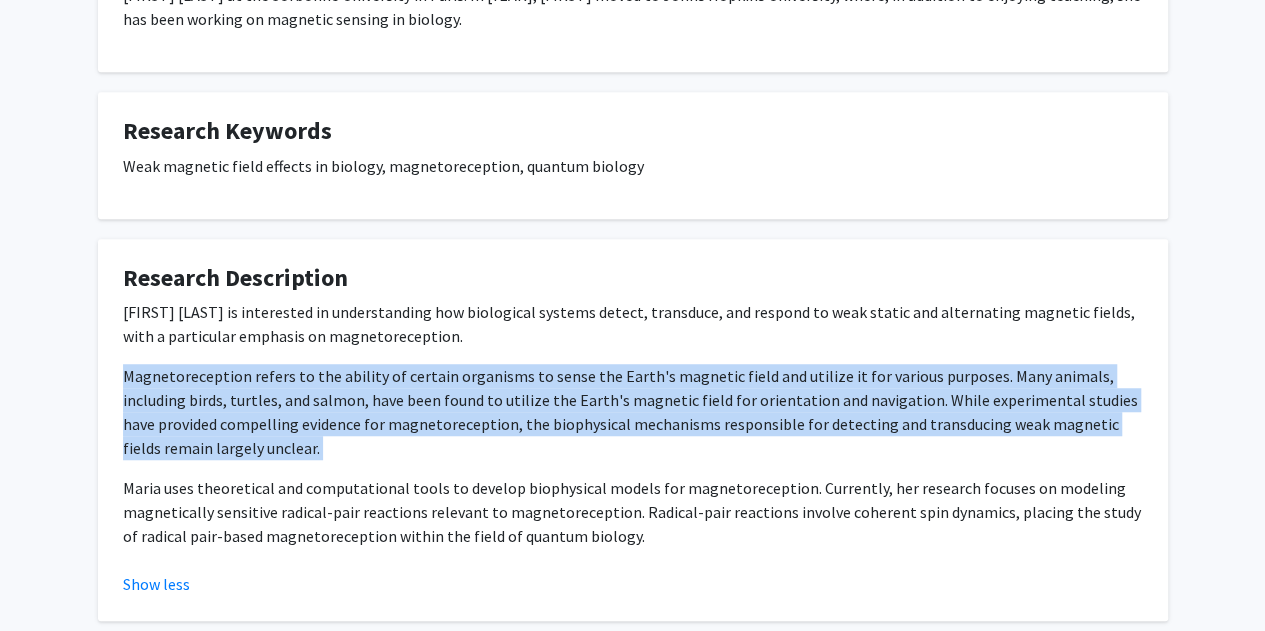 click on "Magnetoreception refers to the ability of certain organisms to sense the Earth's magnetic field and utilize it for various purposes. Many animals, including birds, turtles, and salmon, have been found to utilize the Earth's magnetic field for orientation and navigation. While experimental studies have provided compelling evidence for magnetoreception, the biophysical mechanisms responsible for detecting and transducing weak magnetic fields remain largely unclear." 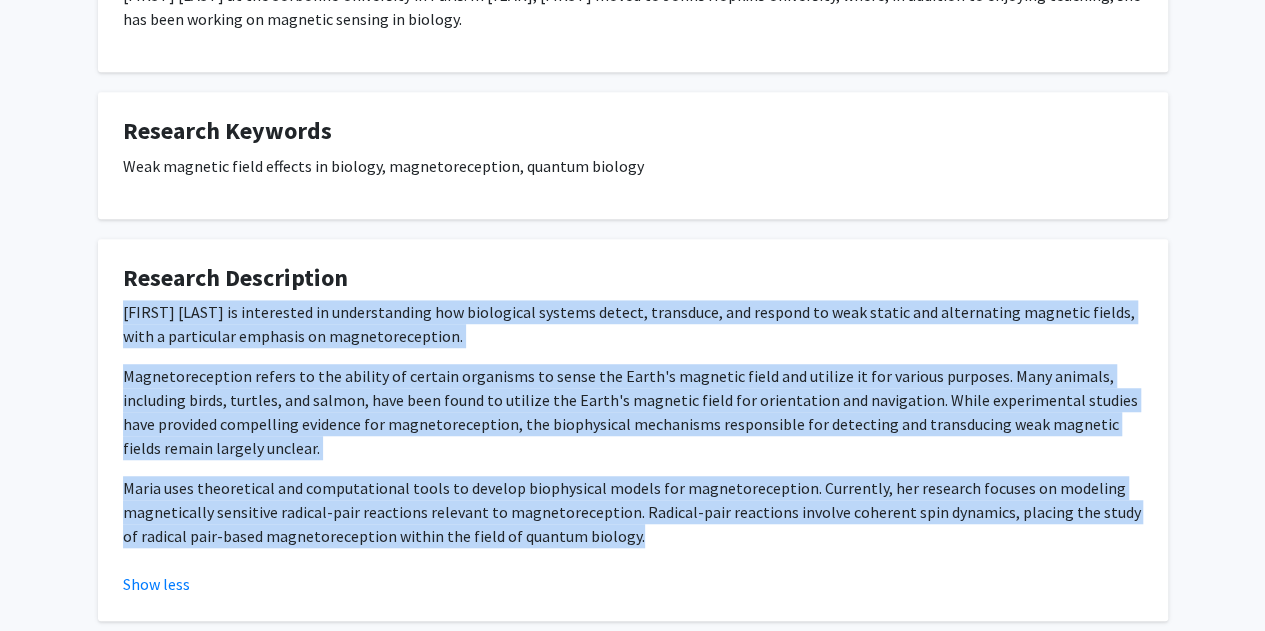 drag, startPoint x: 722, startPoint y: 543, endPoint x: 78, endPoint y: 313, distance: 683.8392 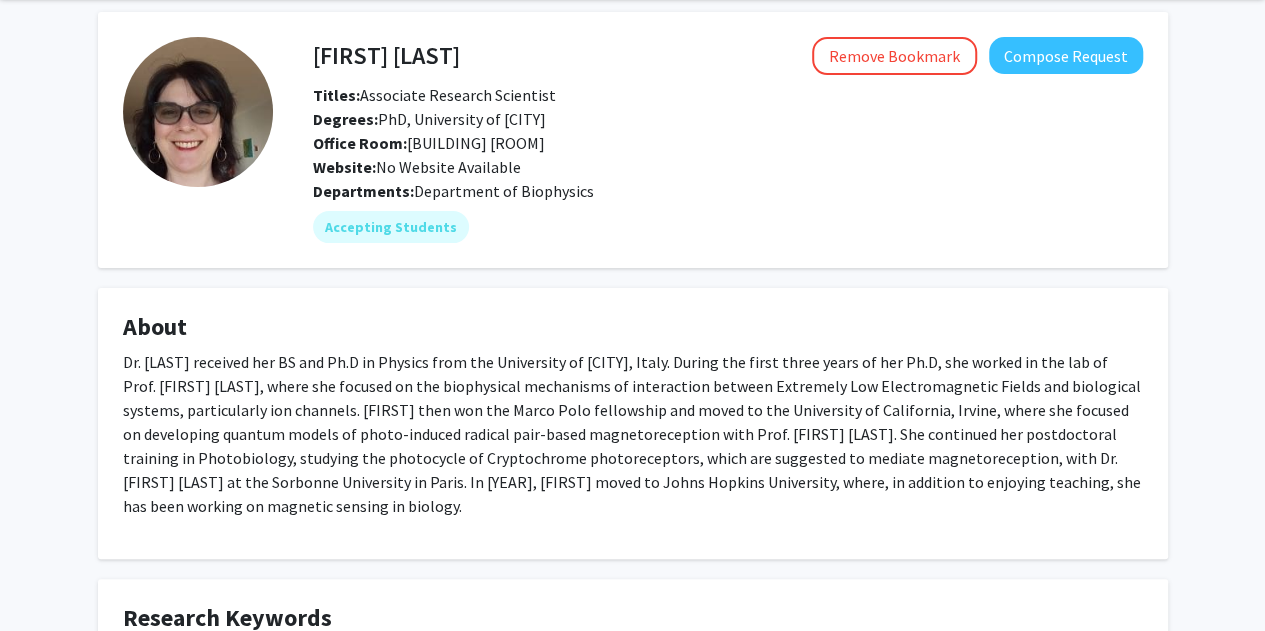 scroll, scrollTop: 59, scrollLeft: 0, axis: vertical 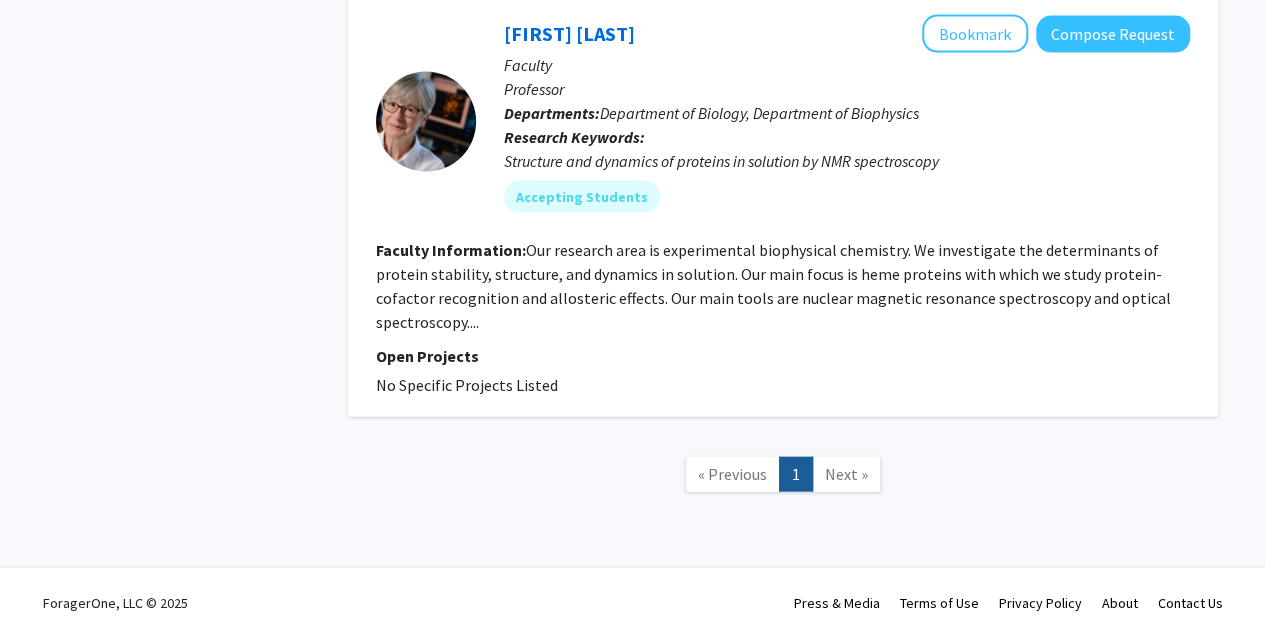 click on "Our research area is experimental biophysical chemistry. We investigate the determinants of protein stability, structure, and dynamics in solution. Our main focus is heme proteins with which we study protein-cofactor recognition and allosteric effects. Our main tools are nuclear magnetic resonance spectroscopy and optical spectroscopy...." 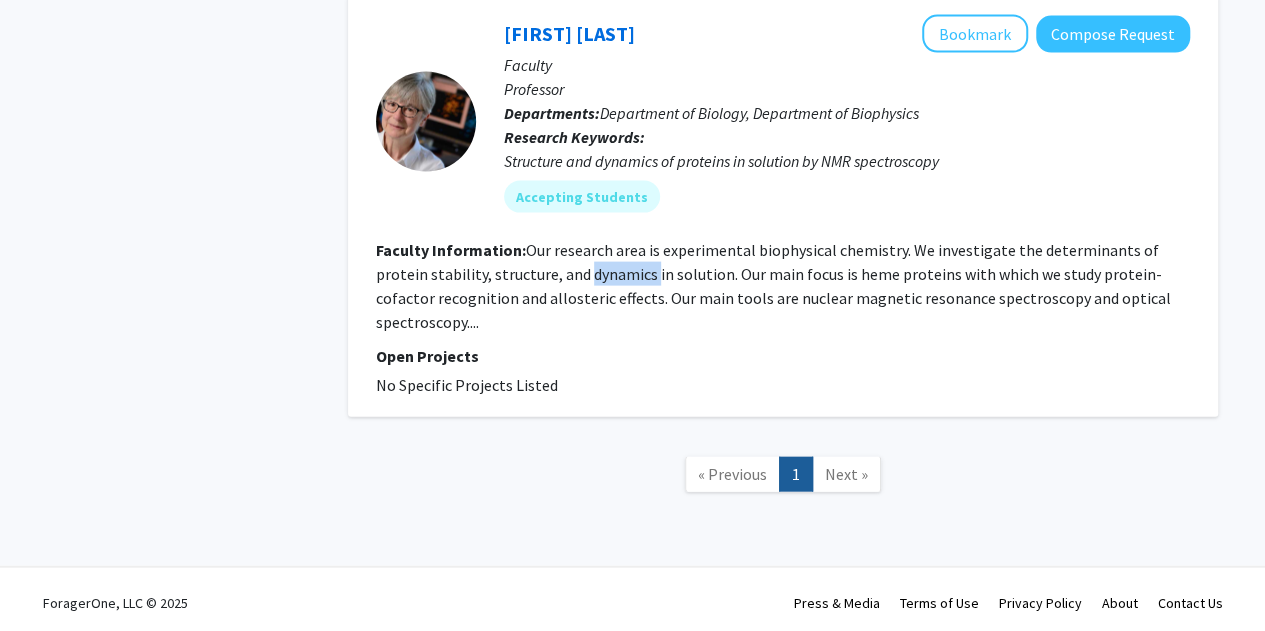click on "Our research area is experimental biophysical chemistry. We investigate the determinants of protein stability, structure, and dynamics in solution. Our main focus is heme proteins with which we study protein-cofactor recognition and allosteric effects. Our main tools are nuclear magnetic resonance spectroscopy and optical spectroscopy...." 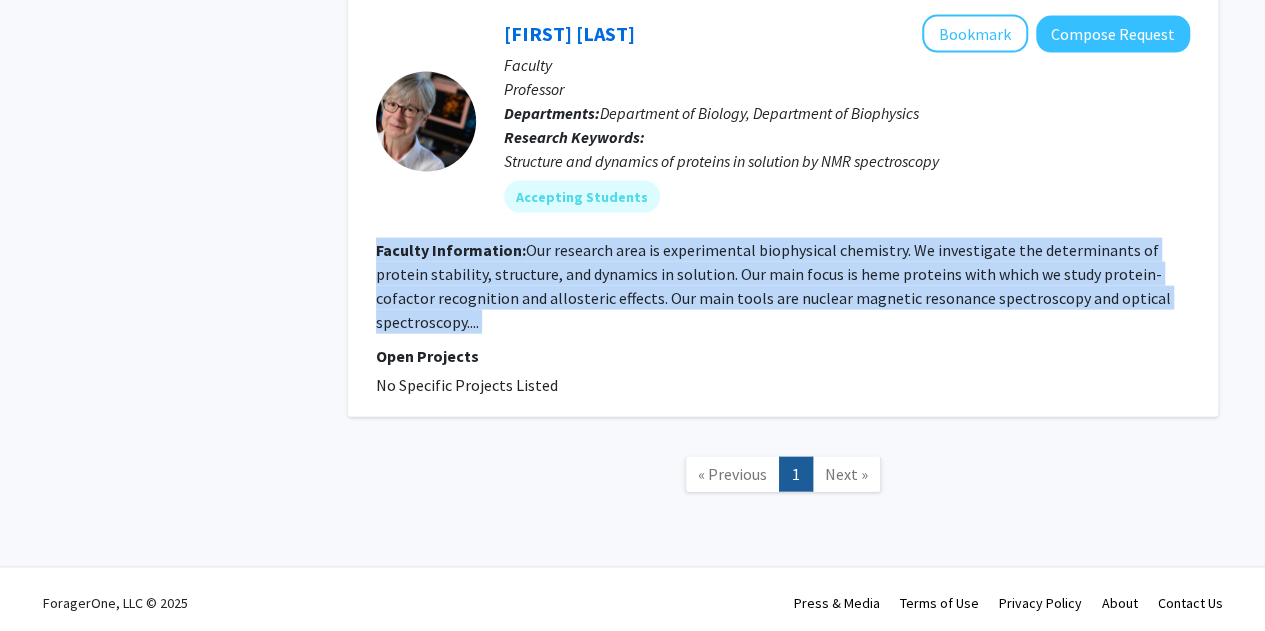 click on "Our research area is experimental biophysical chemistry. We investigate the determinants of protein stability, structure, and dynamics in solution. Our main focus is heme proteins with which we study protein-cofactor recognition and allosteric effects. Our main tools are nuclear magnetic resonance spectroscopy and optical spectroscopy...." 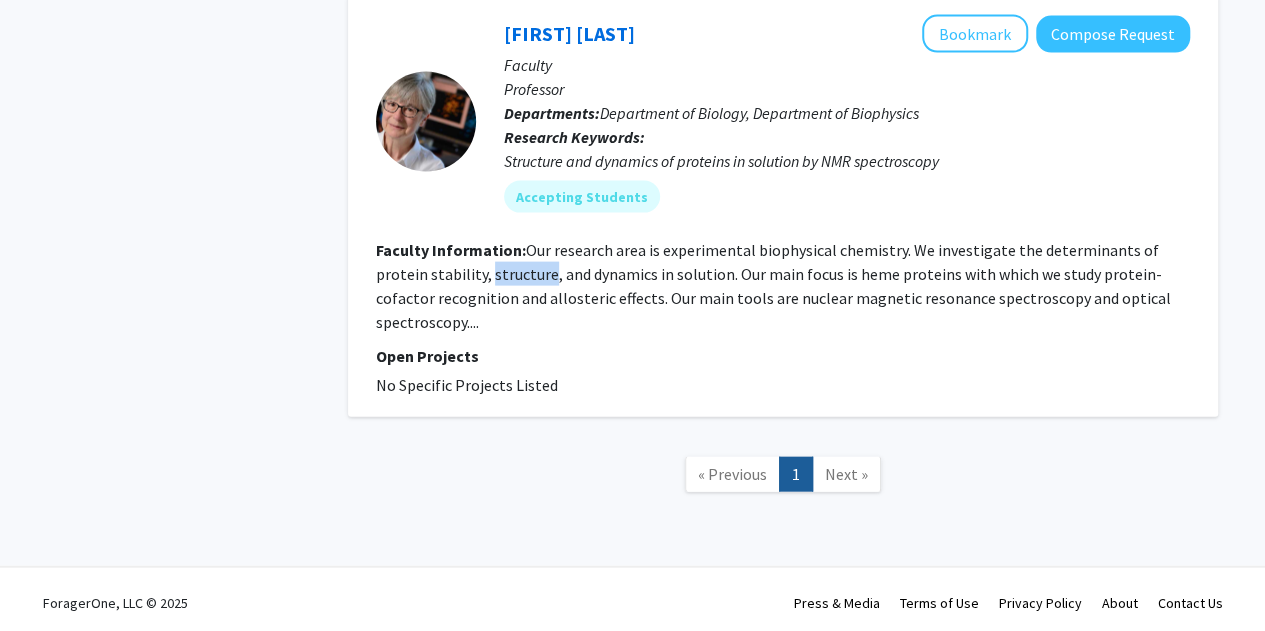 click on "Faculty Information:  Our research area is experimental biophysical chemistry. We investigate the determinants of protein stability, structure, and dynamics in solution. Our main focus is heme proteins with which we study protein-cofactor recognition and allosteric effects. Our main tools are nuclear magnetic resonance spectroscopy and optical spectroscopy...." 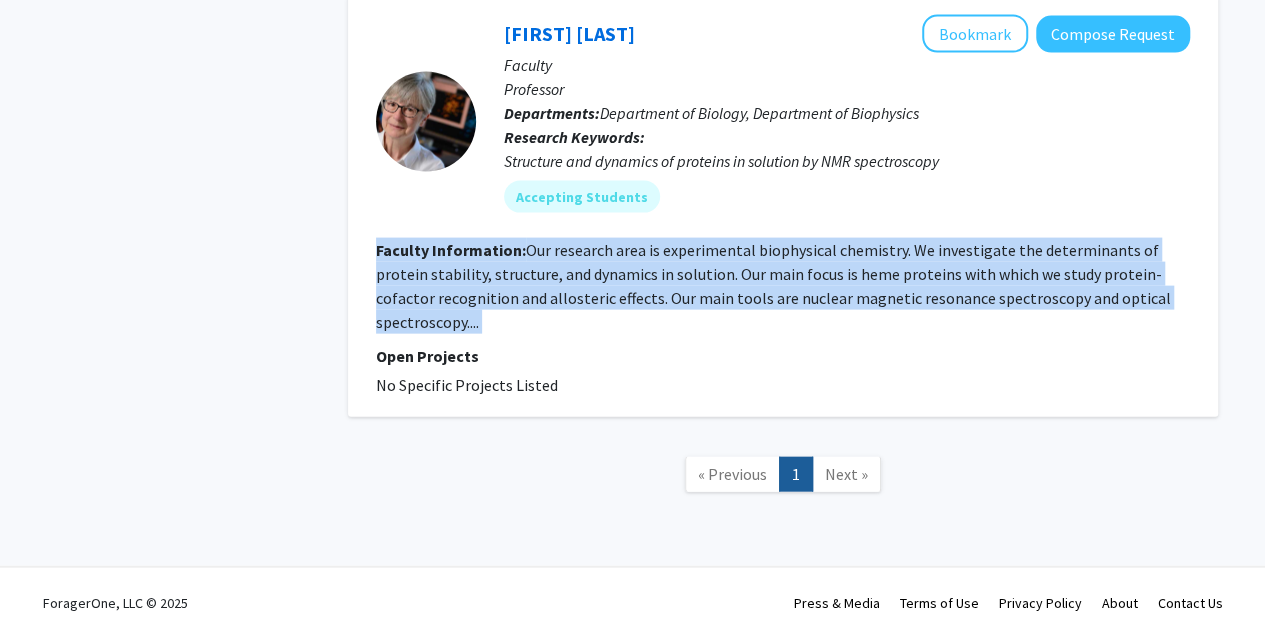 click on "Faculty Information:  Our research area is experimental biophysical chemistry. We investigate the determinants of protein stability, structure, and dynamics in solution. Our main focus is heme proteins with which we study protein-cofactor recognition and allosteric effects. Our main tools are nuclear magnetic resonance spectroscopy and optical spectroscopy...." 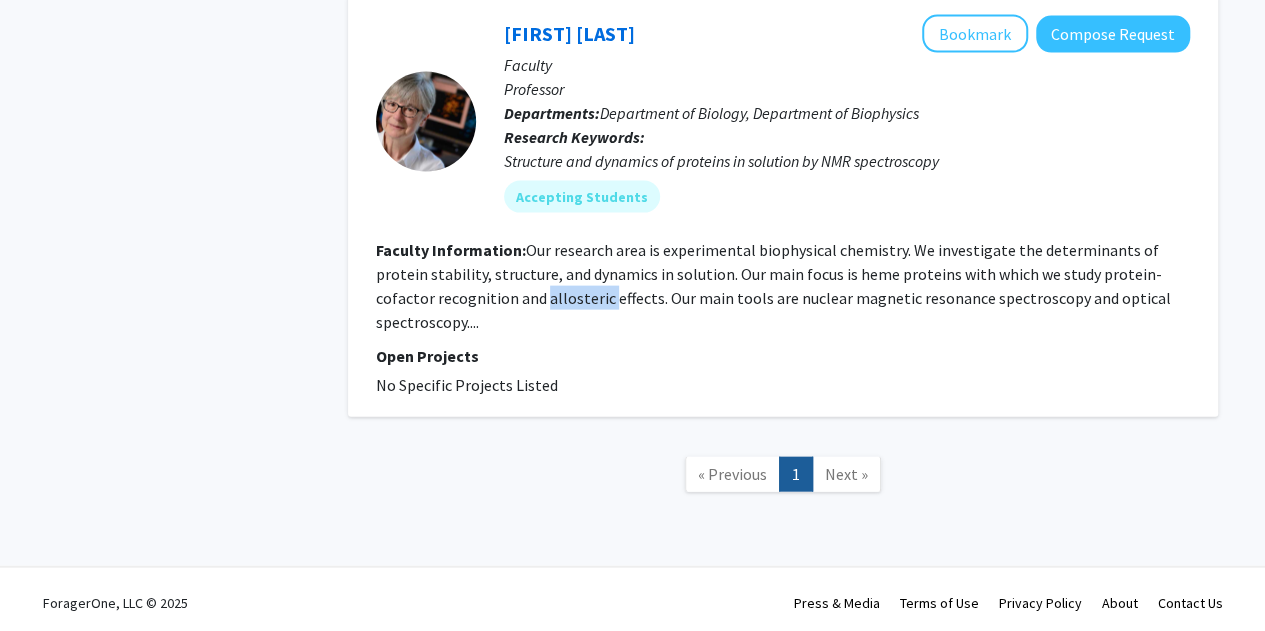 click on "Our research area is experimental biophysical chemistry. We investigate the determinants of protein stability, structure, and dynamics in solution. Our main focus is heme proteins with which we study protein-cofactor recognition and allosteric effects. Our main tools are nuclear magnetic resonance spectroscopy and optical spectroscopy...." 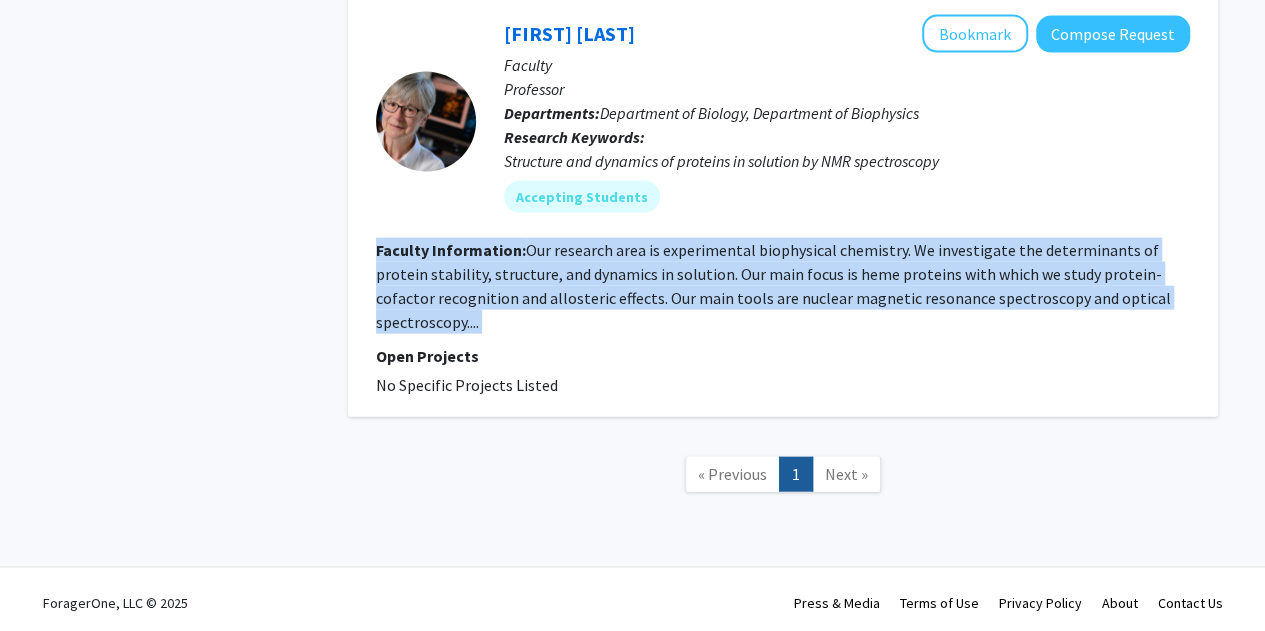 click on "Our research area is experimental biophysical chemistry. We investigate the determinants of protein stability, structure, and dynamics in solution. Our main focus is heme proteins with which we study protein-cofactor recognition and allosteric effects. Our main tools are nuclear magnetic resonance spectroscopy and optical spectroscopy...." 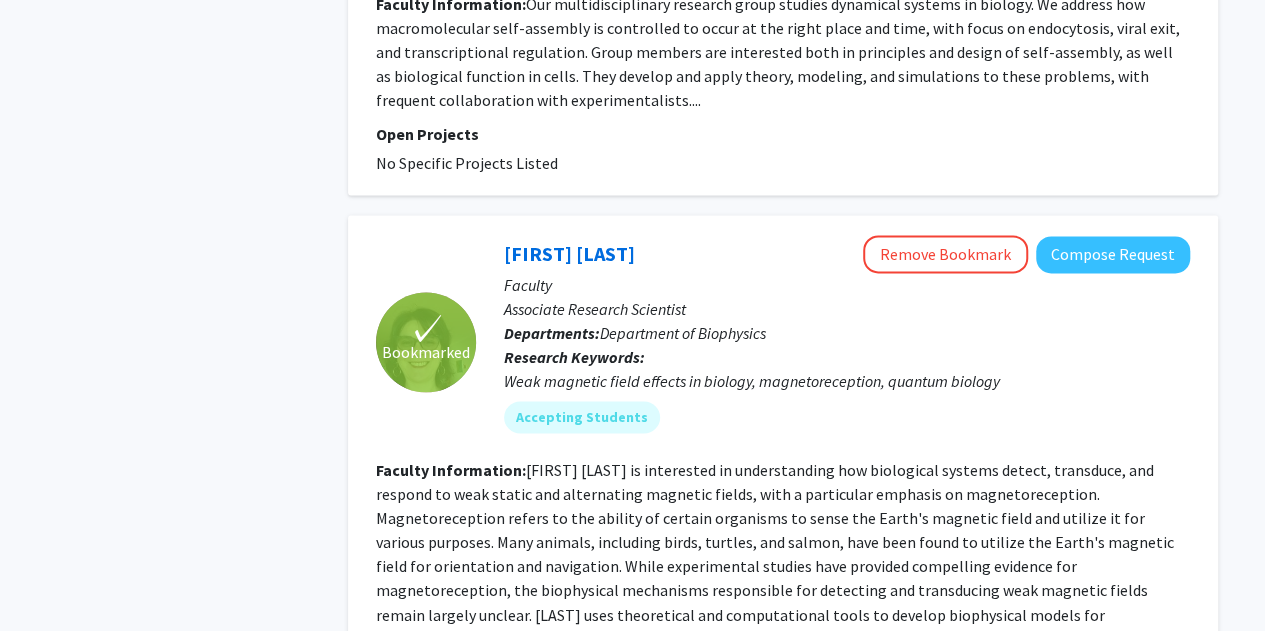 scroll, scrollTop: 1493, scrollLeft: 0, axis: vertical 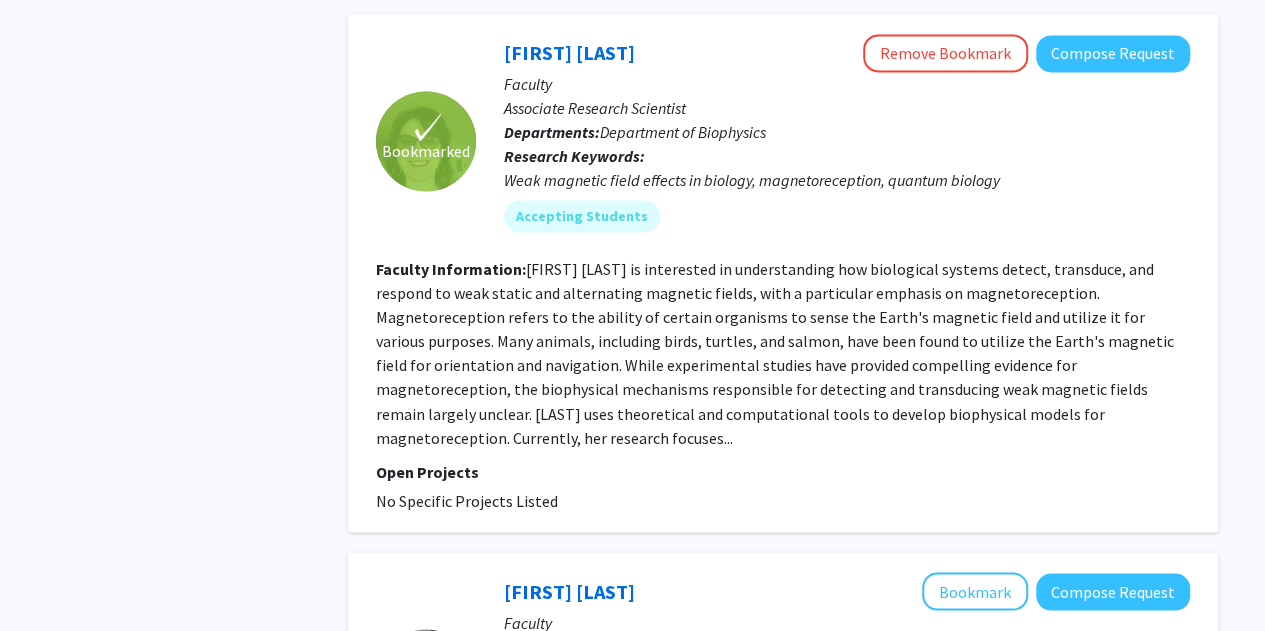 click on "[FIRST] [LAST]  Remove Bookmark  Compose Request" 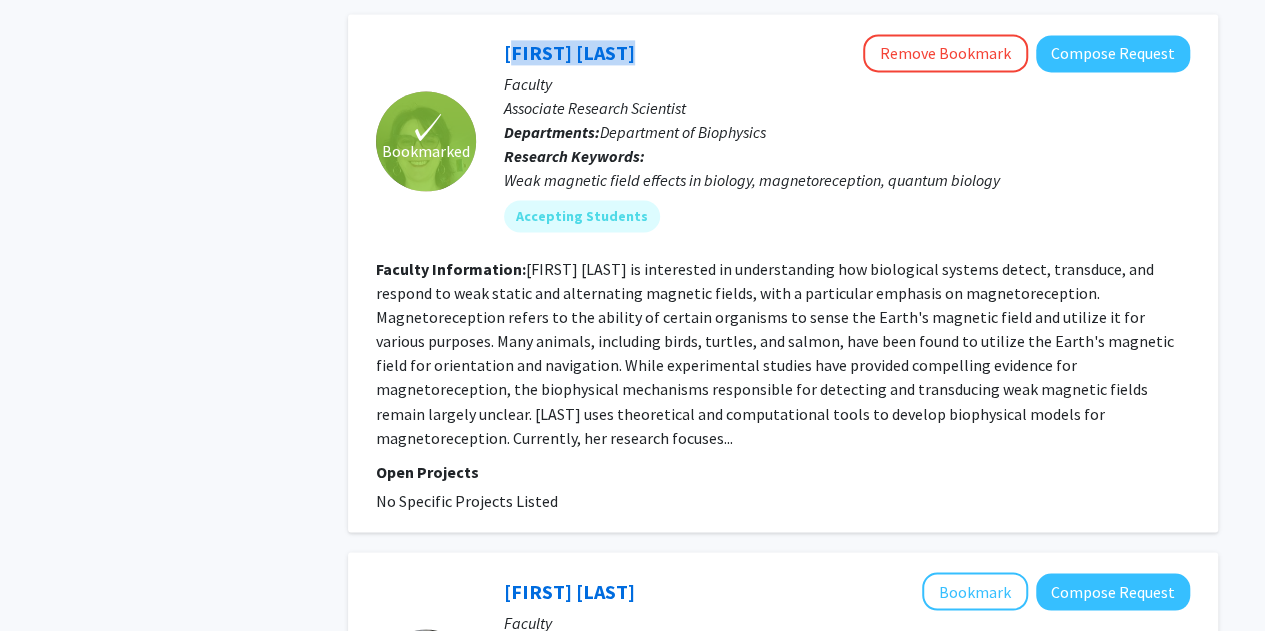 click on "[FIRST] [LAST]  Remove Bookmark  Compose Request" 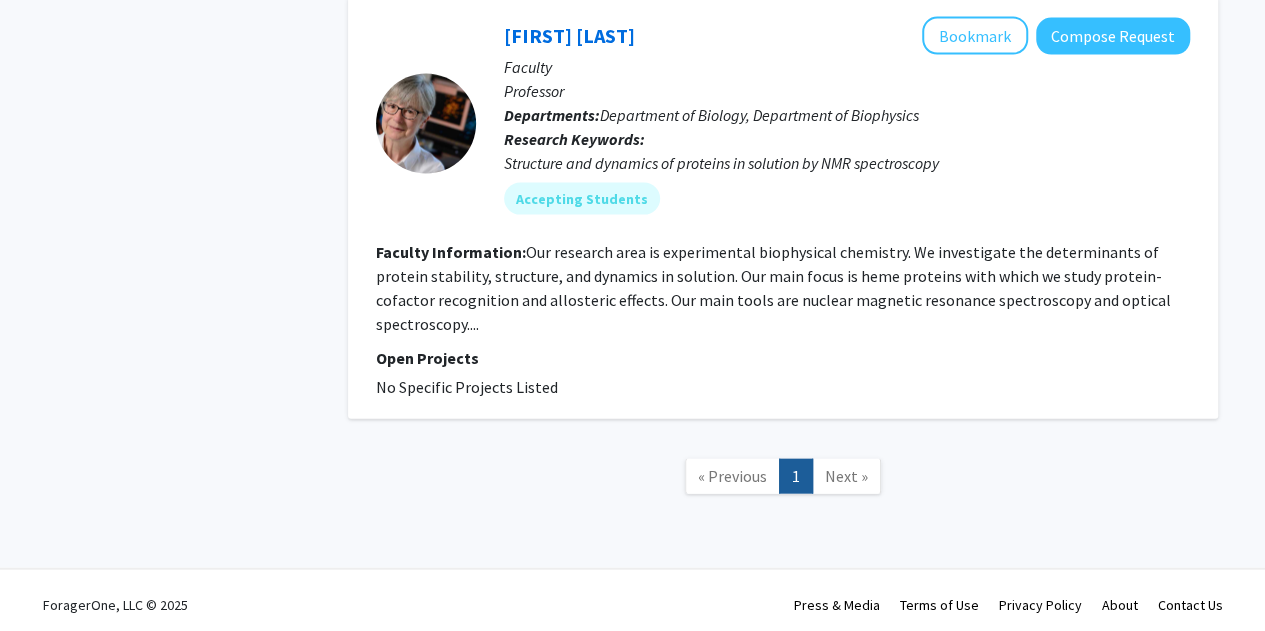 scroll, scrollTop: 2046, scrollLeft: 0, axis: vertical 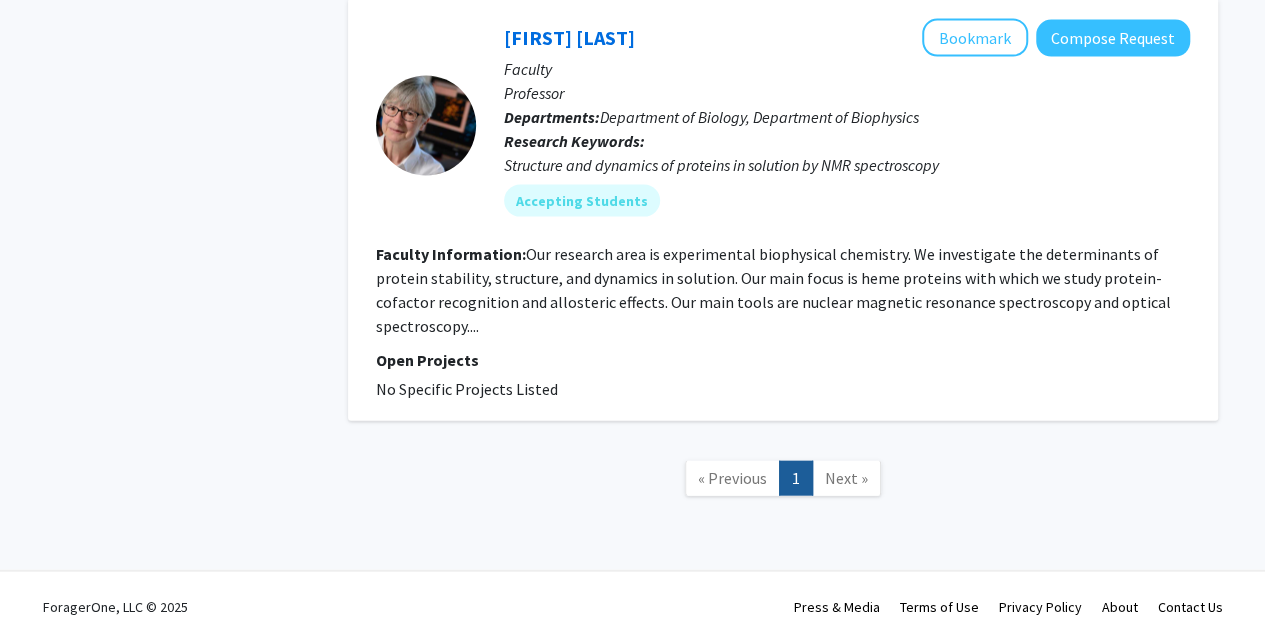 click on "Faculty Information:  Our research area is experimental biophysical chemistry. We investigate the determinants of protein stability, structure, and dynamics in solution. Our main focus is heme proteins with which we study protein-cofactor recognition and allosteric effects. Our main tools are nuclear magnetic resonance spectroscopy and optical spectroscopy...." 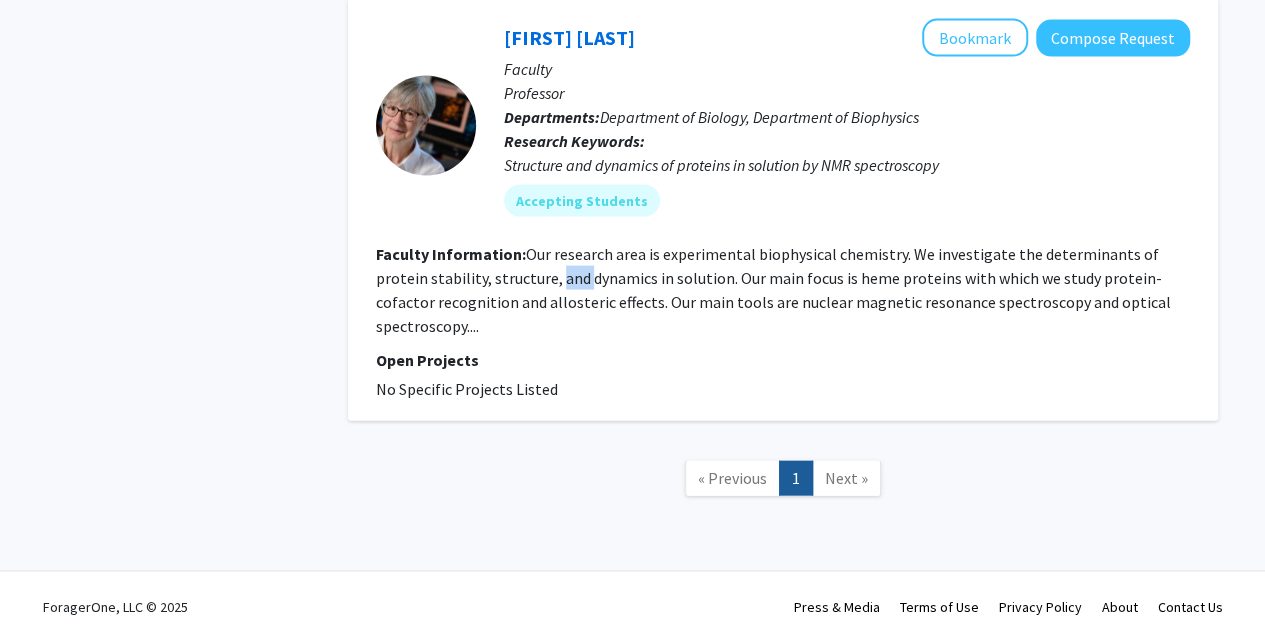 click on "Faculty Information:  Our research area is experimental biophysical chemistry. We investigate the determinants of protein stability, structure, and dynamics in solution. Our main focus is heme proteins with which we study protein-cofactor recognition and allosteric effects. Our main tools are nuclear magnetic resonance spectroscopy and optical spectroscopy...." 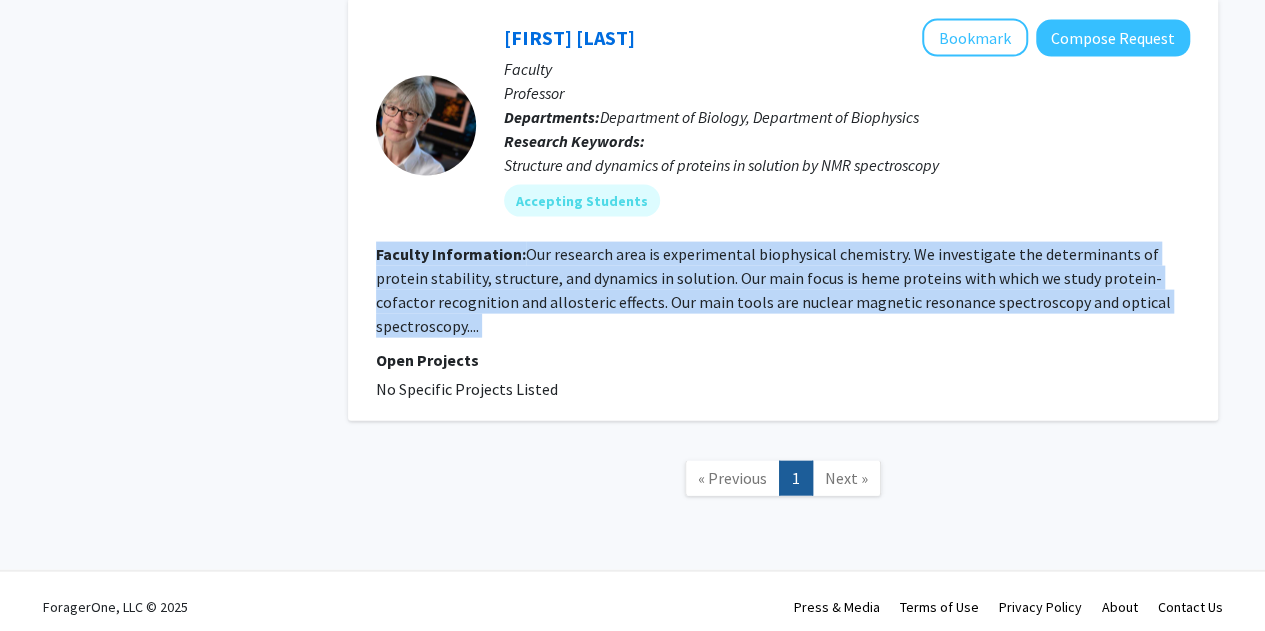 click on "Faculty Information:  Our research area is experimental biophysical chemistry. We investigate the determinants of protein stability, structure, and dynamics in solution. Our main focus is heme proteins with which we study protein-cofactor recognition and allosteric effects. Our main tools are nuclear magnetic resonance spectroscopy and optical spectroscopy...." 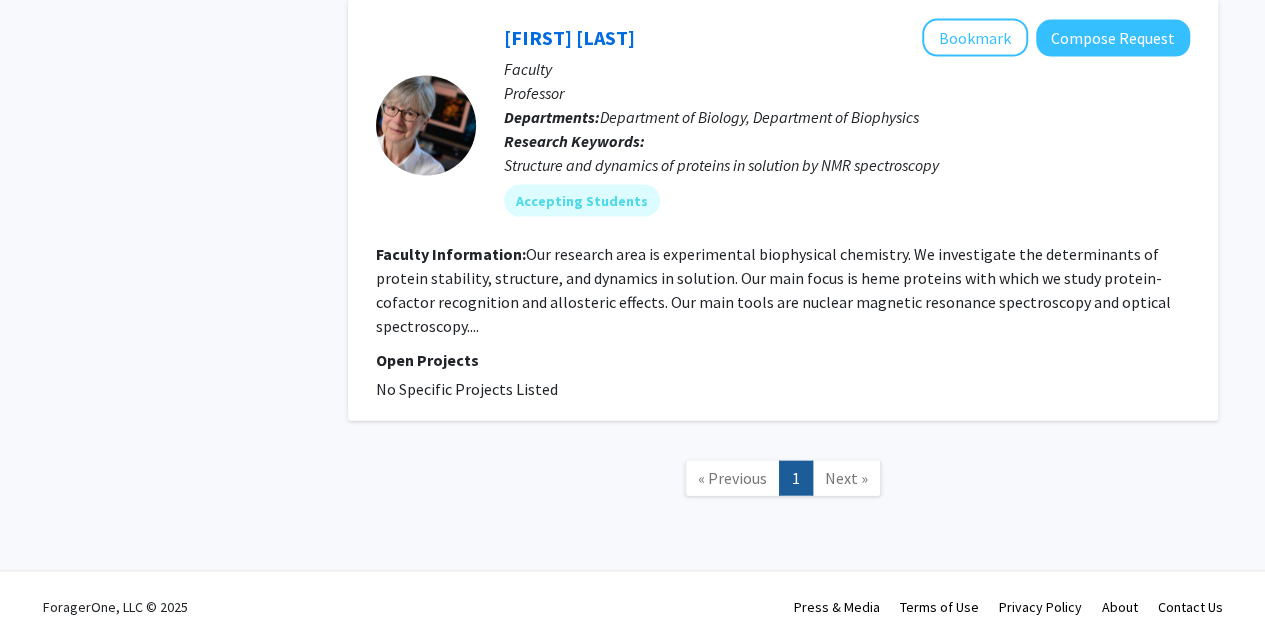 click on "Our research area is experimental biophysical chemistry. We investigate the determinants of protein stability, structure, and dynamics in solution. Our main focus is heme proteins with which we study protein-cofactor recognition and allosteric effects. Our main tools are nuclear magnetic resonance spectroscopy and optical spectroscopy...." 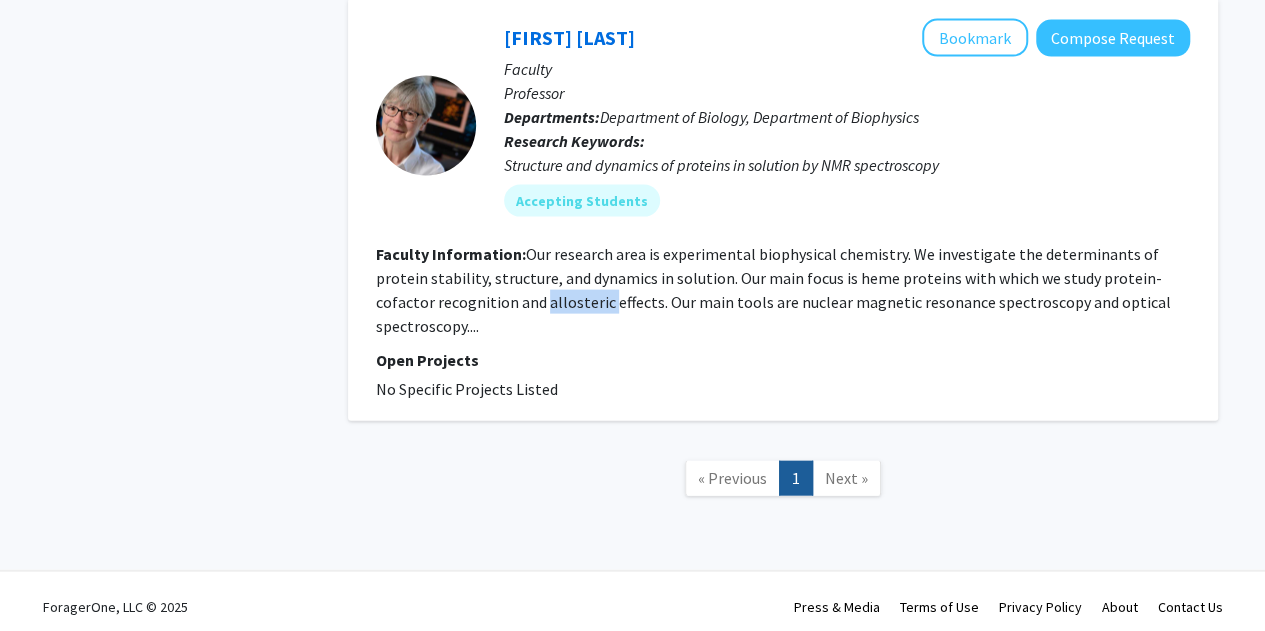 click on "Our research area is experimental biophysical chemistry. We investigate the determinants of protein stability, structure, and dynamics in solution. Our main focus is heme proteins with which we study protein-cofactor recognition and allosteric effects. Our main tools are nuclear magnetic resonance spectroscopy and optical spectroscopy...." 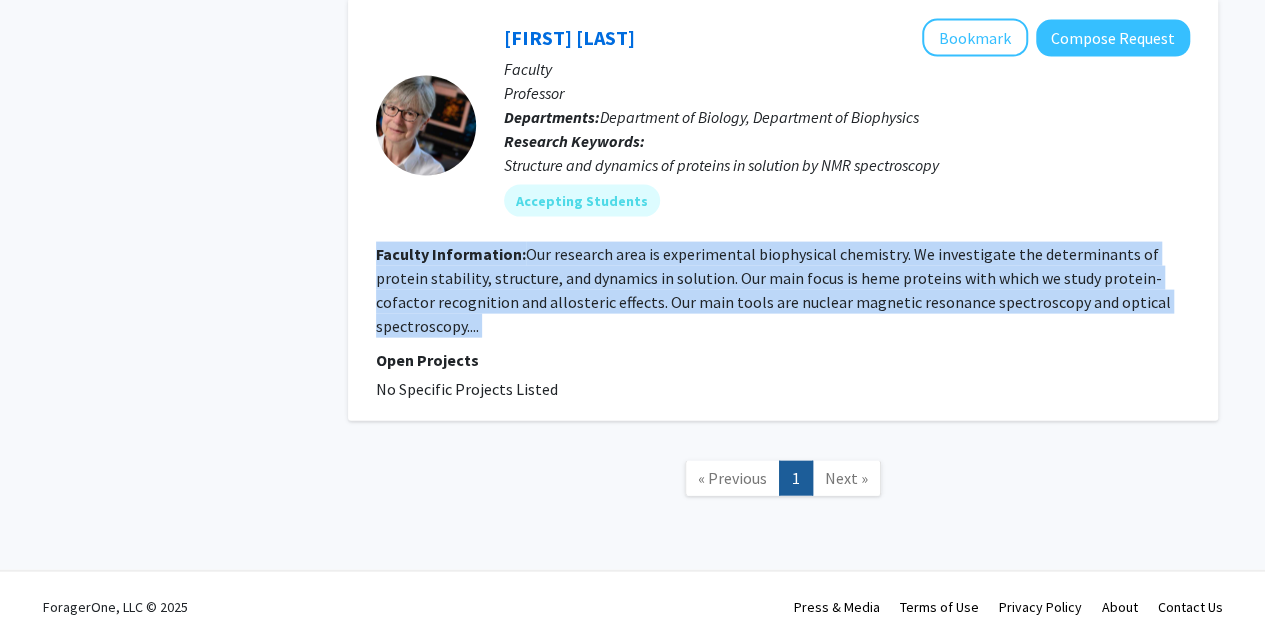 click on "Our research area is experimental biophysical chemistry. We investigate the determinants of protein stability, structure, and dynamics in solution. Our main focus is heme proteins with which we study protein-cofactor recognition and allosteric effects. Our main tools are nuclear magnetic resonance spectroscopy and optical spectroscopy...." 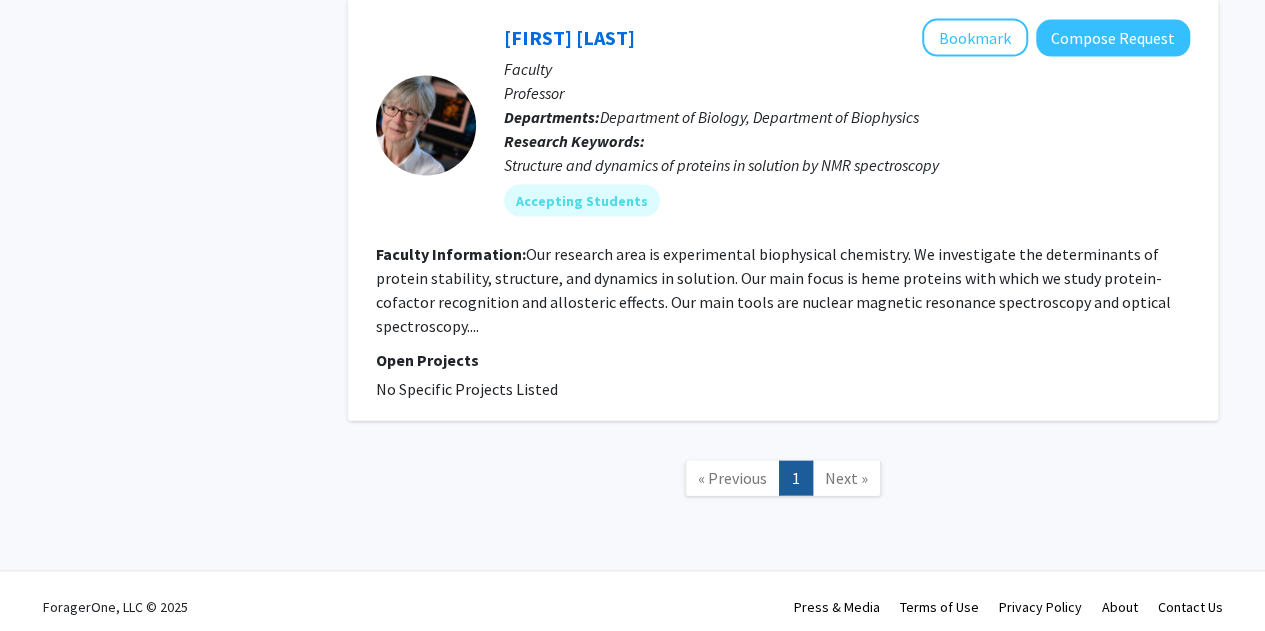 click on "Our research area is experimental biophysical chemistry. We investigate the determinants of protein stability, structure, and dynamics in solution. Our main focus is heme proteins with which we study protein-cofactor recognition and allosteric effects. Our main tools are nuclear magnetic resonance spectroscopy and optical spectroscopy...." 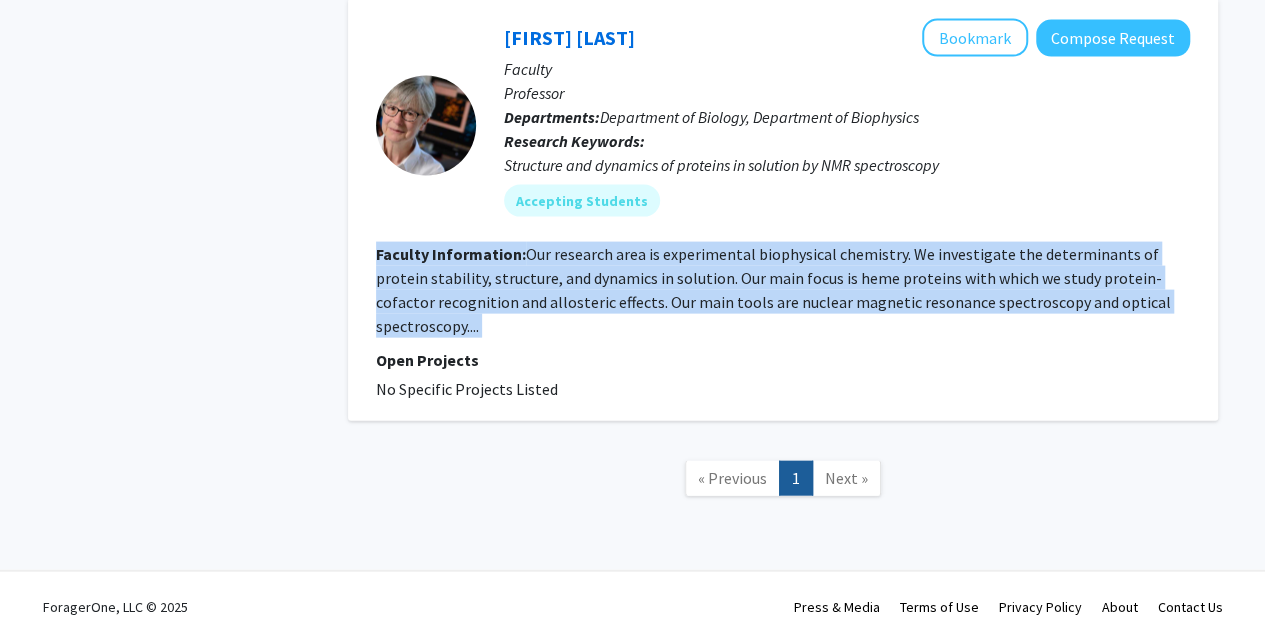 click on "Our research area is experimental biophysical chemistry. We investigate the determinants of protein stability, structure, and dynamics in solution. Our main focus is heme proteins with which we study protein-cofactor recognition and allosteric effects. Our main tools are nuclear magnetic resonance spectroscopy and optical spectroscopy...." 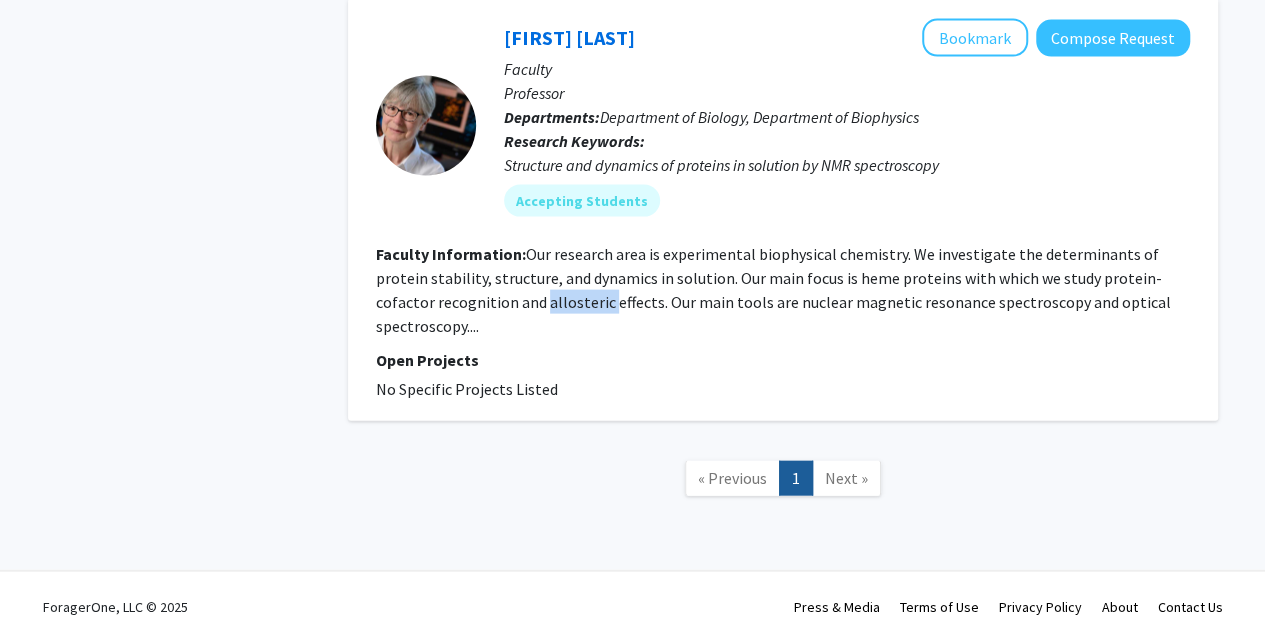 click on "Our research area is experimental biophysical chemistry. We investigate the determinants of protein stability, structure, and dynamics in solution. Our main focus is heme proteins with which we study protein-cofactor recognition and allosteric effects. Our main tools are nuclear magnetic resonance spectroscopy and optical spectroscopy...." 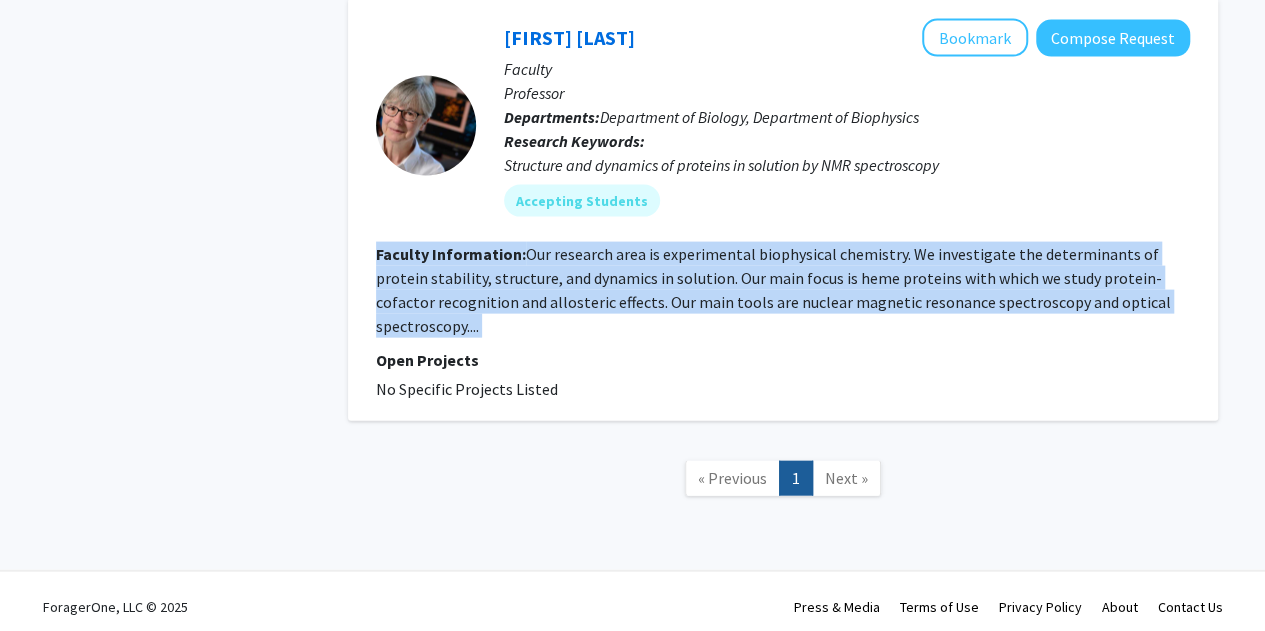 click on "Our research area is experimental biophysical chemistry. We investigate the determinants of protein stability, structure, and dynamics in solution. Our main focus is heme proteins with which we study protein-cofactor recognition and allosteric effects. Our main tools are nuclear magnetic resonance spectroscopy and optical spectroscopy...." 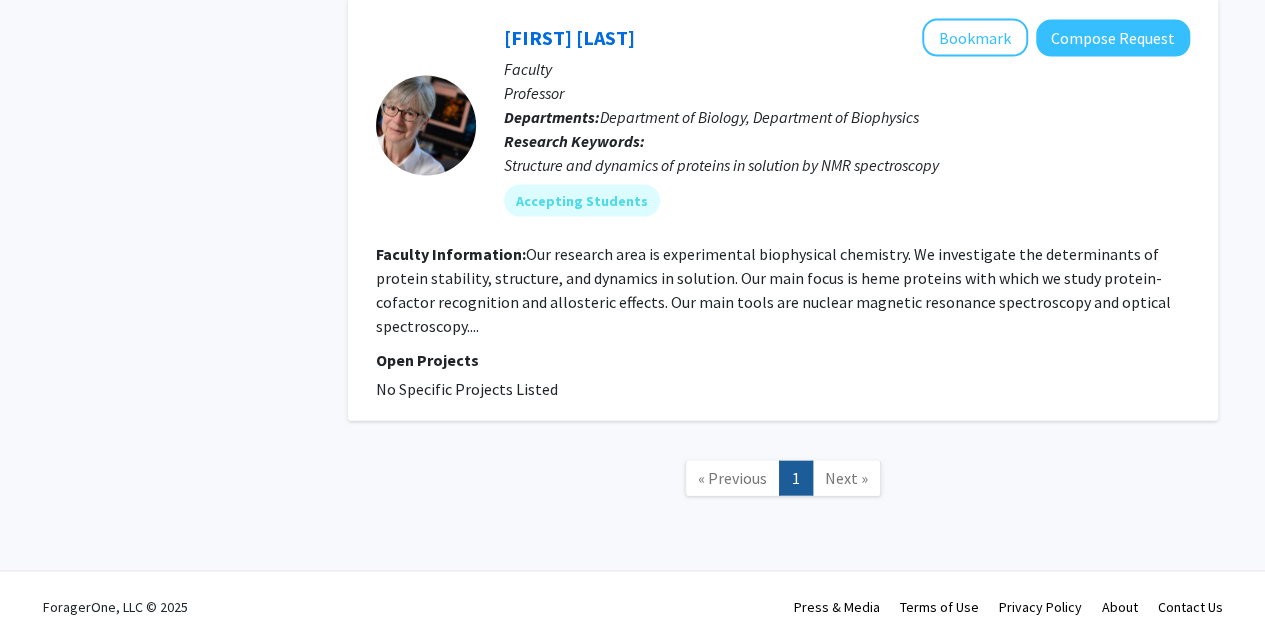 click on "Faculty Information:  Our research area is experimental biophysical chemistry. We investigate the determinants of protein stability, structure, and dynamics in solution. Our main focus is heme proteins with which we study protein-cofactor recognition and allosteric effects. Our main tools are nuclear magnetic resonance spectroscopy and optical spectroscopy...." 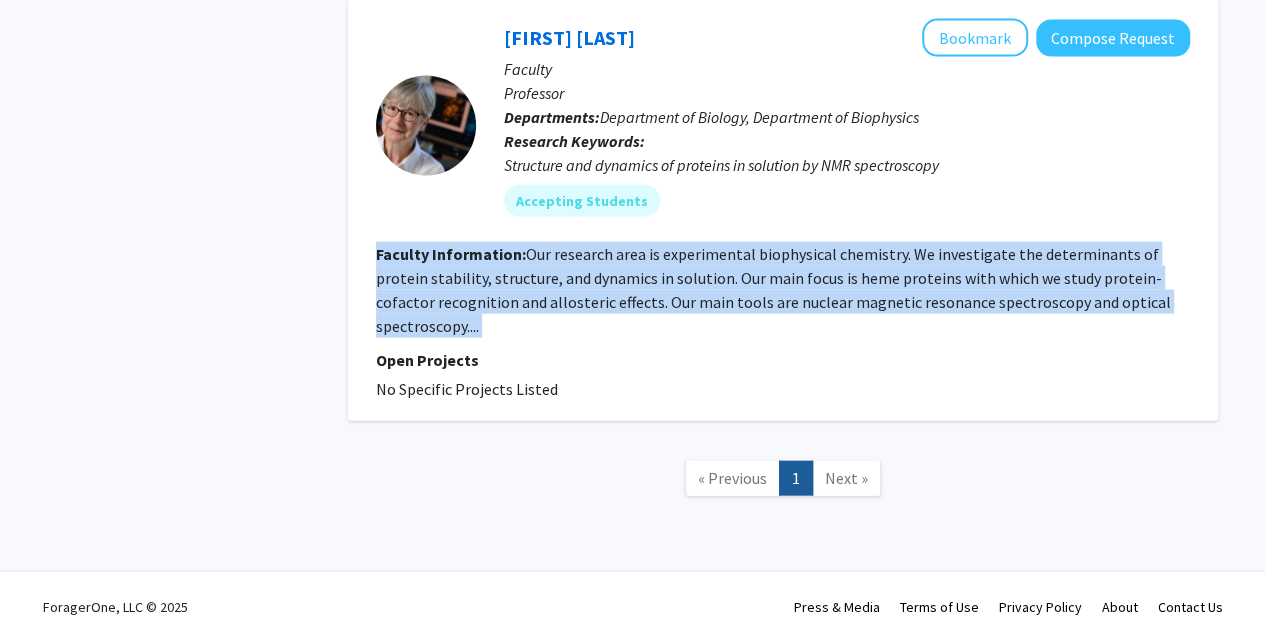 drag, startPoint x: 540, startPoint y: 349, endPoint x: 476, endPoint y: 330, distance: 66.760765 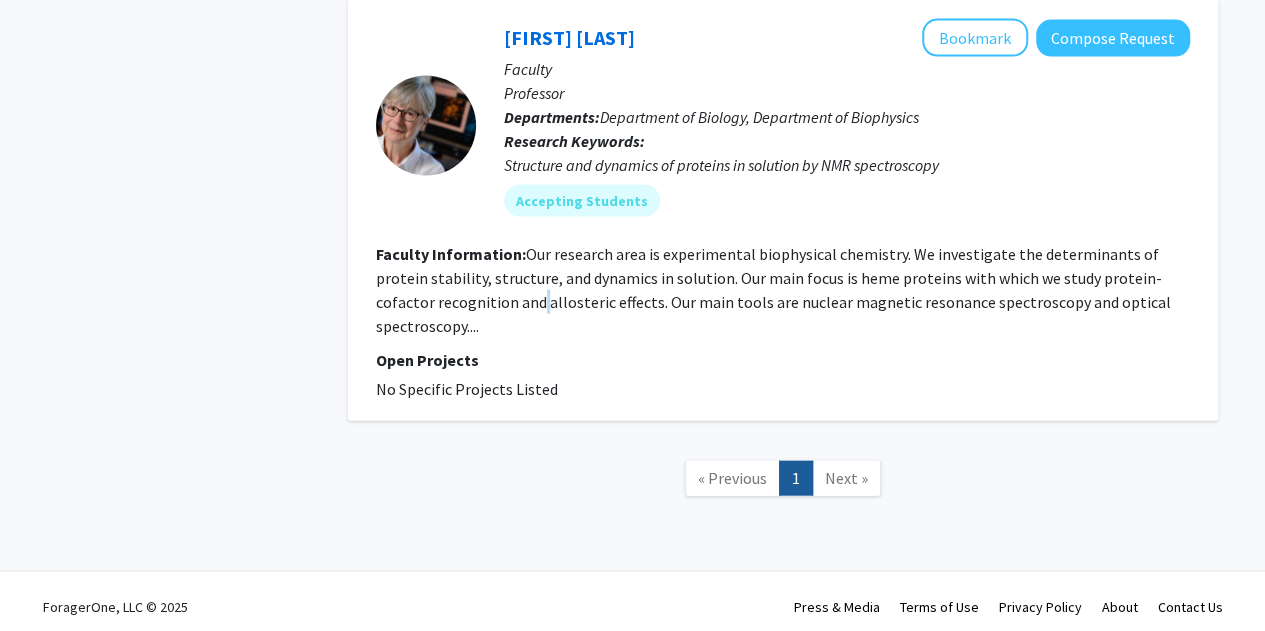 click on "Our research area is experimental biophysical chemistry. We investigate the determinants of protein stability, structure, and dynamics in solution. Our main focus is heme proteins with which we study protein-cofactor recognition and allosteric effects. Our main tools are nuclear magnetic resonance spectroscopy and optical spectroscopy...." 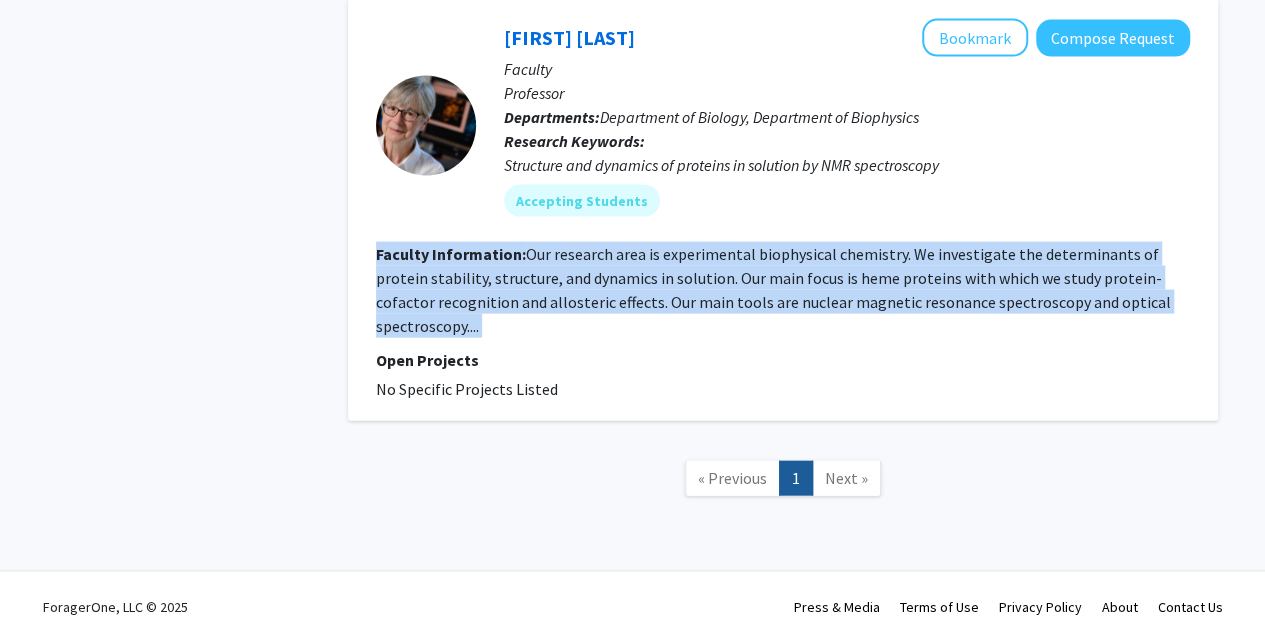 drag, startPoint x: 476, startPoint y: 330, endPoint x: 524, endPoint y: 341, distance: 49.24429 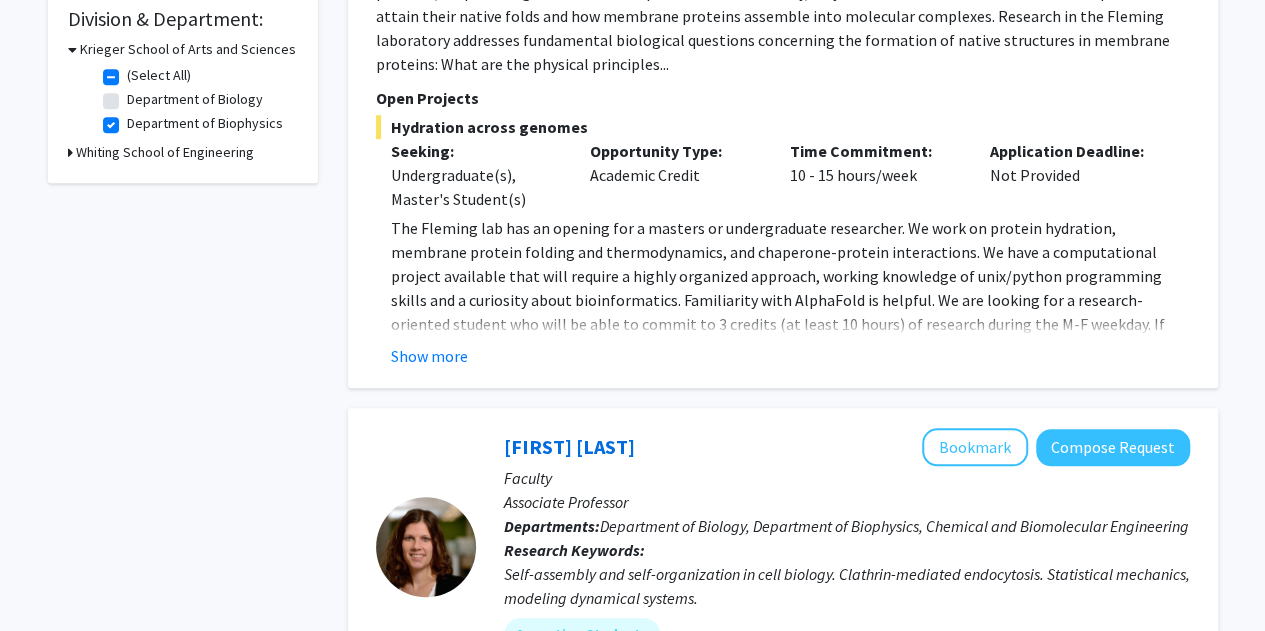 scroll, scrollTop: 566, scrollLeft: 0, axis: vertical 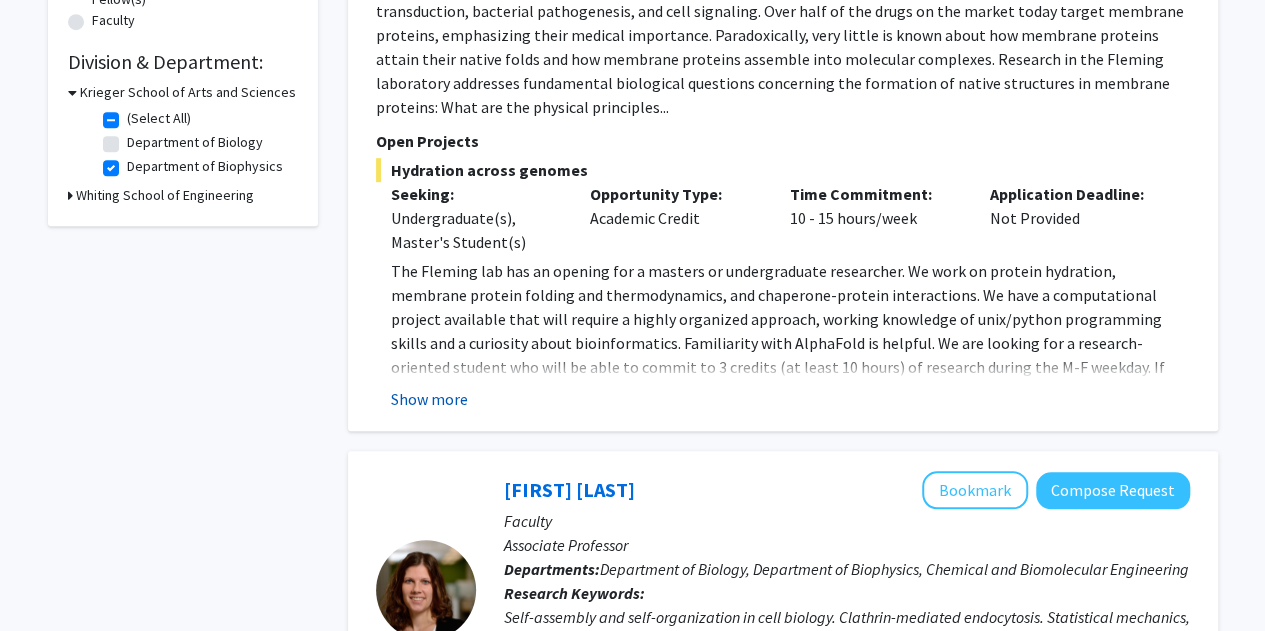 click on "Show more" 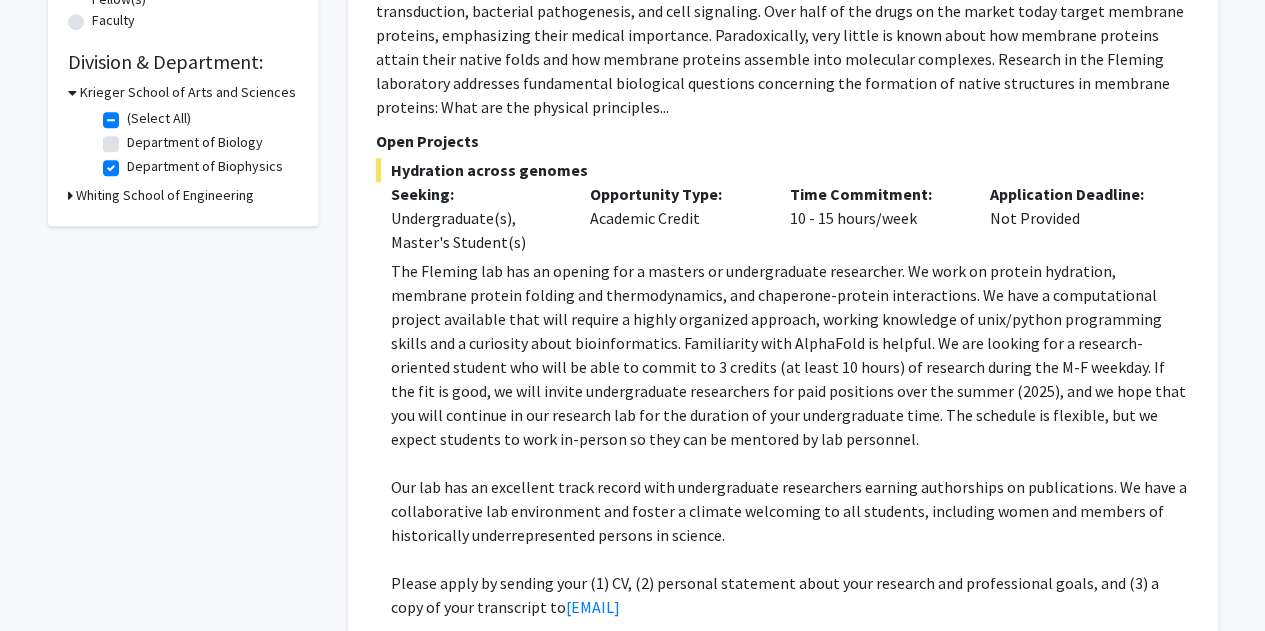 click on "The Fleming lab has an opening for a masters or undergraduate researcher. We work on protein hydration, membrane protein folding and thermodynamics, and chaperone-protein interactions. We have a computational project available that will require a highly organized approach, working knowledge of unix/python programming skills and a curiosity about bioinformatics. Familiarity with AlphaFold is helpful. We are looking for a research-oriented student who will be able to commit to 3 credits (at least 10 hours) of research during the M-F weekday. If the fit is good, we will invite undergraduate researchers for paid positions over the summer (2025), and we hope that you will continue in our research lab for the duration of your undergraduate time. The schedule is flexible, but we expect students to work in-person so they can be mentored by lab personnel." 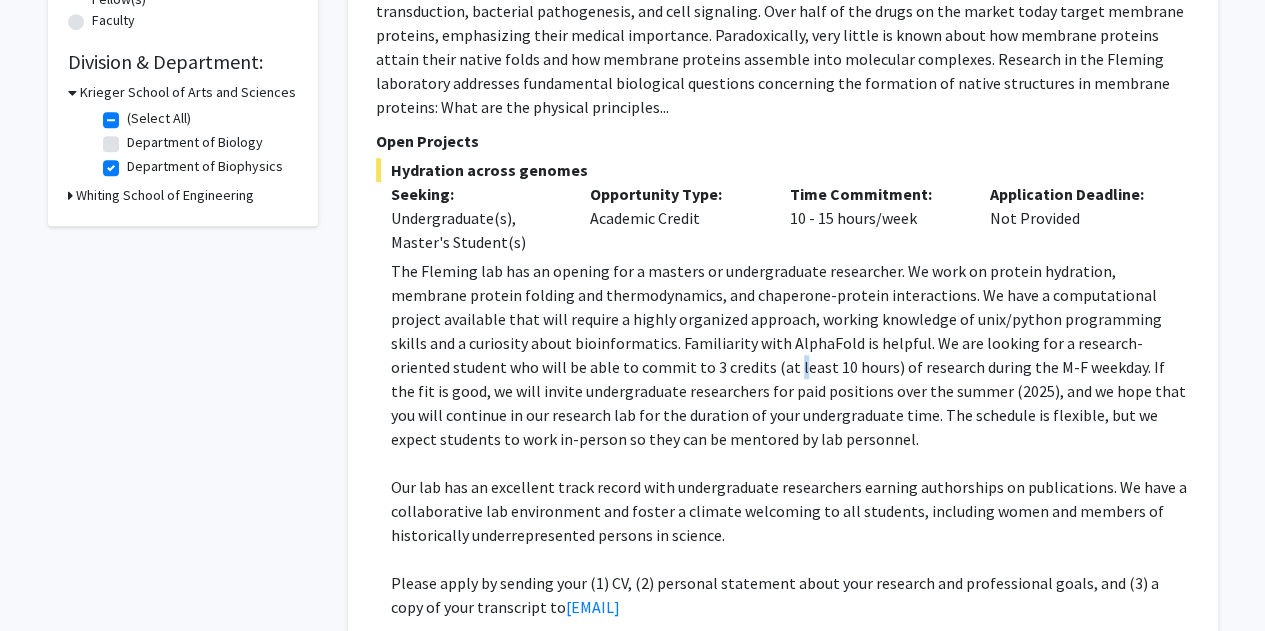 click on "The Fleming lab has an opening for a masters or undergraduate researcher. We work on protein hydration, membrane protein folding and thermodynamics, and chaperone-protein interactions. We have a computational project available that will require a highly organized approach, working knowledge of unix/python programming skills and a curiosity about bioinformatics. Familiarity with AlphaFold is helpful. We are looking for a research-oriented student who will be able to commit to 3 credits (at least 10 hours) of research during the M-F weekday. If the fit is good, we will invite undergraduate researchers for paid positions over the summer (2025), and we hope that you will continue in our research lab for the duration of your undergraduate time. The schedule is flexible, but we expect students to work in-person so they can be mentored by lab personnel." 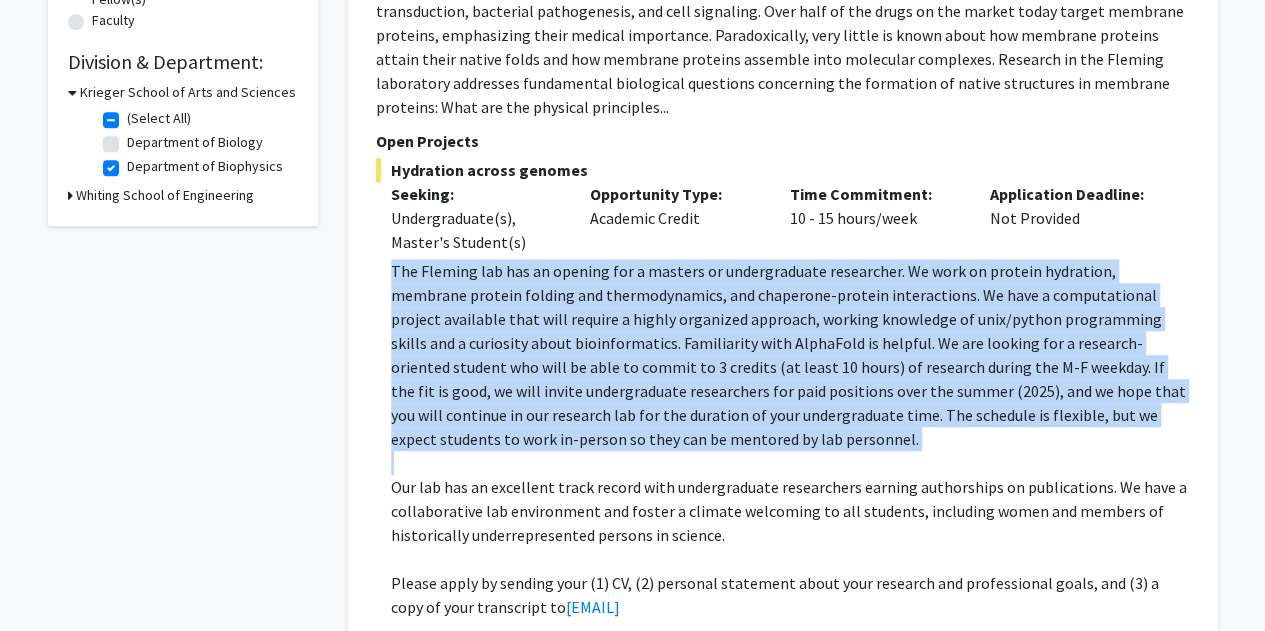 click on "The Fleming lab has an opening for a masters or undergraduate researcher. We work on protein hydration, membrane protein folding and thermodynamics, and chaperone-protein interactions. We have a computational project available that will require a highly organized approach, working knowledge of unix/python programming skills and a curiosity about bioinformatics. Familiarity with AlphaFold is helpful. We are looking for a research-oriented student who will be able to commit to 3 credits (at least 10 hours) of research during the M-F weekday. If the fit is good, we will invite undergraduate researchers for paid positions over the summer (2025), and we hope that you will continue in our research lab for the duration of your undergraduate time. The schedule is flexible, but we expect students to work in-person so they can be mentored by lab personnel." 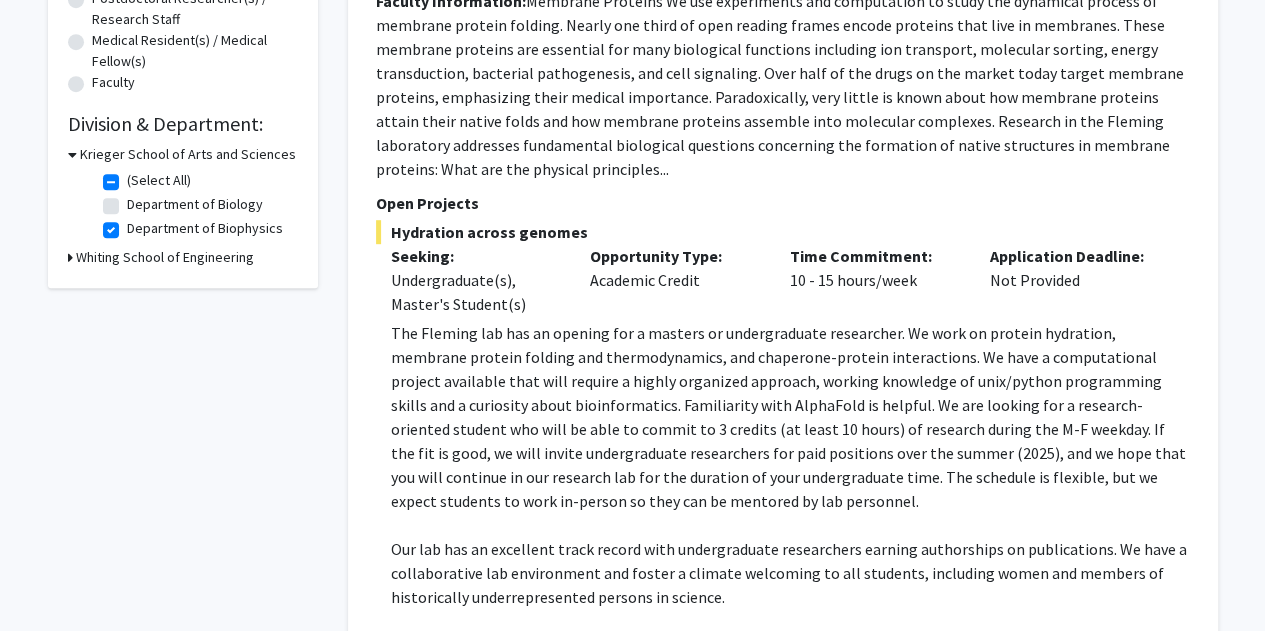 scroll, scrollTop: 484, scrollLeft: 0, axis: vertical 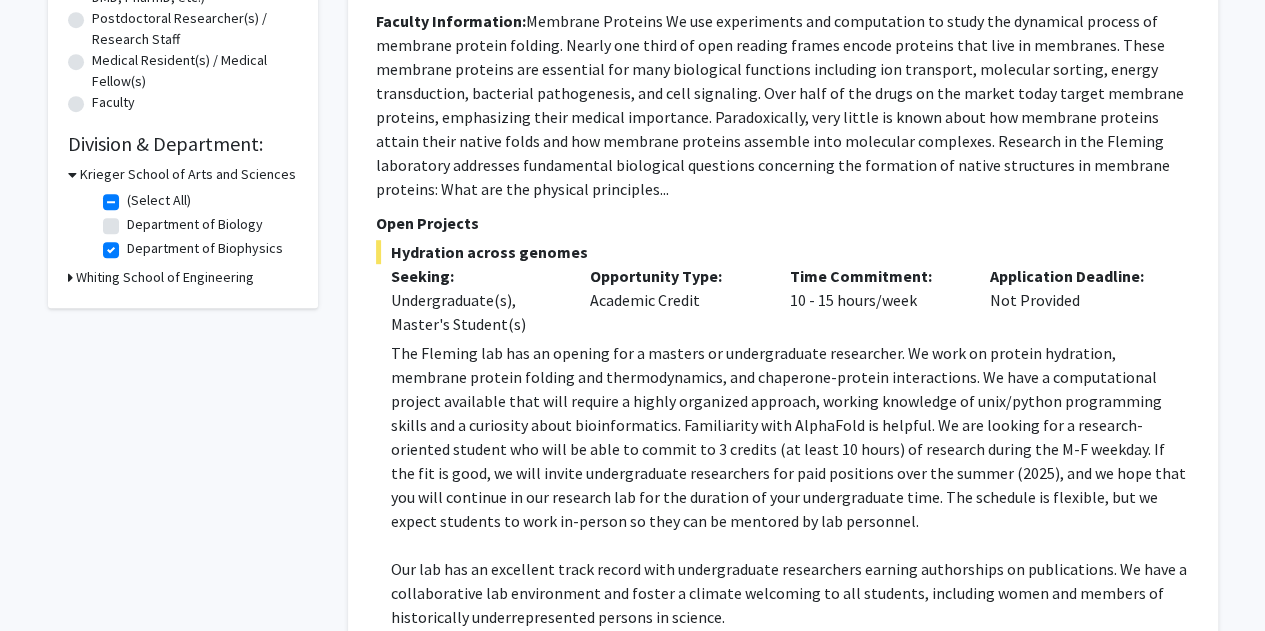 click on "Department of Biology" 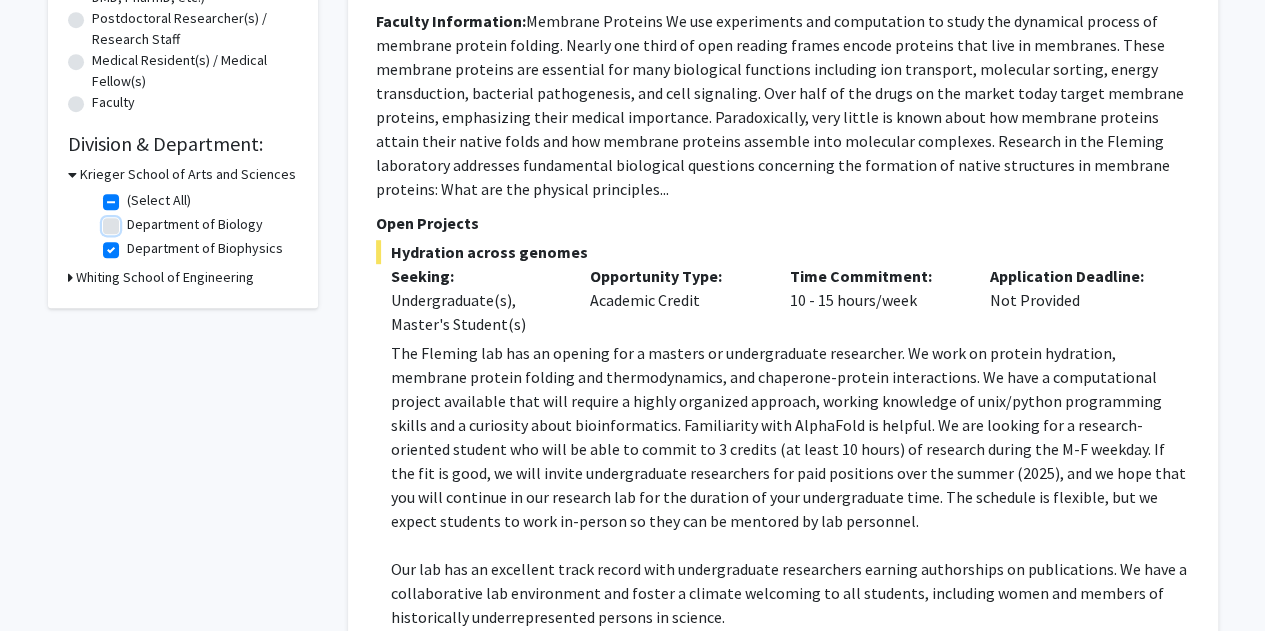 click on "Department of Biology" at bounding box center [133, 220] 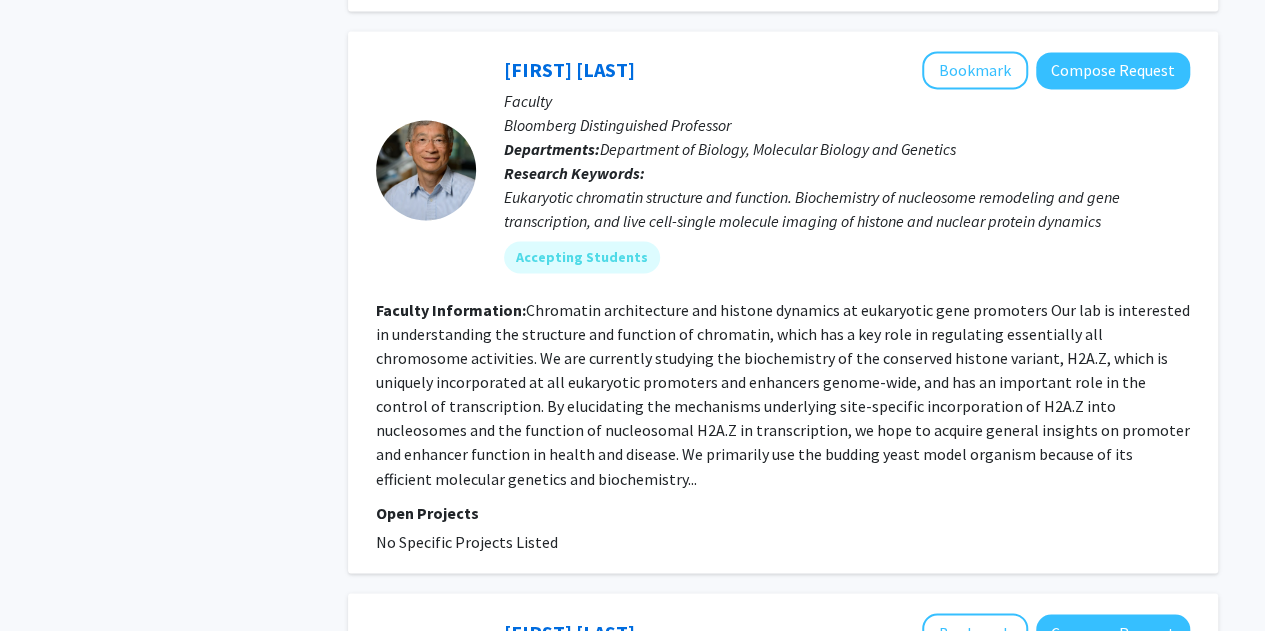 scroll, scrollTop: 1430, scrollLeft: 0, axis: vertical 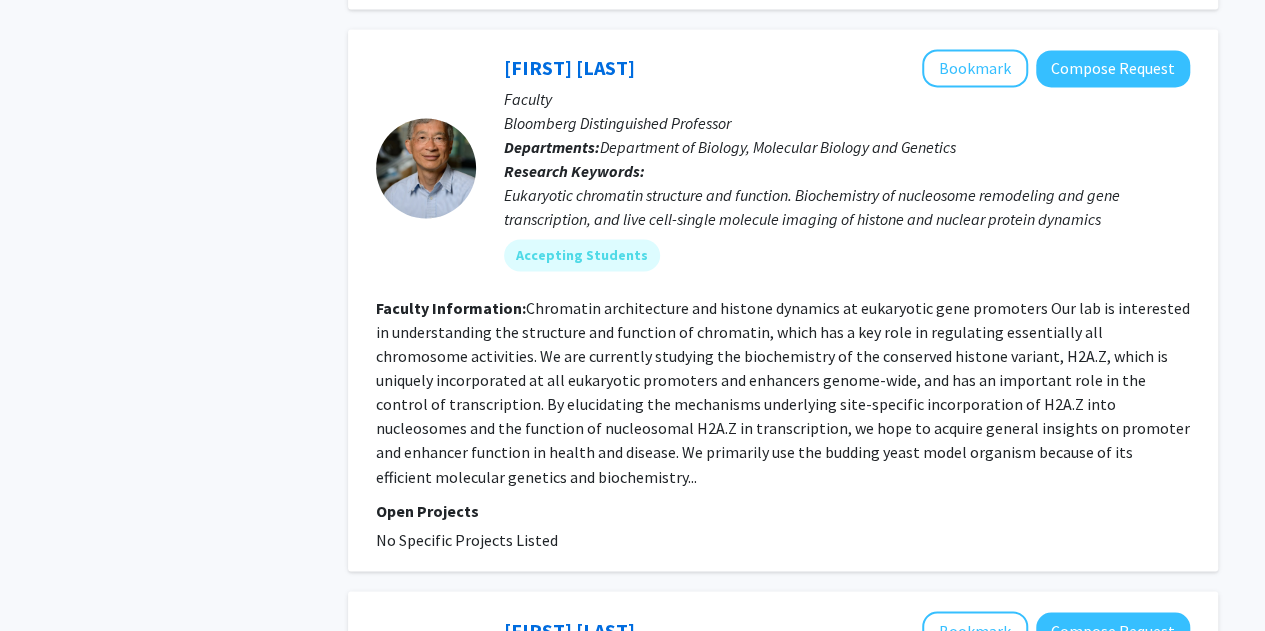 click on "Eukaryotic chromatin structure and function. Biochemistry of nucleosome remodeling and gene transcription, and live cell-single molecule imaging of histone and nuclear protein dynamics" 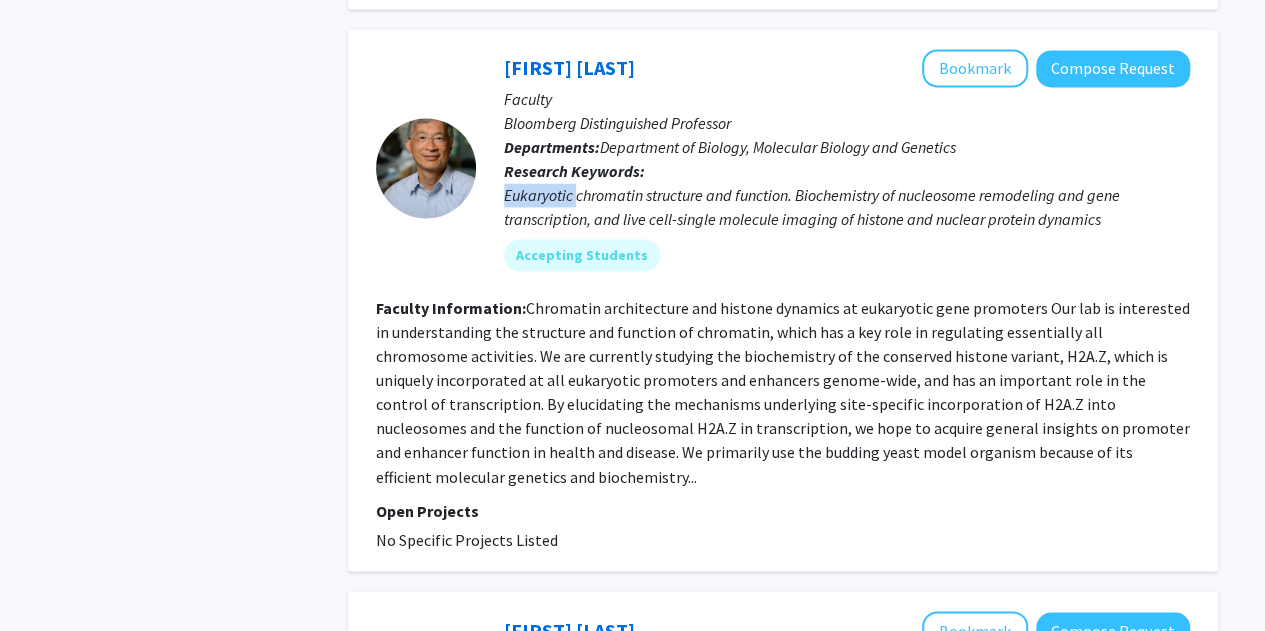 click on "Eukaryotic chromatin structure and function. Biochemistry of nucleosome remodeling and gene transcription, and live cell-single molecule imaging of histone and nuclear protein dynamics" 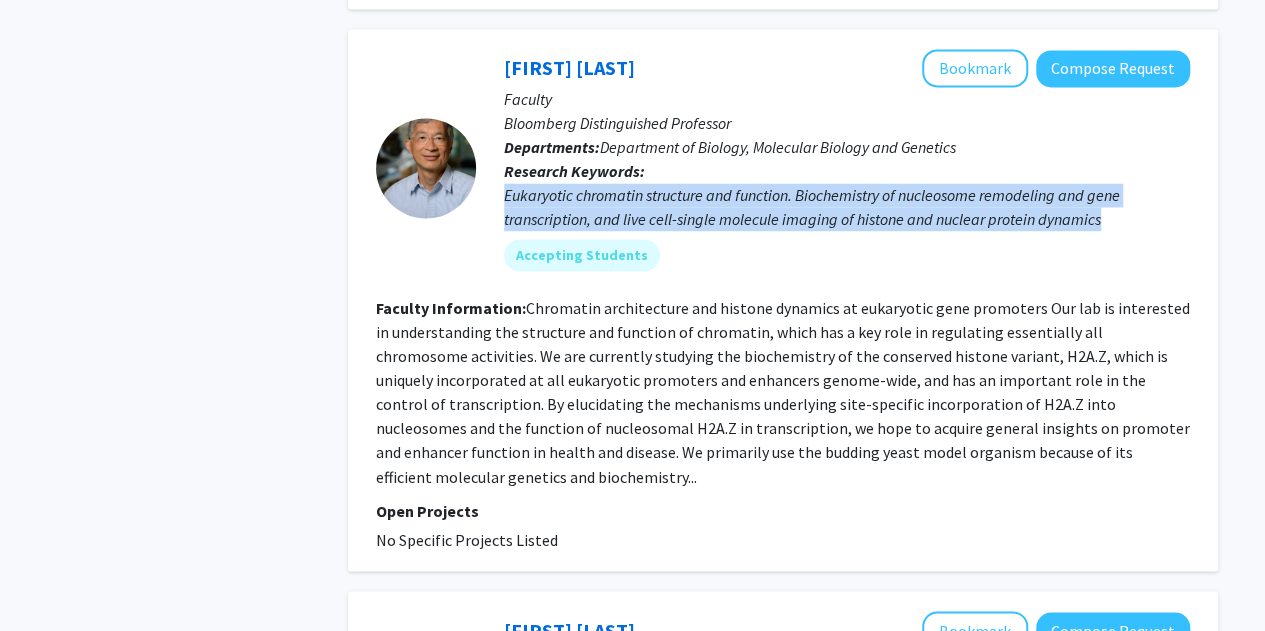 click on "Eukaryotic chromatin structure and function. Biochemistry of nucleosome remodeling and gene transcription, and live cell-single molecule imaging of histone and nuclear protein dynamics" 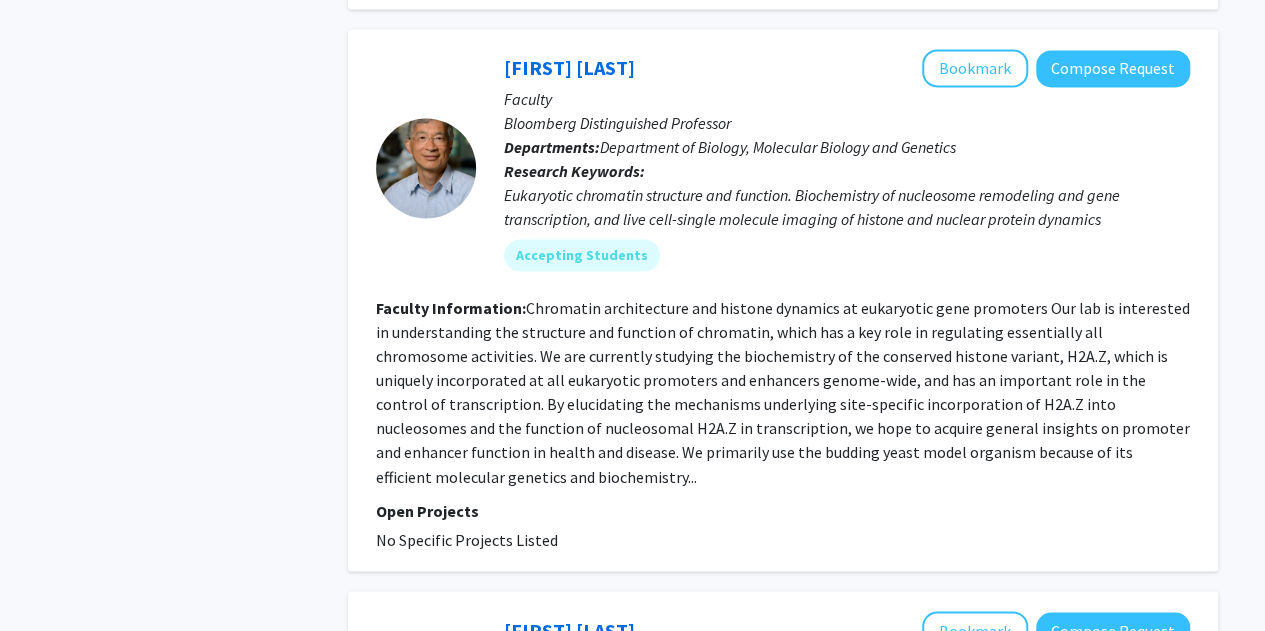click on "Eukaryotic chromatin structure and function. Biochemistry of nucleosome remodeling and gene transcription, and live cell-single molecule imaging of histone and nuclear protein dynamics" 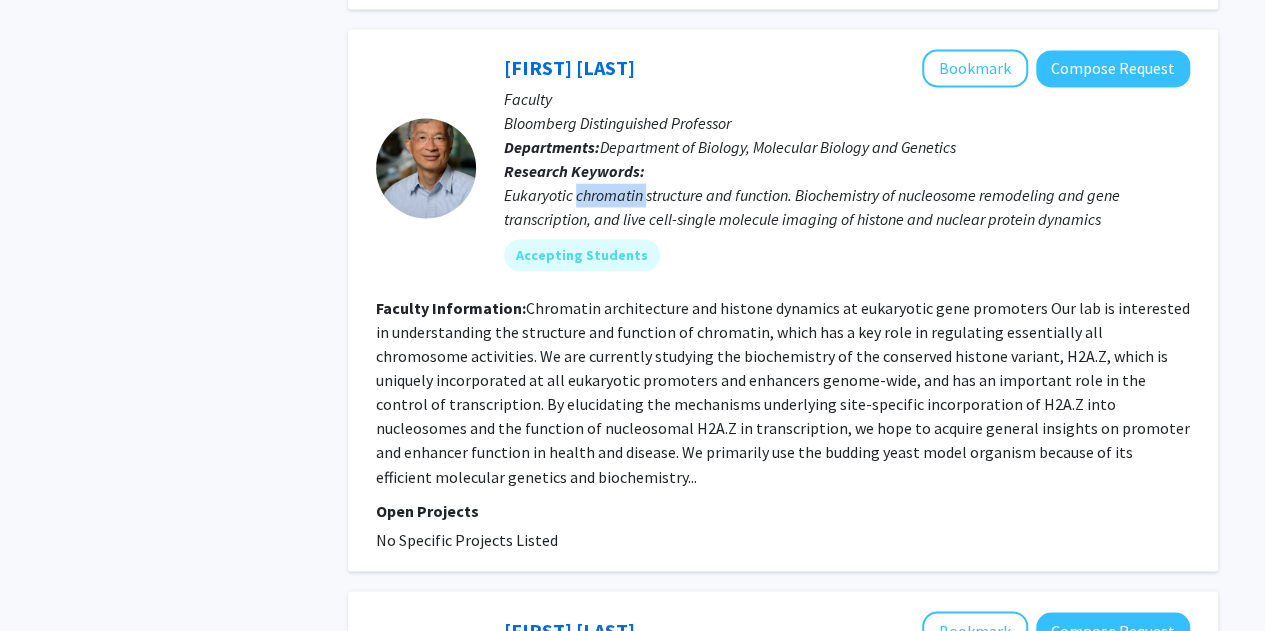 click on "Eukaryotic chromatin structure and function. Biochemistry of nucleosome remodeling and gene transcription, and live cell-single molecule imaging of histone and nuclear protein dynamics" 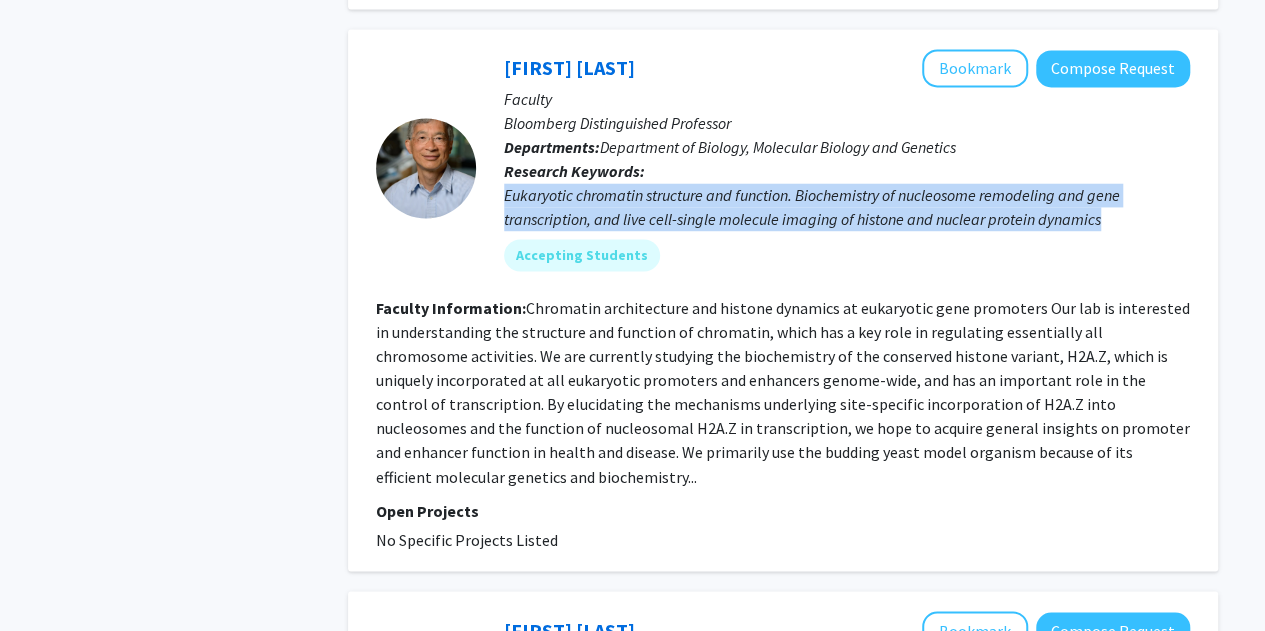 click on "Eukaryotic chromatin structure and function. Biochemistry of nucleosome remodeling and gene transcription, and live cell-single molecule imaging of histone and nuclear protein dynamics" 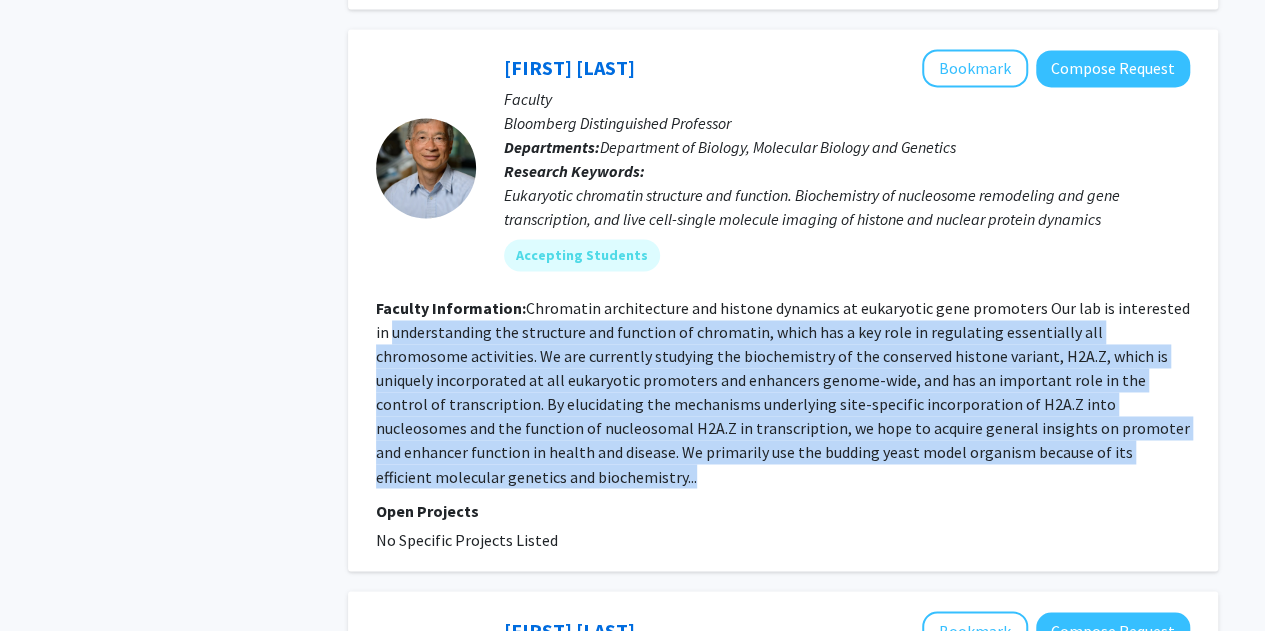 drag, startPoint x: 506, startPoint y: 473, endPoint x: 376, endPoint y: 320, distance: 200.77101 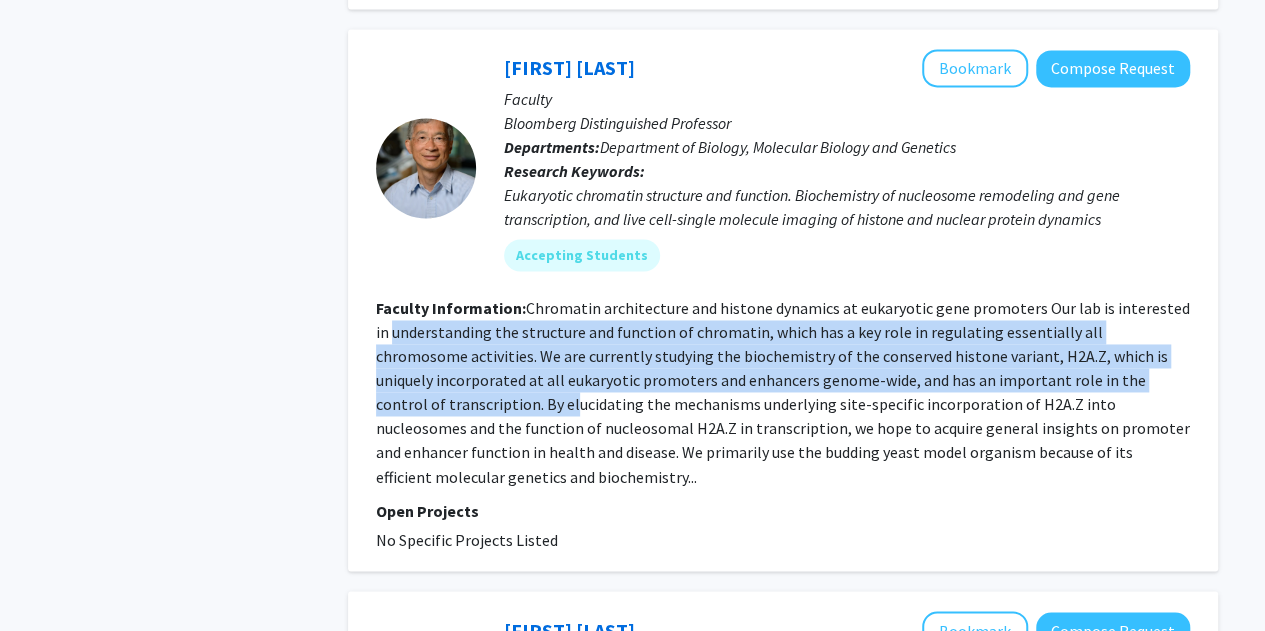 drag, startPoint x: 376, startPoint y: 320, endPoint x: 501, endPoint y: 401, distance: 148.94966 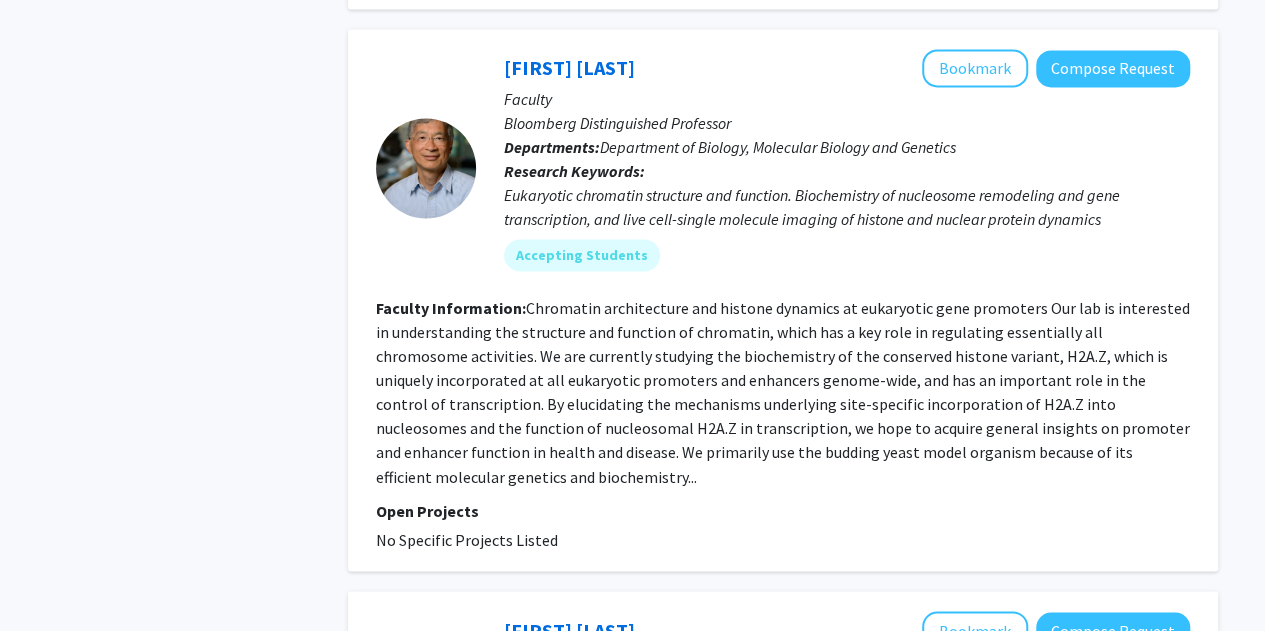 click on "[FIRST] [LAST]   Bookmark
Compose Request" 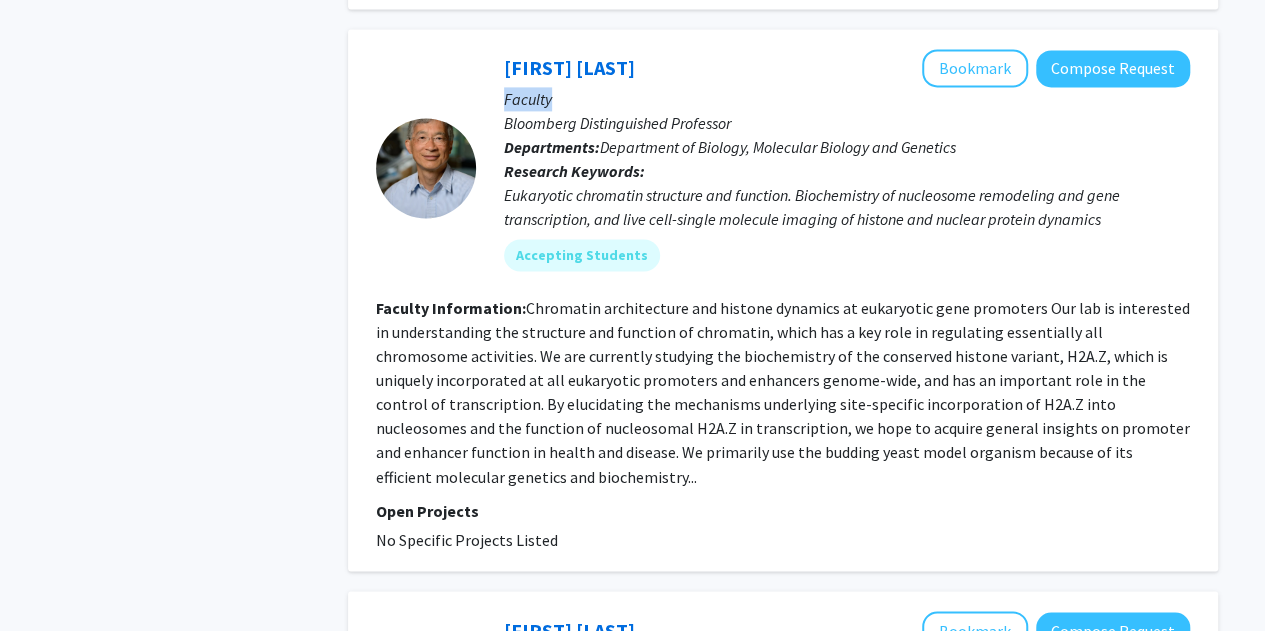 click on "[FIRST] [LAST]   Bookmark
Compose Request" 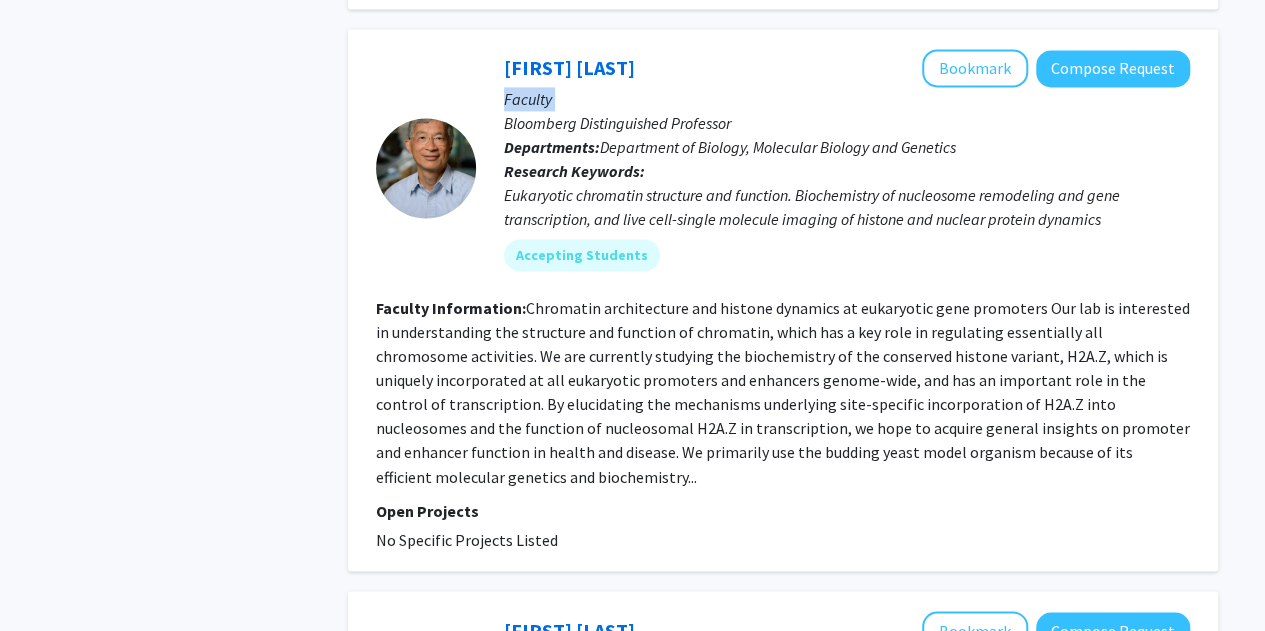 click on "[FIRST] [LAST]   Bookmark
Compose Request" 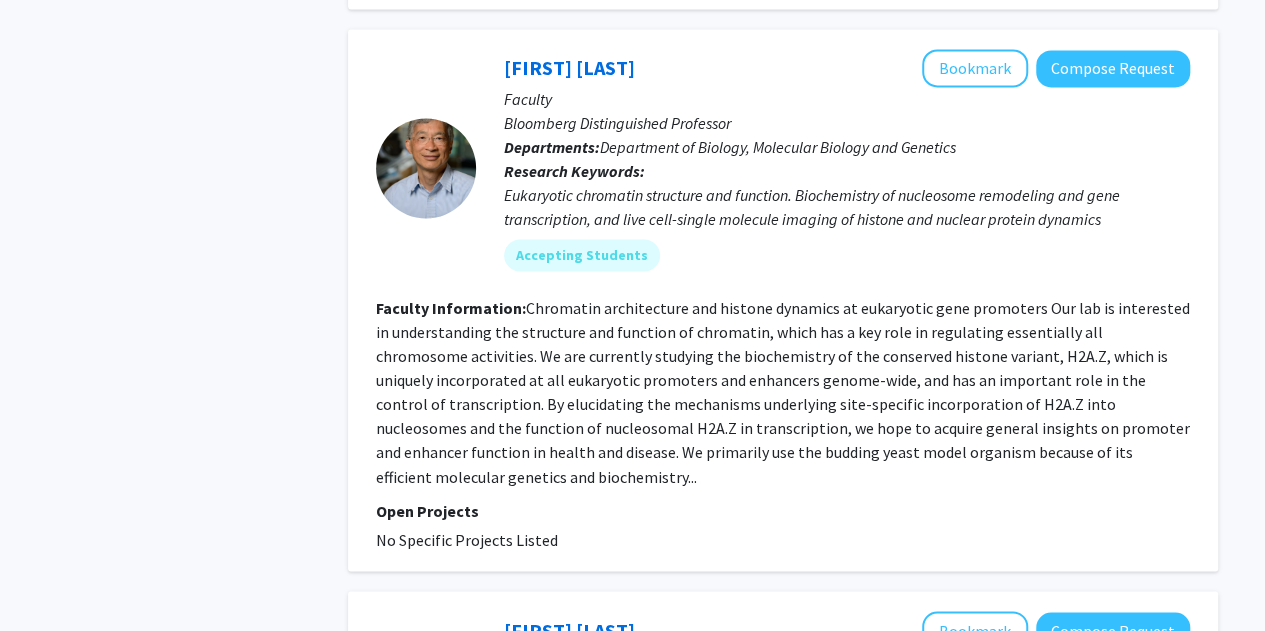 click on "[FIRST] [LAST]   Bookmark
Compose Request" 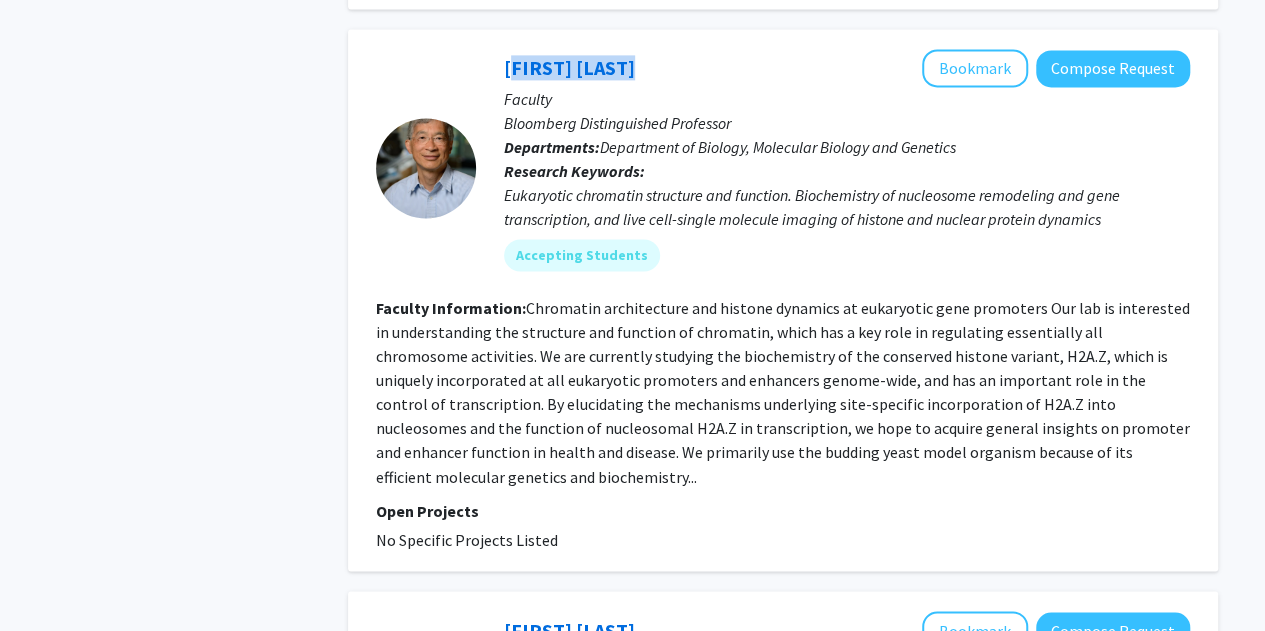 drag, startPoint x: 587, startPoint y: 63, endPoint x: 493, endPoint y: 68, distance: 94.13288 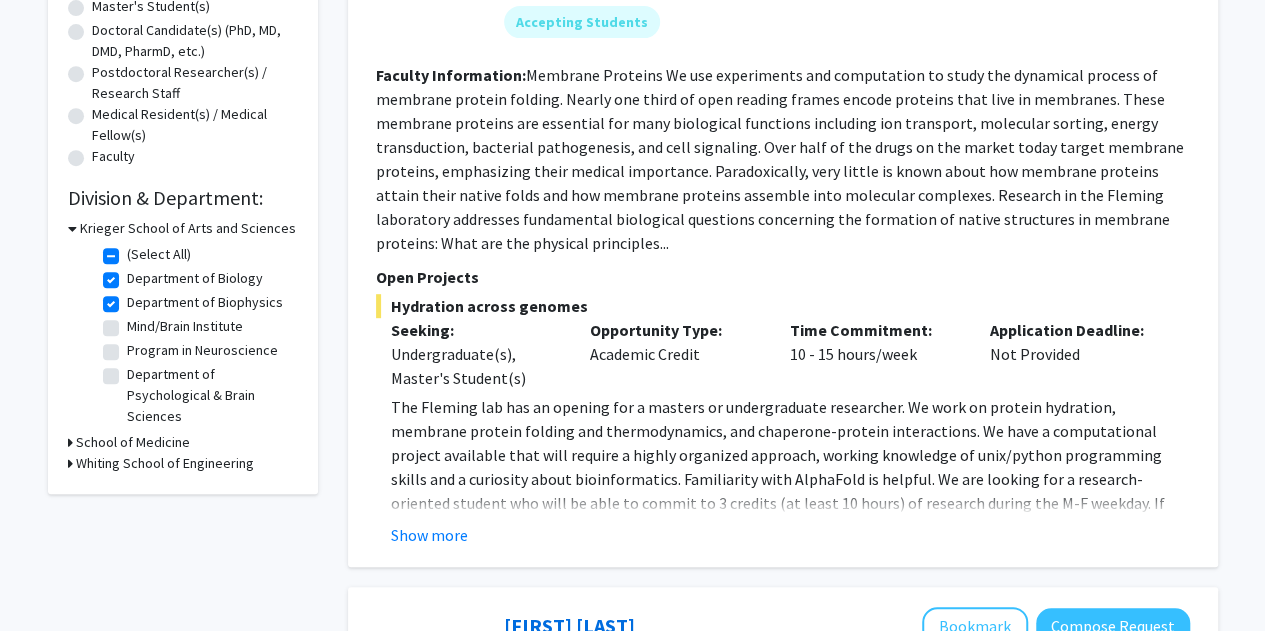 scroll, scrollTop: 438, scrollLeft: 0, axis: vertical 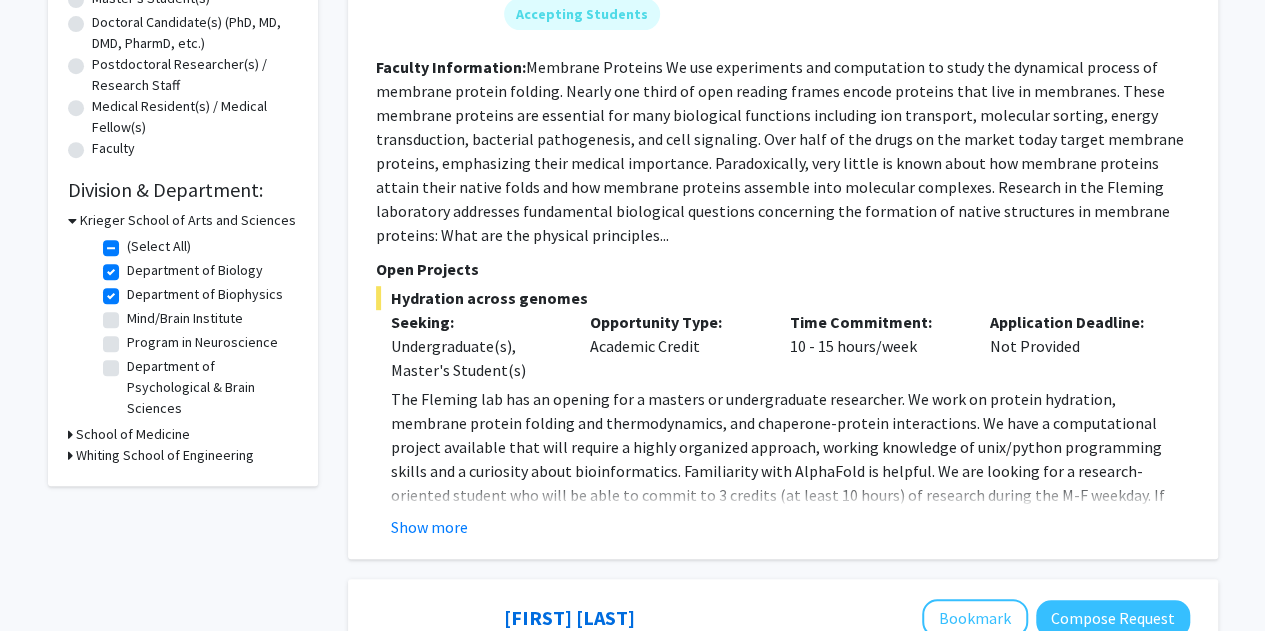 click 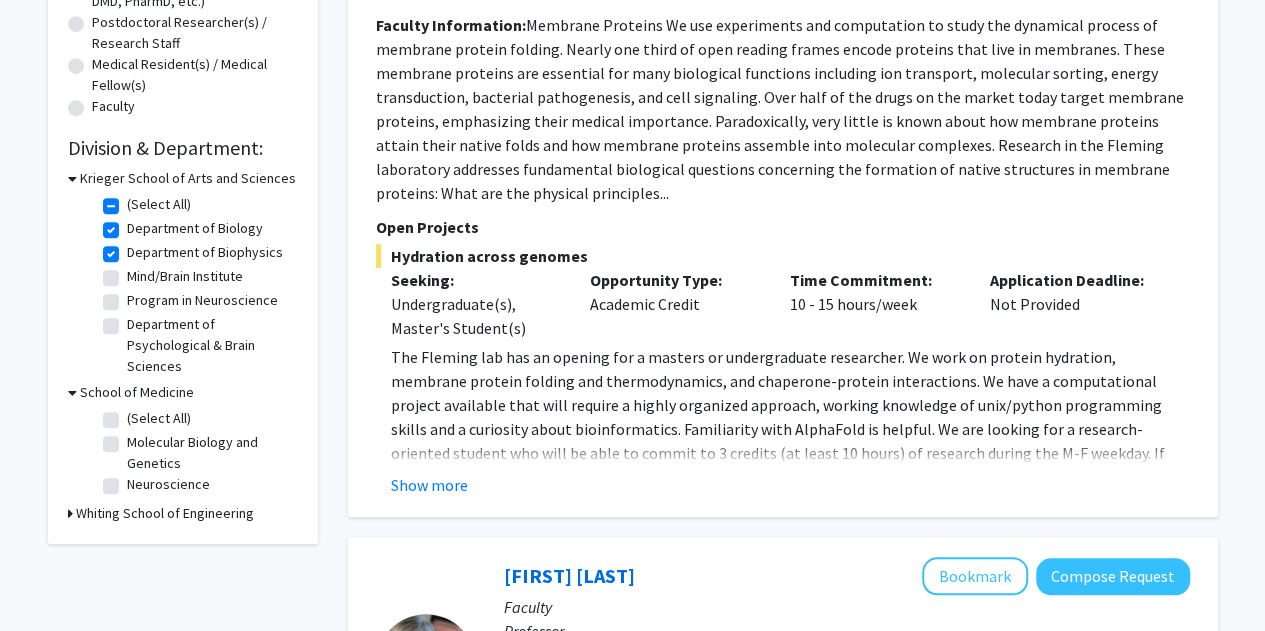 scroll, scrollTop: 476, scrollLeft: 0, axis: vertical 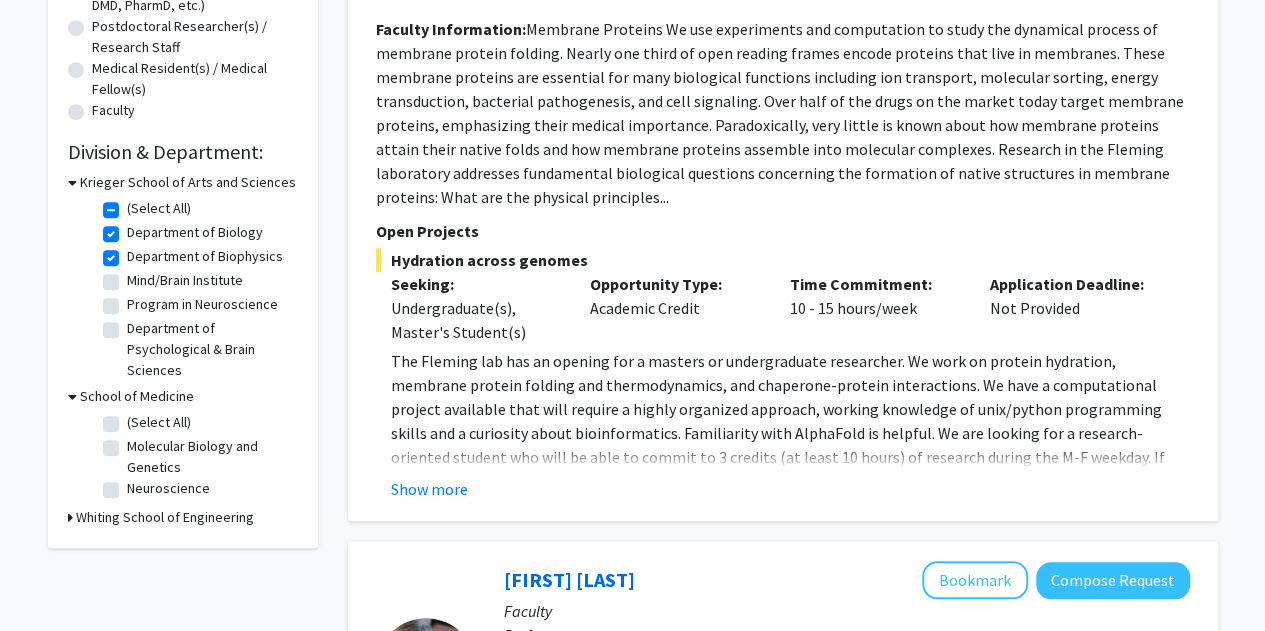 click on "(Select All)" 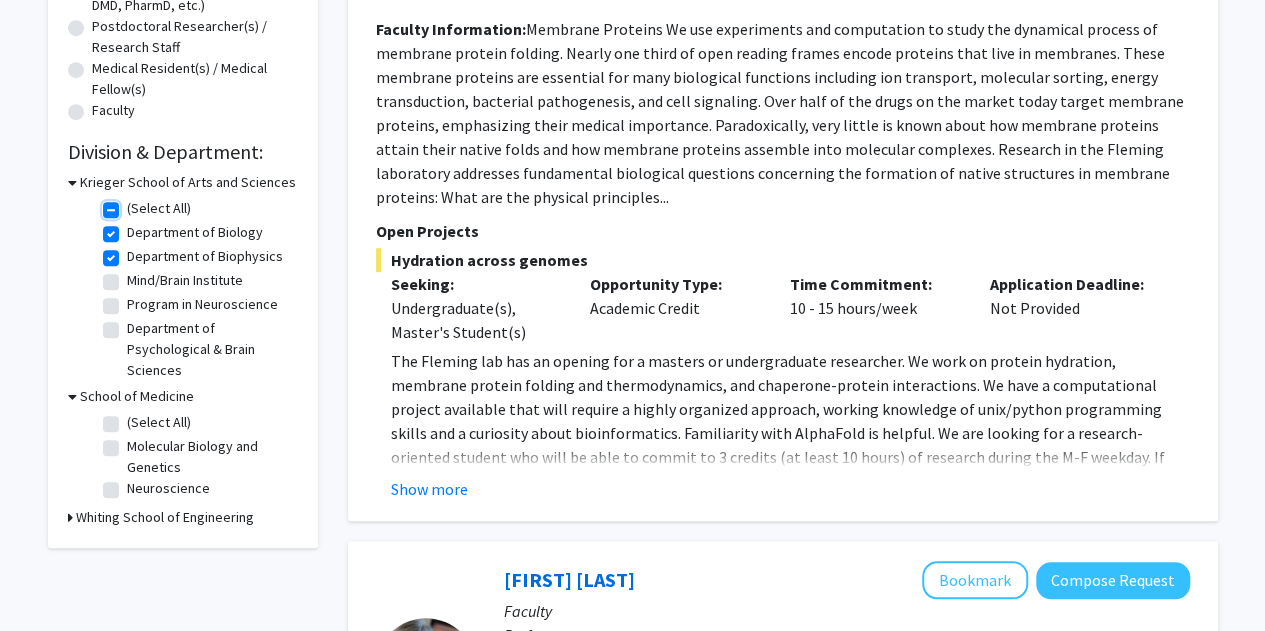 click on "(Select All)" at bounding box center (133, 204) 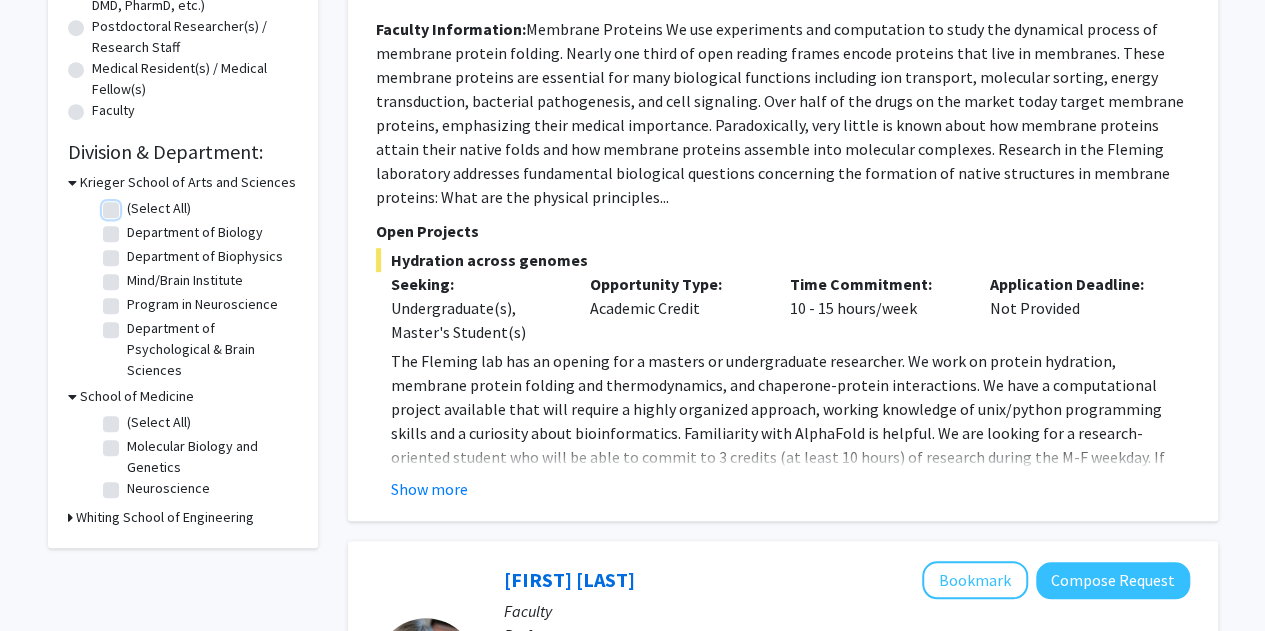 checkbox on "false" 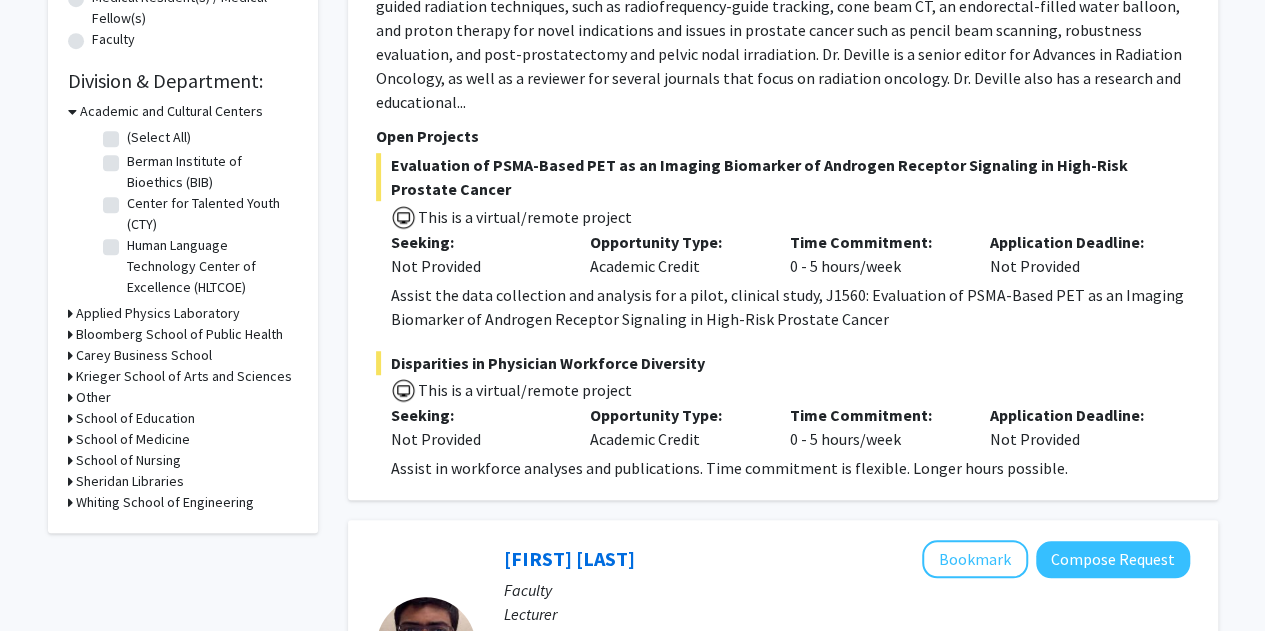 scroll, scrollTop: 582, scrollLeft: 0, axis: vertical 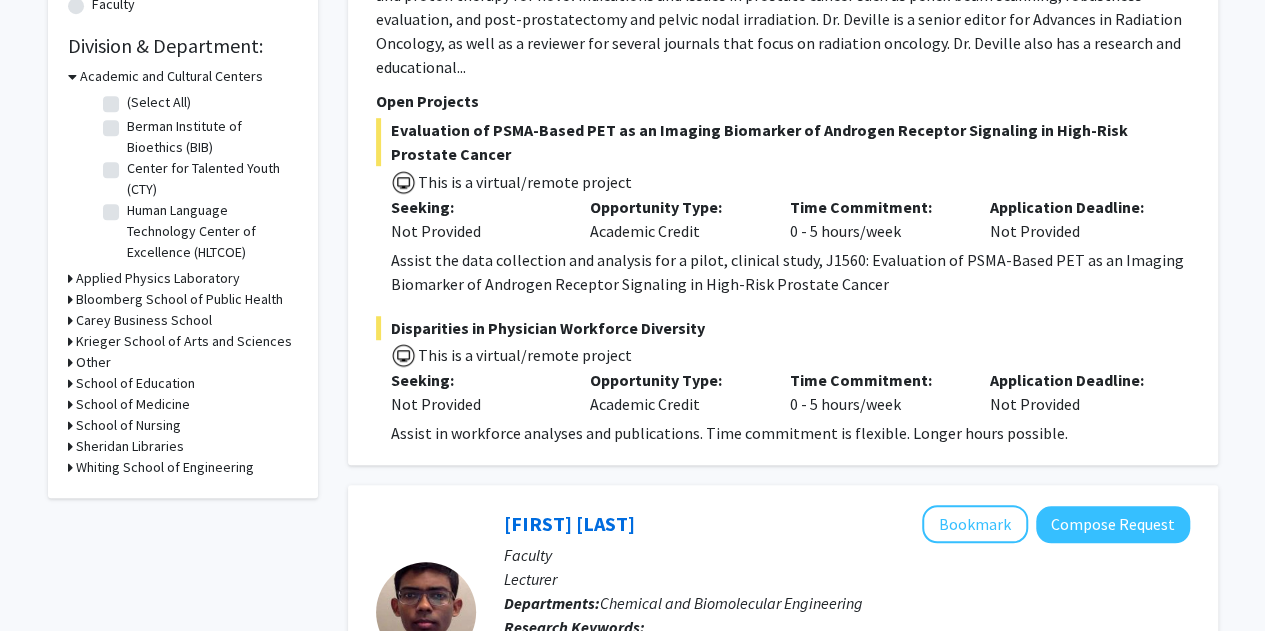click 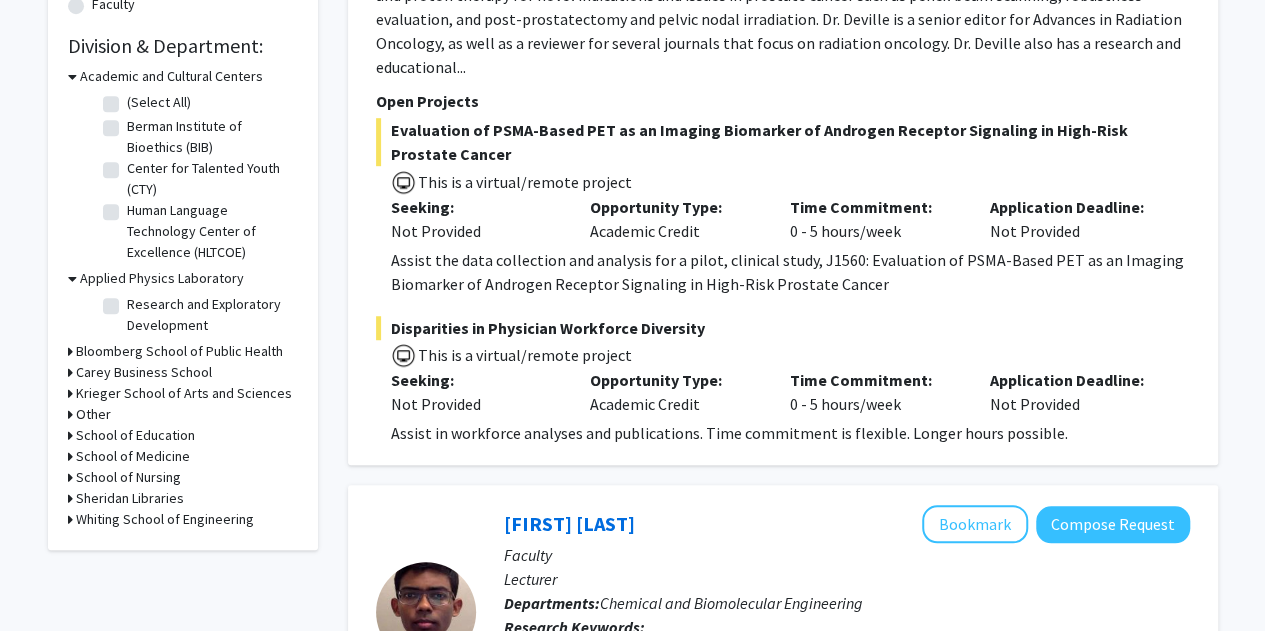 click 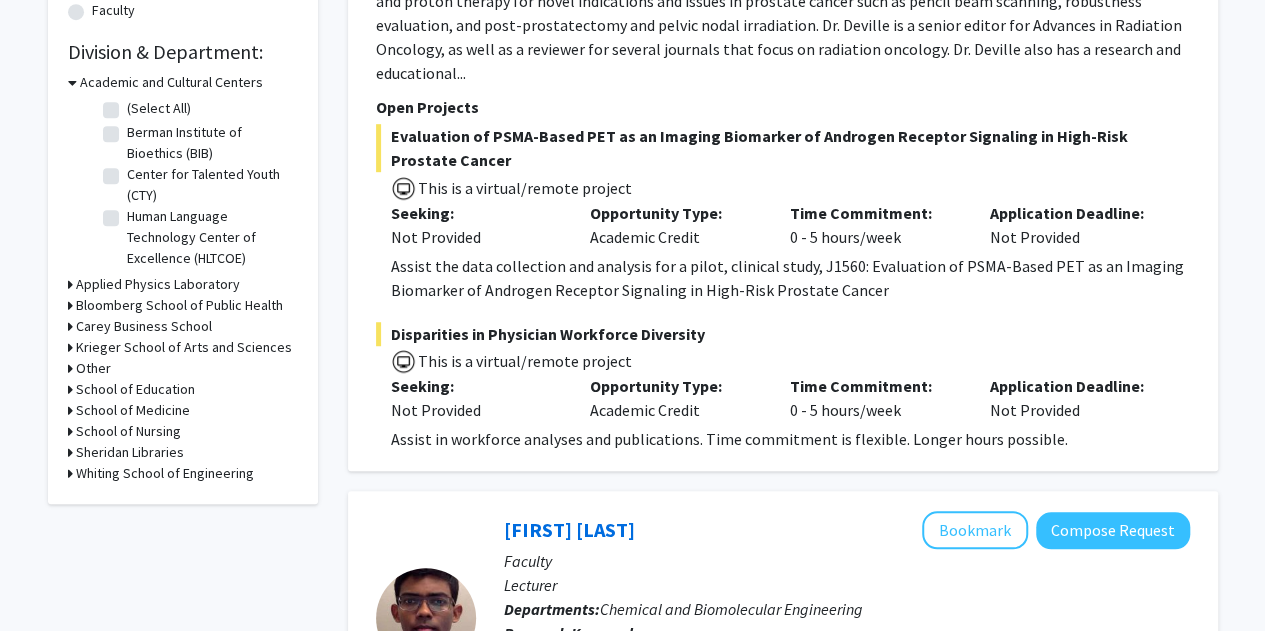 scroll, scrollTop: 560, scrollLeft: 0, axis: vertical 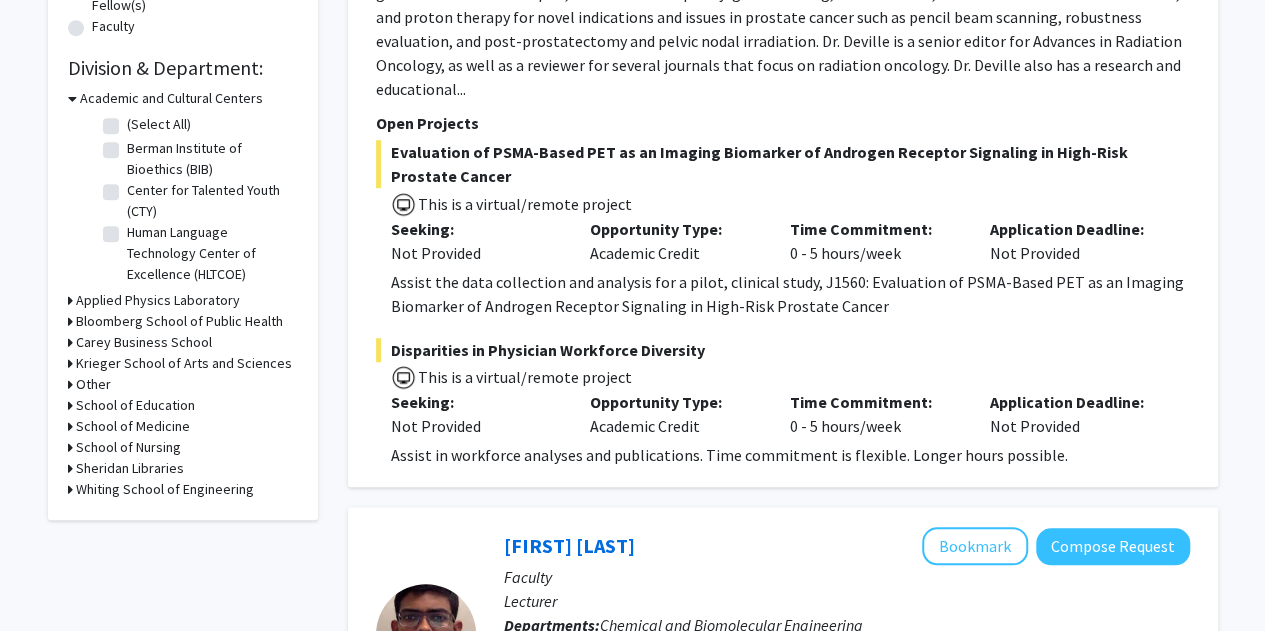 click on "Academic and Cultural Centers" at bounding box center (171, 98) 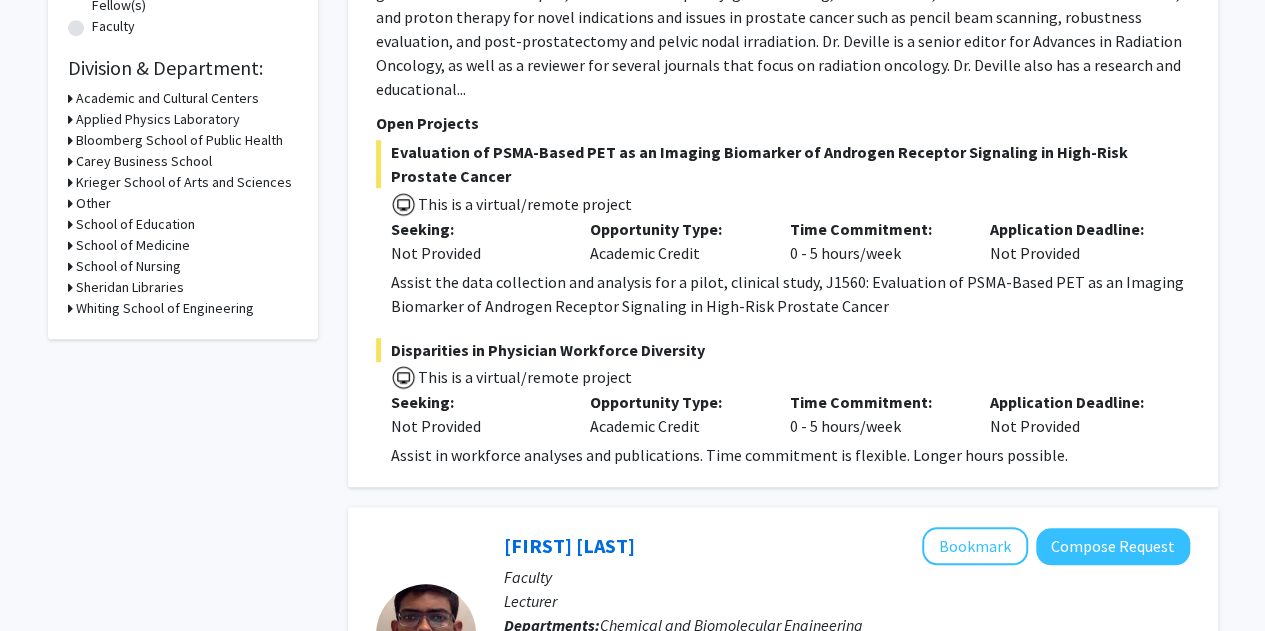 click 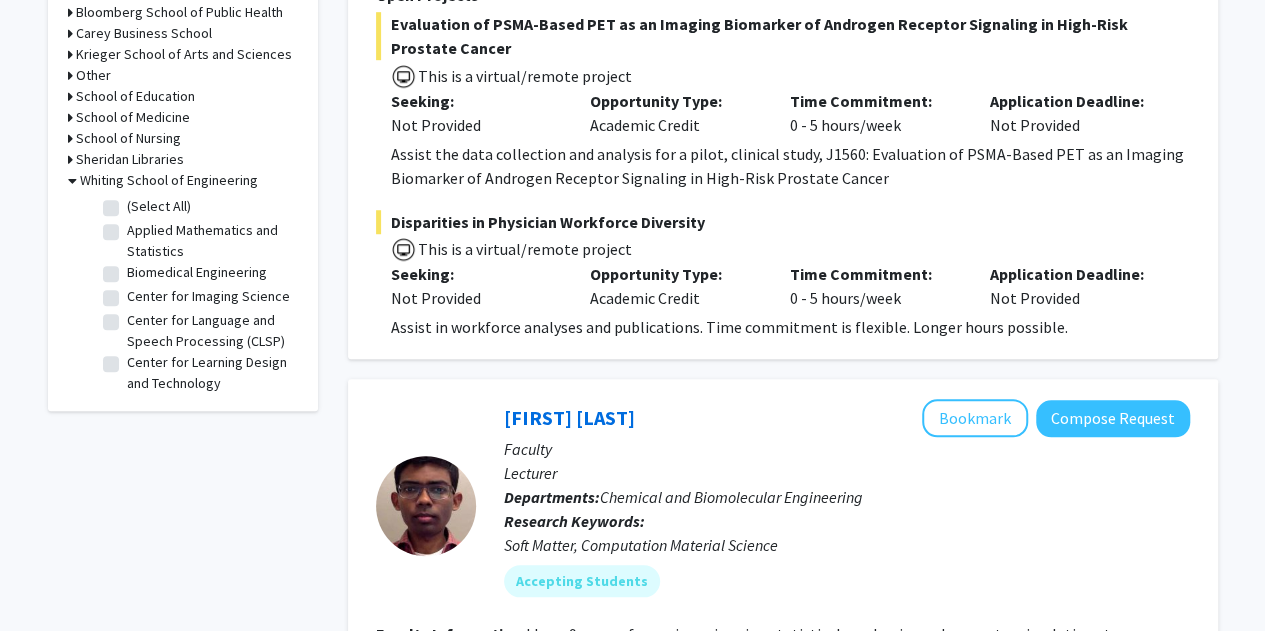 scroll, scrollTop: 688, scrollLeft: 0, axis: vertical 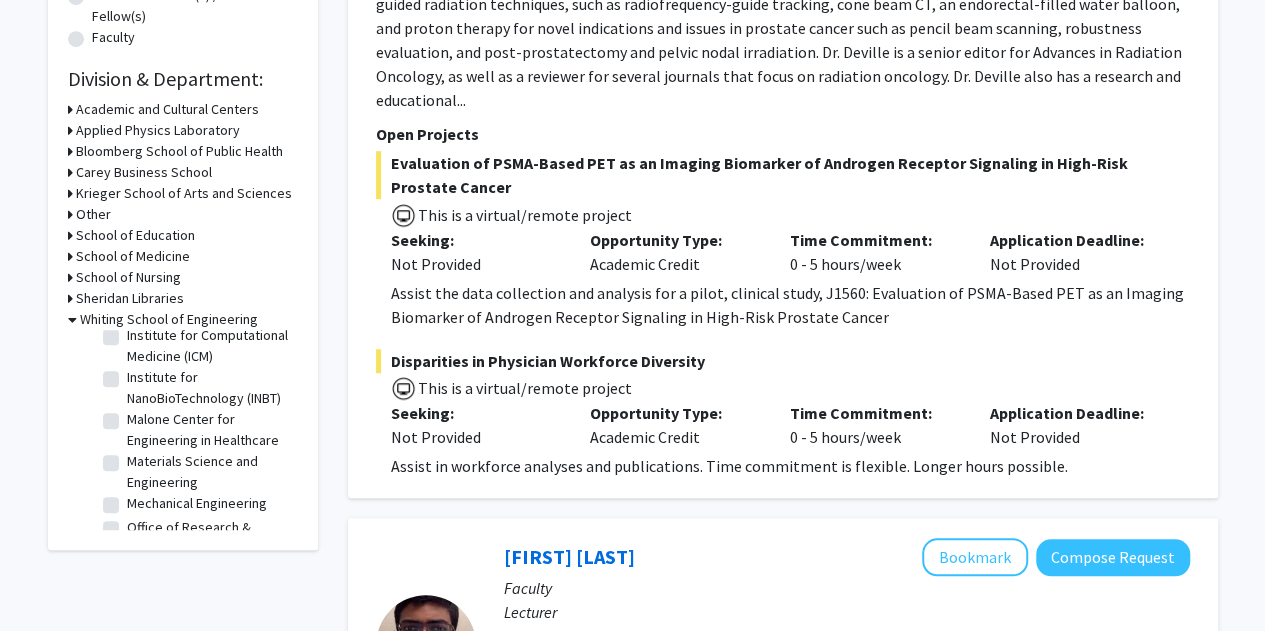 click on "Sheridan Libraries" at bounding box center (130, 298) 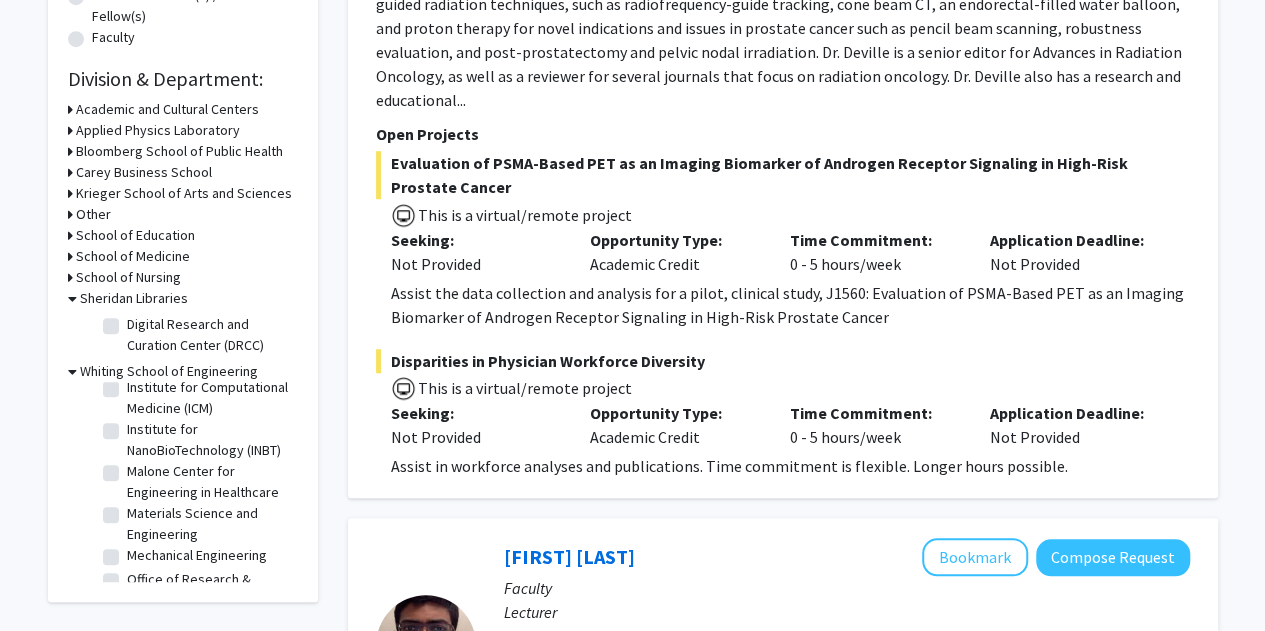 click on "School of Nursing" at bounding box center [128, 277] 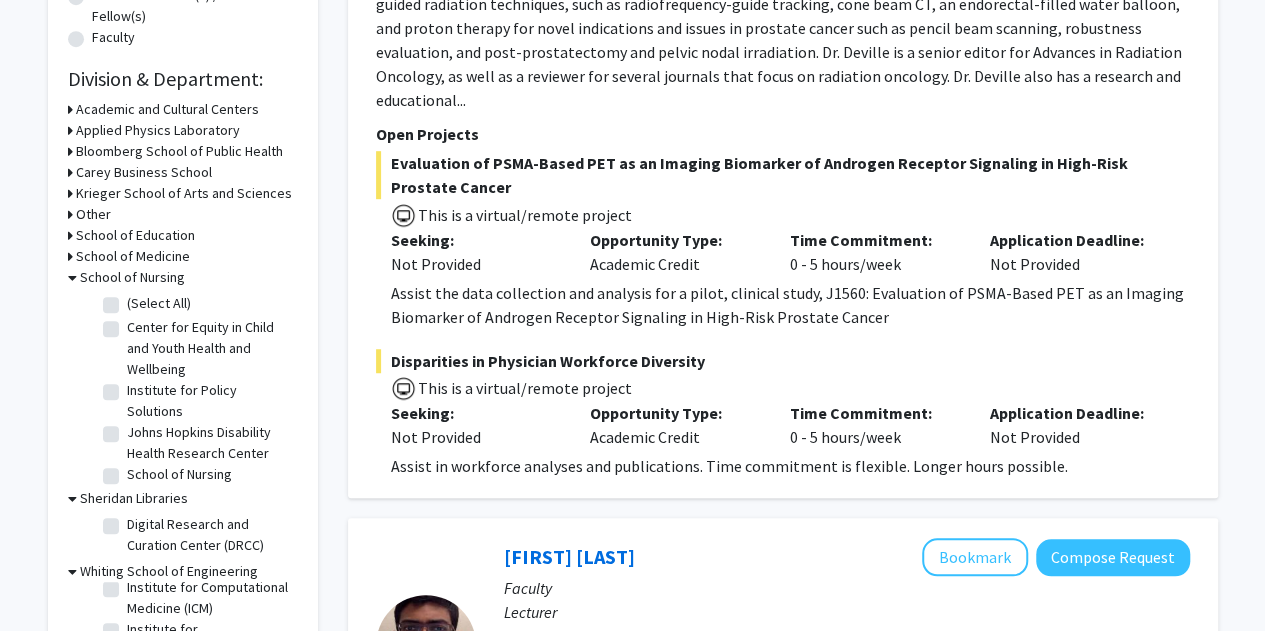 click on "School of Medicine" at bounding box center [133, 256] 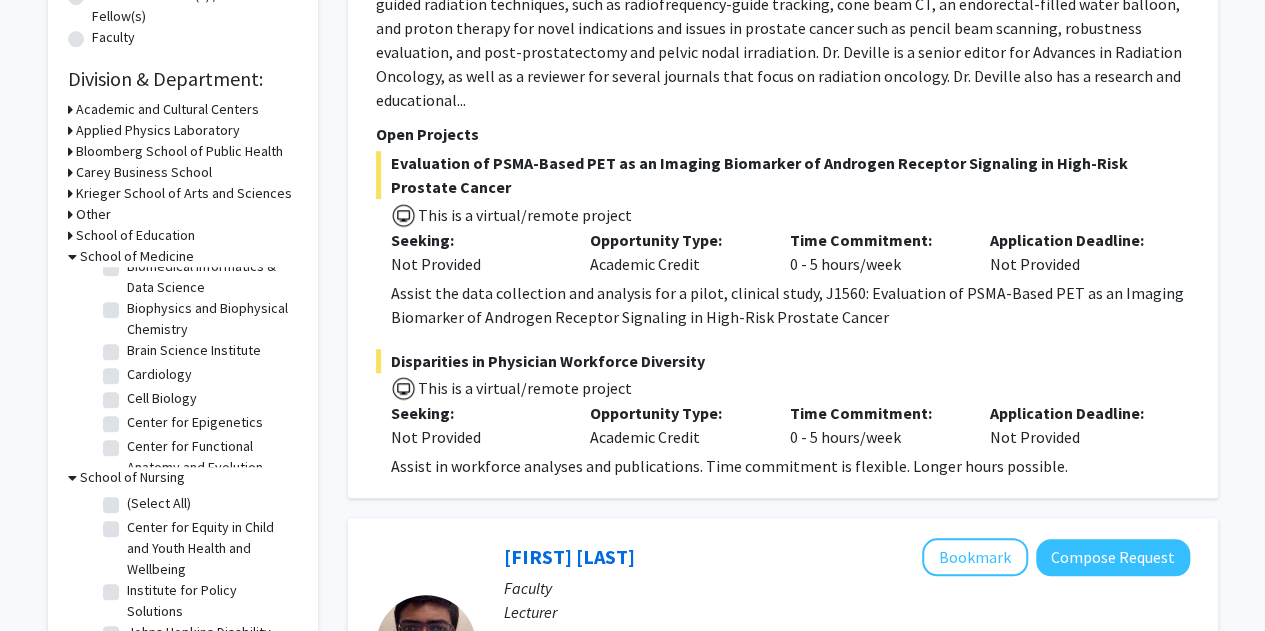 scroll, scrollTop: 330, scrollLeft: 0, axis: vertical 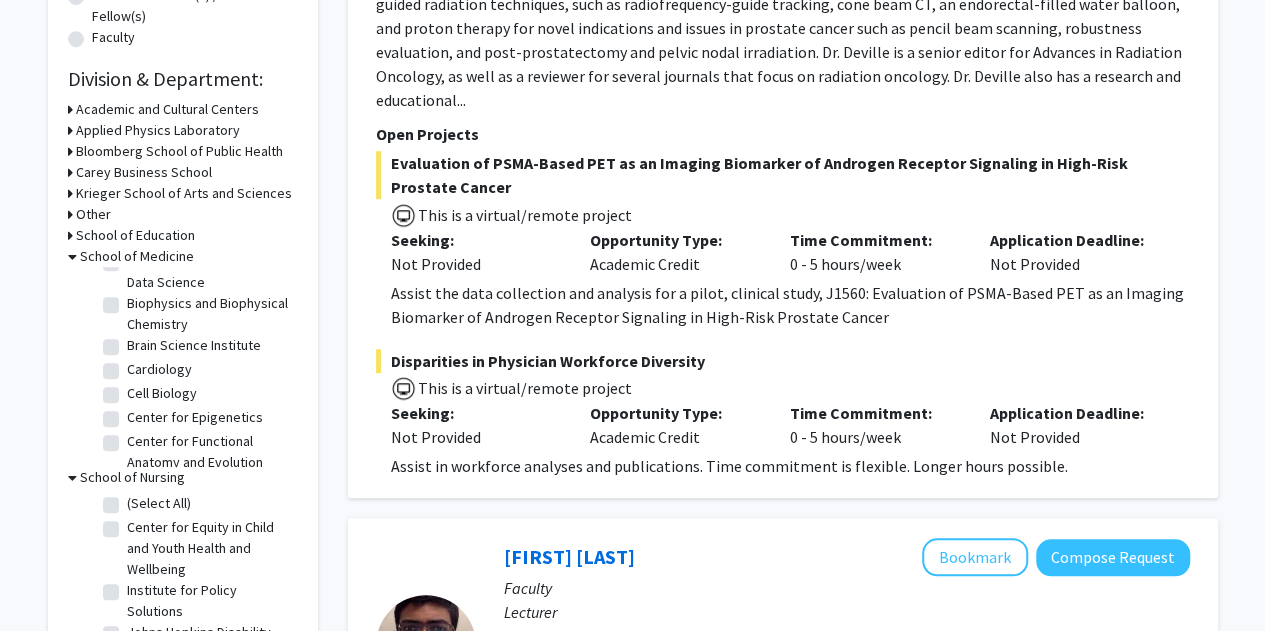 click on "Biophysics and Biophysical Chemistry  Biophysics and Biophysical Chemistry" 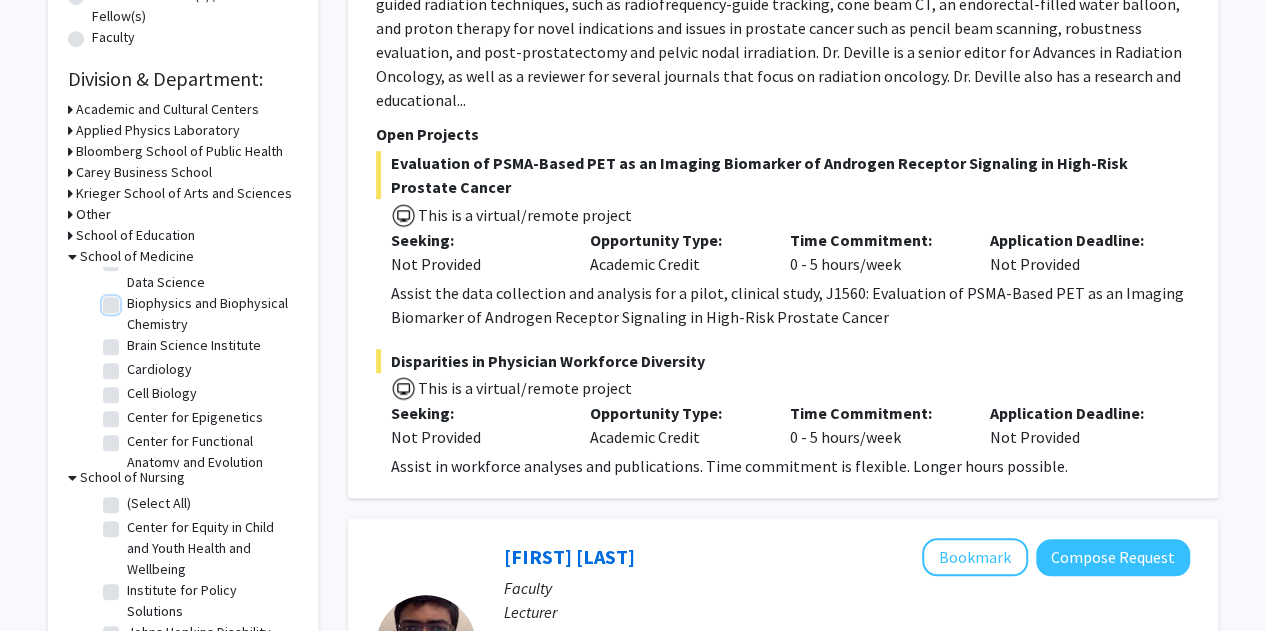 click on "Biophysics and Biophysical Chemistry" at bounding box center (133, 299) 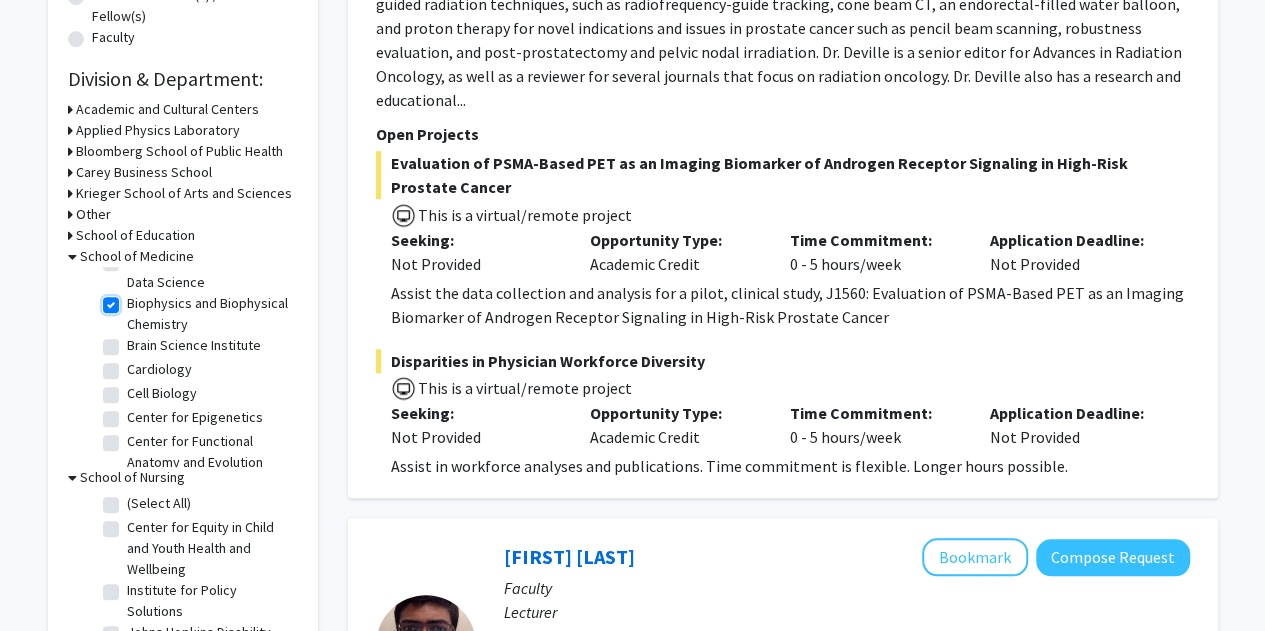 checkbox on "true" 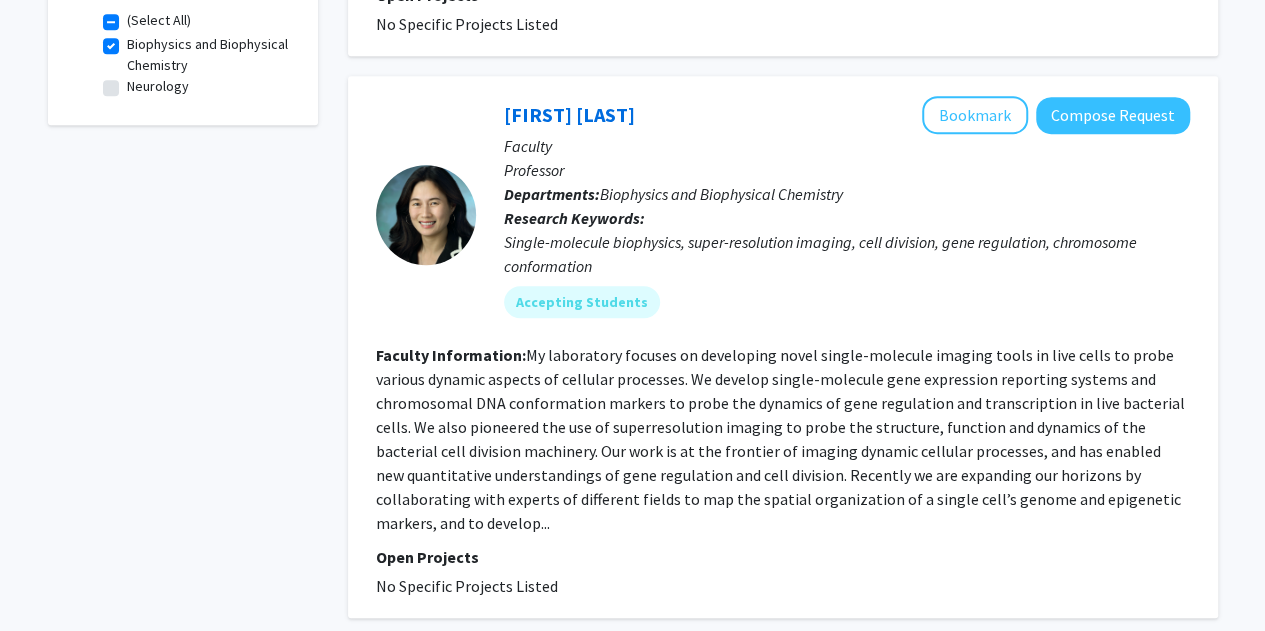 scroll, scrollTop: 717, scrollLeft: 0, axis: vertical 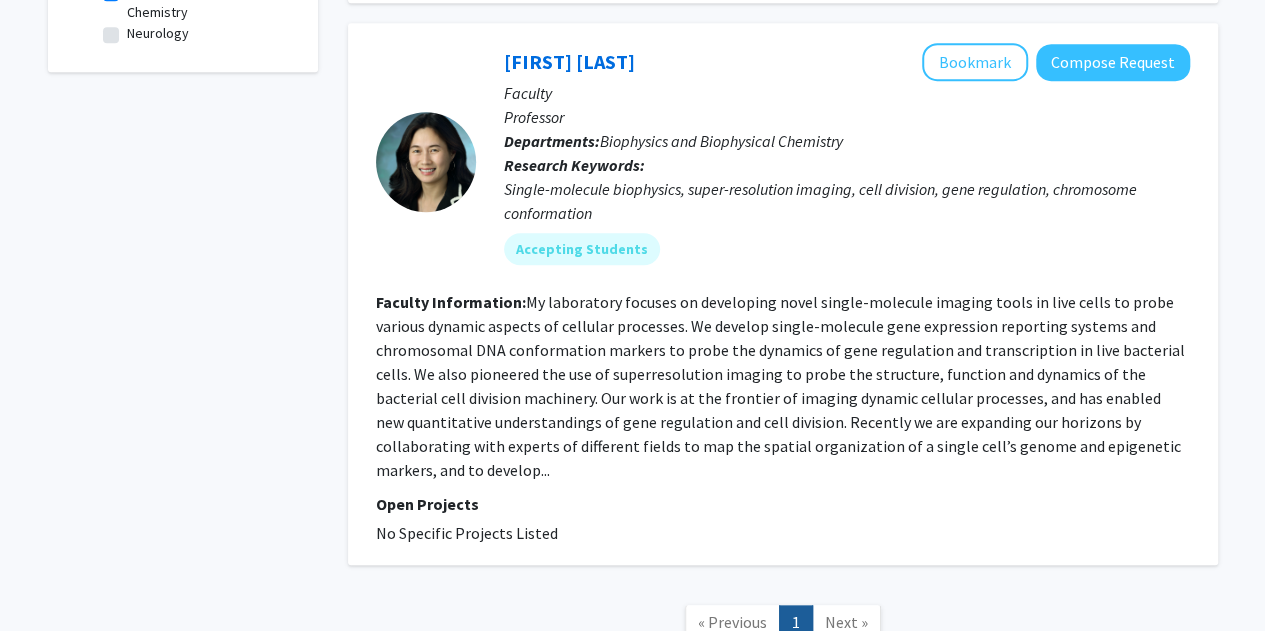 click on "My laboratory focuses on developing novel single-molecule imaging tools in live cells to probe various dynamic aspects of cellular processes. We develop single-molecule gene expression reporting systems and chromosomal DNA conformation markers to probe the dynamics of gene regulation and transcription in live bacterial cells. We also pioneered the use of superresolution imaging to probe the structure, function and dynamics of the bacterial cell division machinery. Our work is at the frontier of imaging dynamic cellular processes, and has enabled new quantitative understandings of gene regulation and cell division. Recently we are expanding our horizons by collaborating with experts of different fields to map the spatial organization of a single cell’s genome and epigenetic markers, and to develop..." 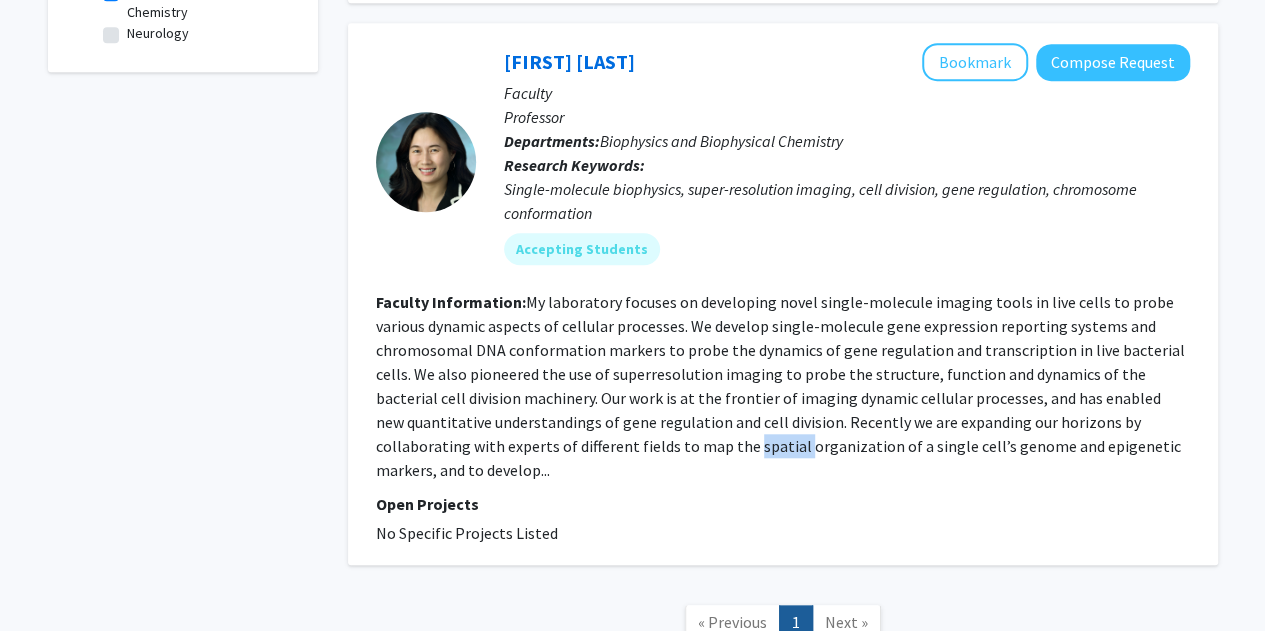 click on "My laboratory focuses on developing novel single-molecule imaging tools in live cells to probe various dynamic aspects of cellular processes. We develop single-molecule gene expression reporting systems and chromosomal DNA conformation markers to probe the dynamics of gene regulation and transcription in live bacterial cells. We also pioneered the use of superresolution imaging to probe the structure, function and dynamics of the bacterial cell division machinery. Our work is at the frontier of imaging dynamic cellular processes, and has enabled new quantitative understandings of gene regulation and cell division. Recently we are expanding our horizons by collaborating with experts of different fields to map the spatial organization of a single cell’s genome and epigenetic markers, and to develop..." 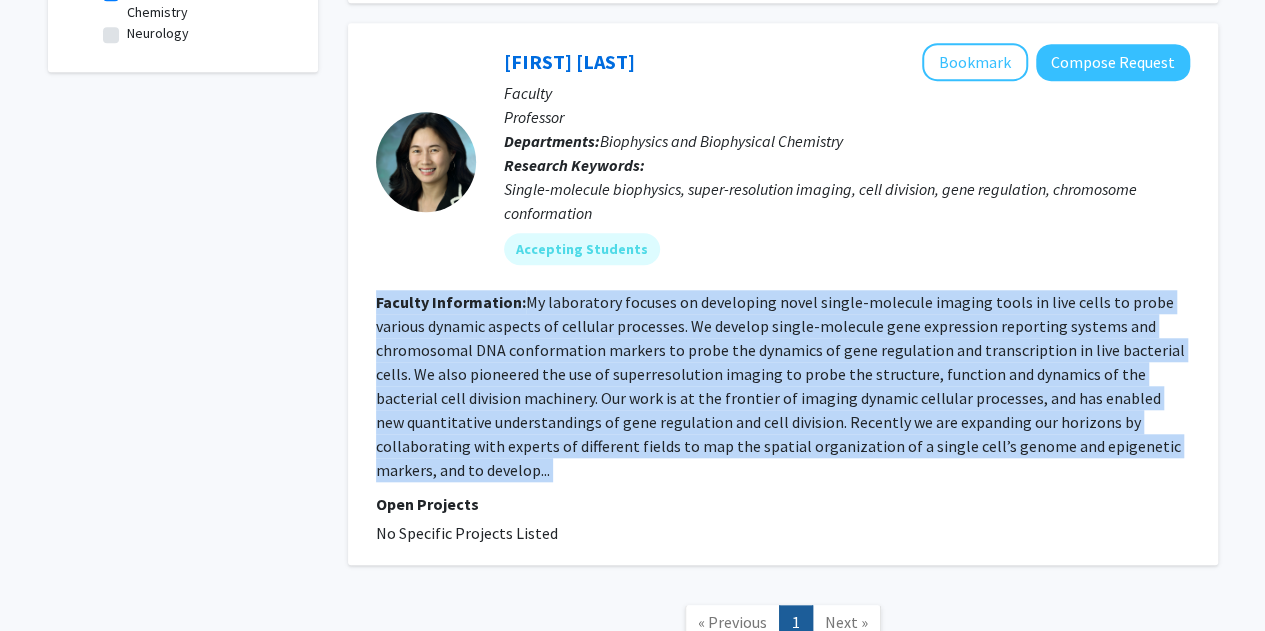 click on "My laboratory focuses on developing novel single-molecule imaging tools in live cells to probe various dynamic aspects of cellular processes. We develop single-molecule gene expression reporting systems and chromosomal DNA conformation markers to probe the dynamics of gene regulation and transcription in live bacterial cells. We also pioneered the use of superresolution imaging to probe the structure, function and dynamics of the bacterial cell division machinery. Our work is at the frontier of imaging dynamic cellular processes, and has enabled new quantitative understandings of gene regulation and cell division. Recently we are expanding our horizons by collaborating with experts of different fields to map the spatial organization of a single cell’s genome and epigenetic markers, and to develop..." 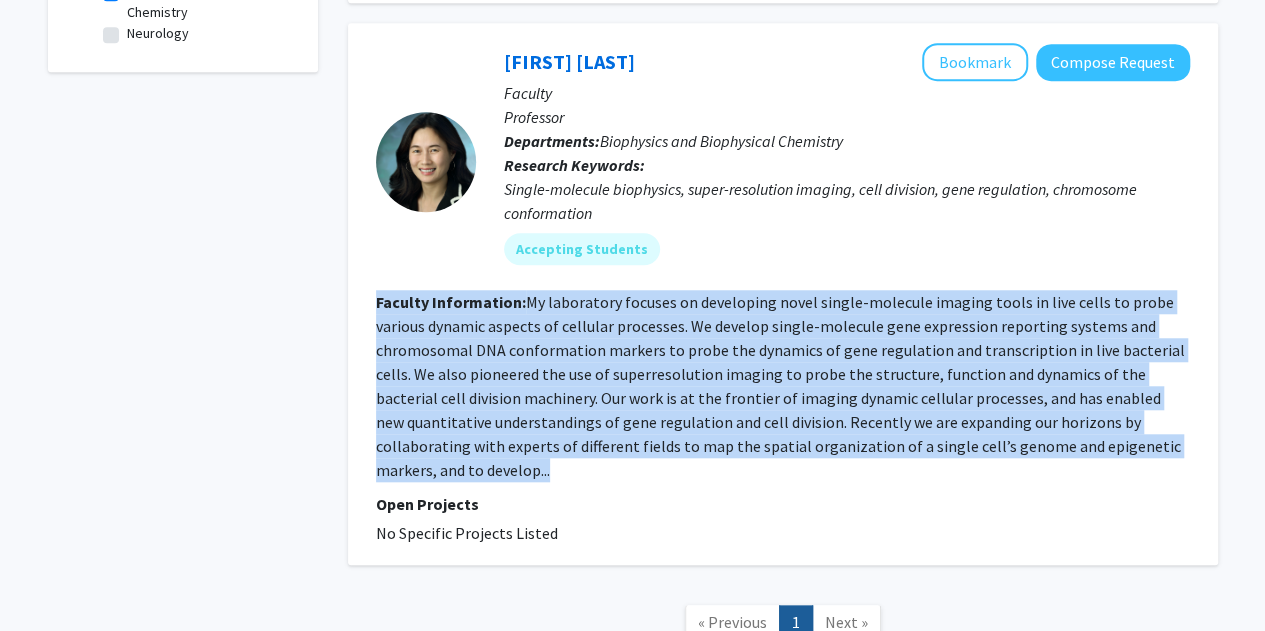 drag, startPoint x: 342, startPoint y: 278, endPoint x: 1158, endPoint y: 432, distance: 830.4047 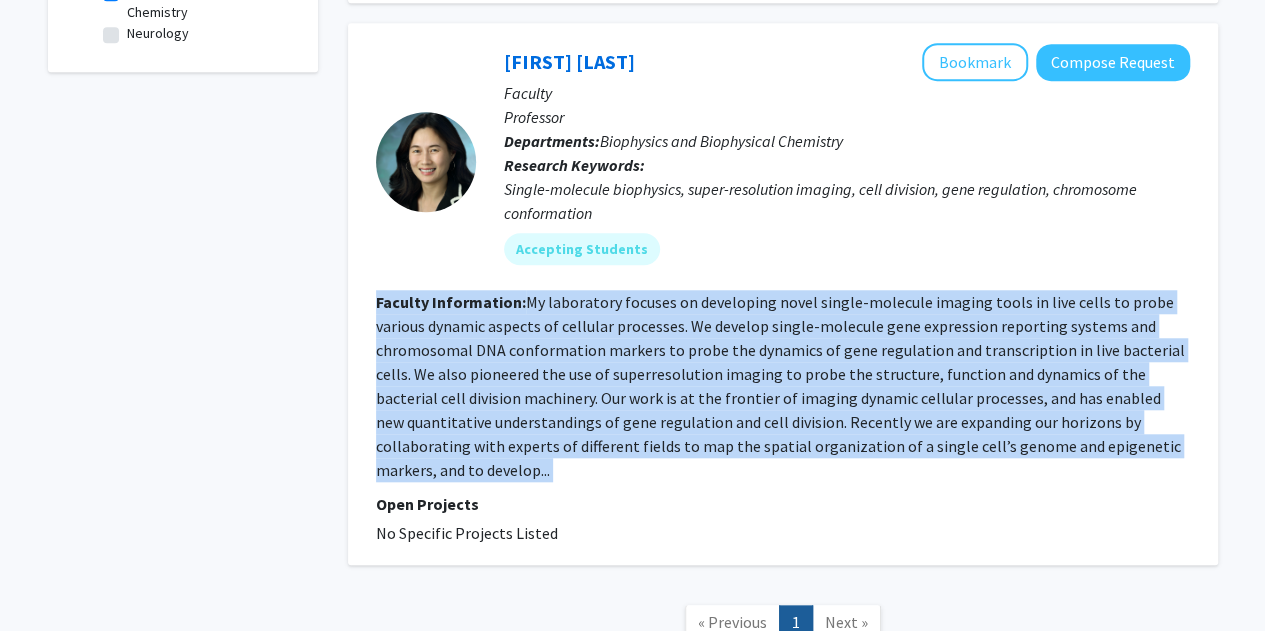 drag, startPoint x: 1158, startPoint y: 432, endPoint x: 354, endPoint y: 276, distance: 818.9945 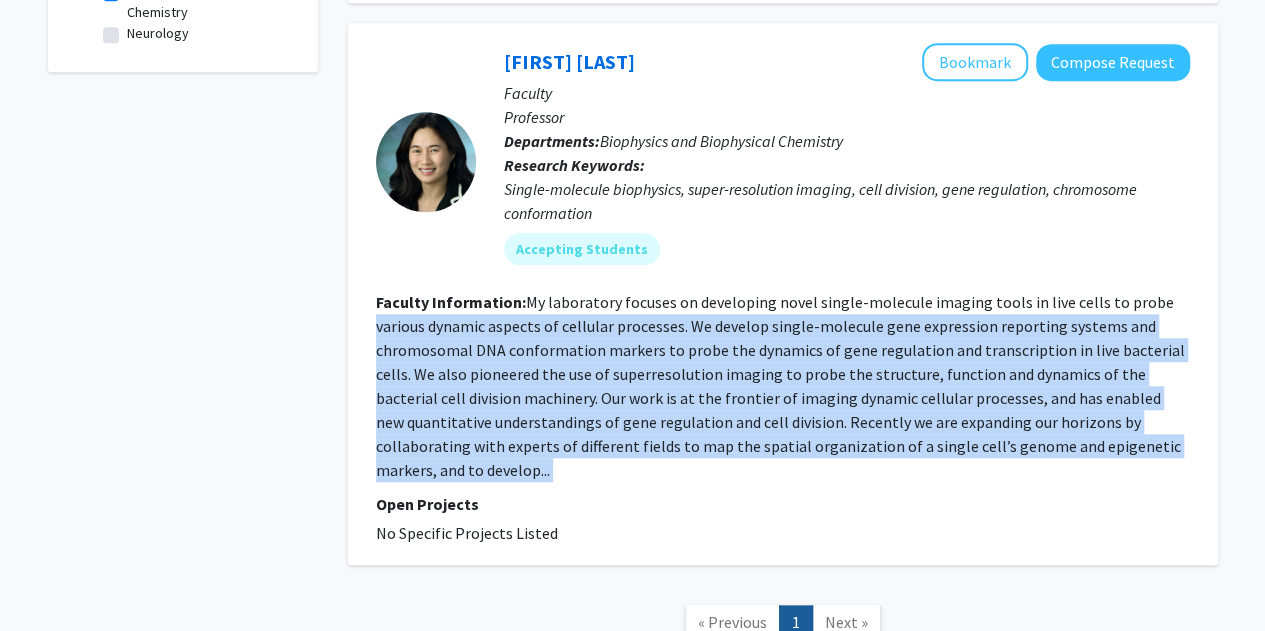 drag, startPoint x: 1151, startPoint y: 421, endPoint x: 408, endPoint y: 300, distance: 752.78815 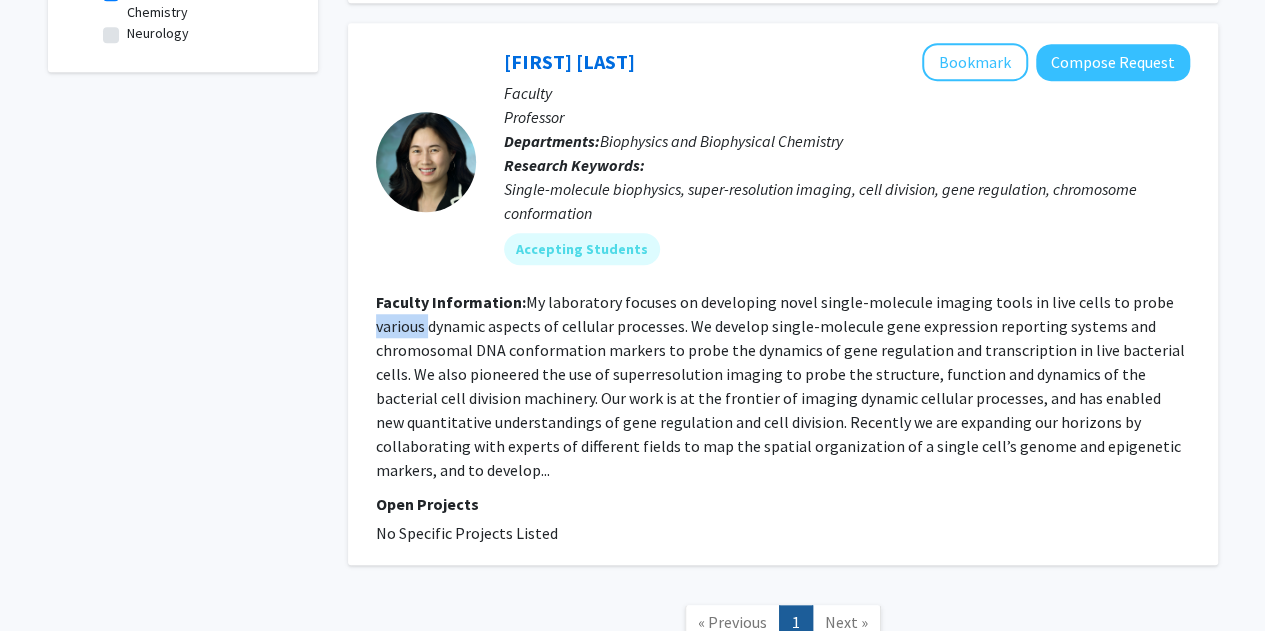 click on "My laboratory focuses on developing novel single-molecule imaging tools in live cells to probe various dynamic aspects of cellular processes. We develop single-molecule gene expression reporting systems and chromosomal DNA conformation markers to probe the dynamics of gene regulation and transcription in live bacterial cells. We also pioneered the use of superresolution imaging to probe the structure, function and dynamics of the bacterial cell division machinery. Our work is at the frontier of imaging dynamic cellular processes, and has enabled new quantitative understandings of gene regulation and cell division. Recently we are expanding our horizons by collaborating with experts of different fields to map the spatial organization of a single cell’s genome and epigenetic markers, and to develop..." 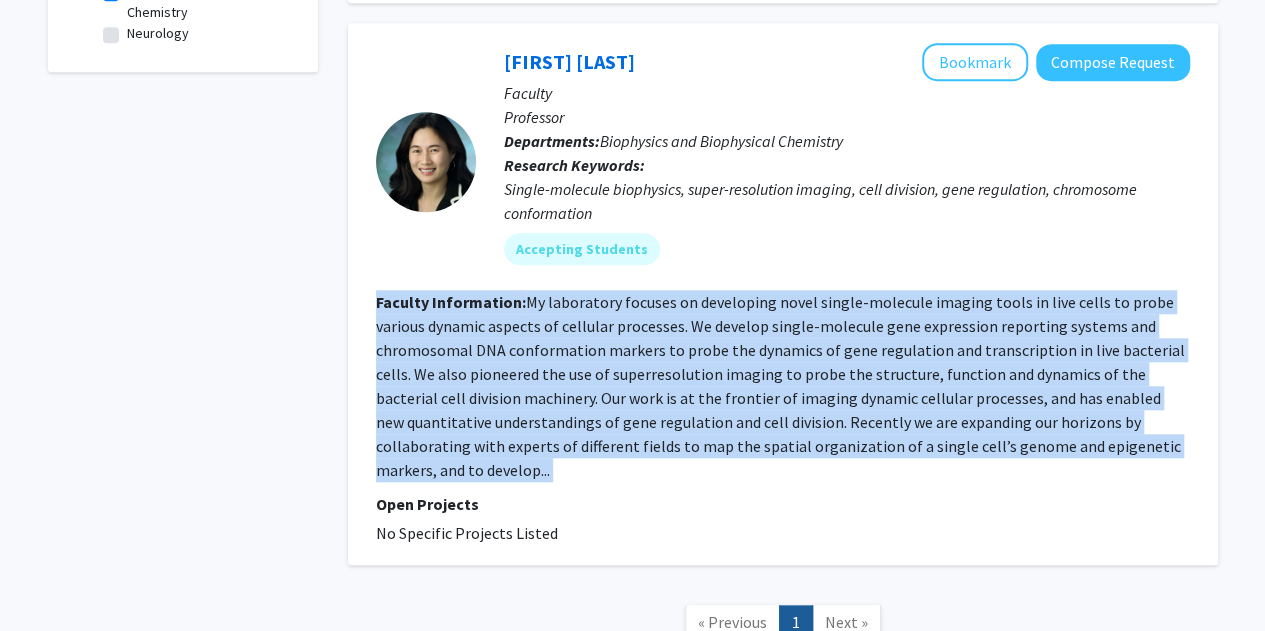 drag, startPoint x: 408, startPoint y: 300, endPoint x: 840, endPoint y: 403, distance: 444.10922 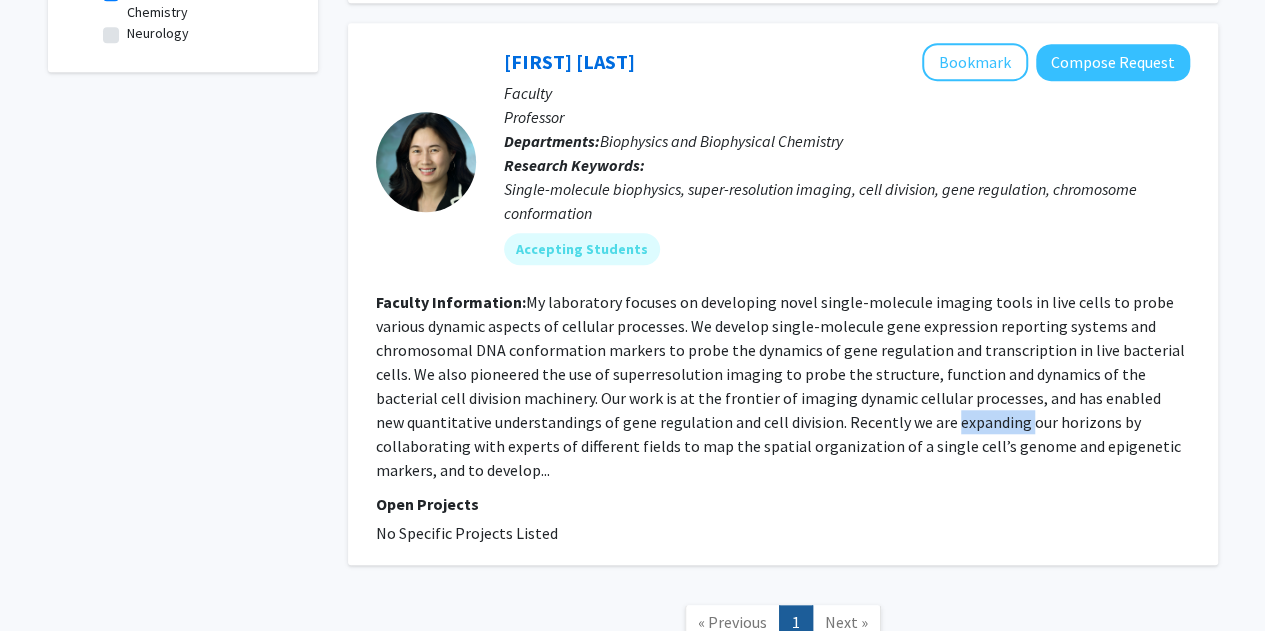 click on "My laboratory focuses on developing novel single-molecule imaging tools in live cells to probe various dynamic aspects of cellular processes. We develop single-molecule gene expression reporting systems and chromosomal DNA conformation markers to probe the dynamics of gene regulation and transcription in live bacterial cells. We also pioneered the use of superresolution imaging to probe the structure, function and dynamics of the bacterial cell division machinery. Our work is at the frontier of imaging dynamic cellular processes, and has enabled new quantitative understandings of gene regulation and cell division. Recently we are expanding our horizons by collaborating with experts of different fields to map the spatial organization of a single cell’s genome and epigenetic markers, and to develop..." 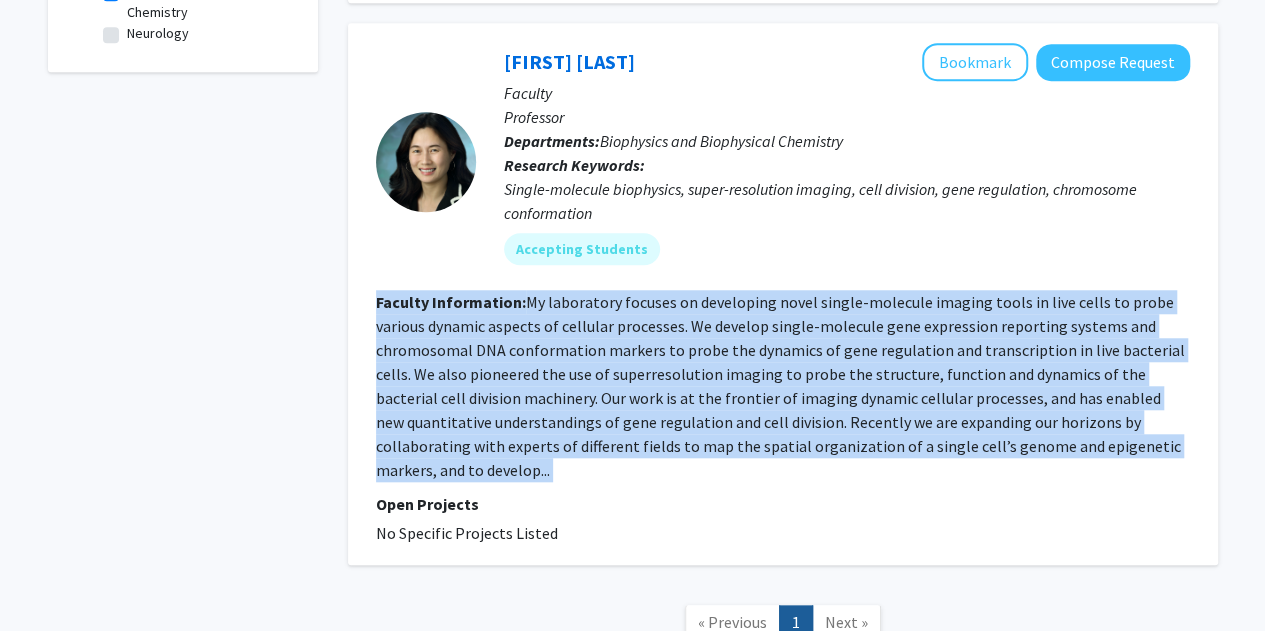 click on "My laboratory focuses on developing novel single-molecule imaging tools in live cells to probe various dynamic aspects of cellular processes. We develop single-molecule gene expression reporting systems and chromosomal DNA conformation markers to probe the dynamics of gene regulation and transcription in live bacterial cells. We also pioneered the use of superresolution imaging to probe the structure, function and dynamics of the bacterial cell division machinery. Our work is at the frontier of imaging dynamic cellular processes, and has enabled new quantitative understandings of gene regulation and cell division. Recently we are expanding our horizons by collaborating with experts of different fields to map the spatial organization of a single cell’s genome and epigenetic markers, and to develop..." 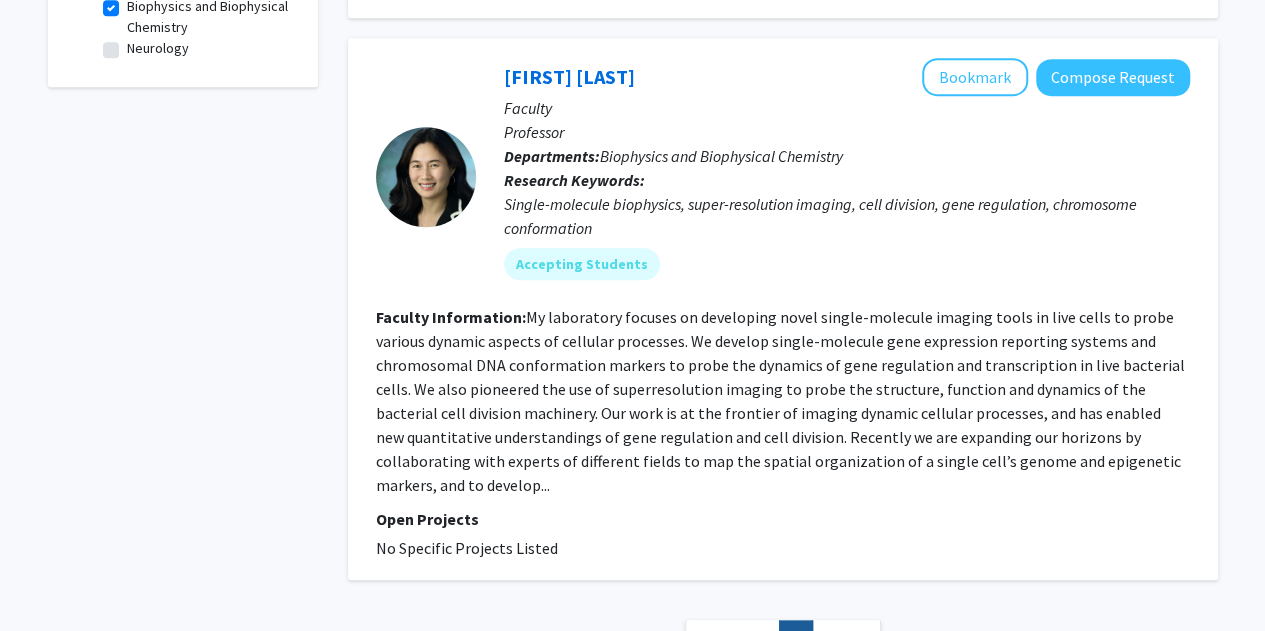 scroll, scrollTop: 698, scrollLeft: 0, axis: vertical 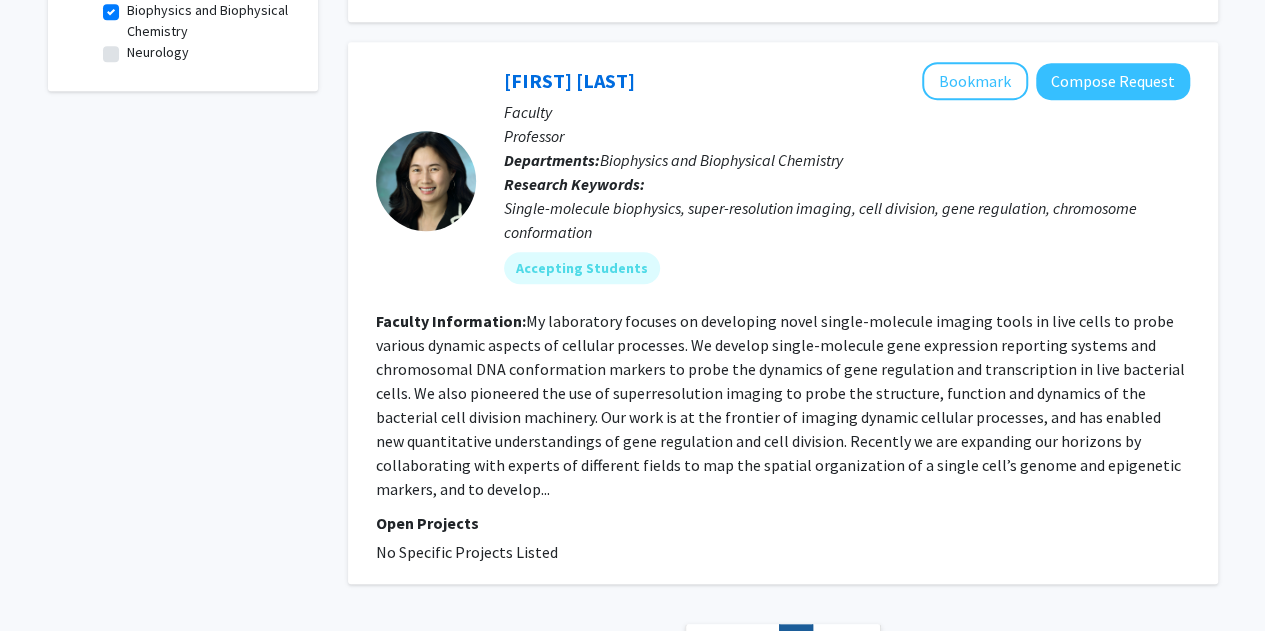 click on "[FIRST] [LAST] Bookmark
Compose Request" 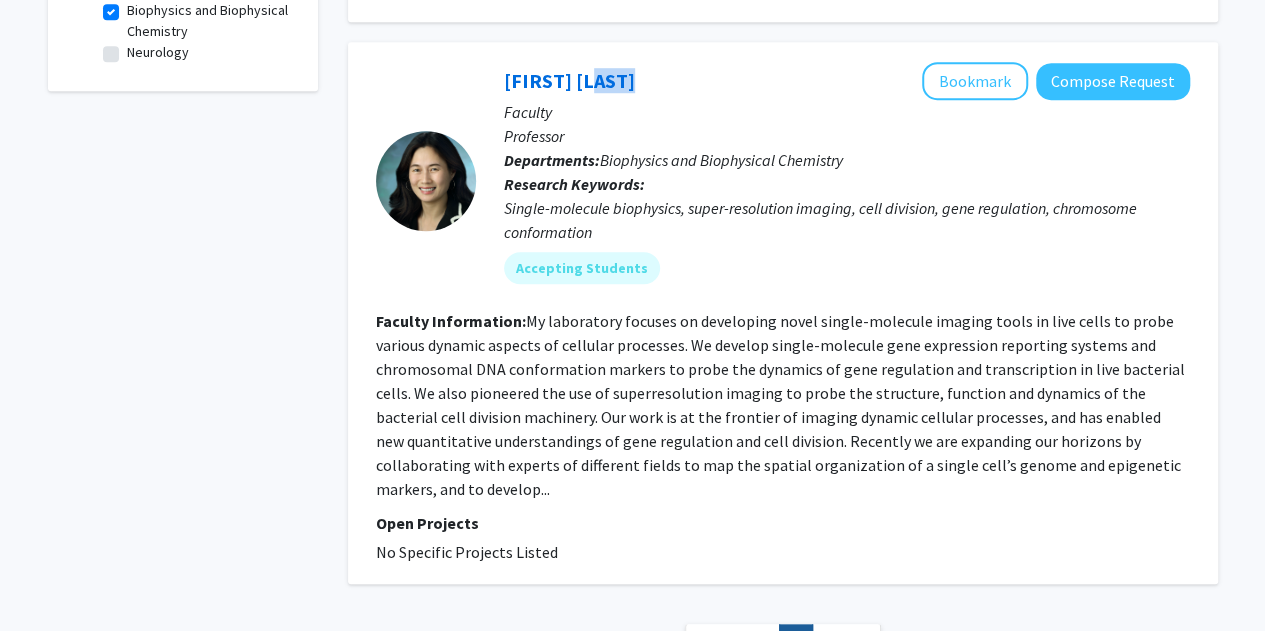 click on "[FIRST] [LAST] Bookmark
Compose Request" 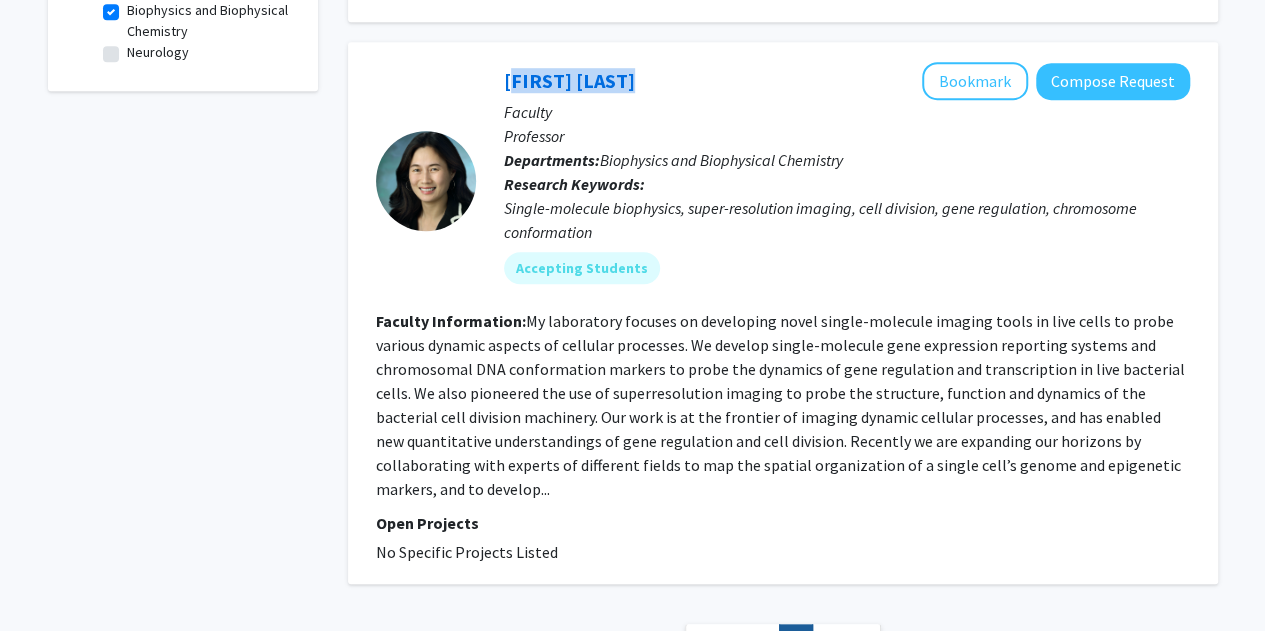 click on "[FIRST] [LAST] Bookmark
Compose Request" 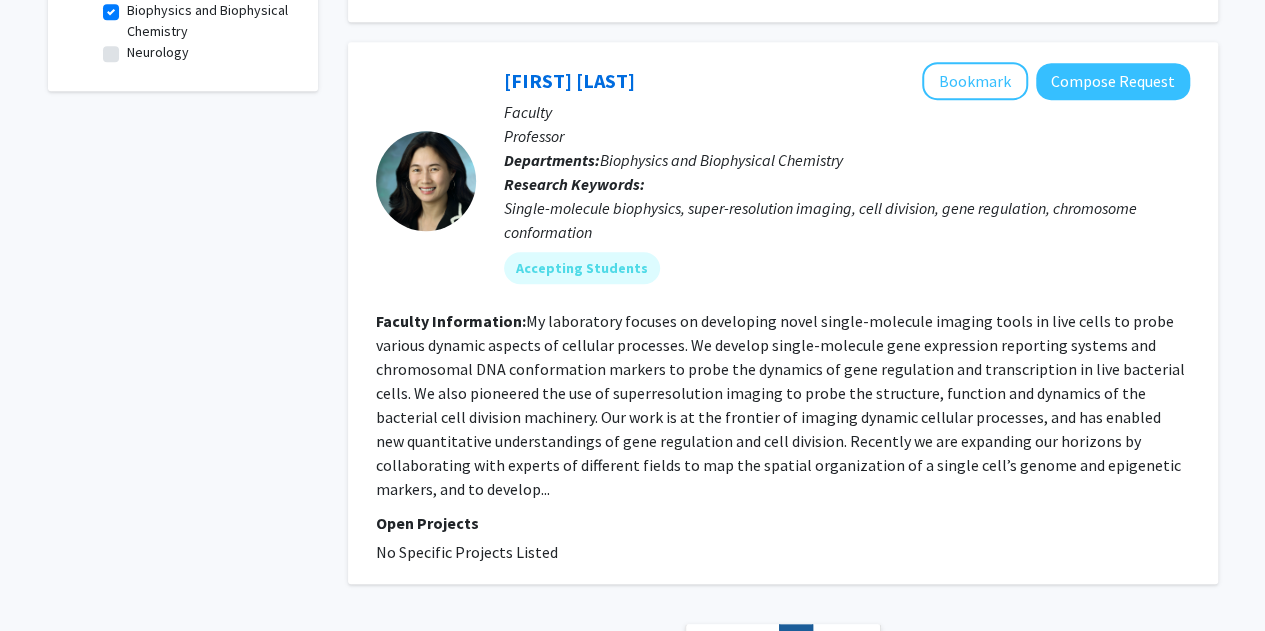 drag, startPoint x: 618, startPoint y: 73, endPoint x: 602, endPoint y: 60, distance: 20.615528 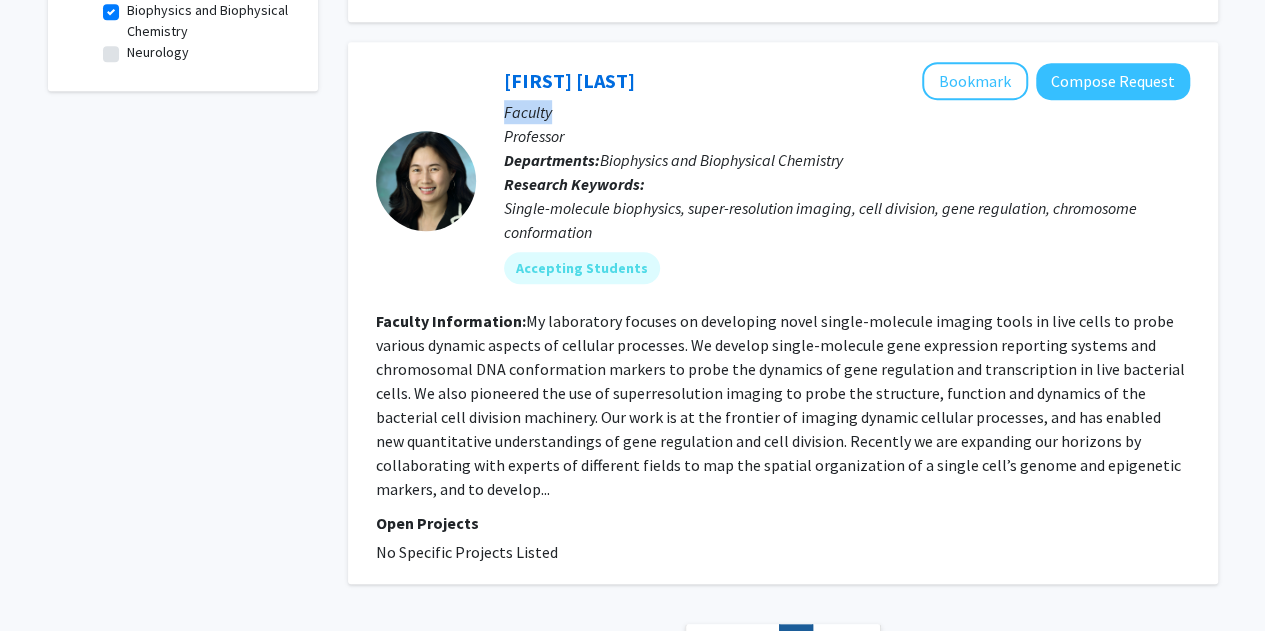 click on "[FIRST] [LAST] Bookmark
Compose Request" 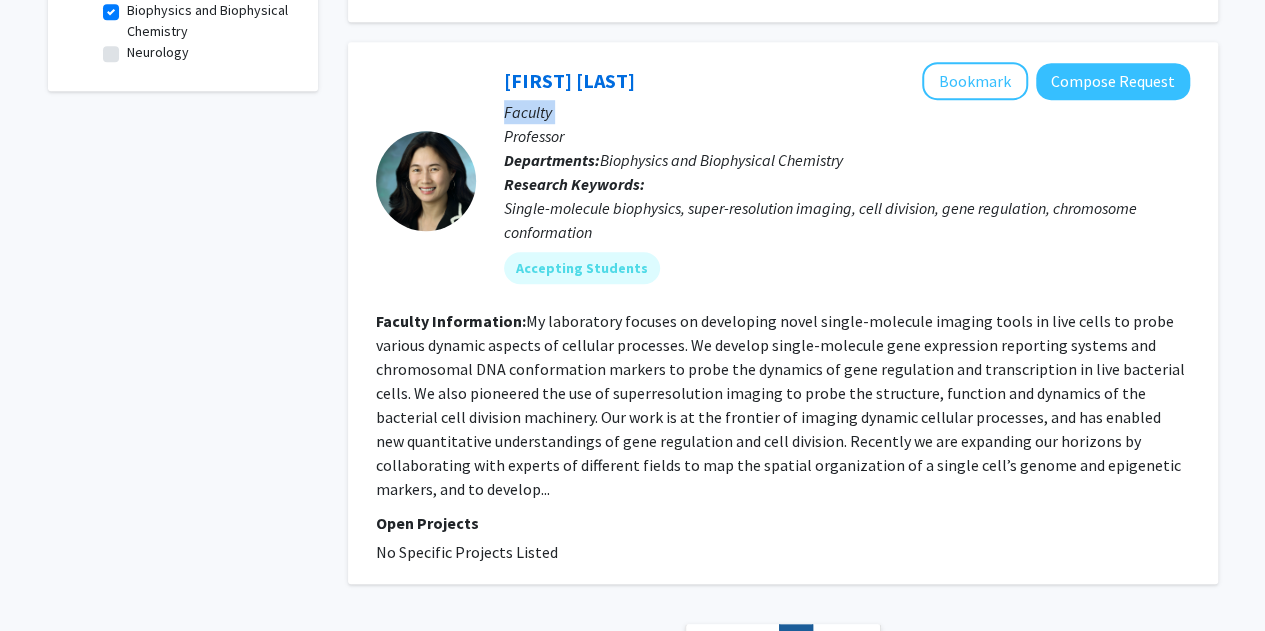 click on "[FIRST] [LAST] Bookmark
Compose Request" 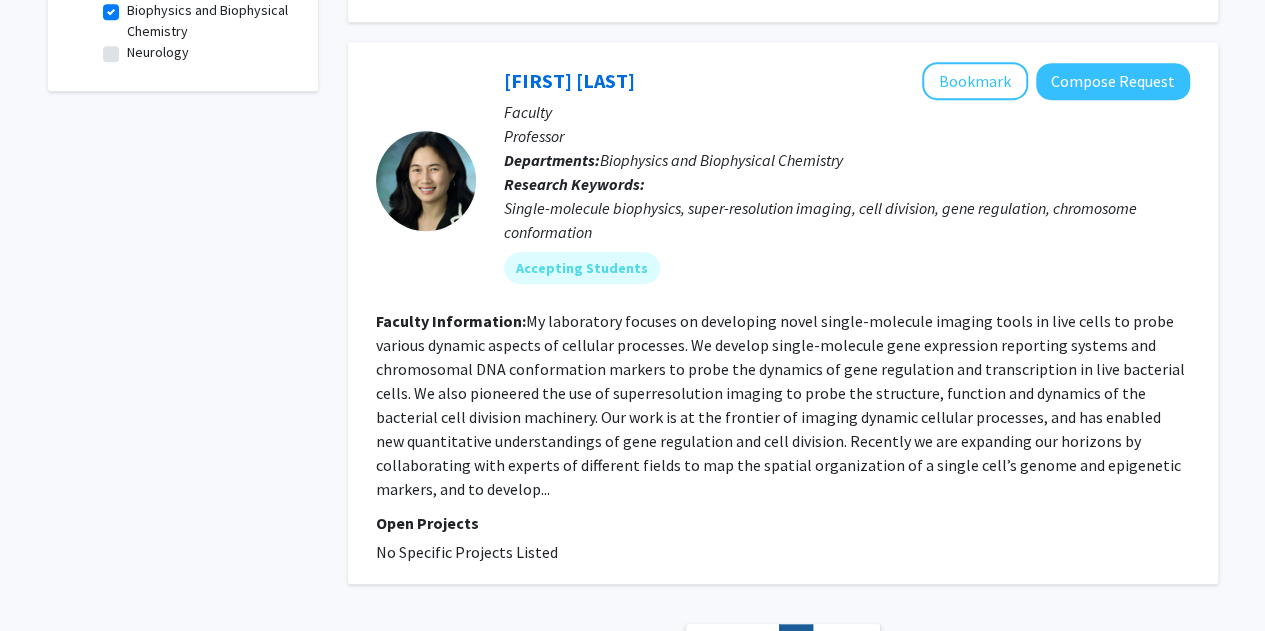 click on "[FIRST] [LAST] Bookmark
Compose Request" 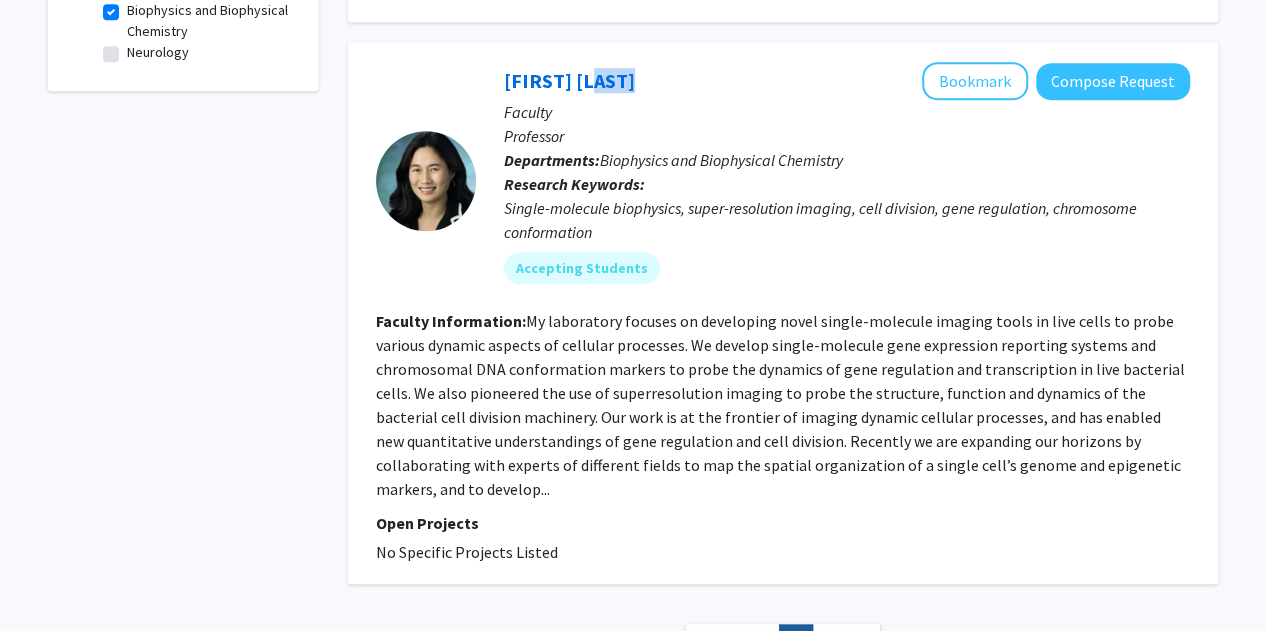 click on "[FIRST] [LAST] Bookmark
Compose Request" 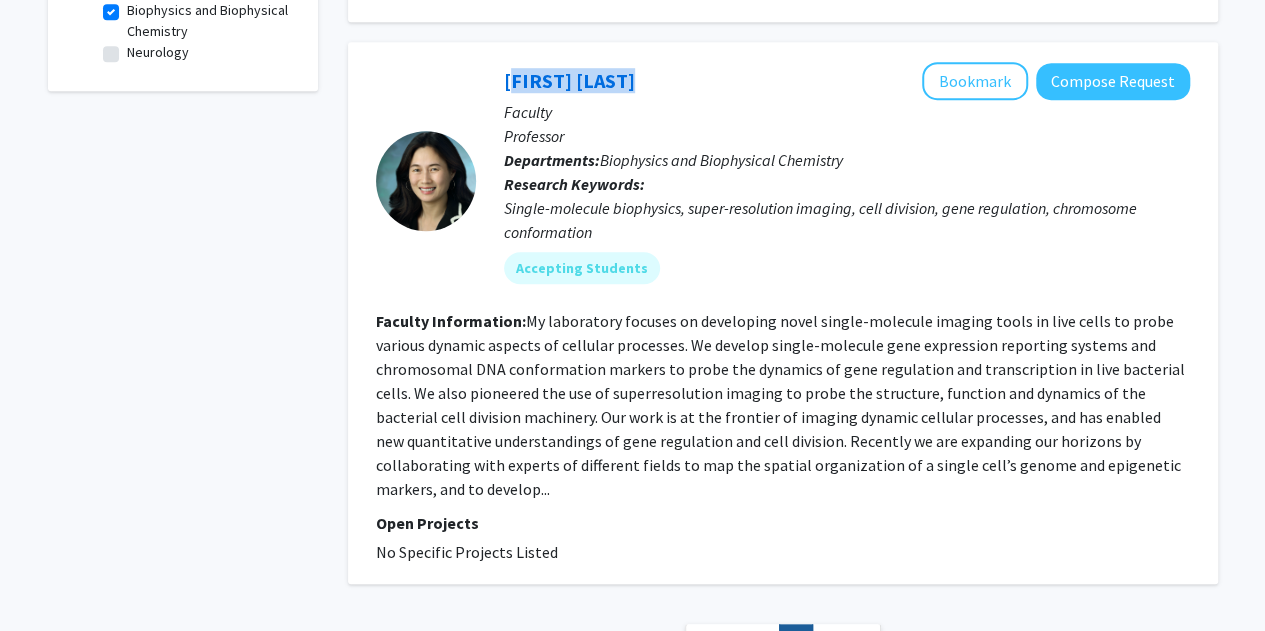click on "[FIRST] [LAST] Bookmark
Compose Request" 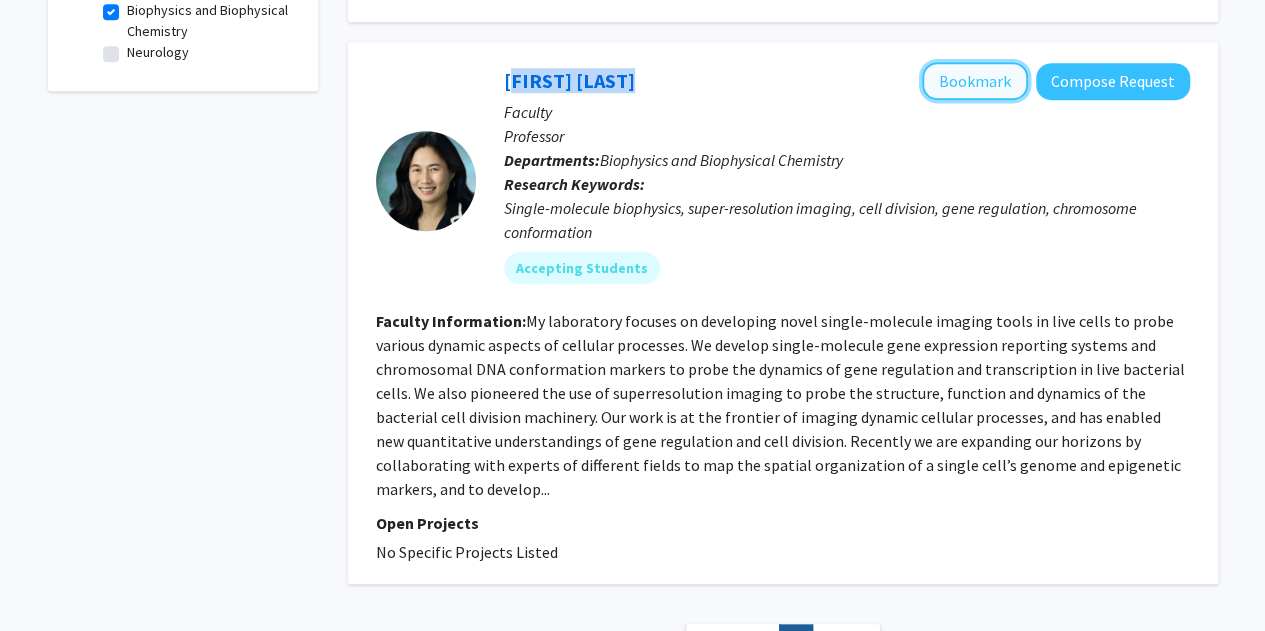 click on "Bookmark" 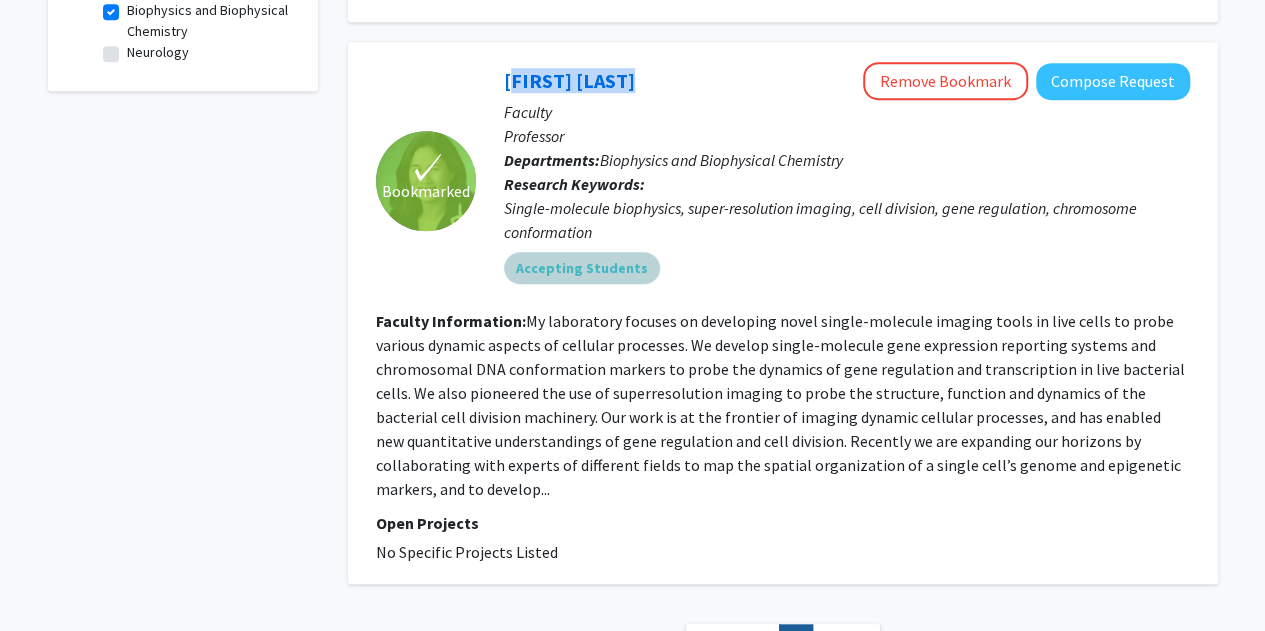 click on "Accepting Students" at bounding box center [847, 268] 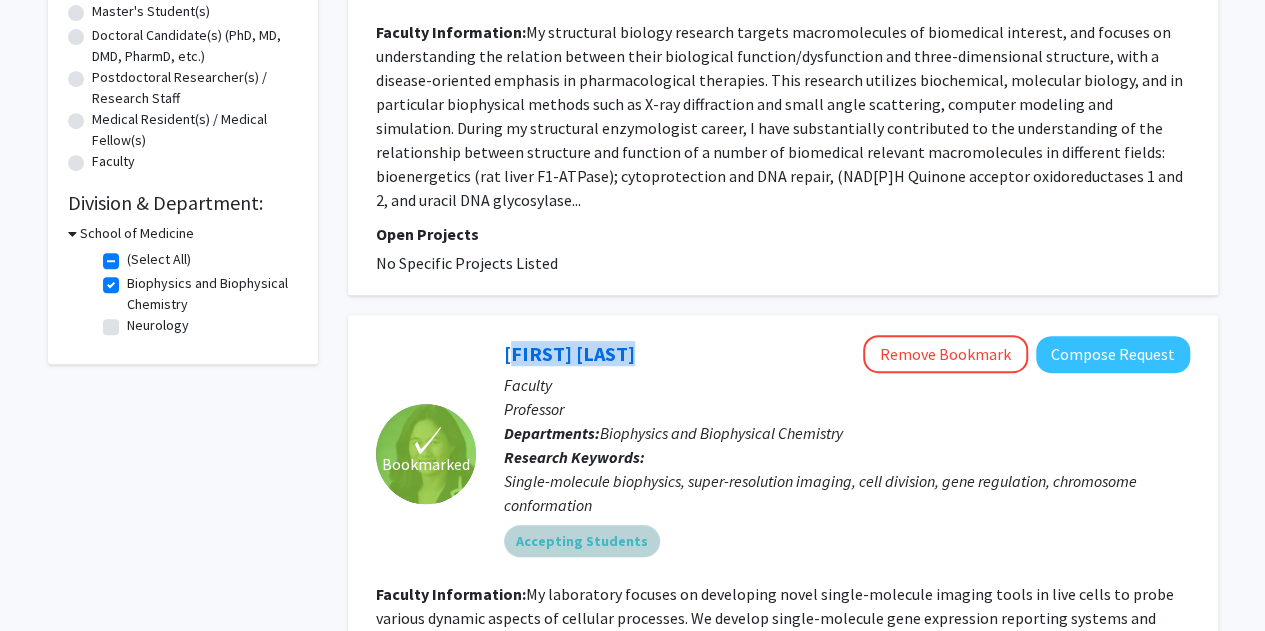 scroll, scrollTop: 402, scrollLeft: 0, axis: vertical 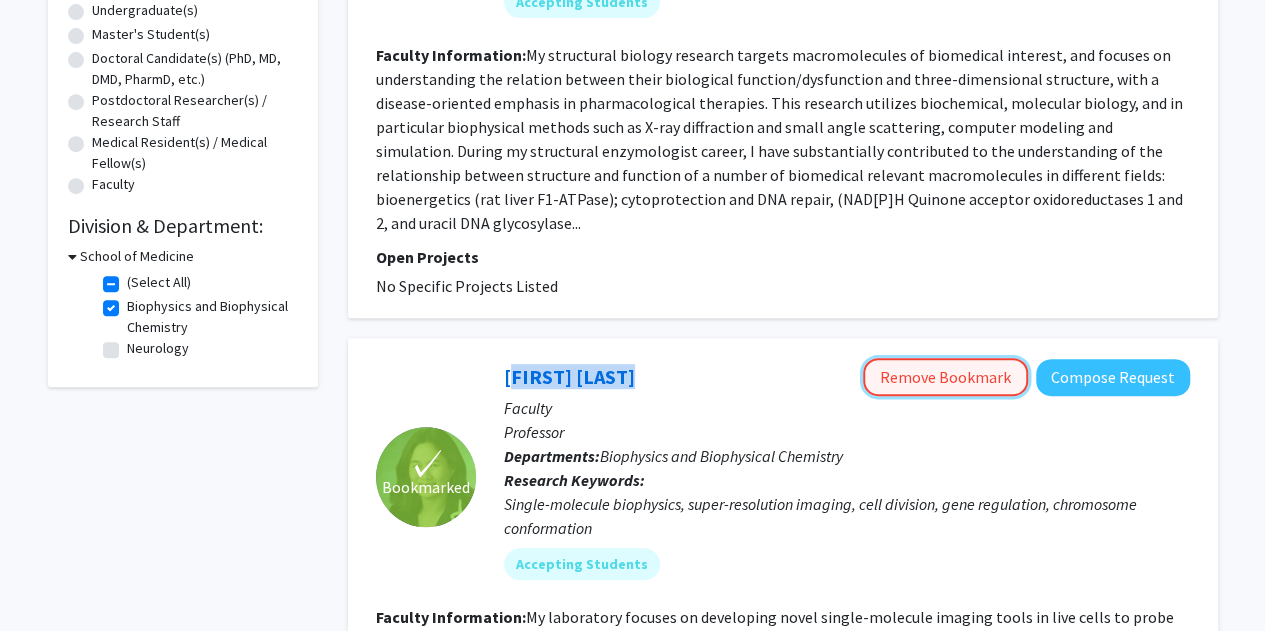 click on "Remove Bookmark" 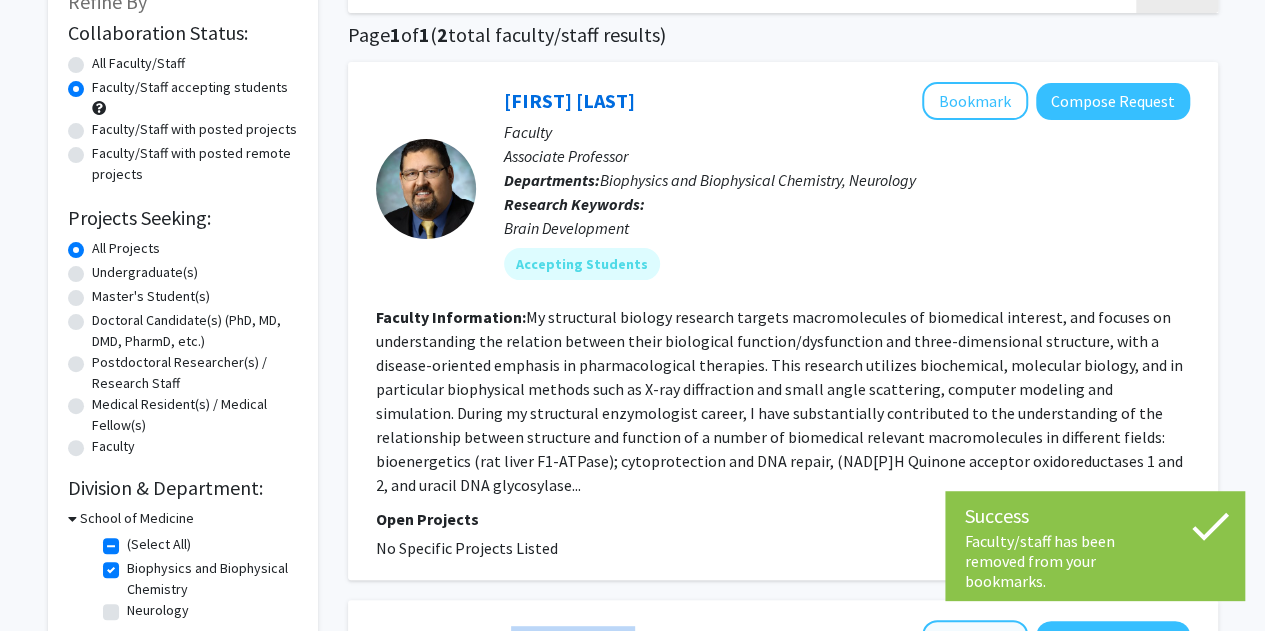 scroll, scrollTop: 105, scrollLeft: 0, axis: vertical 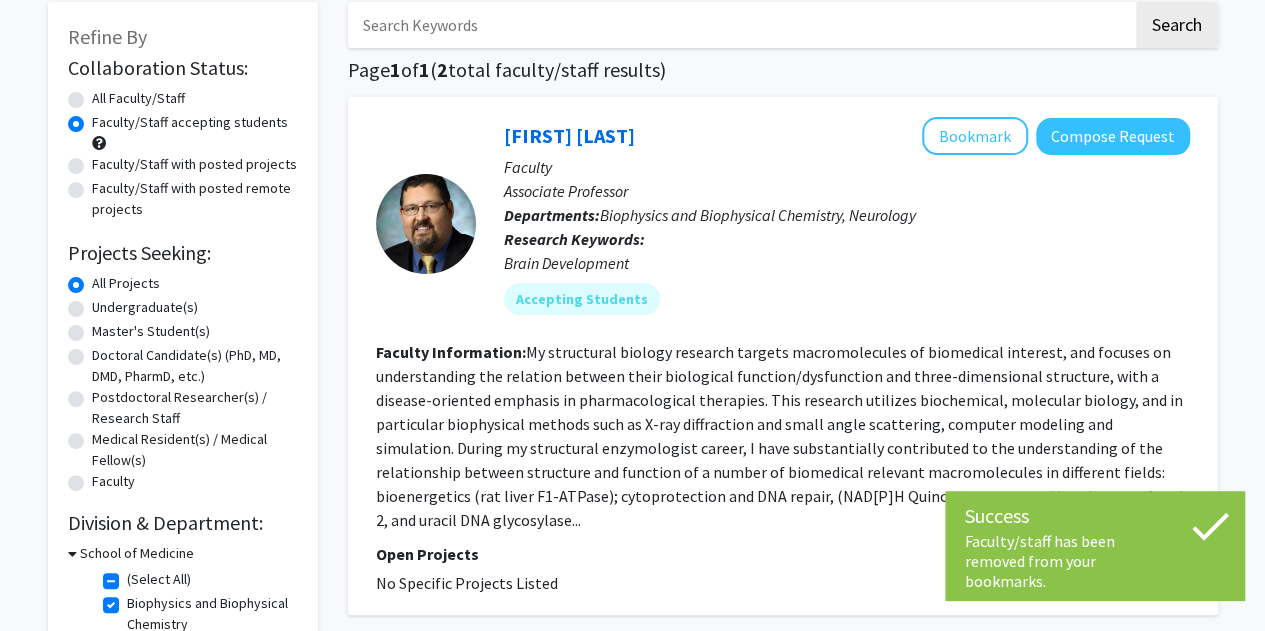 click on "My structural biology research targets macromolecules of biomedical interest, and focuses on understanding the relation between their biological function/dysfunction and three-dimensional structure, with a disease-oriented emphasis in pharmacological therapies. This research utilizes biochemical, molecular biology, and in particular biophysical methods such as X-ray diffraction and small angle scattering, computer modeling and simulation. During my structural enzymologist career, I have substantially contributed to the understanding of the relationship between structure and function of a number of biomedical relevant macromolecules in different fields: bioenergetics (rat liver F1-ATPase); cytoprotection and DNA repair, (NAD[P]H Quinone acceptor oxidoreductases 1 and 2, and uracil DNA glycosylase..." 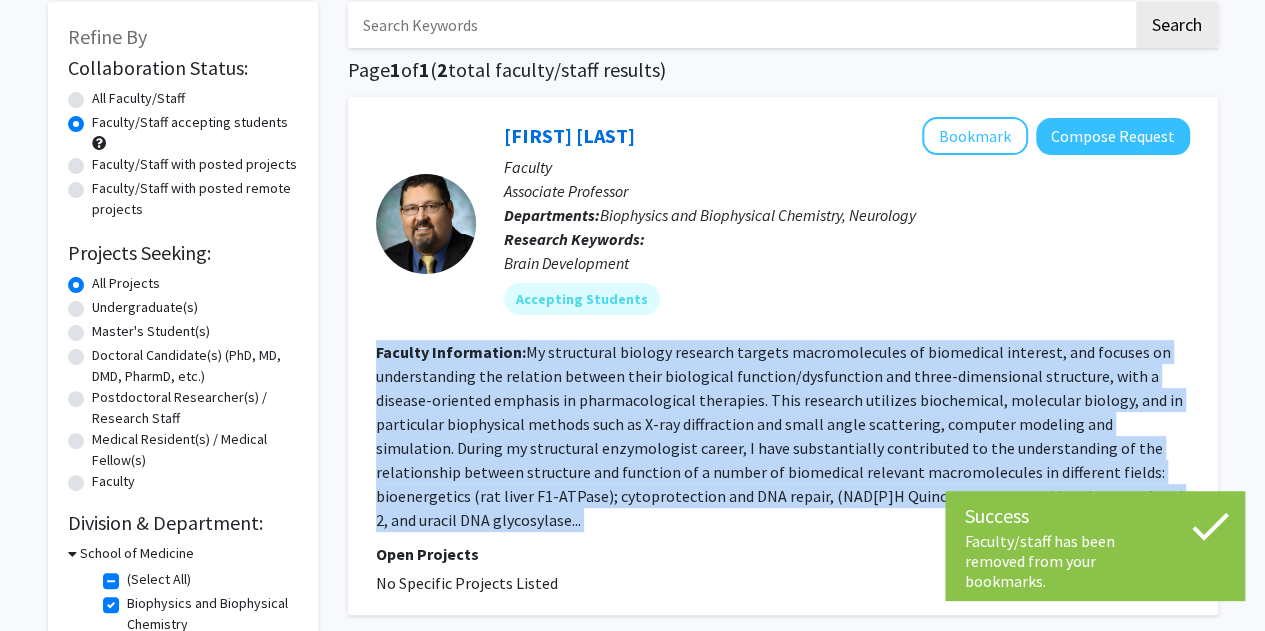 click on "My structural biology research targets macromolecules of biomedical interest, and focuses on understanding the relation between their biological function/dysfunction and three-dimensional structure, with a disease-oriented emphasis in pharmacological therapies. This research utilizes biochemical, molecular biology, and in particular biophysical methods such as X-ray diffraction and small angle scattering, computer modeling and simulation. During my structural enzymologist career, I have substantially contributed to the understanding of the relationship between structure and function of a number of biomedical relevant macromolecules in different fields: bioenergetics (rat liver F1-ATPase); cytoprotection and DNA repair, (NAD[P]H Quinone acceptor oxidoreductases 1 and 2, and uracil DNA glycosylase..." 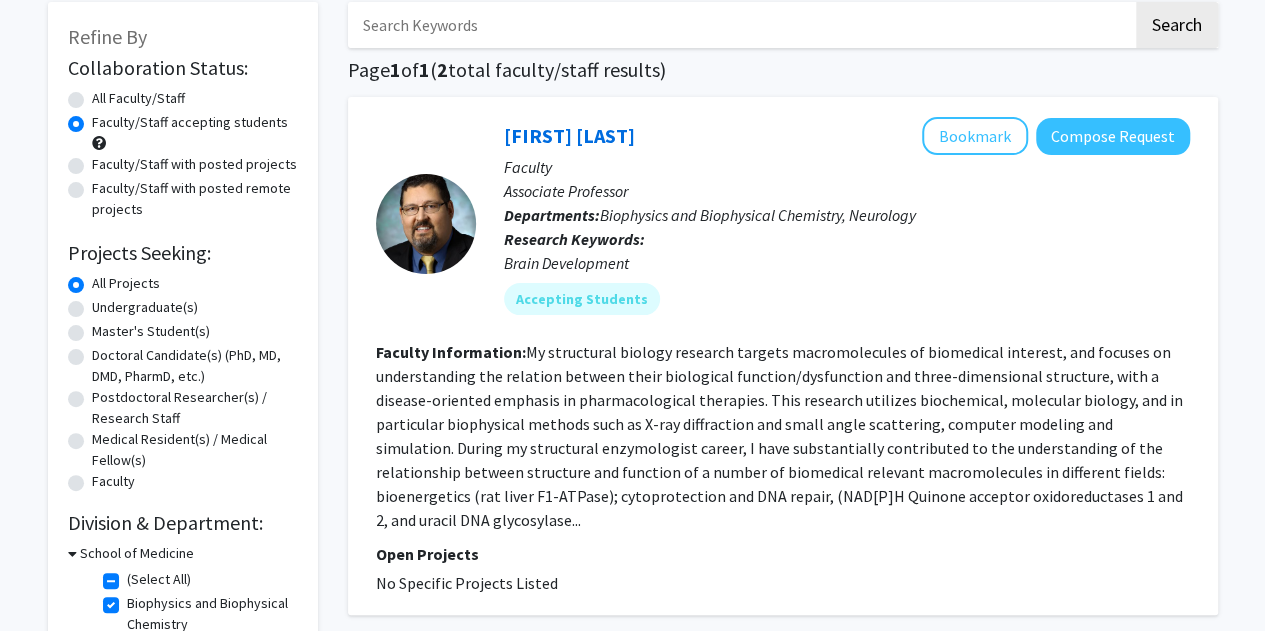 click on "My structural biology research targets macromolecules of biomedical interest, and focuses on understanding the relation between their biological function/dysfunction and three-dimensional structure, with a disease-oriented emphasis in pharmacological therapies. This research utilizes biochemical, molecular biology, and in particular biophysical methods such as X-ray diffraction and small angle scattering, computer modeling and simulation. During my structural enzymologist career, I have substantially contributed to the understanding of the relationship between structure and function of a number of biomedical relevant macromolecules in different fields: bioenergetics (rat liver F1-ATPase); cytoprotection and DNA repair, (NAD[P]H Quinone acceptor oxidoreductases 1 and 2, and uracil DNA glycosylase..." 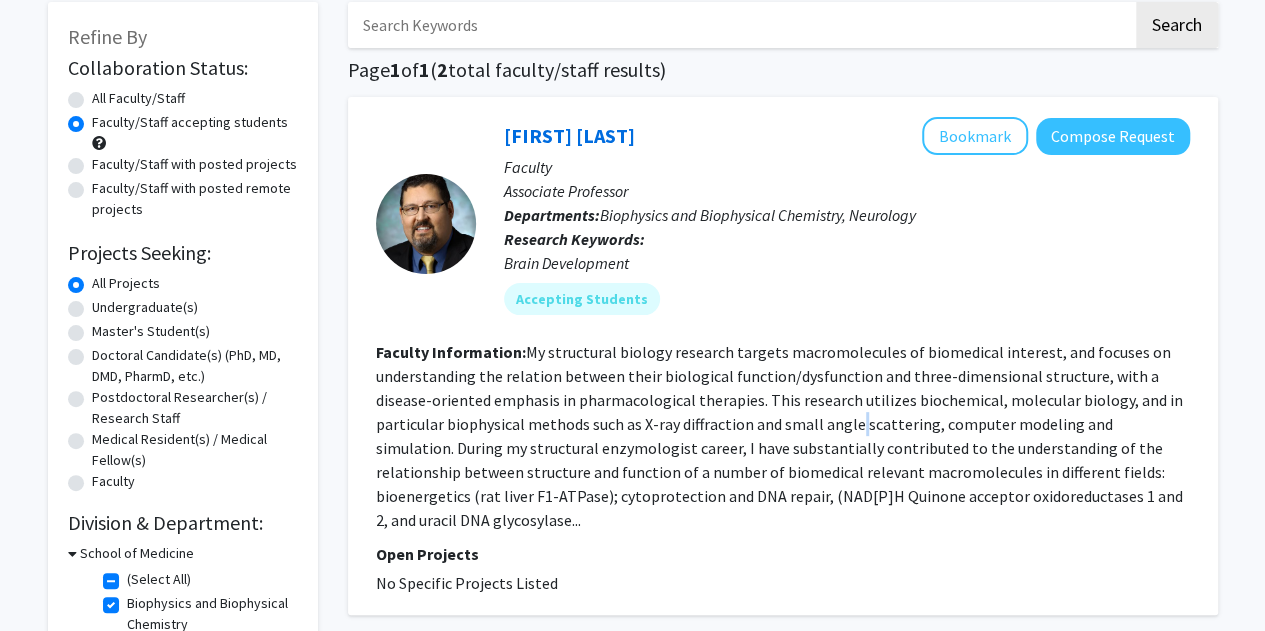 click on "My structural biology research targets macromolecules of biomedical interest, and focuses on understanding the relation between their biological function/dysfunction and three-dimensional structure, with a disease-oriented emphasis in pharmacological therapies. This research utilizes biochemical, molecular biology, and in particular biophysical methods such as X-ray diffraction and small angle scattering, computer modeling and simulation. During my structural enzymologist career, I have substantially contributed to the understanding of the relationship between structure and function of a number of biomedical relevant macromolecules in different fields: bioenergetics (rat liver F1-ATPase); cytoprotection and DNA repair, (NAD[P]H Quinone acceptor oxidoreductases 1 and 2, and uracil DNA glycosylase..." 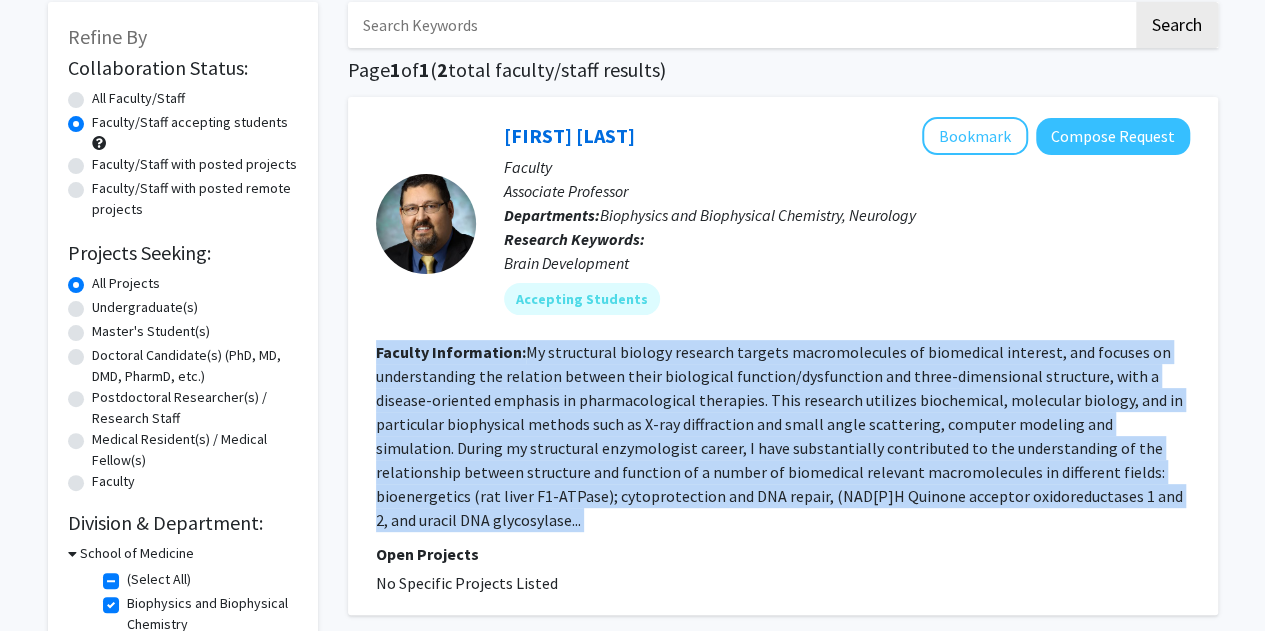 click on "My structural biology research targets macromolecules of biomedical interest, and focuses on understanding the relation between their biological function/dysfunction and three-dimensional structure, with a disease-oriented emphasis in pharmacological therapies. This research utilizes biochemical, molecular biology, and in particular biophysical methods such as X-ray diffraction and small angle scattering, computer modeling and simulation. During my structural enzymologist career, I have substantially contributed to the understanding of the relationship between structure and function of a number of biomedical relevant macromolecules in different fields: bioenergetics (rat liver F1-ATPase); cytoprotection and DNA repair, (NAD[P]H Quinone acceptor oxidoreductases 1 and 2, and uracil DNA glycosylase..." 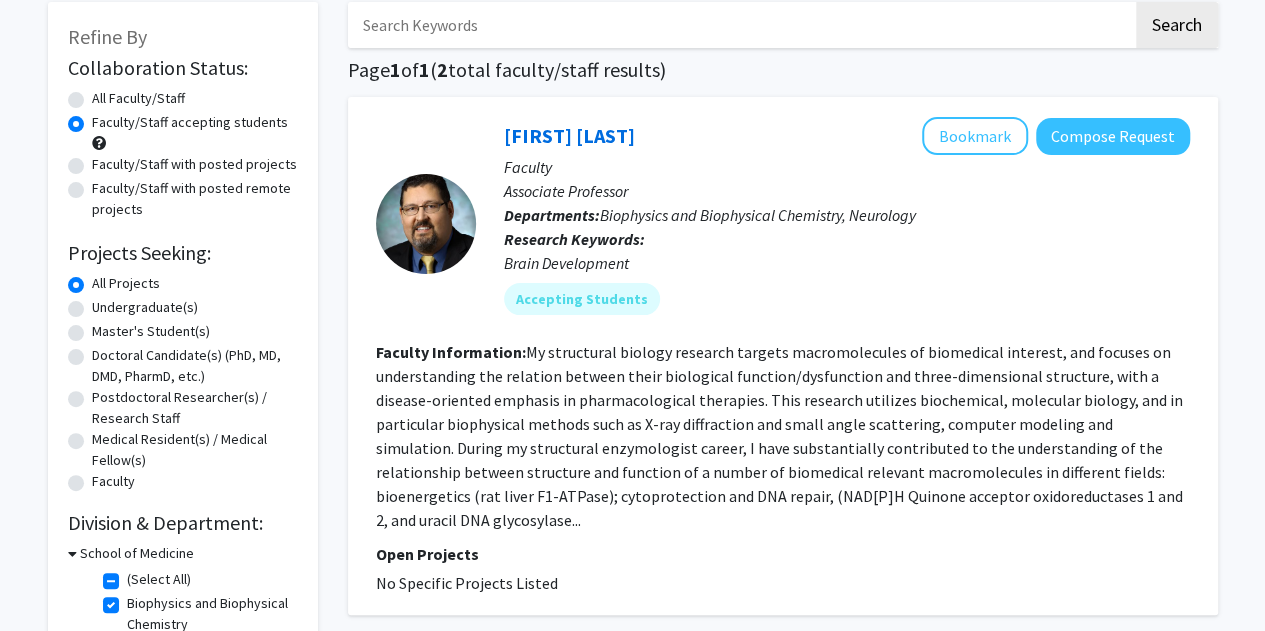 drag, startPoint x: 367, startPoint y: 363, endPoint x: 1151, endPoint y: 490, distance: 794.2197 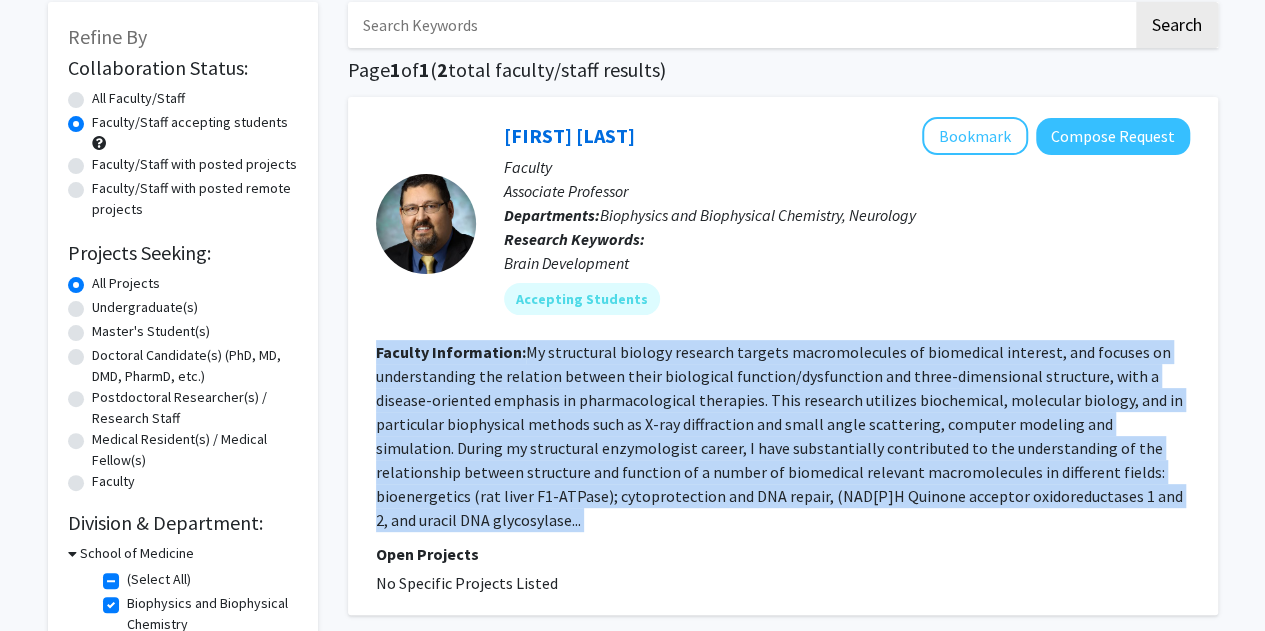 drag, startPoint x: 1151, startPoint y: 490, endPoint x: 401, endPoint y: 349, distance: 763.1389 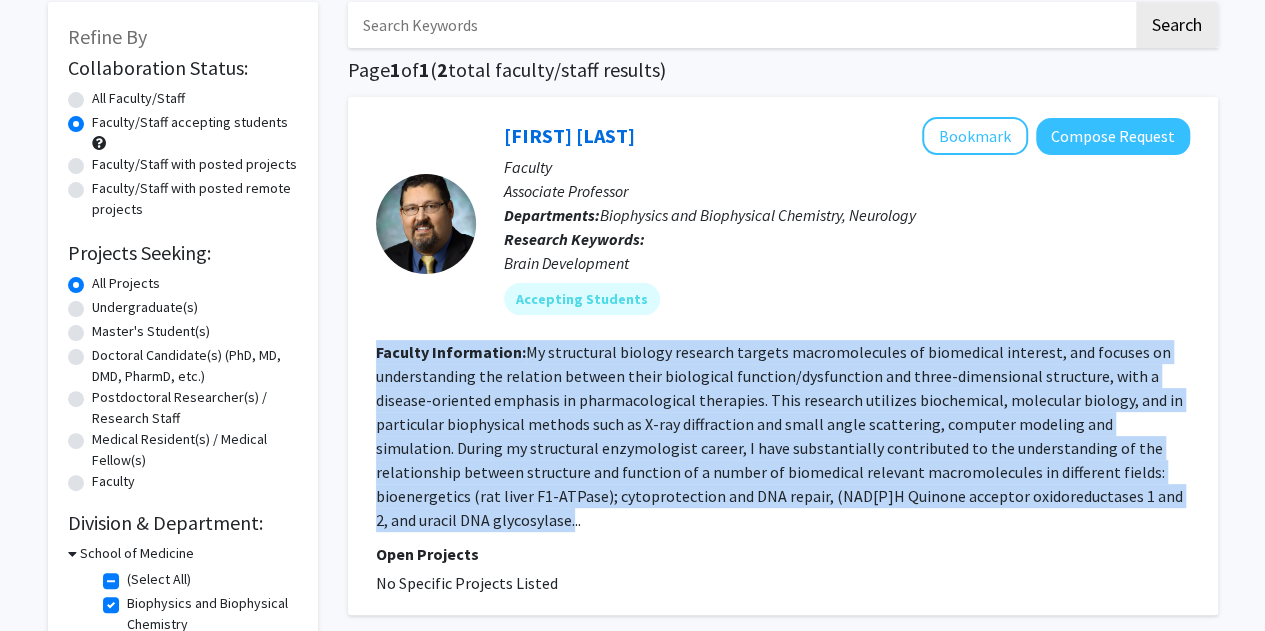 drag, startPoint x: 401, startPoint y: 349, endPoint x: 1100, endPoint y: 485, distance: 712.1074 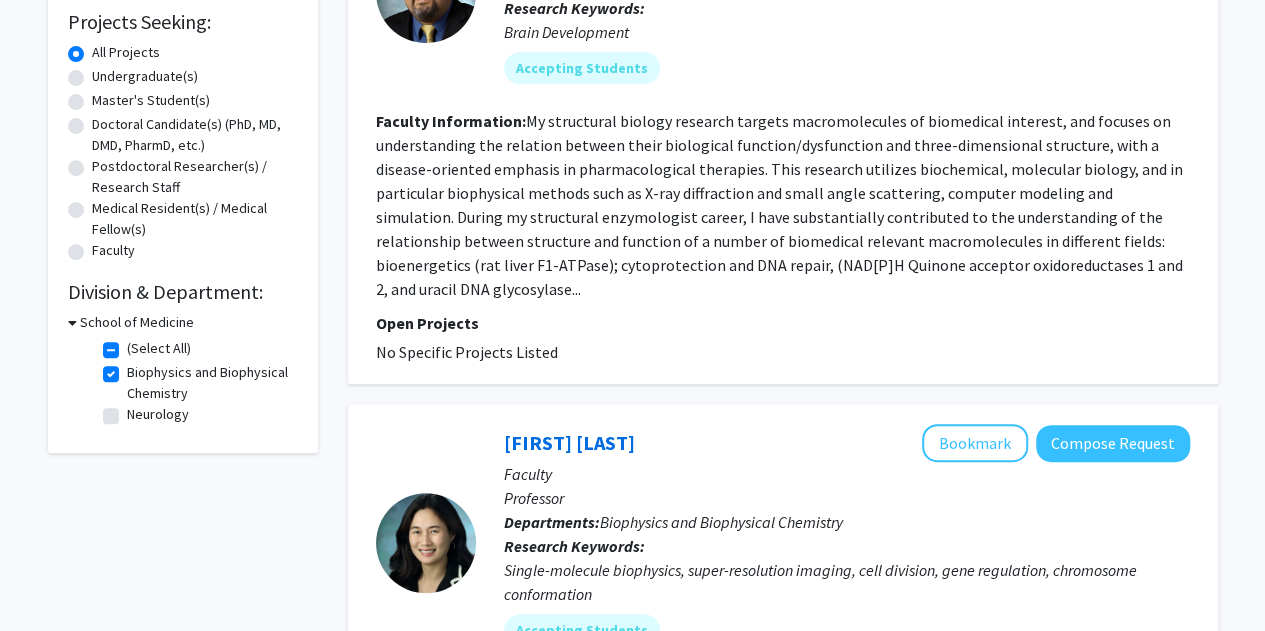 scroll, scrollTop: 309, scrollLeft: 0, axis: vertical 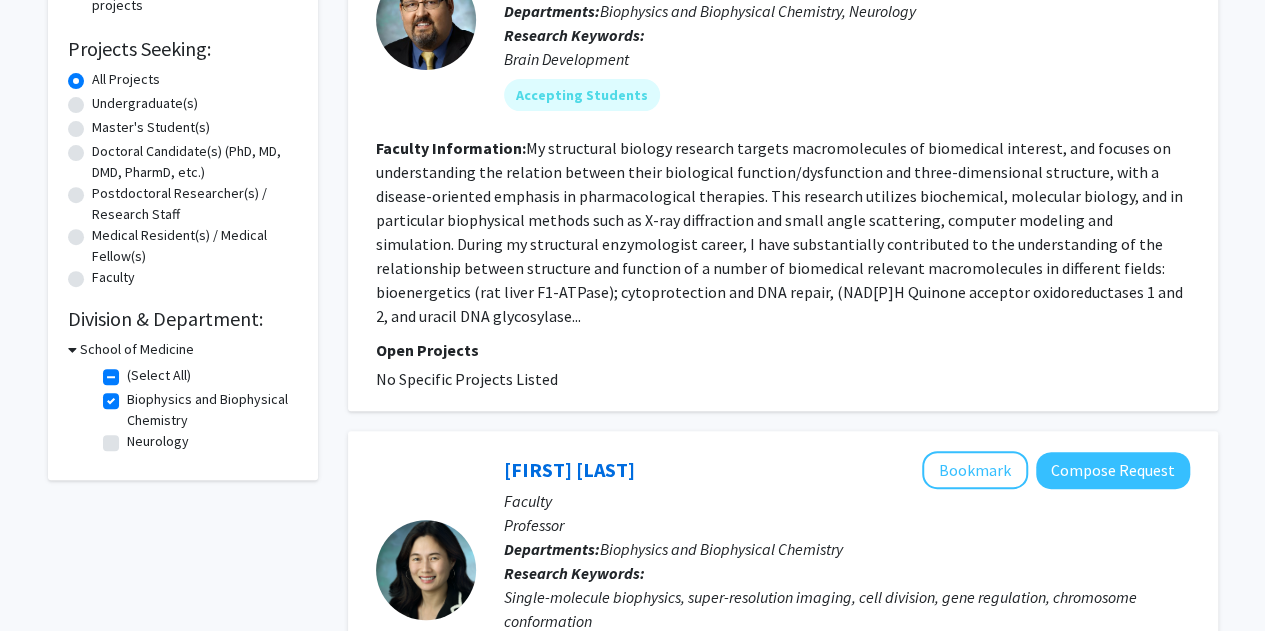 click on "(Select All)" 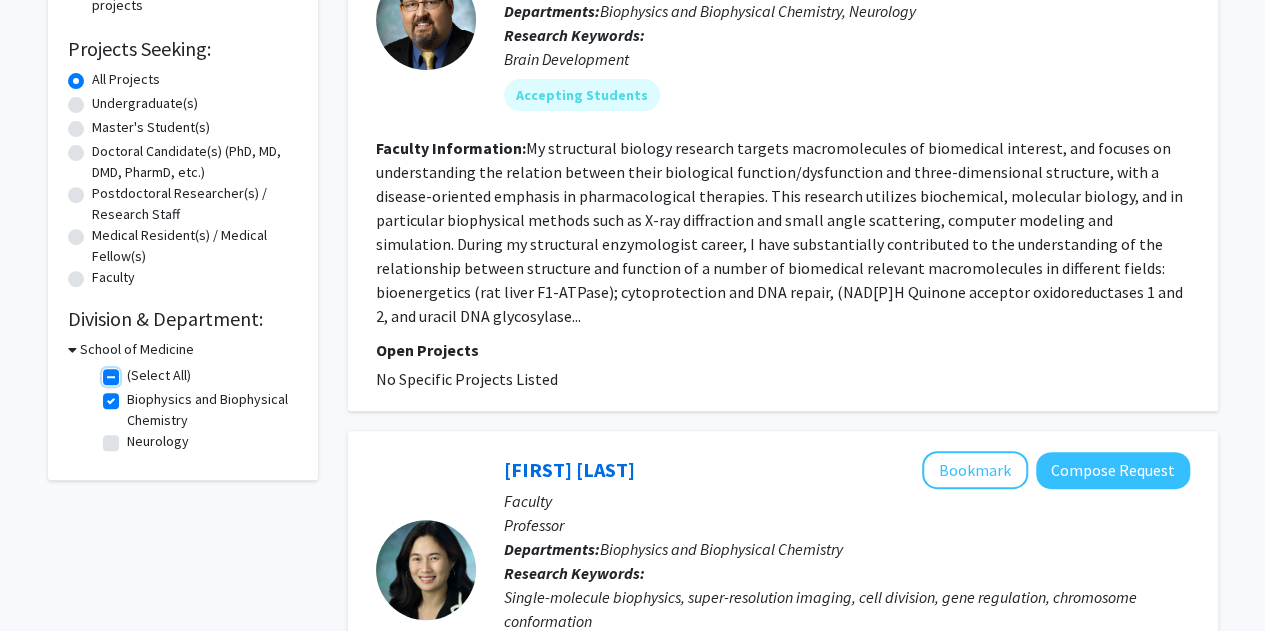 click on "(Select All)" at bounding box center [133, 371] 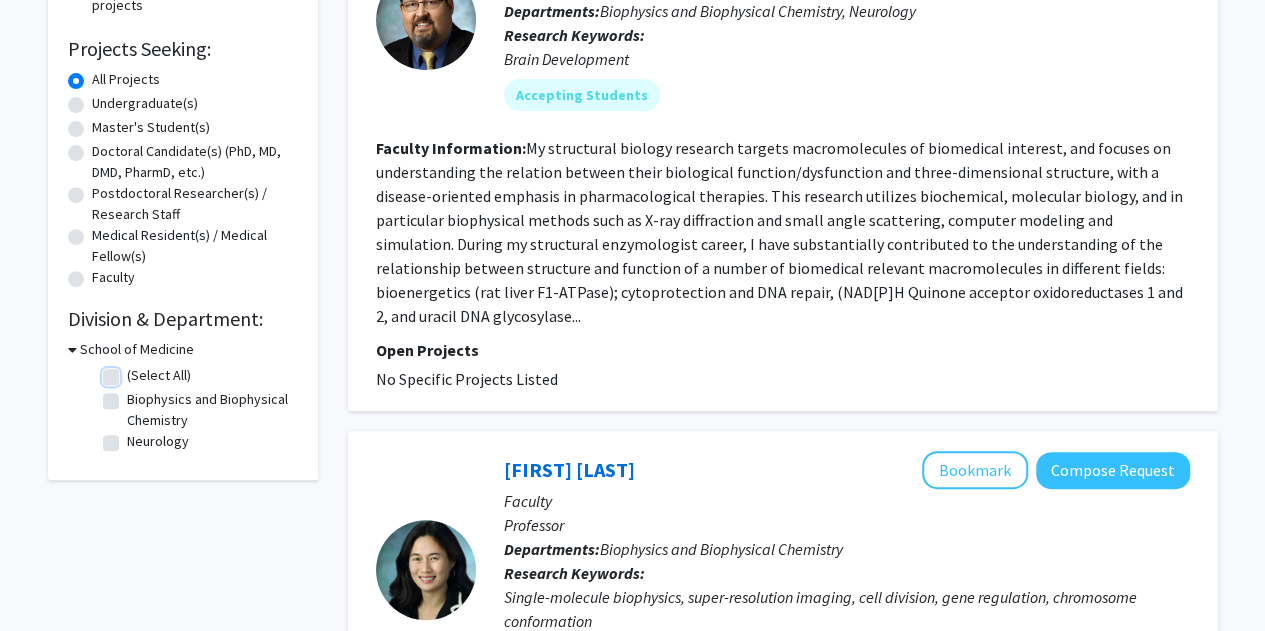 checkbox on "false" 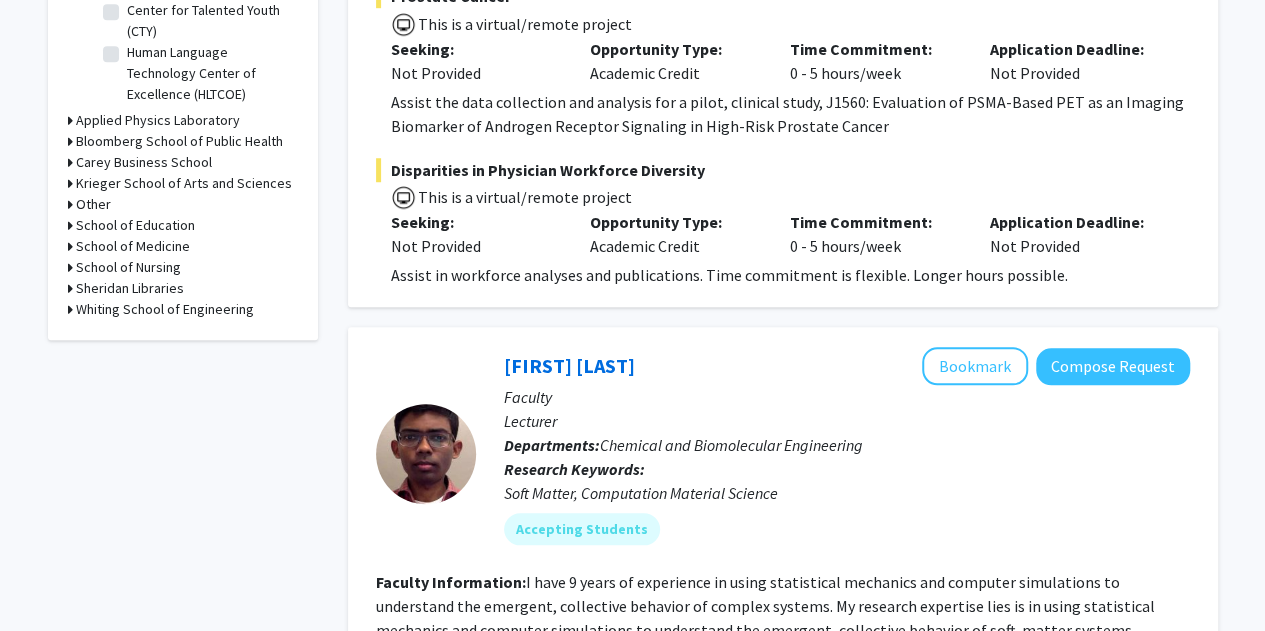 scroll, scrollTop: 752, scrollLeft: 0, axis: vertical 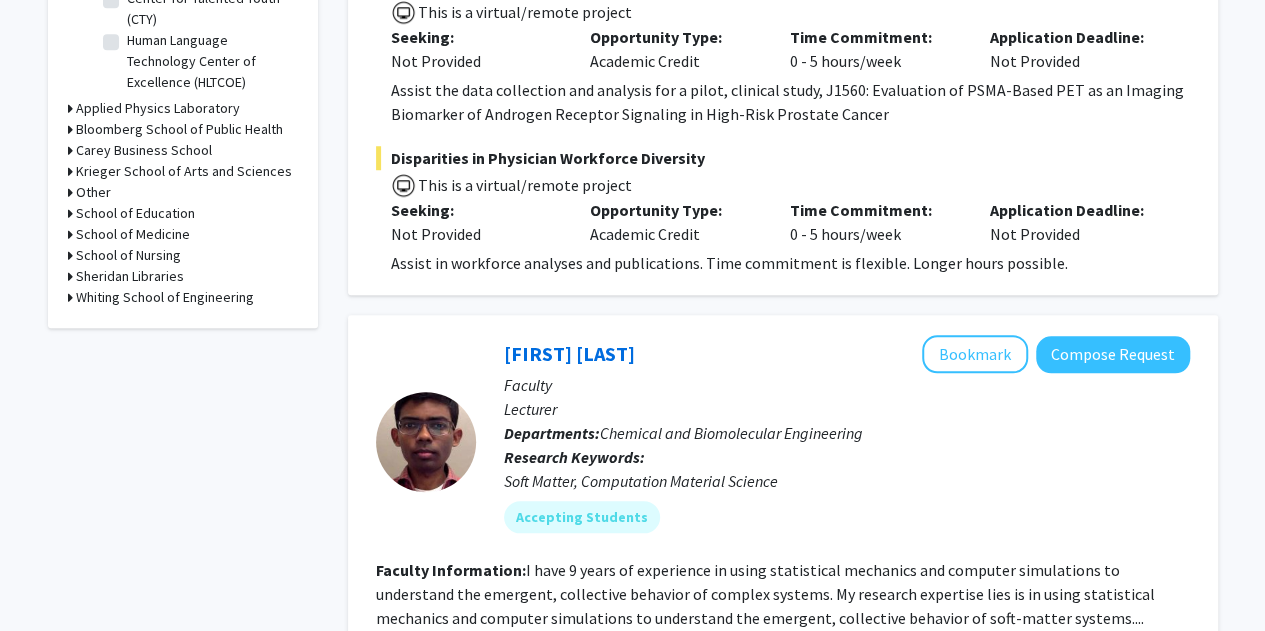 click on "Bloomberg School of Public Health" at bounding box center (179, 129) 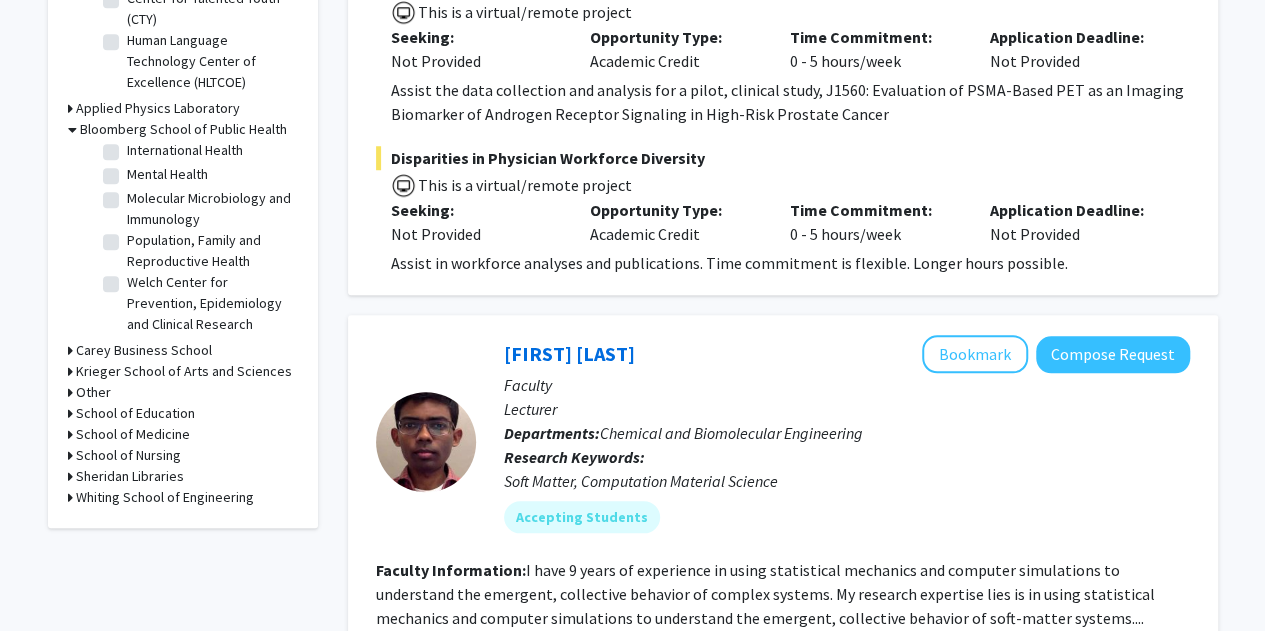 scroll, scrollTop: 776, scrollLeft: 0, axis: vertical 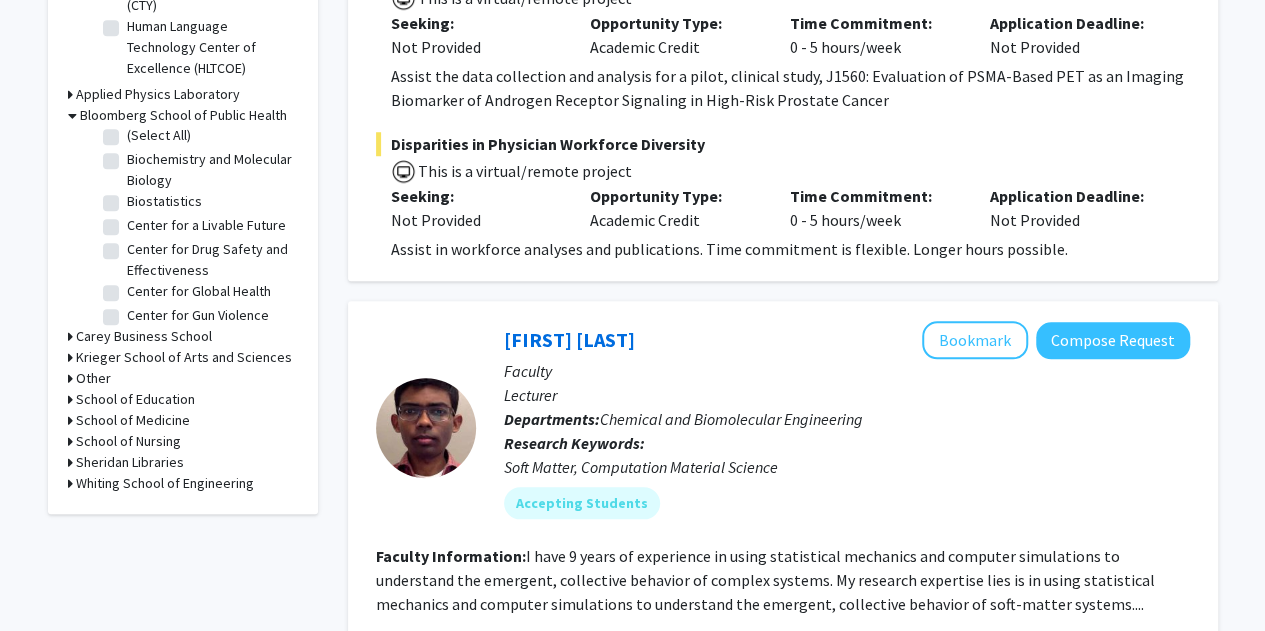 click on "Biochemistry and Molecular Biology" 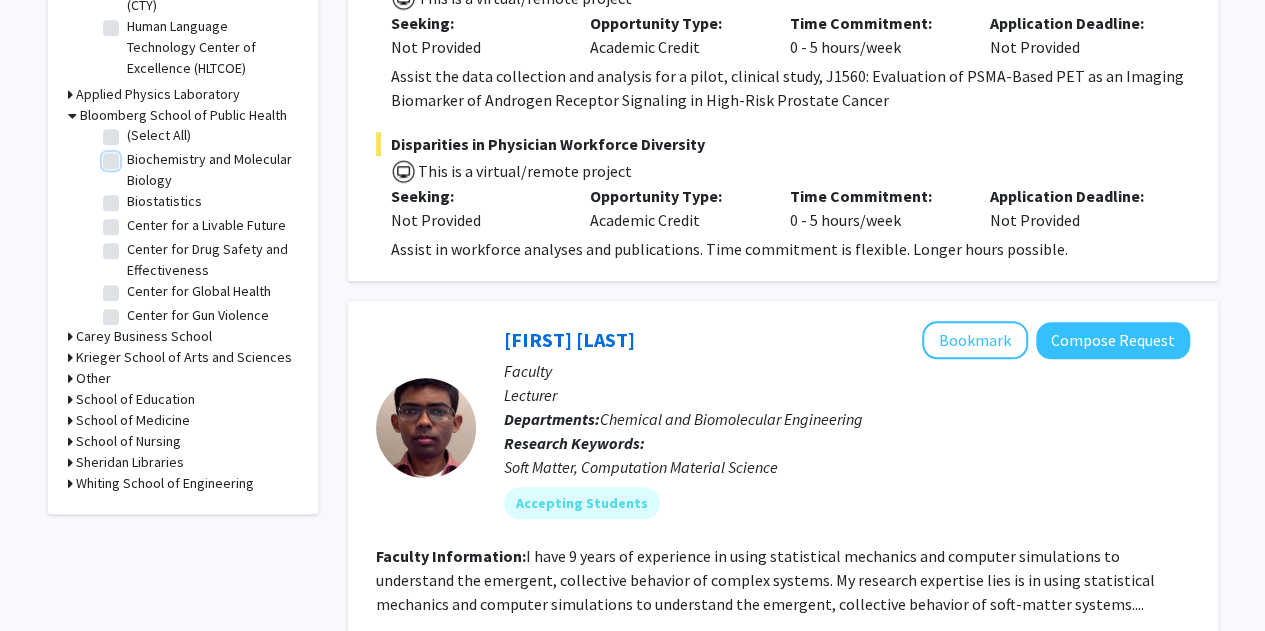 click on "Biochemistry and Molecular Biology" at bounding box center (133, 155) 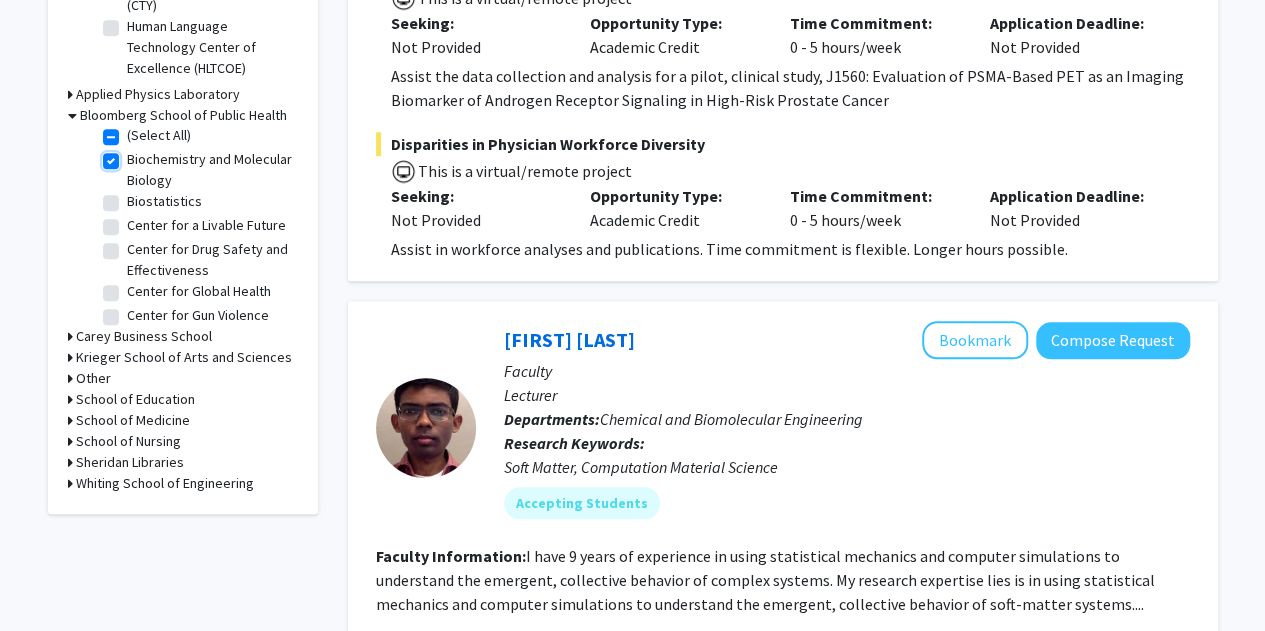 checkbox on "true" 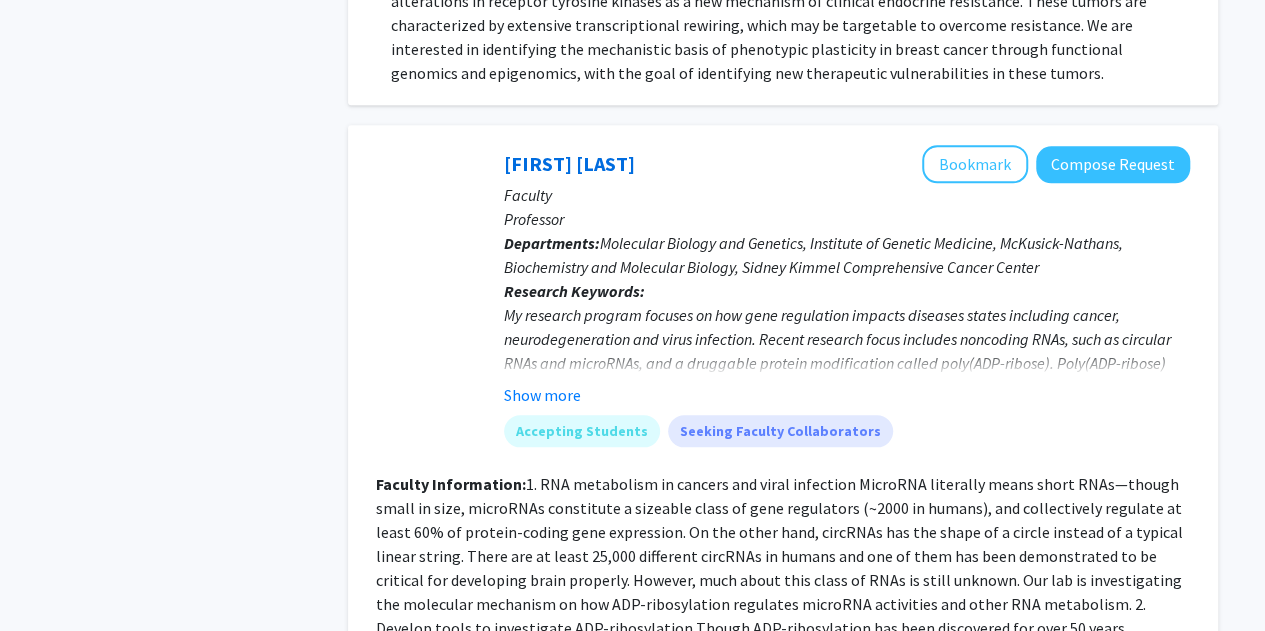 scroll, scrollTop: 912, scrollLeft: 0, axis: vertical 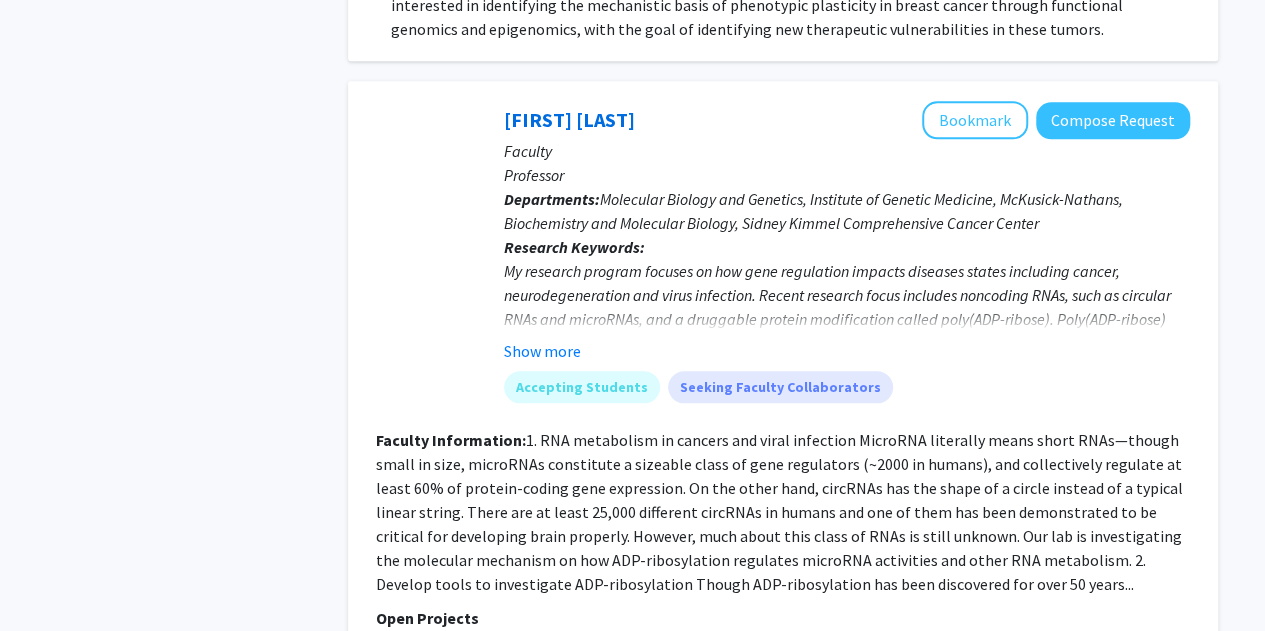 click on "My research program focuses on how gene regulation impacts diseases states including cancer, neurodegeneration and virus infection. Recent research focus includes noncoding RNAs, such as circular RNAs and microRNAs, and a druggable protein modification called poly(ADP-ribose). Poly(ADP-ribose) polymerase (PARP) inhibitors are currently approved by FDA to treat multiple cancers. Though therapeutically important, this modification is understudied partly due to a woeful lack of tools. My team invents  tools to investigate this protein modification, discovering its roles in various RNA processes, RNA virus infection, and the formation of membrane-less organelles. To dissect the underlying mechanisms, our team also use a range of multi-disciplinary techniques from chemical probe synthesis, single-molecule..." 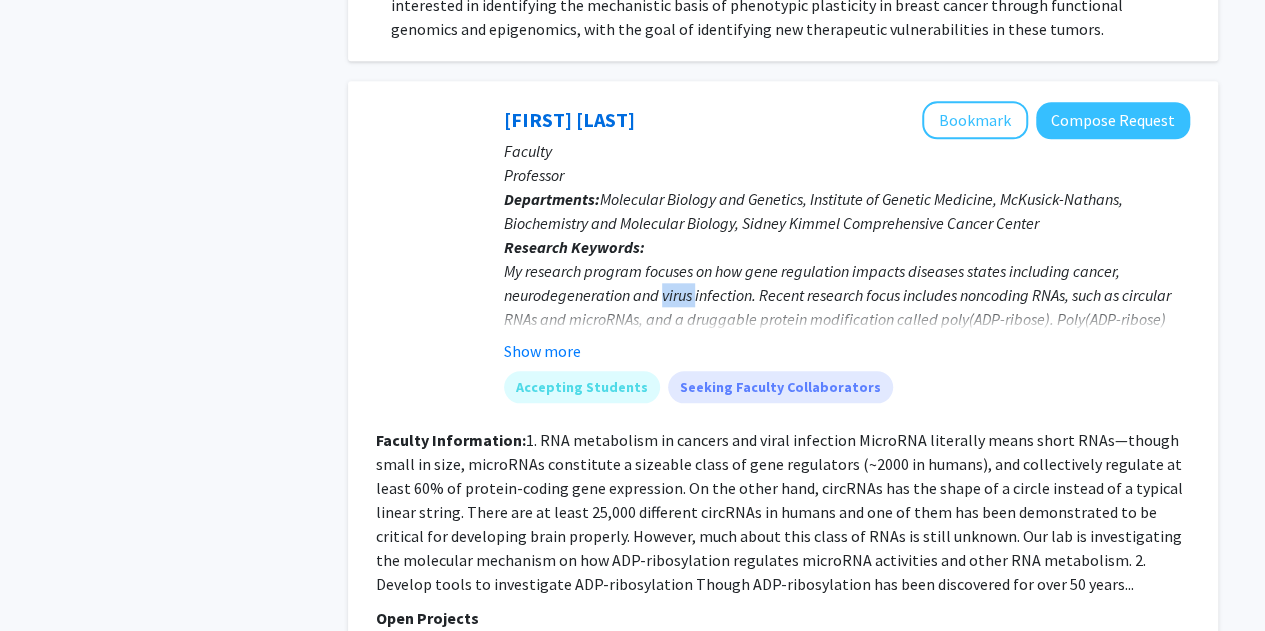 click on "My research program focuses on how gene regulation impacts diseases states including cancer, neurodegeneration and virus infection. Recent research focus includes noncoding RNAs, such as circular RNAs and microRNAs, and a druggable protein modification called poly(ADP-ribose). Poly(ADP-ribose) polymerase (PARP) inhibitors are currently approved by FDA to treat multiple cancers. Though therapeutically important, this modification is understudied partly due to a woeful lack of tools. My team invents  tools to investigate this protein modification, discovering its roles in various RNA processes, RNA virus infection, and the formation of membrane-less organelles. To dissect the underlying mechanisms, our team also use a range of multi-disciplinary techniques from chemical probe synthesis, single-molecule..." 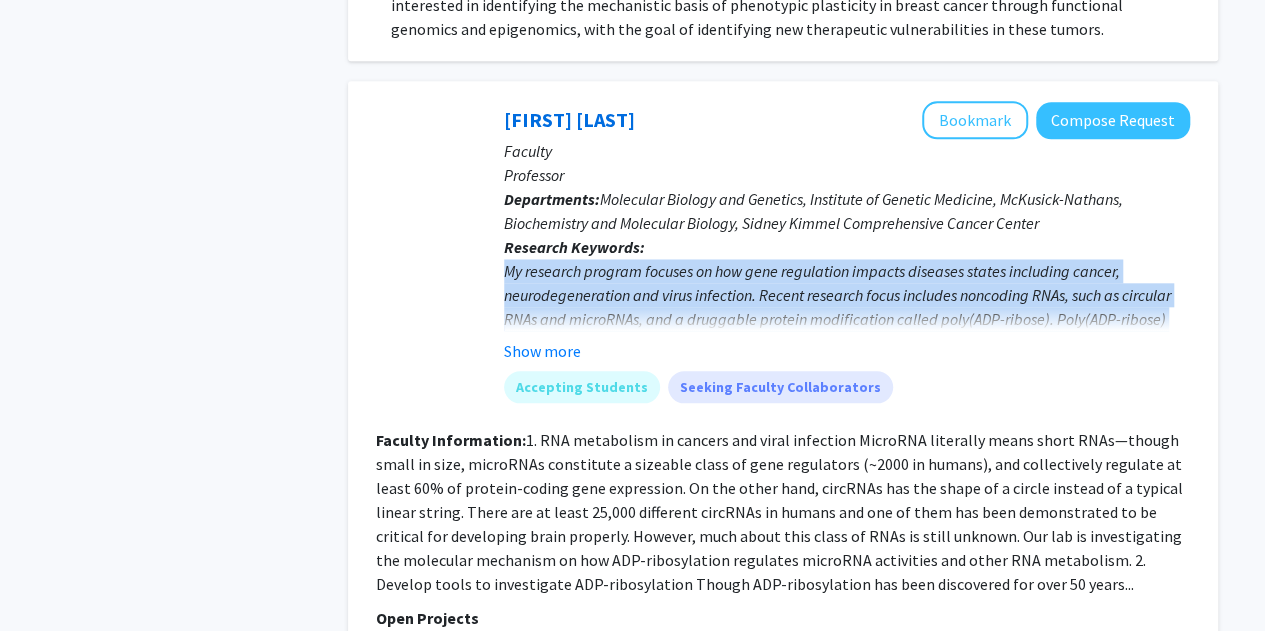 click on "My research program focuses on how gene regulation impacts diseases states including cancer, neurodegeneration and virus infection. Recent research focus includes noncoding RNAs, such as circular RNAs and microRNAs, and a druggable protein modification called poly(ADP-ribose). Poly(ADP-ribose) polymerase (PARP) inhibitors are currently approved by FDA to treat multiple cancers. Though therapeutically important, this modification is understudied partly due to a woeful lack of tools. My team invents  tools to investigate this protein modification, discovering its roles in various RNA processes, RNA virus infection, and the formation of membrane-less organelles. To dissect the underlying mechanisms, our team also use a range of multi-disciplinary techniques from chemical probe synthesis, single-molecule..." 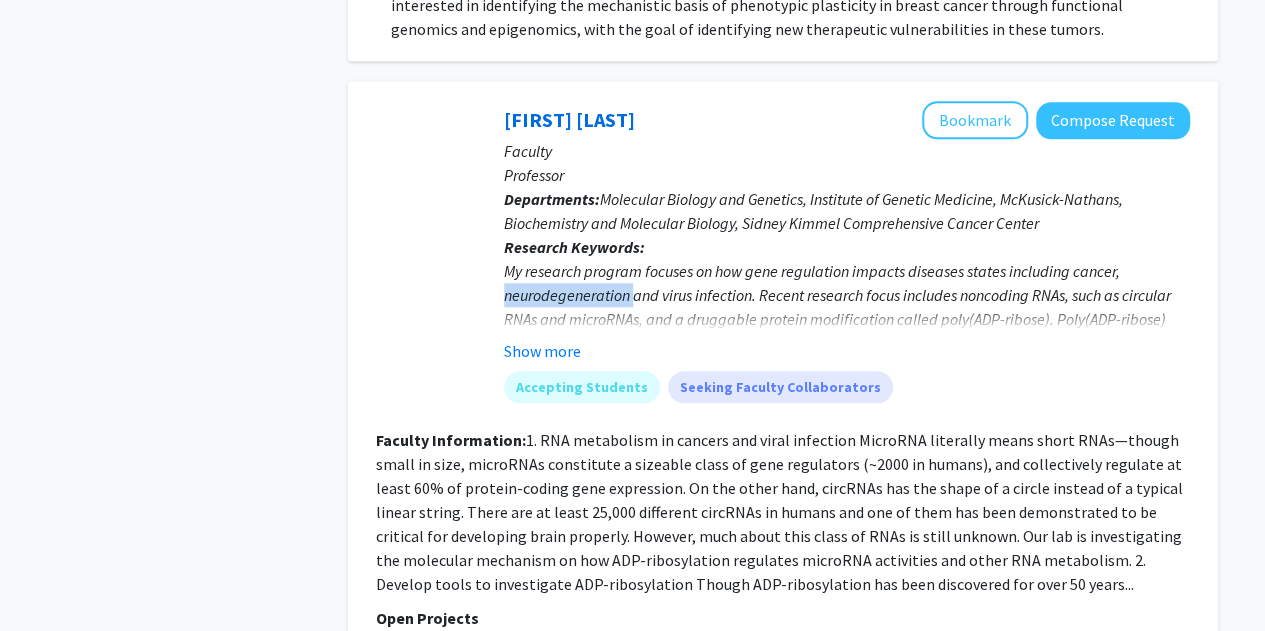 click on "My research program focuses on how gene regulation impacts diseases states including cancer, neurodegeneration and virus infection. Recent research focus includes noncoding RNAs, such as circular RNAs and microRNAs, and a druggable protein modification called poly(ADP-ribose). Poly(ADP-ribose) polymerase (PARP) inhibitors are currently approved by FDA to treat multiple cancers. Though therapeutically important, this modification is understudied partly due to a woeful lack of tools. My team invents  tools to investigate this protein modification, discovering its roles in various RNA processes, RNA virus infection, and the formation of membrane-less organelles. To dissect the underlying mechanisms, our team also use a range of multi-disciplinary techniques from chemical probe synthesis, single-molecule..." 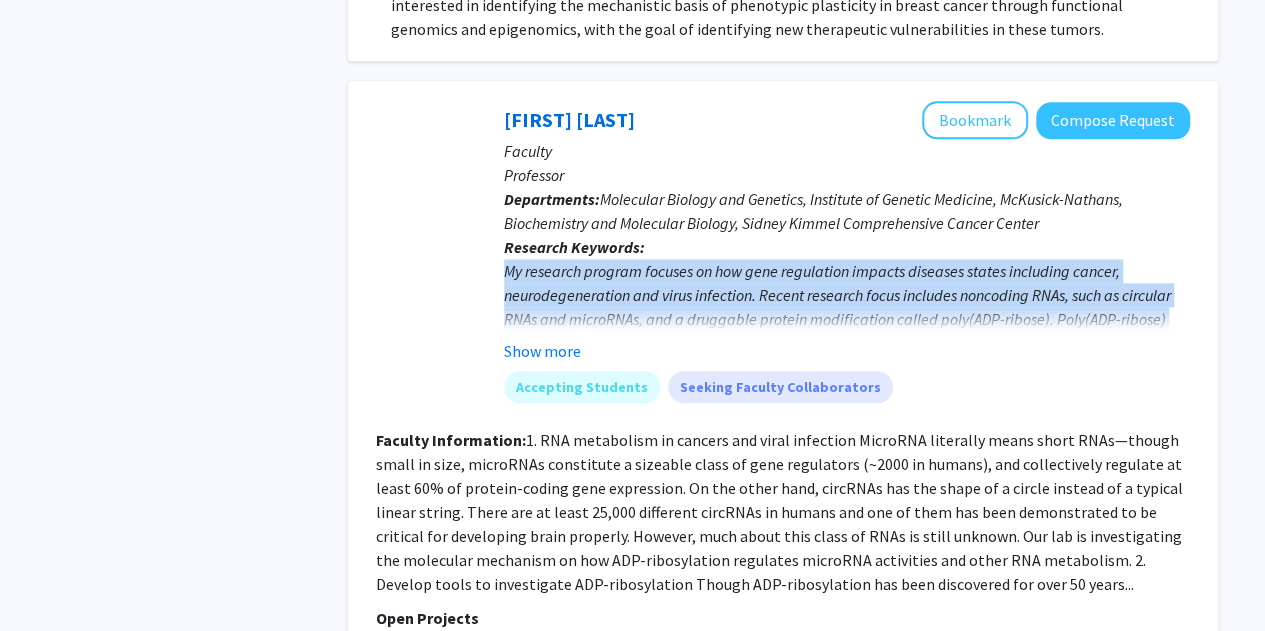 click on "My research program focuses on how gene regulation impacts diseases states including cancer, neurodegeneration and virus infection. Recent research focus includes noncoding RNAs, such as circular RNAs and microRNAs, and a druggable protein modification called poly(ADP-ribose). Poly(ADP-ribose) polymerase (PARP) inhibitors are currently approved by FDA to treat multiple cancers. Though therapeutically important, this modification is understudied partly due to a woeful lack of tools. My team invents  tools to investigate this protein modification, discovering its roles in various RNA processes, RNA virus infection, and the formation of membrane-less organelles. To dissect the underlying mechanisms, our team also use a range of multi-disciplinary techniques from chemical probe synthesis, single-molecule..." 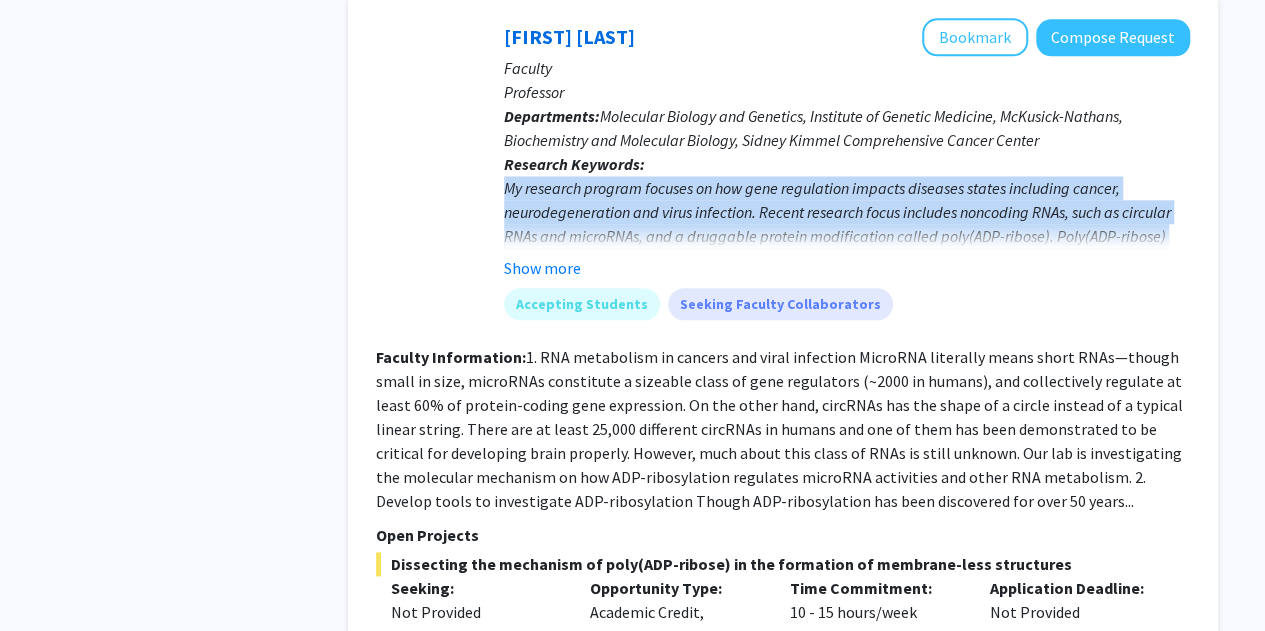 scroll, scrollTop: 1023, scrollLeft: 0, axis: vertical 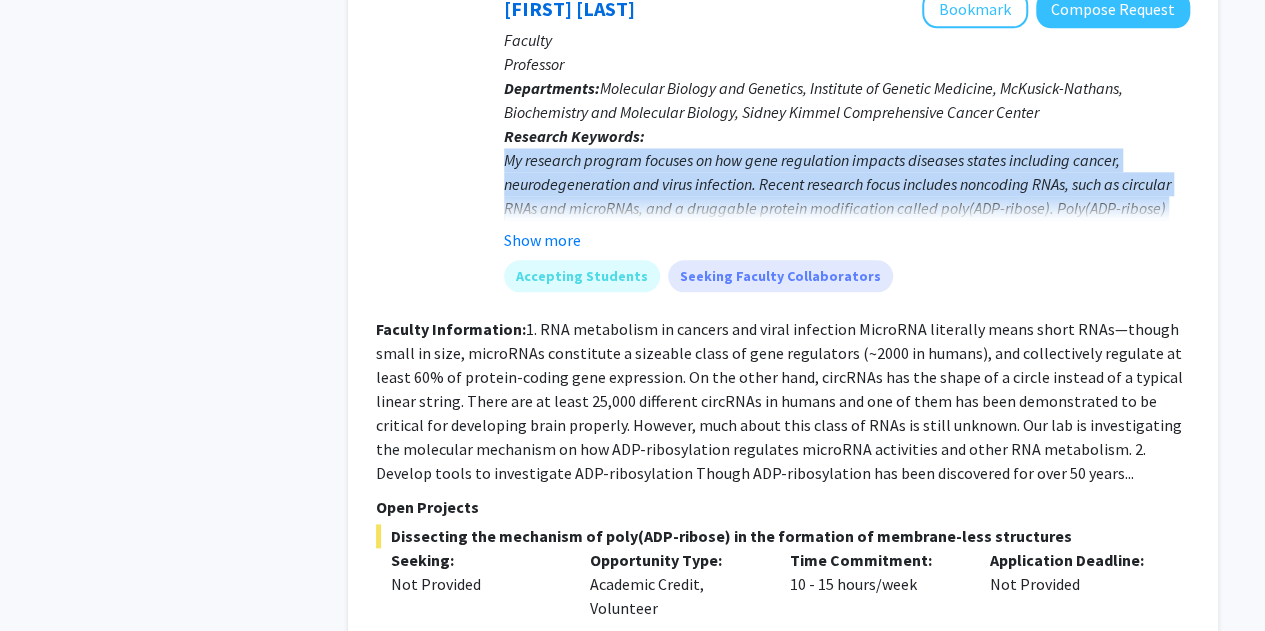 click on "1. RNA metabolism in cancers and viral infection
MicroRNA literally means short RNAs—though small in size, microRNAs constitute a sizeable class of gene regulators (~2000 in humans), and collectively regulate at least 60% of protein-coding gene expression. On the other hand, circRNAs has the shape of a circle instead of a typical linear string. There are at least 25,000 different circRNAs in humans and one of them has been demonstrated to be critical for developing brain properly. However, much about this class of RNAs is still unknown. Our lab is investigating the molecular mechanism on how ADP-ribosylation regulates microRNA activities and other RNA metabolism.
2. Develop tools to investigate ADP-ribosylation
Though ADP-ribosylation has been discovered for over 50 years..." 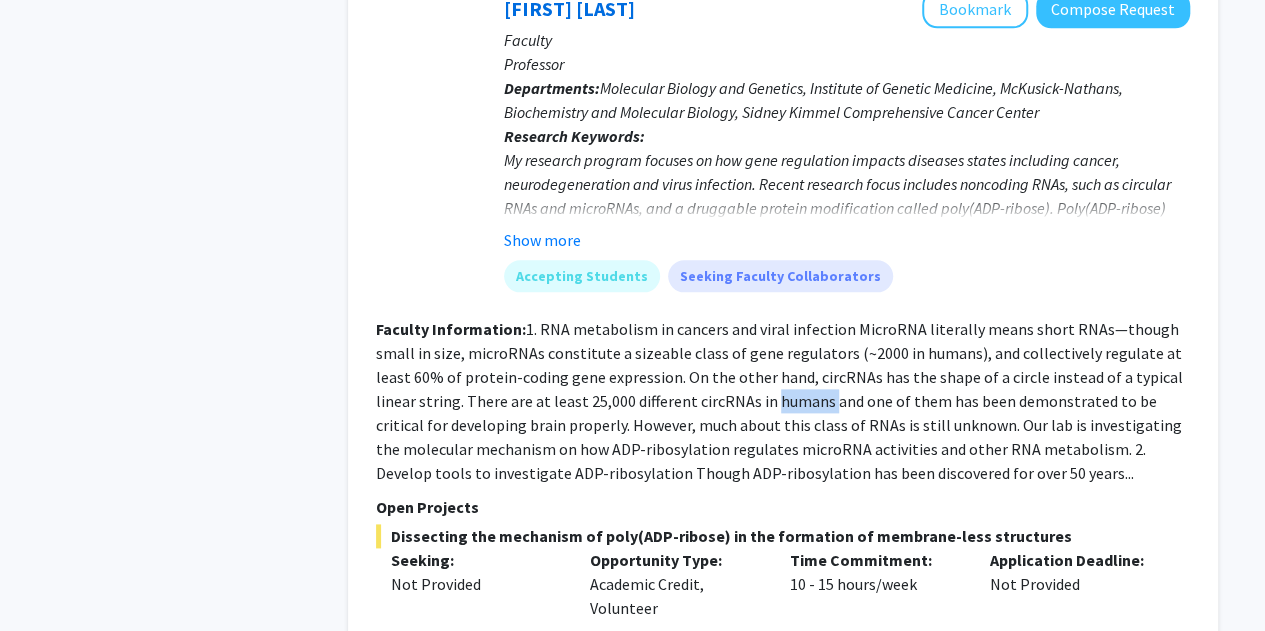 click on "1. RNA metabolism in cancers and viral infection
MicroRNA literally means short RNAs—though small in size, microRNAs constitute a sizeable class of gene regulators (~2000 in humans), and collectively regulate at least 60% of protein-coding gene expression. On the other hand, circRNAs has the shape of a circle instead of a typical linear string. There are at least 25,000 different circRNAs in humans and one of them has been demonstrated to be critical for developing brain properly. However, much about this class of RNAs is still unknown. Our lab is investigating the molecular mechanism on how ADP-ribosylation regulates microRNA activities and other RNA metabolism.
2. Develop tools to investigate ADP-ribosylation
Though ADP-ribosylation has been discovered for over 50 years..." 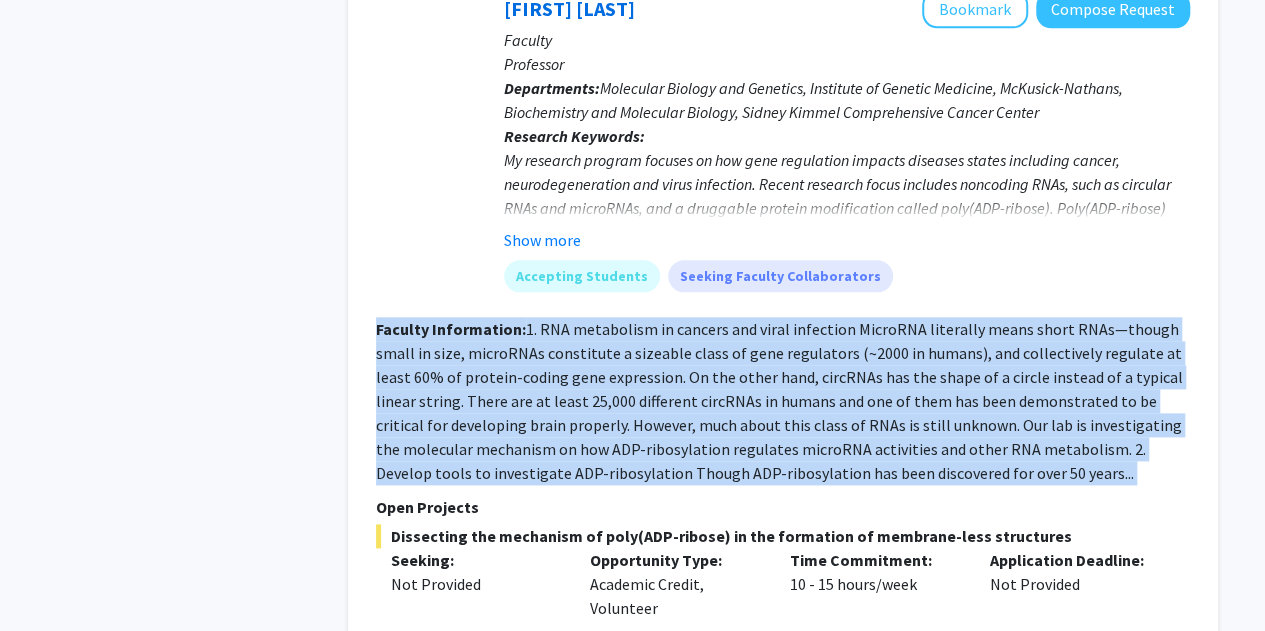 click on "1. RNA metabolism in cancers and viral infection
MicroRNA literally means short RNAs—though small in size, microRNAs constitute a sizeable class of gene regulators (~2000 in humans), and collectively regulate at least 60% of protein-coding gene expression. On the other hand, circRNAs has the shape of a circle instead of a typical linear string. There are at least 25,000 different circRNAs in humans and one of them has been demonstrated to be critical for developing brain properly. However, much about this class of RNAs is still unknown. Our lab is investigating the molecular mechanism on how ADP-ribosylation regulates microRNA activities and other RNA metabolism.
2. Develop tools to investigate ADP-ribosylation
Though ADP-ribosylation has been discovered for over 50 years..." 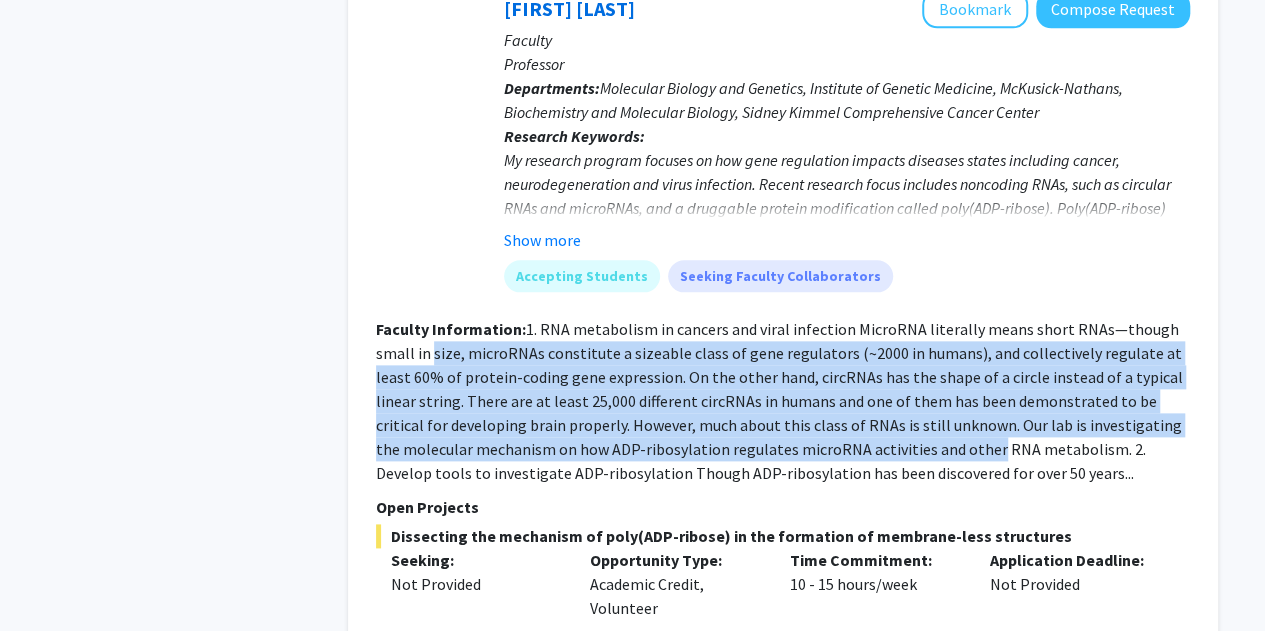 drag, startPoint x: 390, startPoint y: 333, endPoint x: 1052, endPoint y: 448, distance: 671.9144 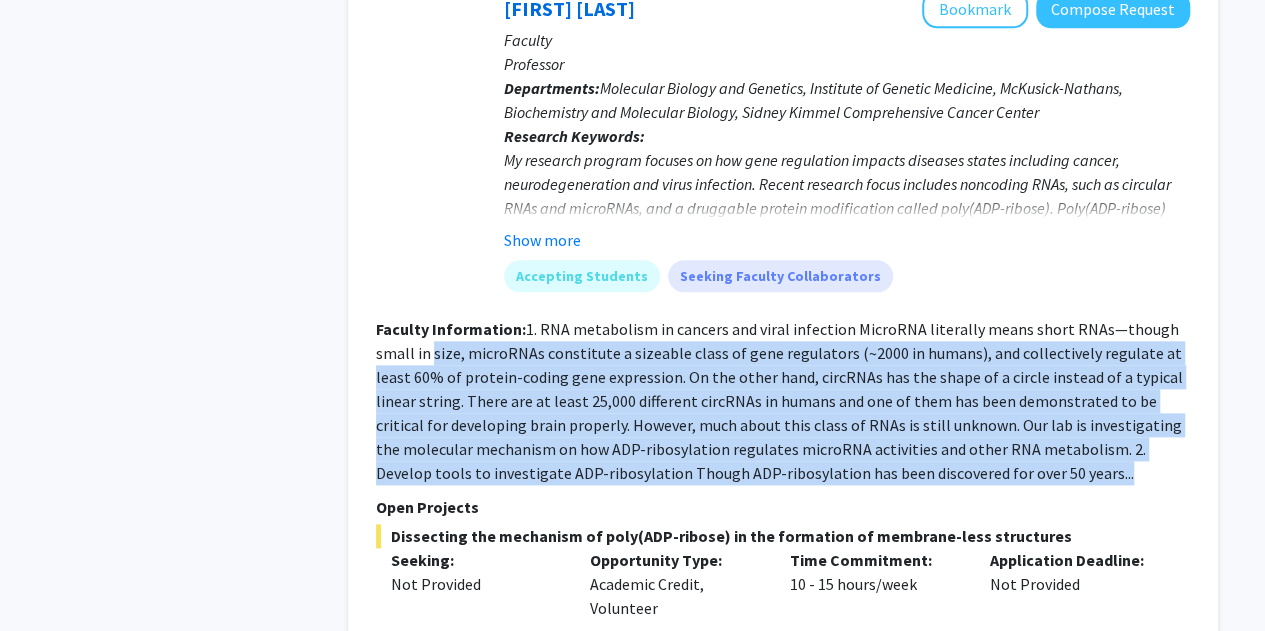 click on "Faculty Information:  1. RNA metabolism in cancers and viral infection
MicroRNA literally means short RNAs—though small in size, microRNAs constitute a sizeable class of gene regulators (~2000 in humans), and collectively regulate at least 60% of protein-coding gene expression. On the other hand, circRNAs has the shape of a circle instead of a typical linear string. There are at least 25,000 different circRNAs in humans and one of them has been demonstrated to be critical for developing brain properly. However, much about this class of RNAs is still unknown. Our lab is investigating the molecular mechanism on how ADP-ribosylation regulates microRNA activities and other RNA metabolism.
2. Develop tools to investigate ADP-ribosylation
Though ADP-ribosylation has been discovered for over 50 years..." 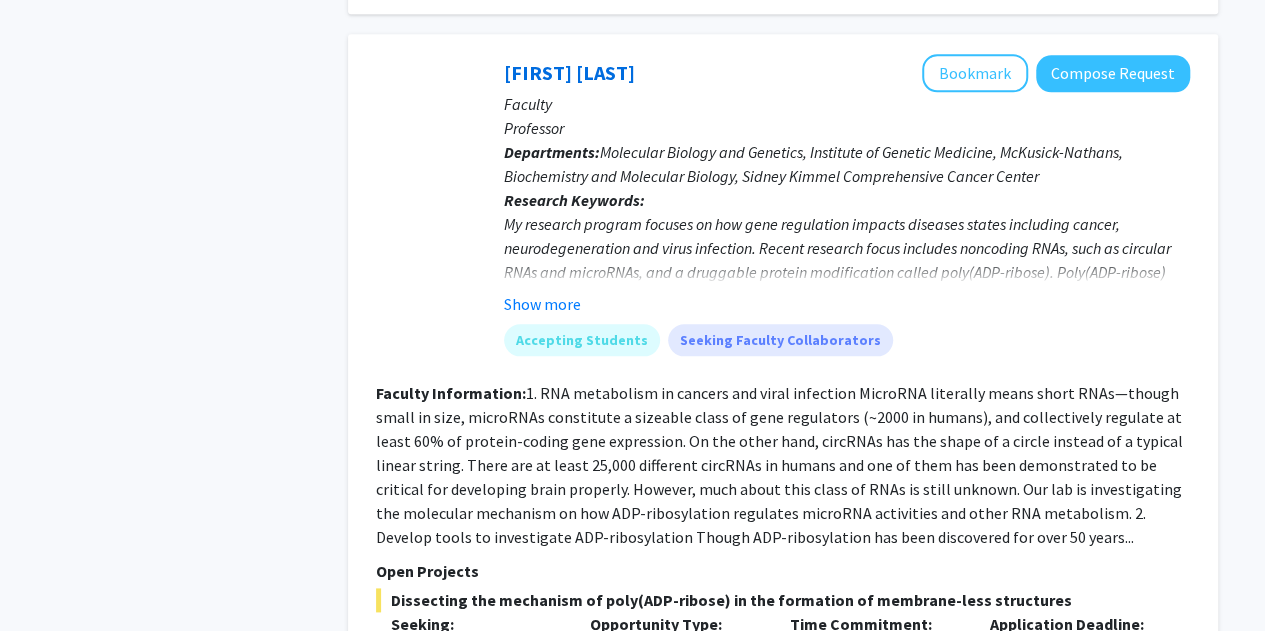 scroll, scrollTop: 1426, scrollLeft: 0, axis: vertical 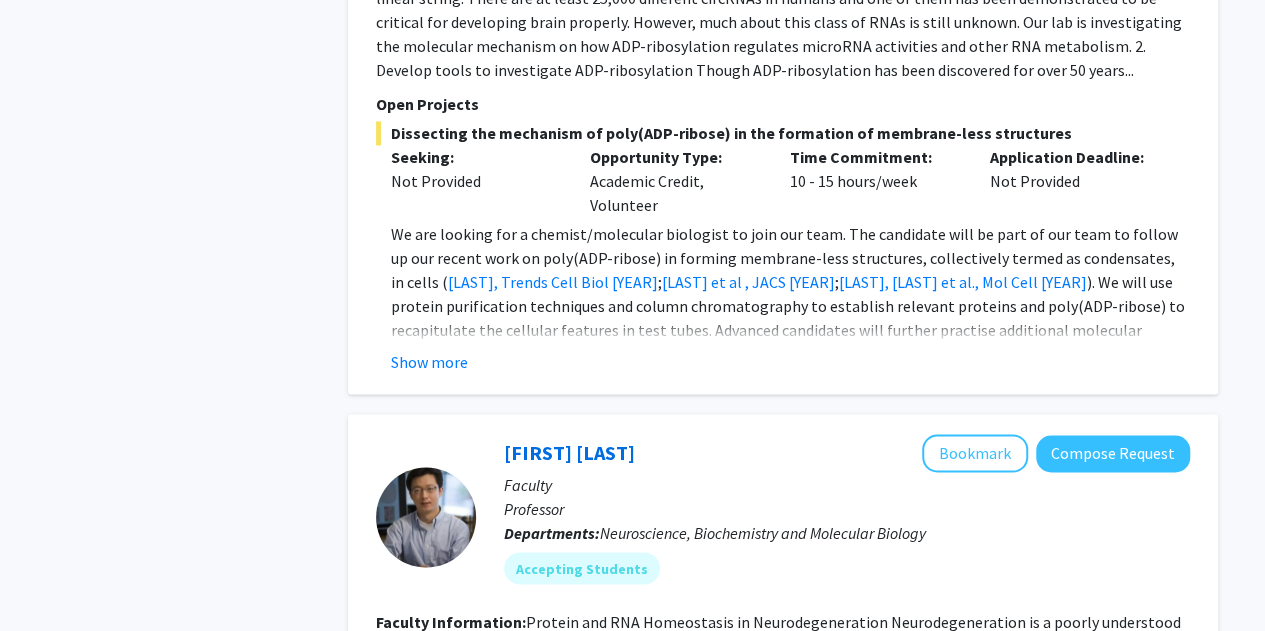 click on "We are looking for a chemist/molecular biologist to join our team. The candidate will be part of our team to follow up our recent work on poly(ADP-ribose) in forming membrane-less structures, collectively termed as condensates, in cells ( Leung, Trends Cell Biol 2020 ;  Dasovich et al , JACS 2021 ;  Rhine, Dasovich, Yoniles et al., Mol Cell 2022 ). We will use protein purification techniques and column chromatography to establish relevant proteins and poly(ADP-ribose) to recapitulate the cellular features in test tubes. Advanced candidates will further practise additional molecular biology, biochemical and cellular imaging techniques to dissect scientific questions." 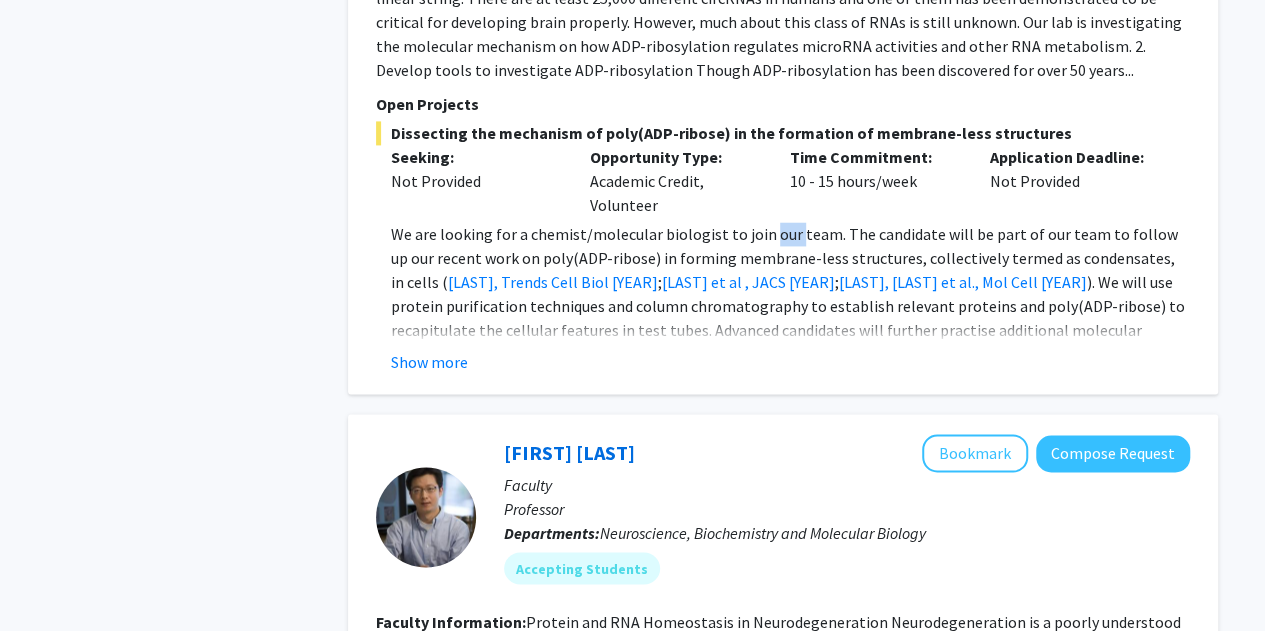 click on "We are looking for a chemist/molecular biologist to join our team. The candidate will be part of our team to follow up our recent work on poly(ADP-ribose) in forming membrane-less structures, collectively termed as condensates, in cells ( Leung, Trends Cell Biol 2020 ;  Dasovich et al , JACS 2021 ;  Rhine, Dasovich, Yoniles et al., Mol Cell 2022 ). We will use protein purification techniques and column chromatography to establish relevant proteins and poly(ADP-ribose) to recapitulate the cellular features in test tubes. Advanced candidates will further practise additional molecular biology, biochemical and cellular imaging techniques to dissect scientific questions." 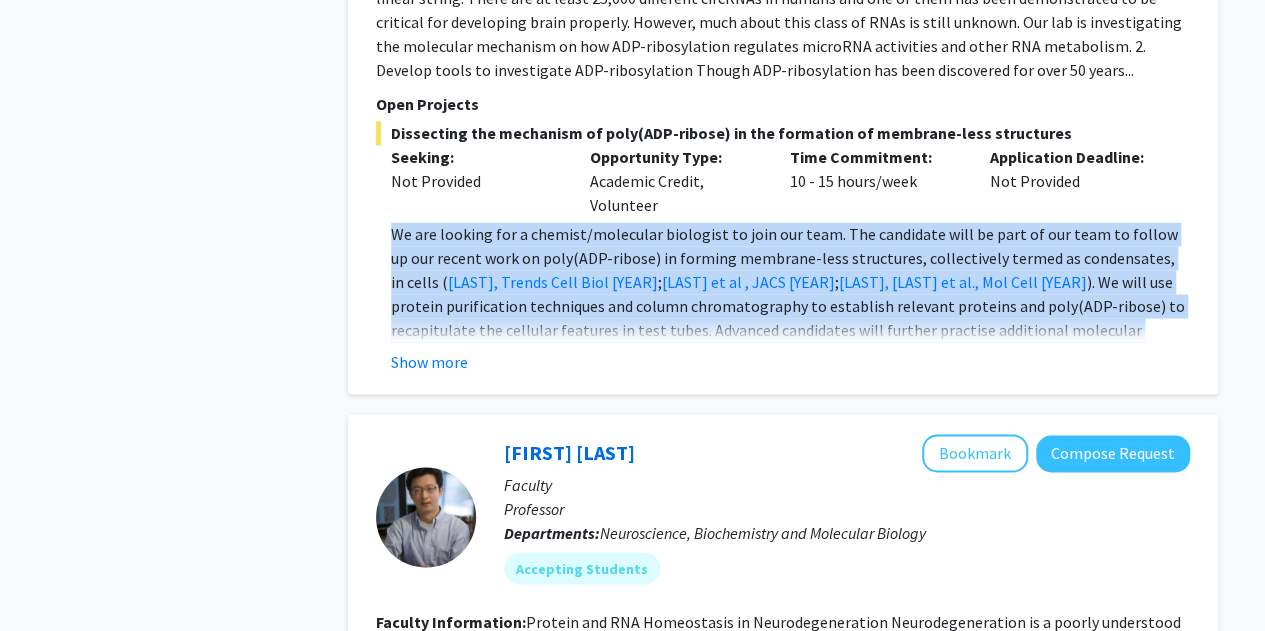 click on "We are looking for a chemist/molecular biologist to join our team. The candidate will be part of our team to follow up our recent work on poly(ADP-ribose) in forming membrane-less structures, collectively termed as condensates, in cells ( Leung, Trends Cell Biol 2020 ;  Dasovich et al , JACS 2021 ;  Rhine, Dasovich, Yoniles et al., Mol Cell 2022 ). We will use protein purification techniques and column chromatography to establish relevant proteins and poly(ADP-ribose) to recapitulate the cellular features in test tubes. Advanced candidates will further practise additional molecular biology, biochemical and cellular imaging techniques to dissect scientific questions." 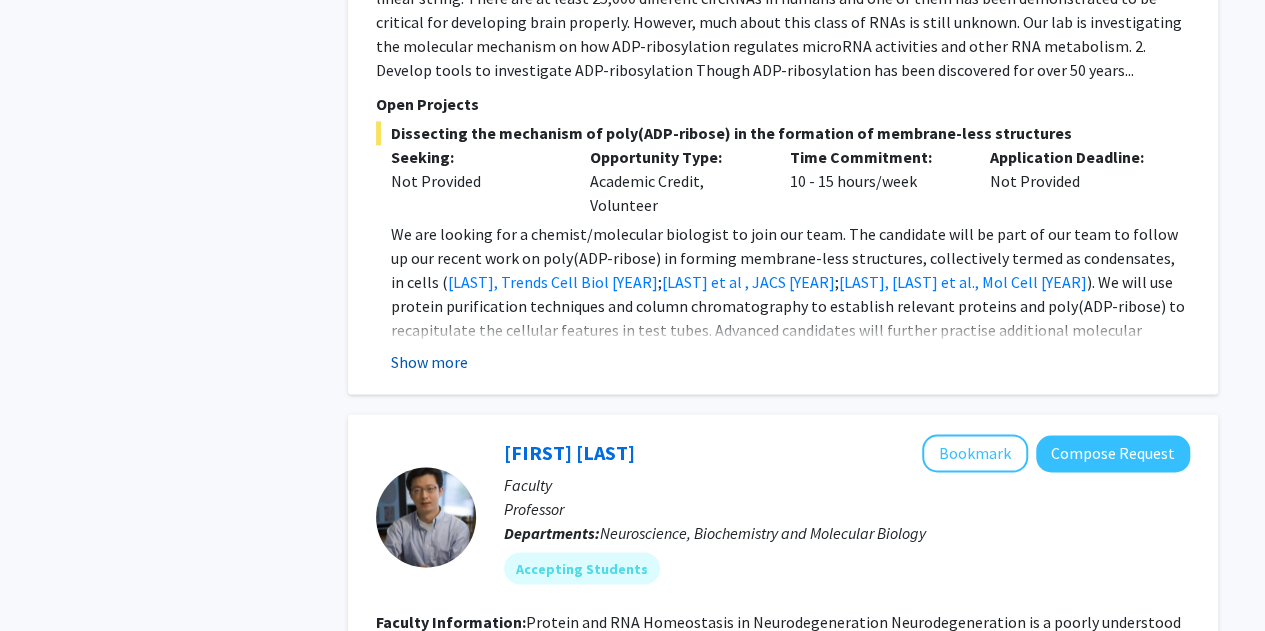 click on "Show more" 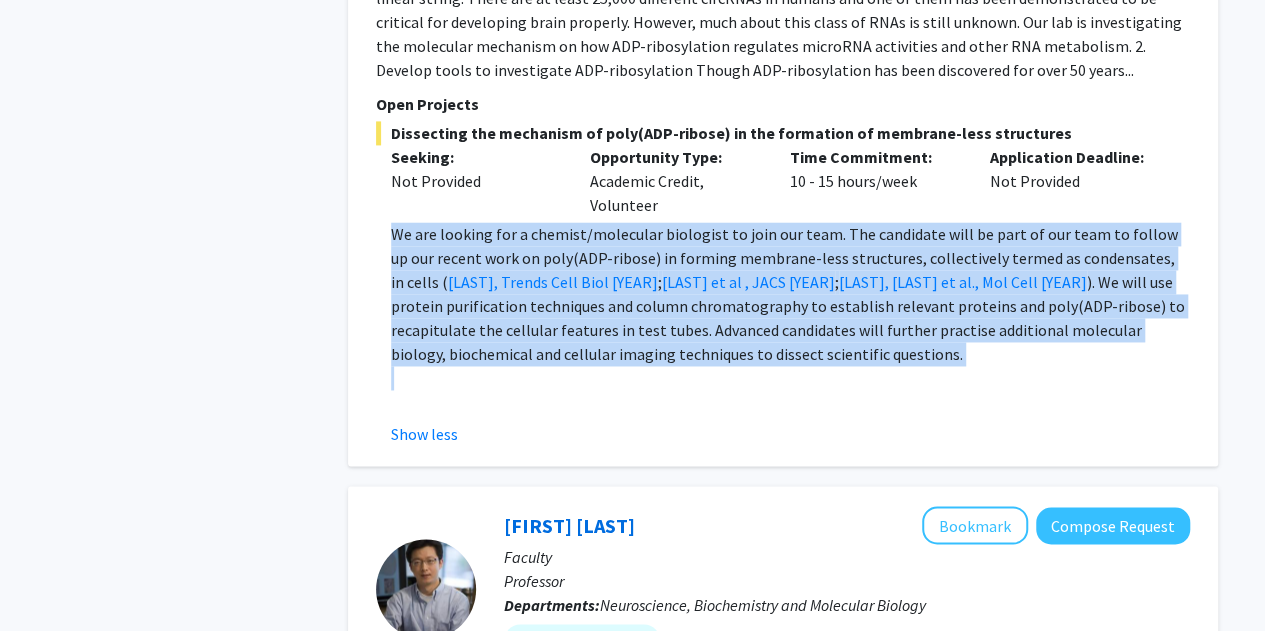 drag, startPoint x: 900, startPoint y: 356, endPoint x: 366, endPoint y: 201, distance: 556.04047 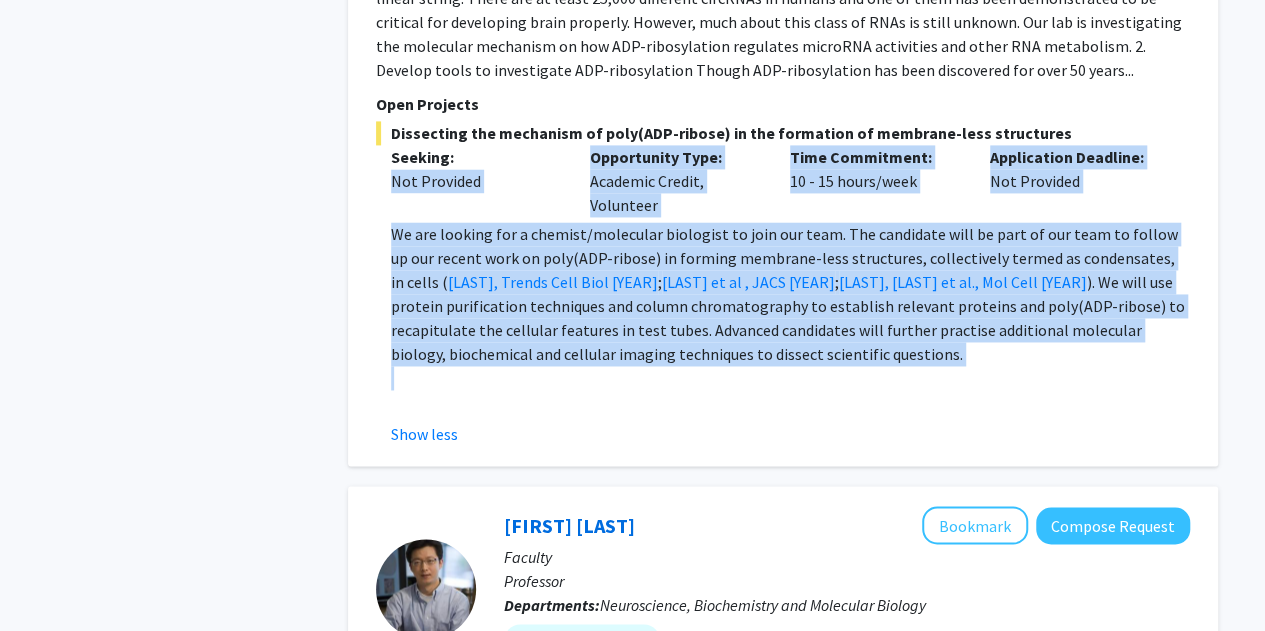 click on "[FIRST] [LAST]   Bookmark
Compose Request  Faculty Professor Departments:  Molecular Biology and Genetics, Institute of Genetic Medicine, McKusick-Nathans, Biochemistry and Molecular Biology, Sidney Kimmel Comprehensive Cancer Center Research Keywords:  Show more Accepting Students  Seeking Faculty Collaborators Faculty Information:  Open Projects  Dissecting the mechanism of poly(ADP-ribose) in the formation of membrane-less structures  Seeking: Not Provided Opportunity Type:  Academic Credit, Volunteer  Time Commitment:  10 - 15 hours/week  Application Deadline:  Not Provided  We are looking for a chemist/molecular biologist to join our team. The candidate will be part of our team to follow up our recent work on poly(ADP-ribose) in forming membrane-less structures, collectively termed as condensates, in cells ( Leung, Trends Cell Biol 2020 ;  Dasovich et al , JACS 2021 ;  Rhine, Dasovich, Yoniles et al., Mol Cell 2022 Show less" 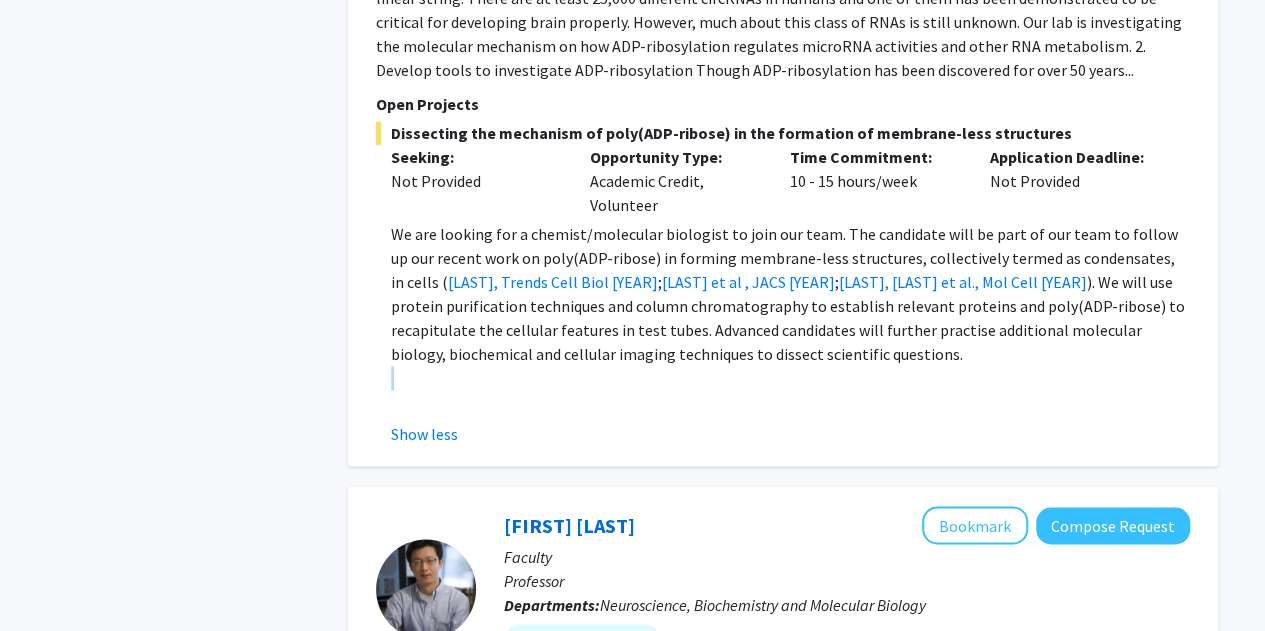 click on "We are looking for a chemist/molecular biologist to join our team. The candidate will be part of our team to follow up our recent work on poly(ADP-ribose) in forming membrane-less structures, collectively termed as condensates, in cells ( Leung, Trends Cell Biol 2020 ;  Dasovich et al , JACS 2021 ;  Rhine, Dasovich, Yoniles et al., Mol Cell 2022 ). We will use protein purification techniques and column chromatography to establish relevant proteins and poly(ADP-ribose) to recapitulate the cellular features in test tubes. Advanced candidates will further practise additional molecular biology, biochemical and cellular imaging techniques to dissect scientific questions." 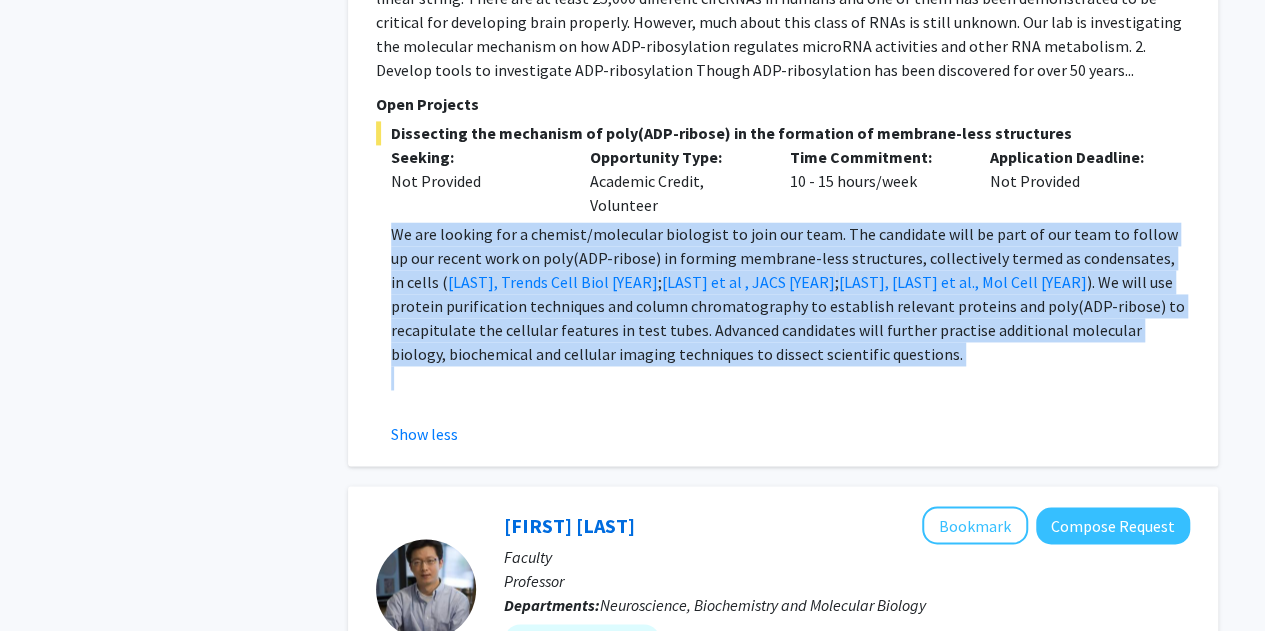 click on "We are looking for a chemist/molecular biologist to join our team. The candidate will be part of our team to follow up our recent work on poly(ADP-ribose) in forming membrane-less structures, collectively termed as condensates, in cells ( Leung, Trends Cell Biol 2020 ;  Dasovich et al , JACS 2021 ;  Rhine, Dasovich, Yoniles et al., Mol Cell 2022 ). We will use protein purification techniques and column chromatography to establish relevant proteins and poly(ADP-ribose) to recapitulate the cellular features in test tubes. Advanced candidates will further practise additional molecular biology, biochemical and cellular imaging techniques to dissect scientific questions." 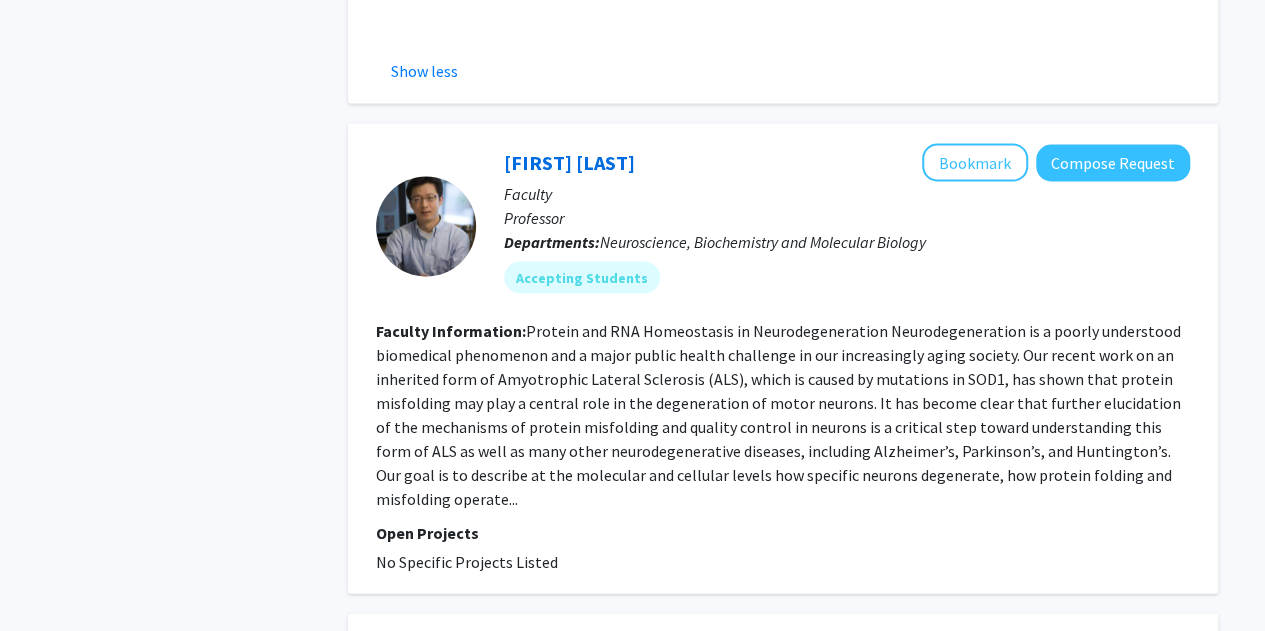 scroll, scrollTop: 1826, scrollLeft: 0, axis: vertical 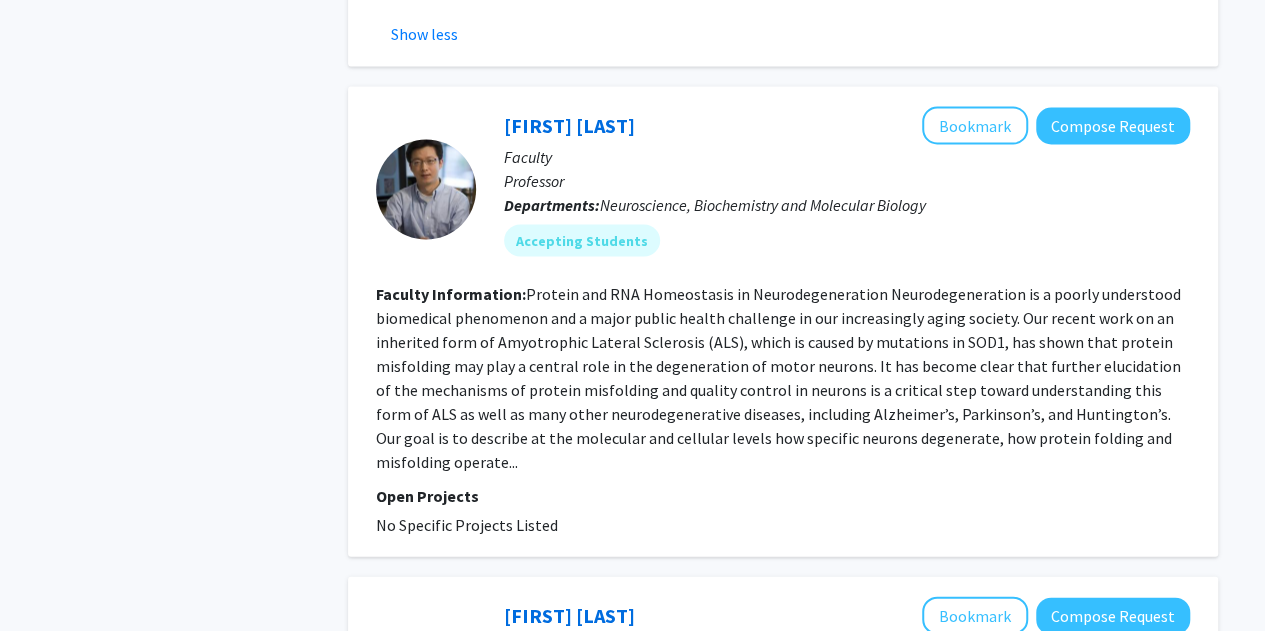 click on "Protein and RNA Homeostasis in Neurodegeneration Neurodegeneration is a poorly understood biomedical phenomenon and a major public health challenge in our increasingly aging society. Our recent work on an inherited form of Amyotrophic Lateral Sclerosis (ALS), which is caused by mutations in SOD1, has shown that protein misfolding may play a central role in the degeneration of motor neurons. It has become clear that further elucidation of the mechanisms of protein misfolding and quality control in neurons is a critical step toward understanding this form of ALS as well as many other neurodegenerative diseases, including Alzheimer’s, Parkinson’s, and Huntington’s. Our goal is to describe at the molecular and cellular levels how specific neurons degenerate, how protein folding and misfolding operate..." 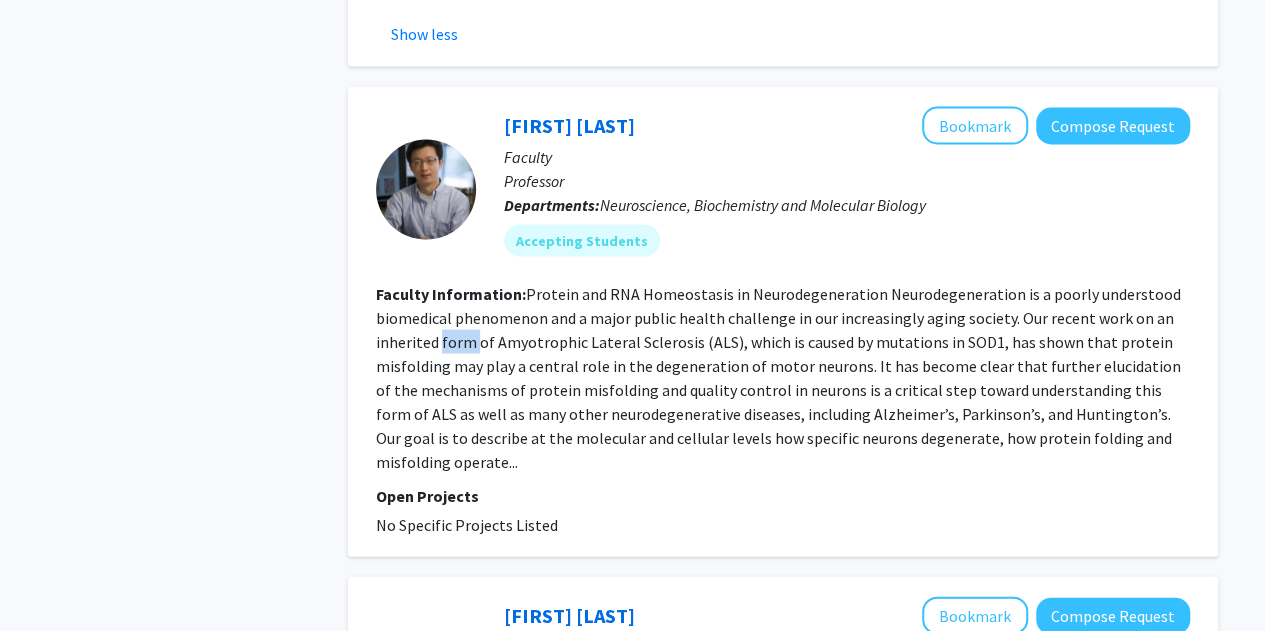 click on "Protein and RNA Homeostasis in Neurodegeneration Neurodegeneration is a poorly understood biomedical phenomenon and a major public health challenge in our increasingly aging society. Our recent work on an inherited form of Amyotrophic Lateral Sclerosis (ALS), which is caused by mutations in SOD1, has shown that protein misfolding may play a central role in the degeneration of motor neurons. It has become clear that further elucidation of the mechanisms of protein misfolding and quality control in neurons is a critical step toward understanding this form of ALS as well as many other neurodegenerative diseases, including Alzheimer’s, Parkinson’s, and Huntington’s. Our goal is to describe at the molecular and cellular levels how specific neurons degenerate, how protein folding and misfolding operate..." 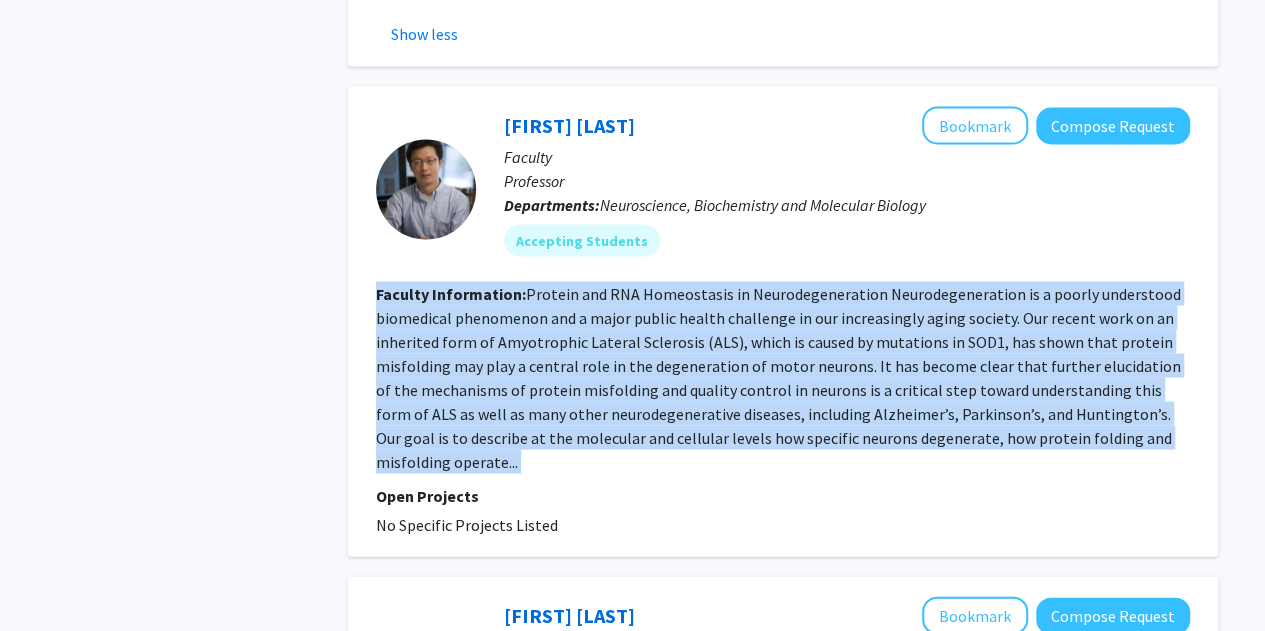 click on "Protein and RNA Homeostasis in Neurodegeneration Neurodegeneration is a poorly understood biomedical phenomenon and a major public health challenge in our increasingly aging society. Our recent work on an inherited form of Amyotrophic Lateral Sclerosis (ALS), which is caused by mutations in SOD1, has shown that protein misfolding may play a central role in the degeneration of motor neurons. It has become clear that further elucidation of the mechanisms of protein misfolding and quality control in neurons is a critical step toward understanding this form of ALS as well as many other neurodegenerative diseases, including Alzheimer’s, Parkinson’s, and Huntington’s. Our goal is to describe at the molecular and cellular levels how specific neurons degenerate, how protein folding and misfolding operate..." 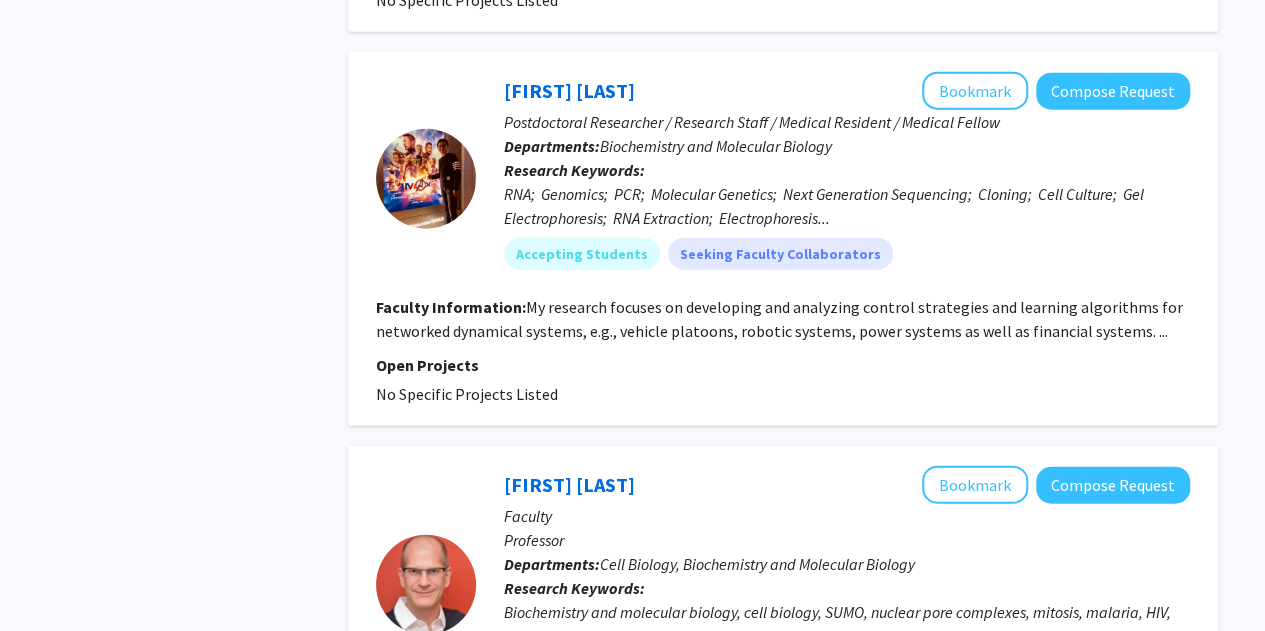 scroll, scrollTop: 2372, scrollLeft: 0, axis: vertical 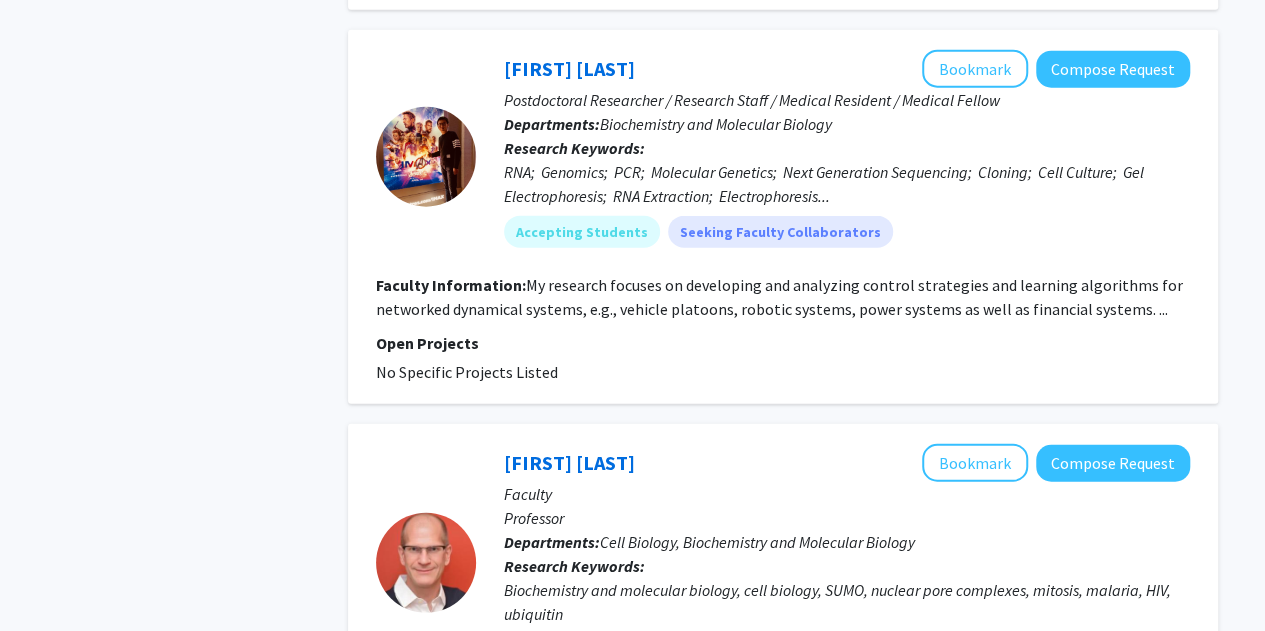 click on "[FIRST] [LAST]   Bookmark
Compose Request  Postdoctoral Researcher / Research Staff / Medical Resident / Medical Fellow Departments:  Biochemistry and Molecular Biology Research Keywords:  RNA;  Genomics;   PCR;   Molecular Genetics;   Next Generation Sequencing;   Cloning;   Cell Culture;   Gel Electrophoresis;   RNA Extraction;   Electrophoresis... Accepting Students  Seeking Faculty Collaborators Faculty Information:  My research focuses on developing and analyzing control strategies and learning algorithms for networked dynamical systems, e.g., vehicle platoons, robotic systems, power systems as well as financial systems. ... Open Projects  No Specific Projects Listed" 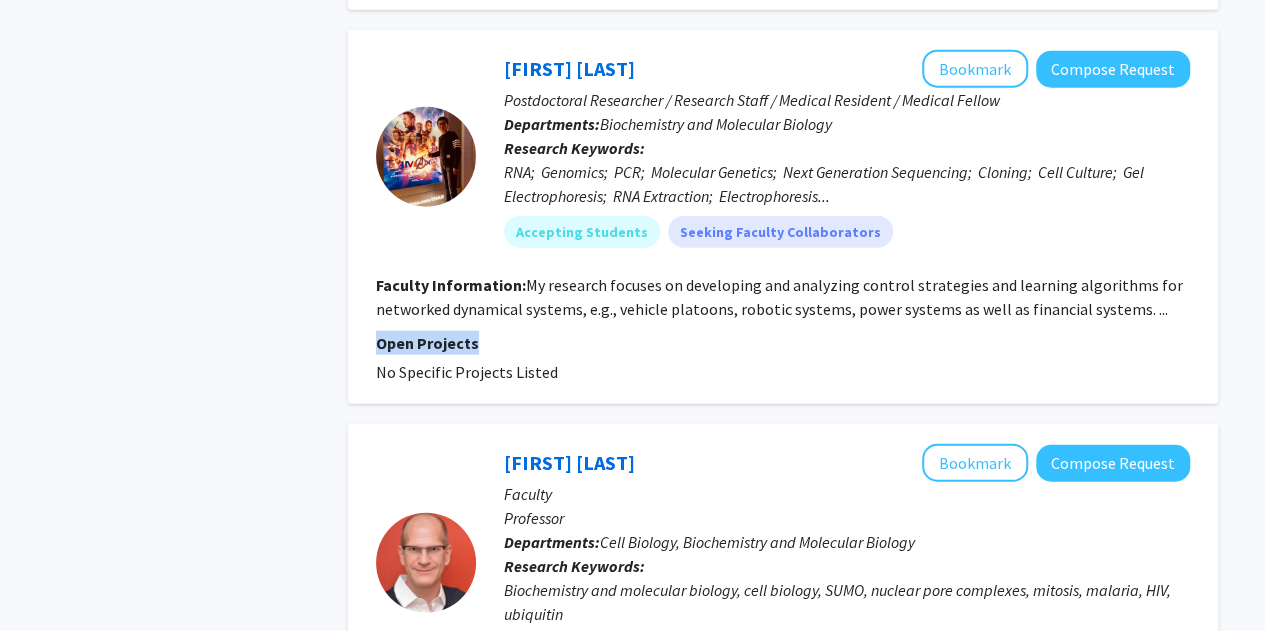 click on "[FIRST] [LAST]   Bookmark
Compose Request  Postdoctoral Researcher / Research Staff / Medical Resident / Medical Fellow Departments:  Biochemistry and Molecular Biology Research Keywords:  RNA;  Genomics;   PCR;   Molecular Genetics;   Next Generation Sequencing;   Cloning;   Cell Culture;   Gel Electrophoresis;   RNA Extraction;   Electrophoresis... Accepting Students  Seeking Faculty Collaborators Faculty Information:  My research focuses on developing and analyzing control strategies and learning algorithms for networked dynamical systems, e.g., vehicle platoons, robotic systems, power systems as well as financial systems. ... Open Projects  No Specific Projects Listed" 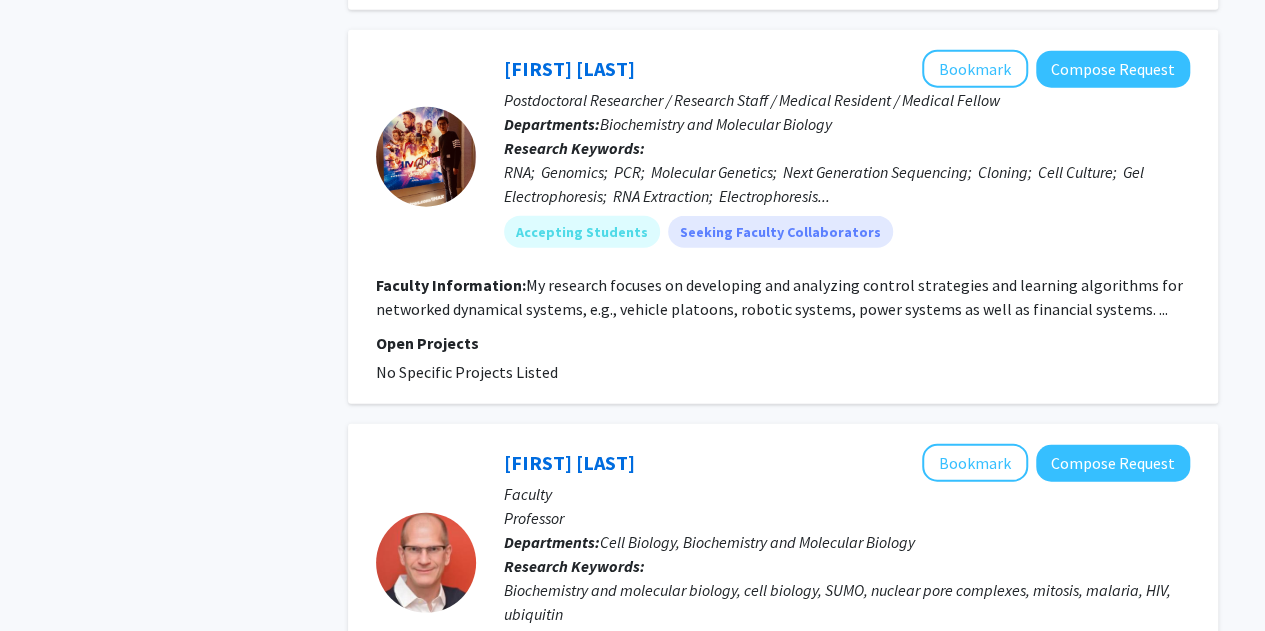 click on "No Specific Projects Listed" 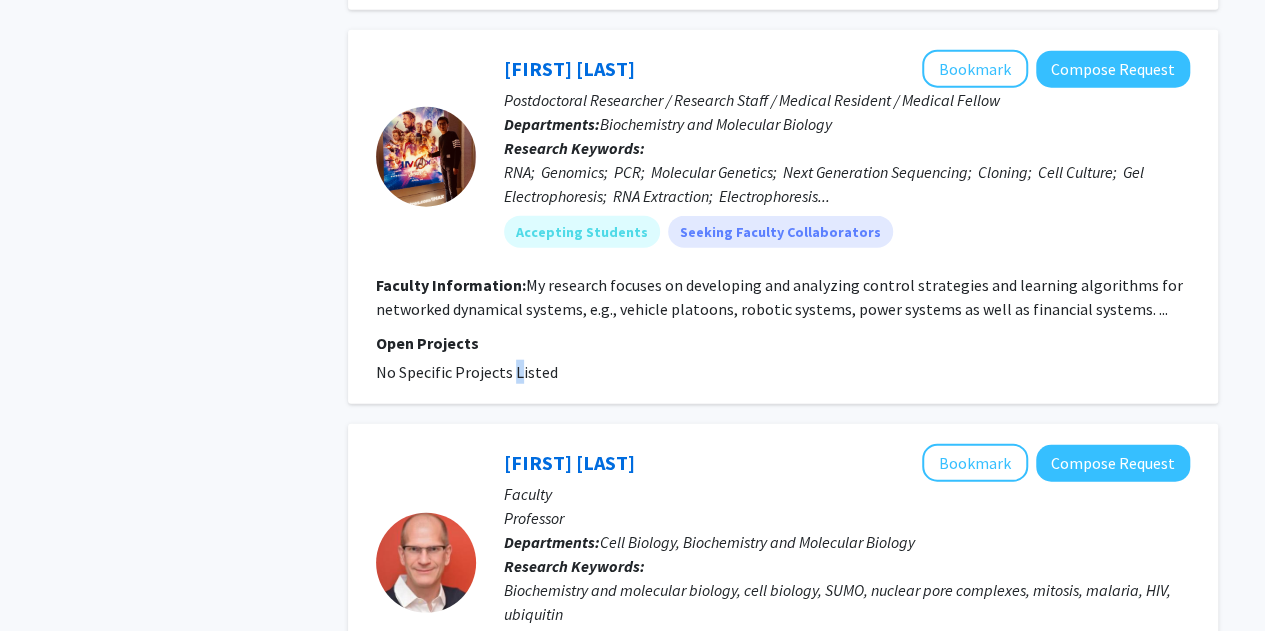 click on "No Specific Projects Listed" 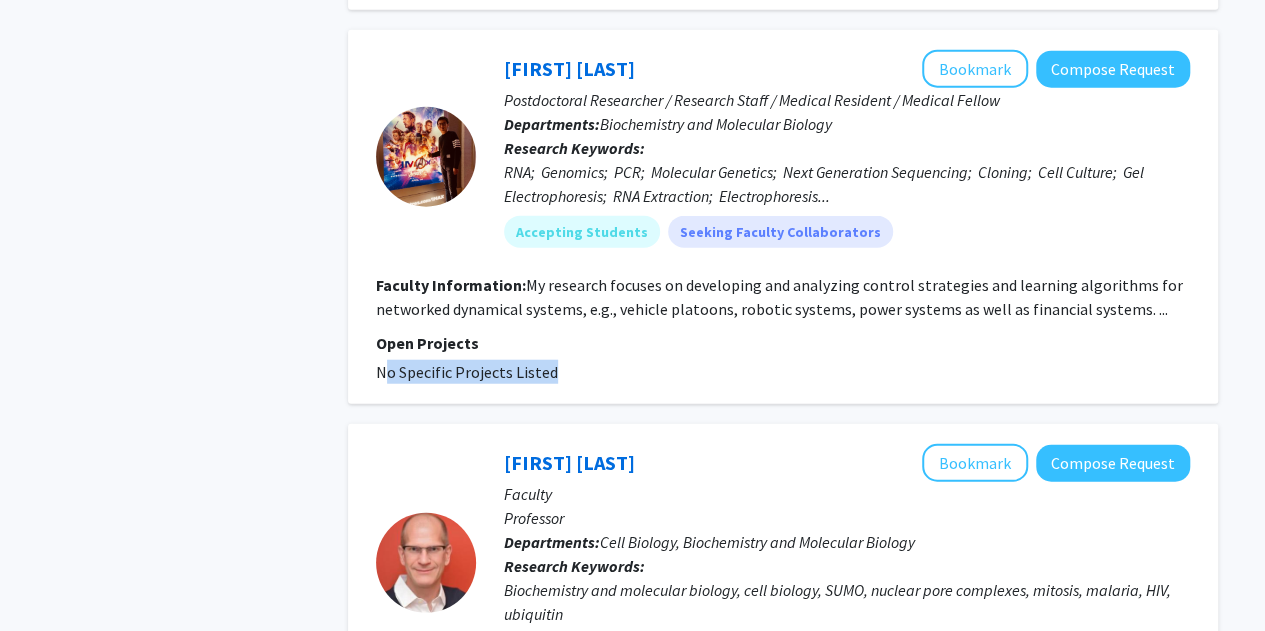 click on "No Specific Projects Listed" 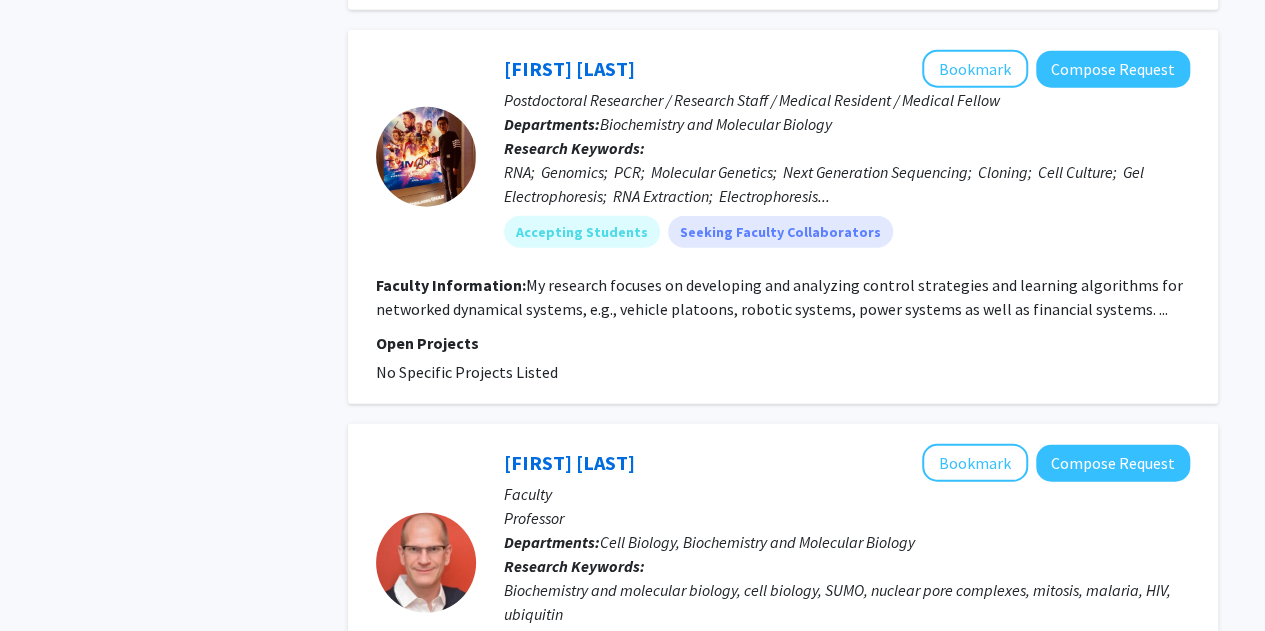 click on "My research focuses on developing and analyzing control strategies and learning algorithms for networked dynamical systems, e.g., vehicle platoons, robotic systems, power systems as well as financial systems. ..." 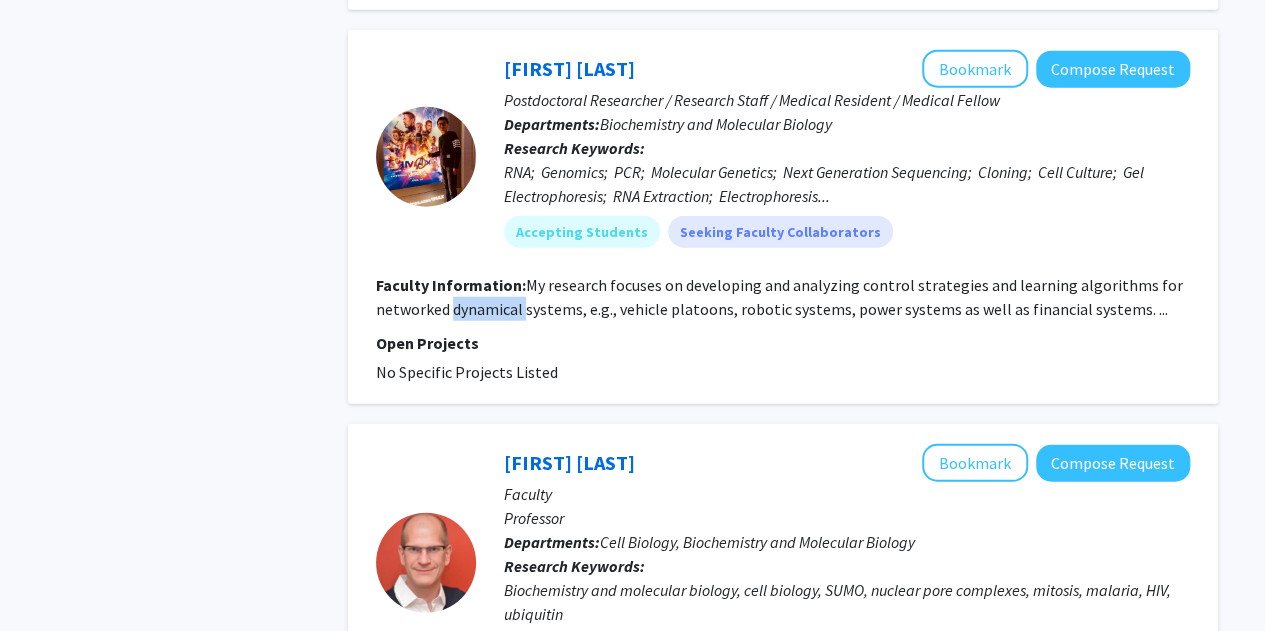 click on "My research focuses on developing and analyzing control strategies and learning algorithms for networked dynamical systems, e.g., vehicle platoons, robotic systems, power systems as well as financial systems. ..." 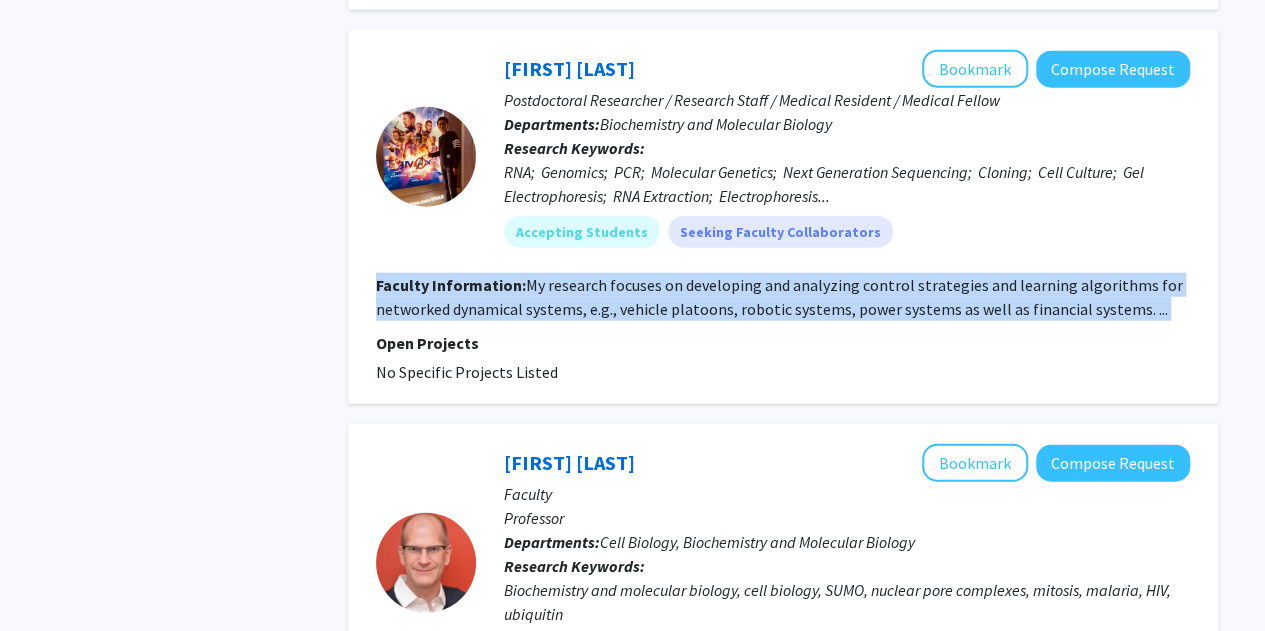 click on "My research focuses on developing and analyzing control strategies and learning algorithms for networked dynamical systems, e.g., vehicle platoons, robotic systems, power systems as well as financial systems. ..." 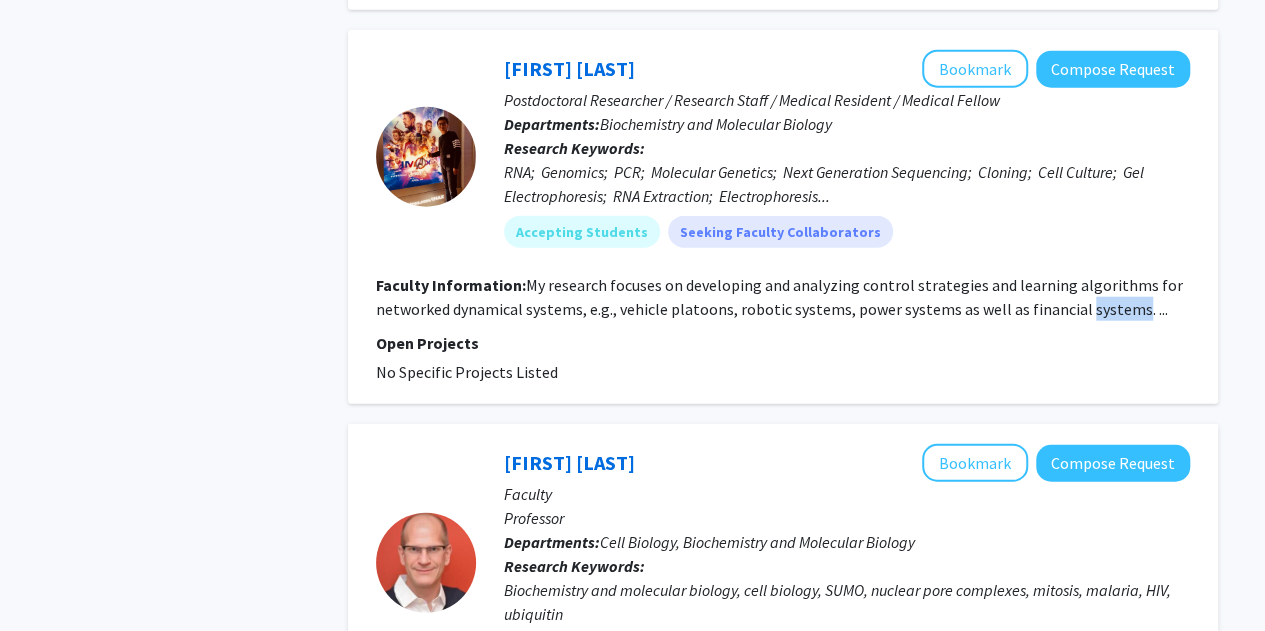 click on "My research focuses on developing and analyzing control strategies and learning algorithms for networked dynamical systems, e.g., vehicle platoons, robotic systems, power systems as well as financial systems. ..." 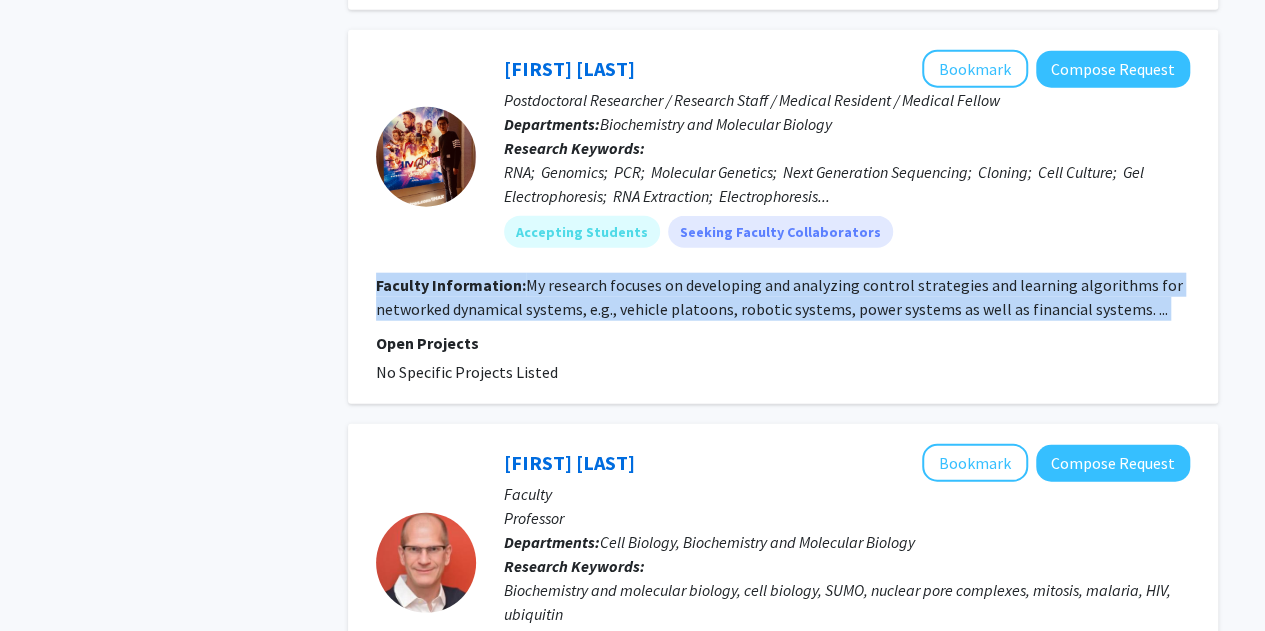 click on "My research focuses on developing and analyzing control strategies and learning algorithms for networked dynamical systems, e.g., vehicle platoons, robotic systems, power systems as well as financial systems. ..." 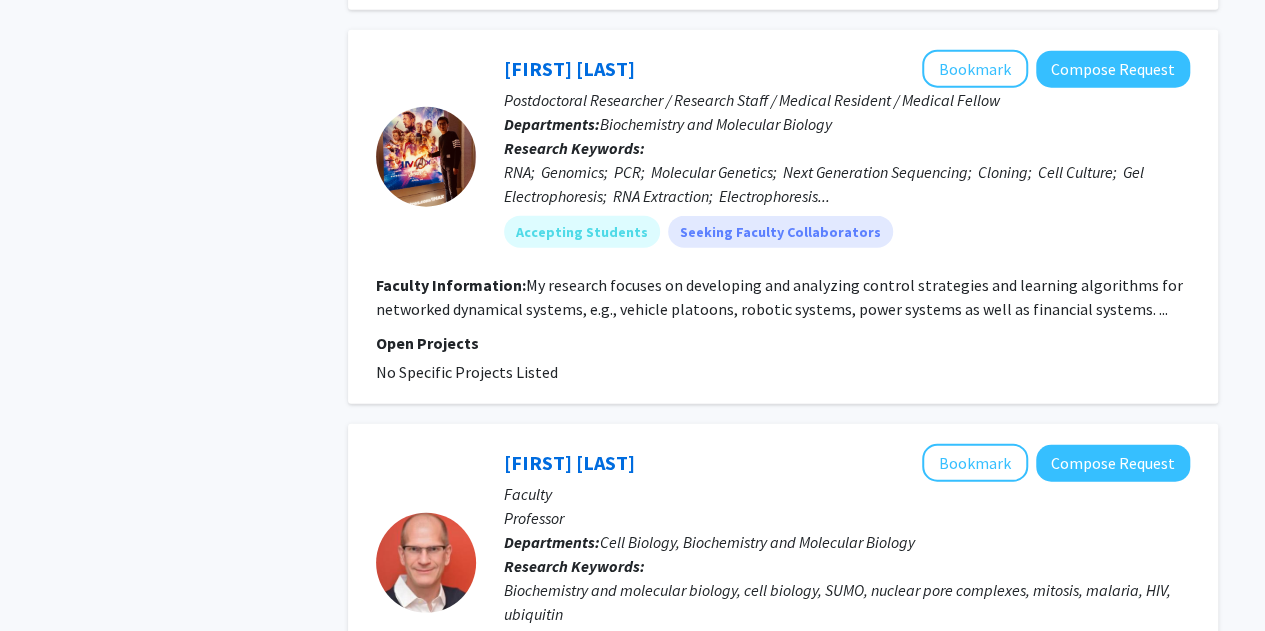 click on "RNA;  Genomics;   PCR;   Molecular Genetics;   Next Generation Sequencing;   Cloning;   Cell Culture;   Gel Electrophoresis;   RNA Extraction;   Electrophoresis..." 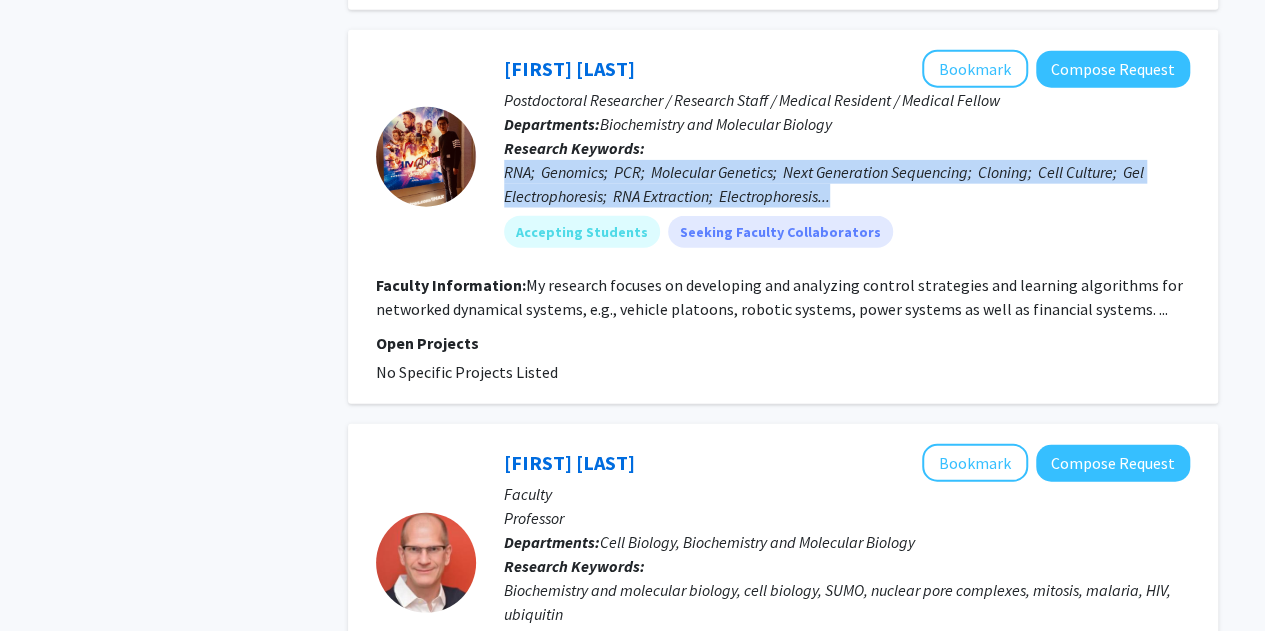 click on "RNA;  Genomics;   PCR;   Molecular Genetics;   Next Generation Sequencing;   Cloning;   Cell Culture;   Gel Electrophoresis;   RNA Extraction;   Electrophoresis..." 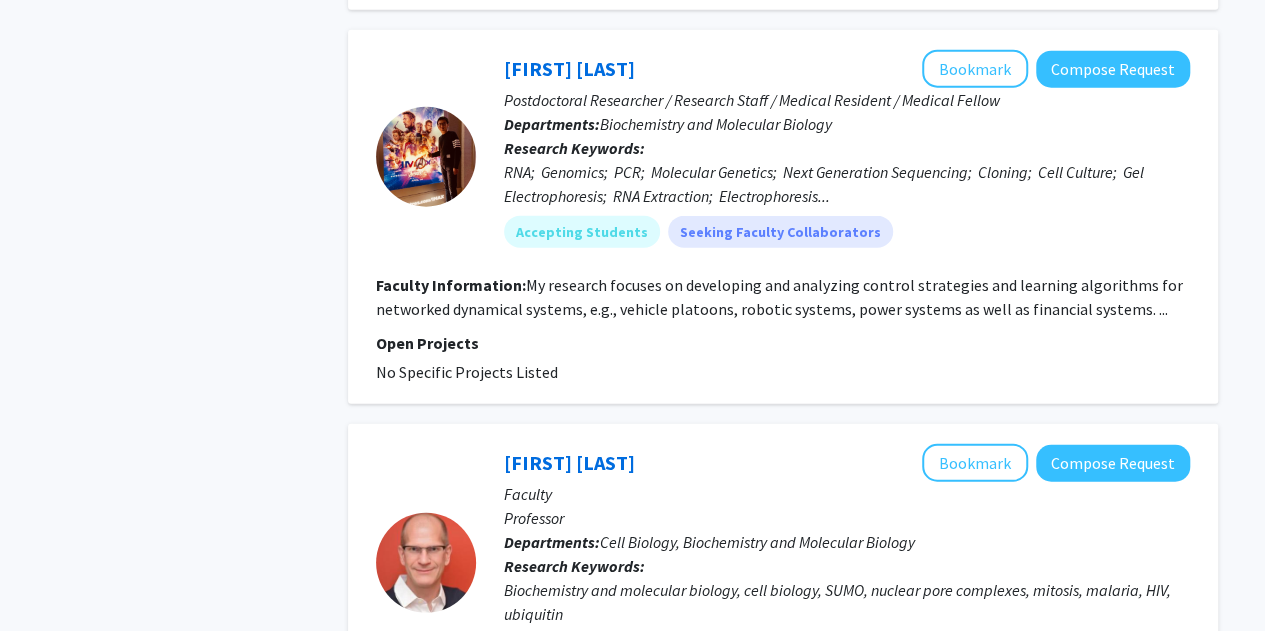click on "Research Keywords:  RNA;  Genomics;   PCR;   Molecular Genetics;   Next Generation Sequencing;   Cloning;   Cell Culture;   Gel Electrophoresis;   RNA Extraction;   Electrophoresis..." 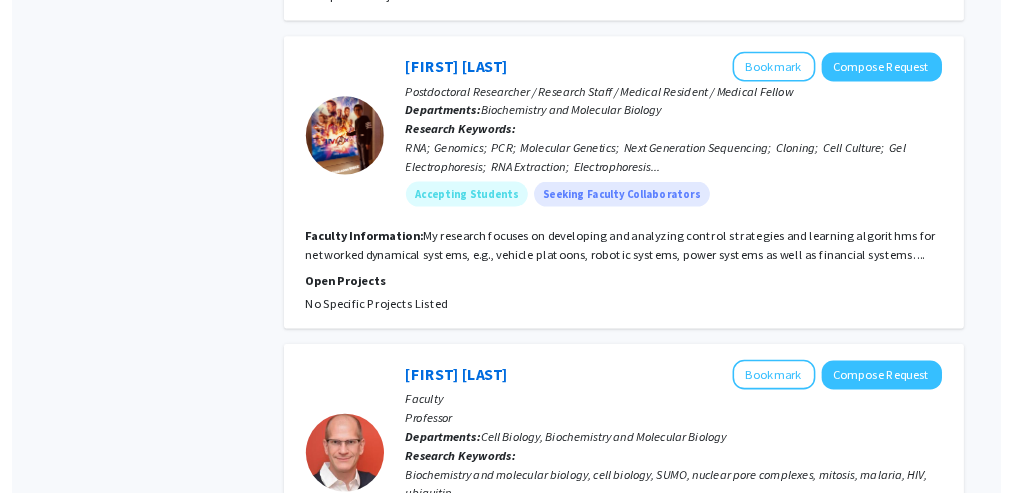 scroll, scrollTop: 2356, scrollLeft: 0, axis: vertical 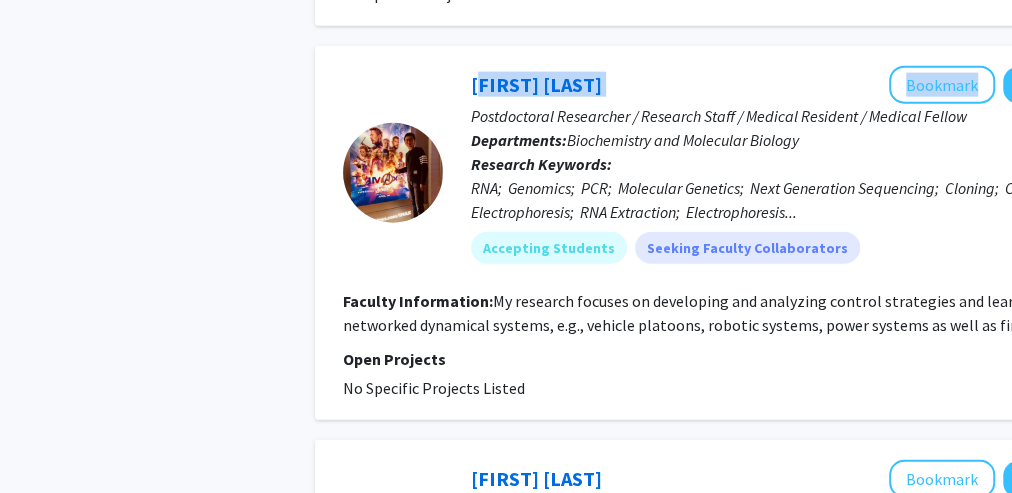 drag, startPoint x: 585, startPoint y: 60, endPoint x: 453, endPoint y: 56, distance: 132.0606 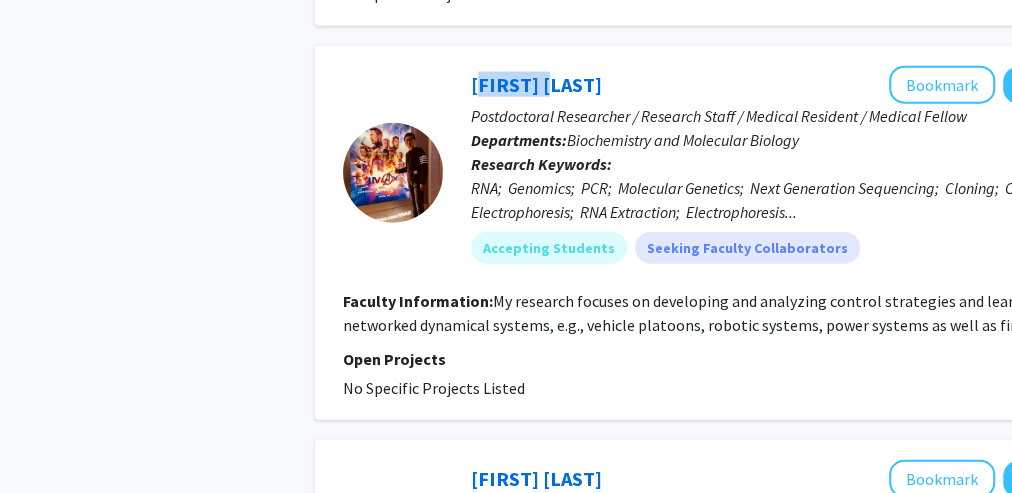 click on "[FIRST] [LAST]   Bookmark
Compose Request  Postdoctoral Researcher / Research Staff / Medical Resident / Medical Fellow Departments:  Biochemistry and Molecular Biology Research Keywords:  RNA;  Genomics;   PCR;   Molecular Genetics;   Next Generation Sequencing;   Cloning;   Cell Culture;   Gel Electrophoresis;   RNA Extraction;   Electrophoresis... Accepting Students  Seeking Faculty Collaborators" 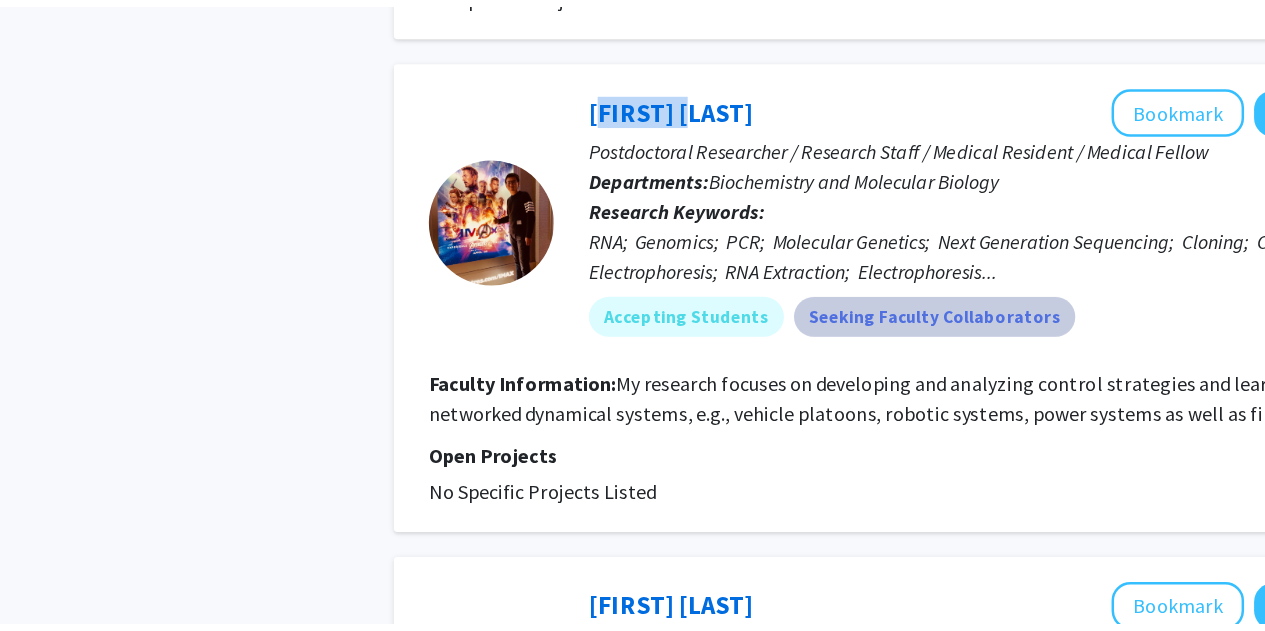 scroll, scrollTop: 2356, scrollLeft: 0, axis: vertical 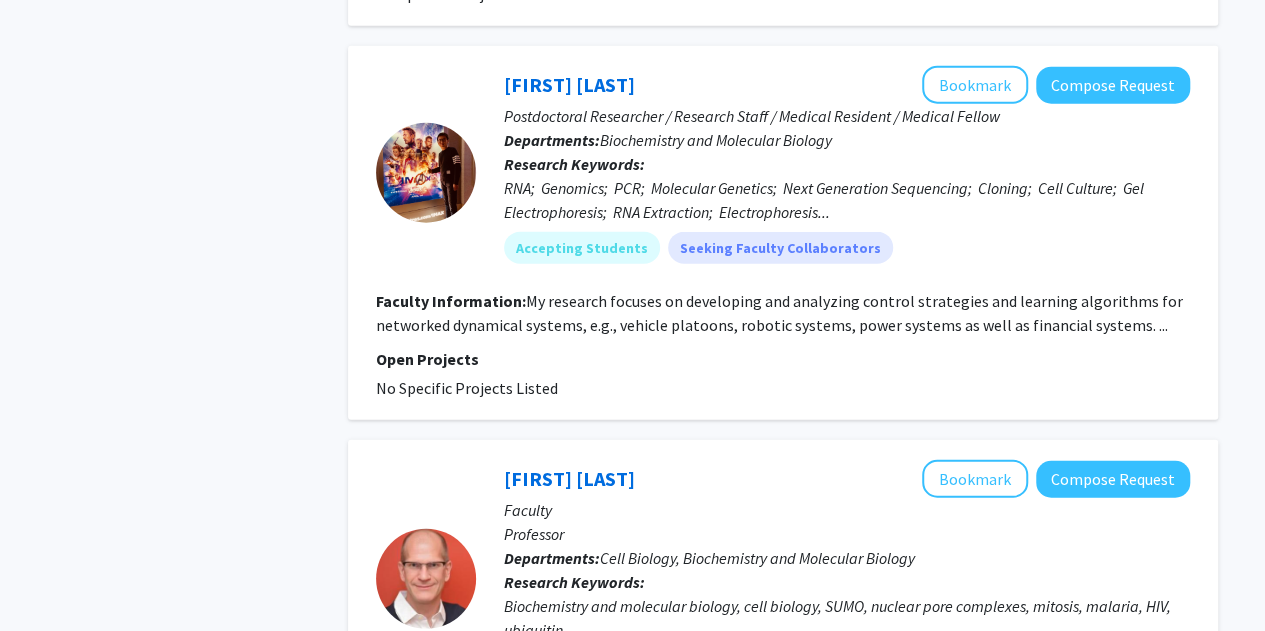 click on "My research focuses on developing and analyzing control strategies and learning algorithms for networked dynamical systems, e.g., vehicle platoons, robotic systems, power systems as well as financial systems. ..." 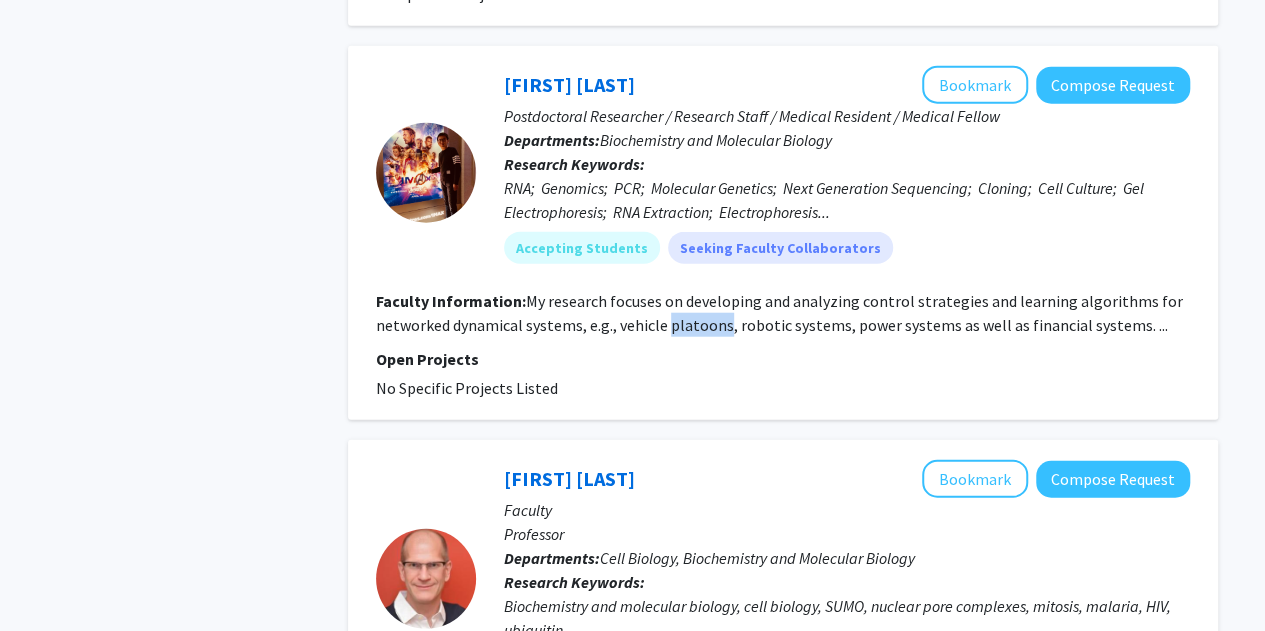 click on "My research focuses on developing and analyzing control strategies and learning algorithms for networked dynamical systems, e.g., vehicle platoons, robotic systems, power systems as well as financial systems. ..." 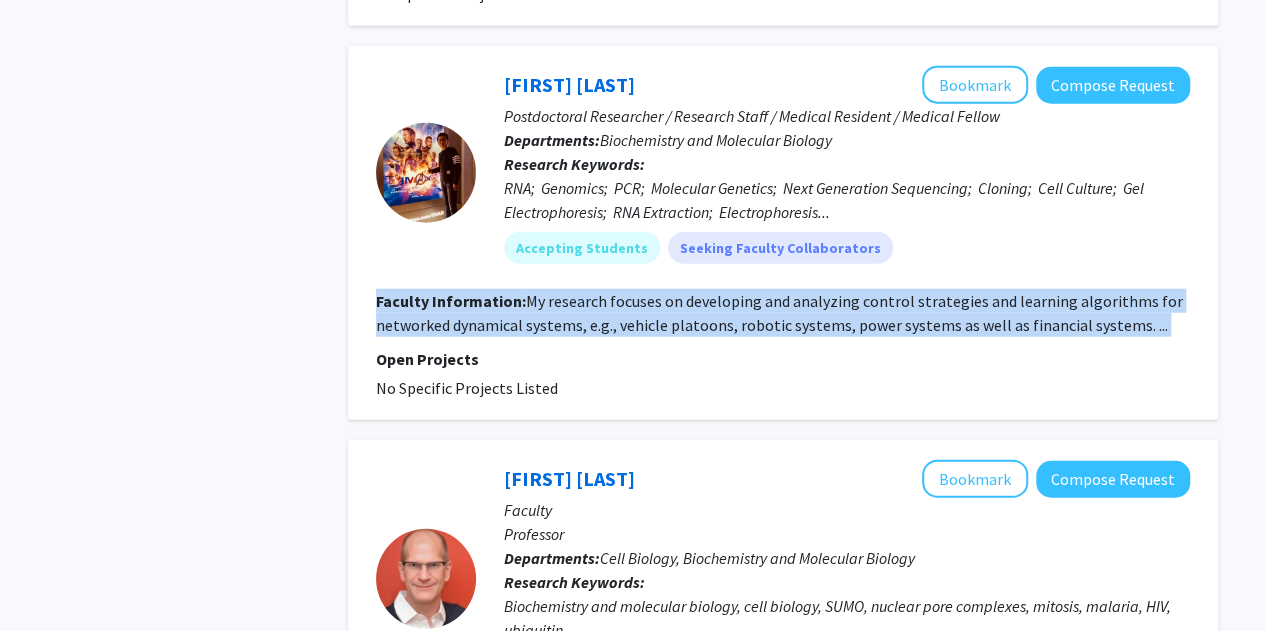 click on "My research focuses on developing and analyzing control strategies and learning algorithms for networked dynamical systems, e.g., vehicle platoons, robotic systems, power systems as well as financial systems. ..." 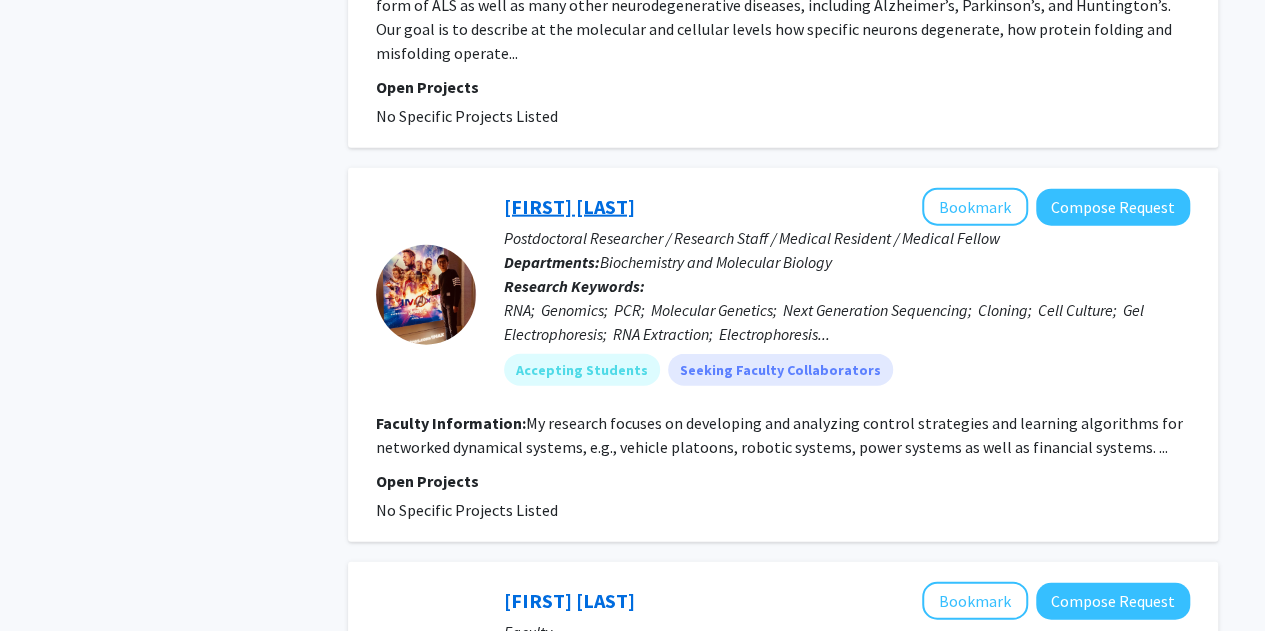scroll, scrollTop: 2225, scrollLeft: 0, axis: vertical 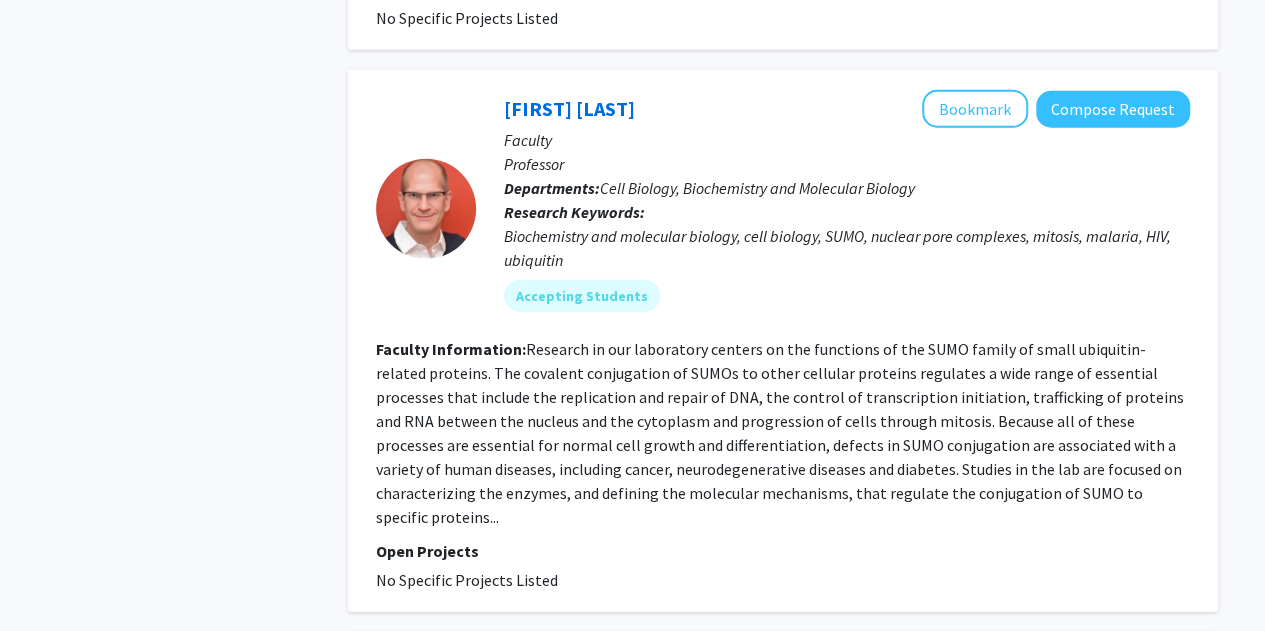 click on "Refine By Collaboration Status: Collaboration Status  All Faculty/Staff    Collaboration Status  Faculty/Staff accepting students    Collaboration Status  Faculty/Staff with posted projects    Collaboration Status  Faculty/Staff with posted remote projects    Projects Seeking: Projects Seeking Level  All Projects    Projects Seeking Level  Undergraduate(s)    Projects Seeking Level  Master's Student(s)    Projects Seeking Level  Doctoral Candidate(s) (PhD, MD, DMD, PharmD, etc.)    Projects Seeking Level  Postdoctoral Researcher(s) / Research Staff    Projects Seeking Level  Medical Resident(s) / Medical Fellow(s)    Projects Seeking Level  Faculty    Division & Department:      Bloomberg School of Public Health  (Select All)  (Select All)  Biochemistry and Molecular Biology  Biochemistry and Molecular Biology  Molecular Microbiology and Immunology  Molecular Microbiology and Immunology       School of Medicine" 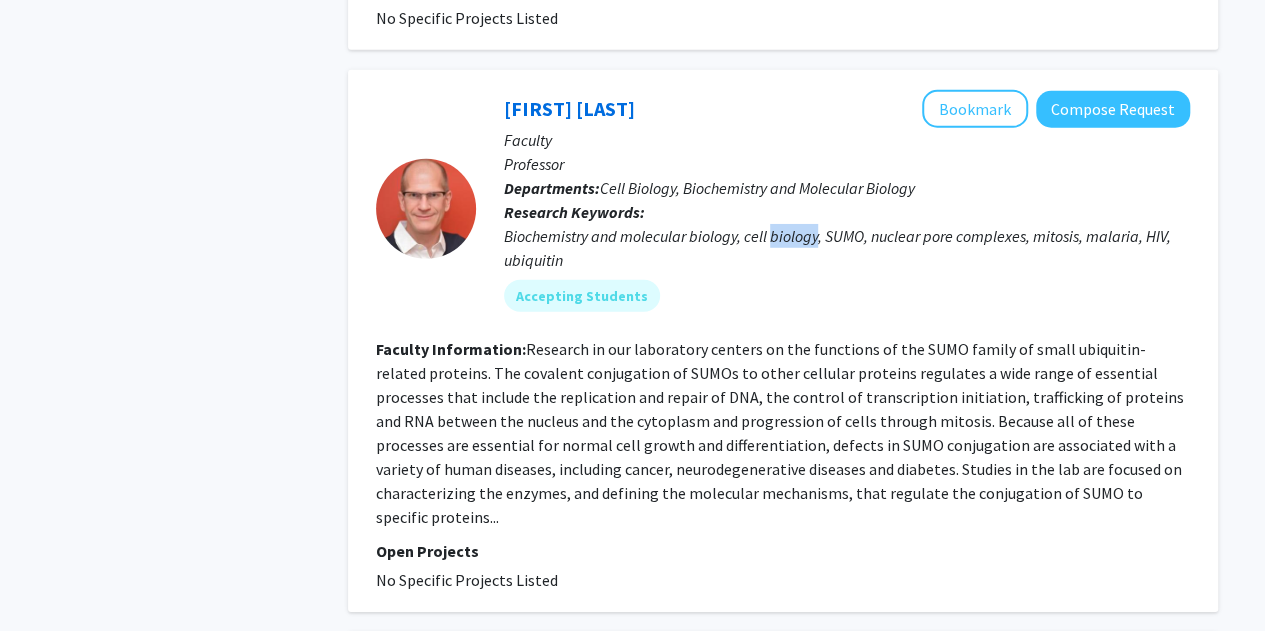 click on "Biochemistry and molecular biology, cell biology, SUMO, nuclear pore complexes, mitosis, malaria, HIV, ubiquitin" 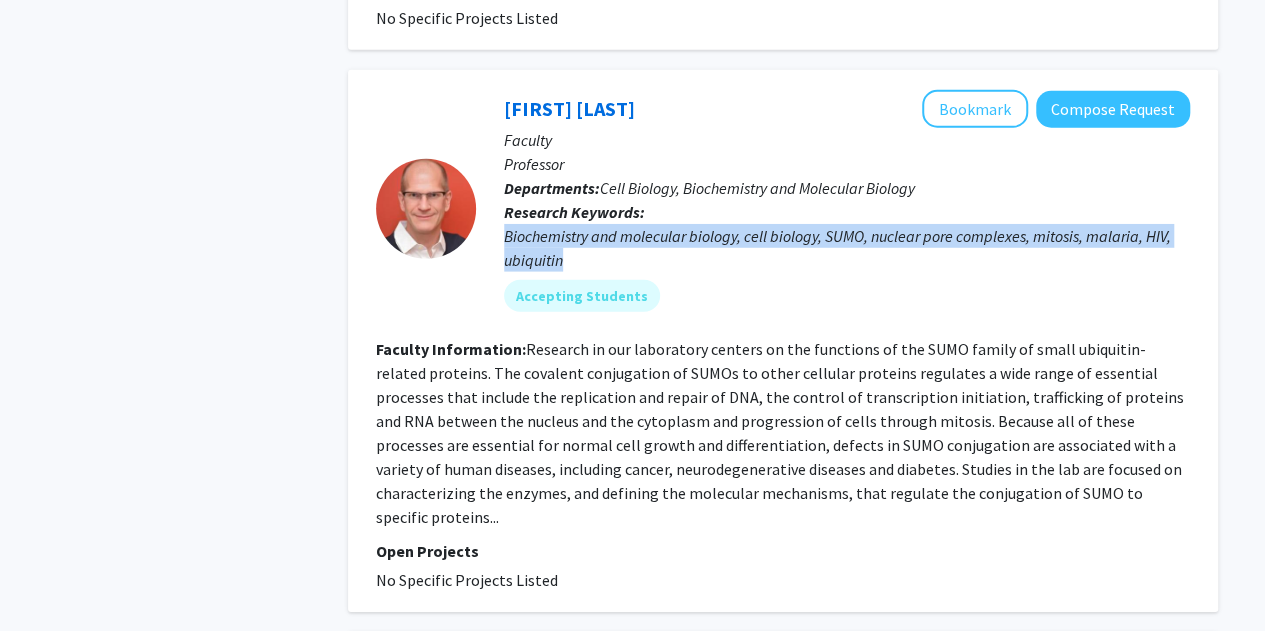 click on "Biochemistry and molecular biology, cell biology, SUMO, nuclear pore complexes, mitosis, malaria, HIV, ubiquitin" 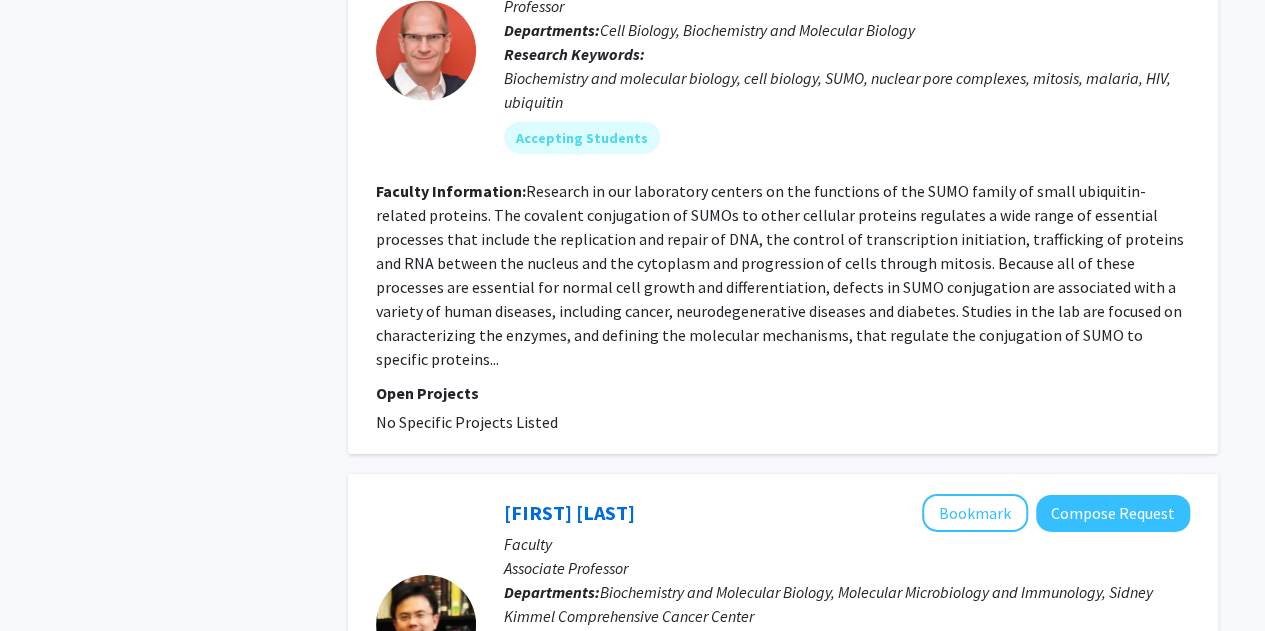 scroll, scrollTop: 2885, scrollLeft: 0, axis: vertical 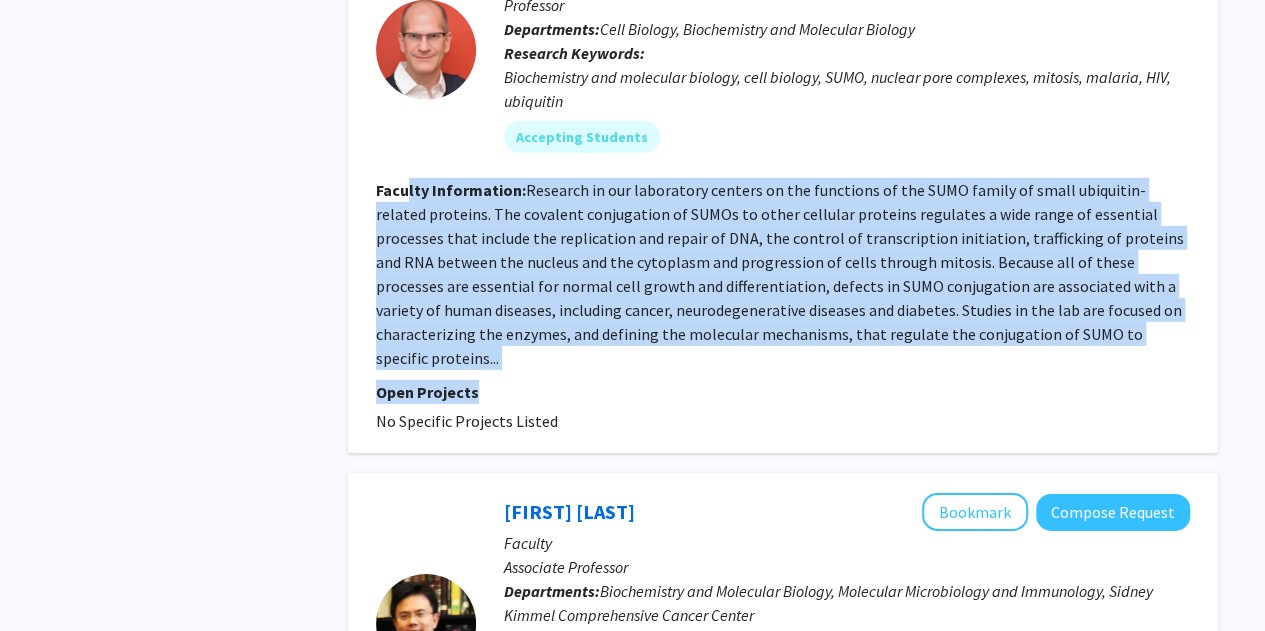 drag, startPoint x: 1024, startPoint y: 332, endPoint x: 408, endPoint y: 175, distance: 635.69257 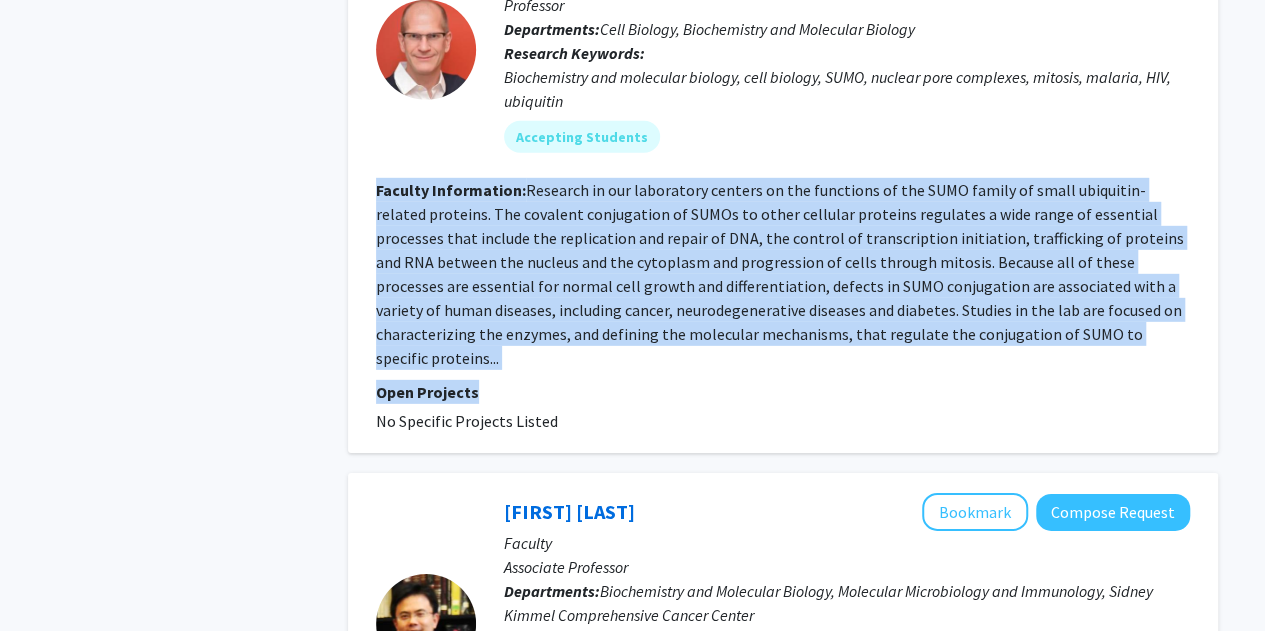 drag, startPoint x: 408, startPoint y: 175, endPoint x: 1004, endPoint y: 334, distance: 616.84436 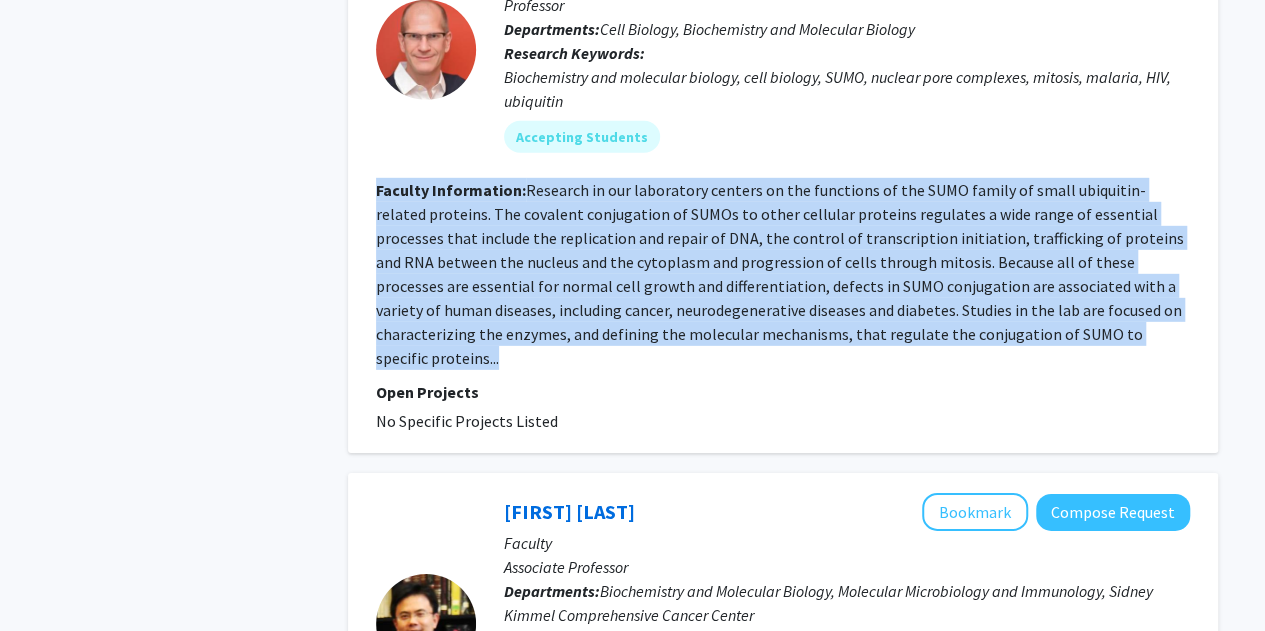 drag, startPoint x: 1097, startPoint y: 315, endPoint x: 342, endPoint y: 175, distance: 767.8704 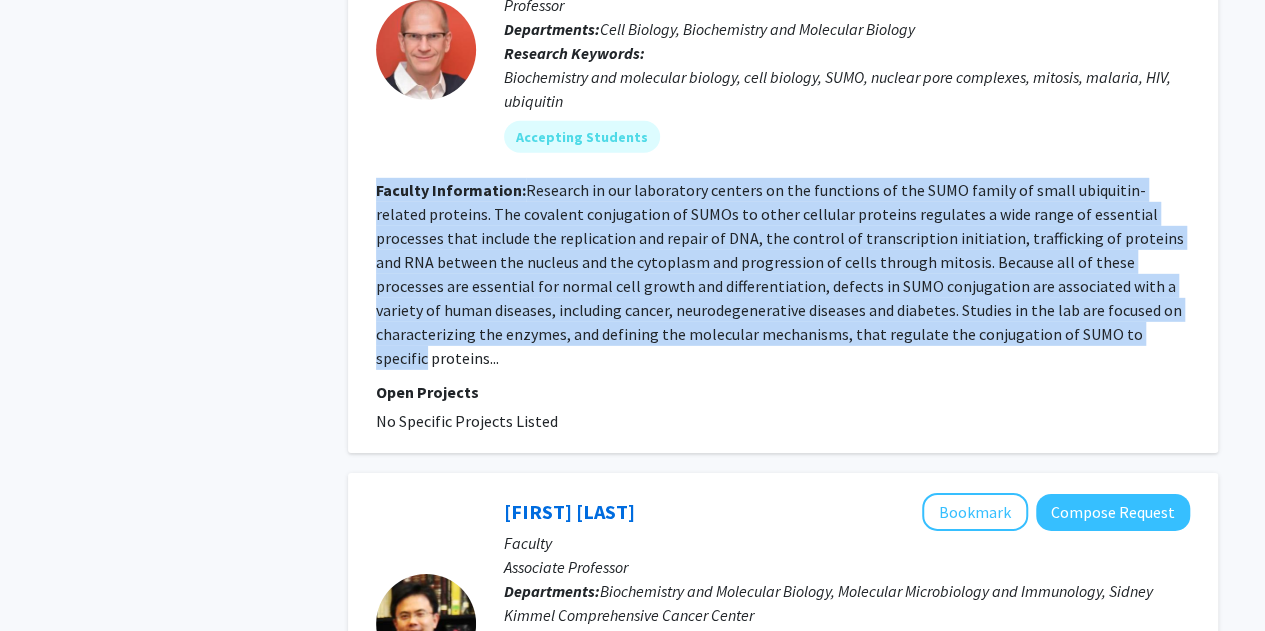 drag, startPoint x: 342, startPoint y: 175, endPoint x: 997, endPoint y: 307, distance: 668.1684 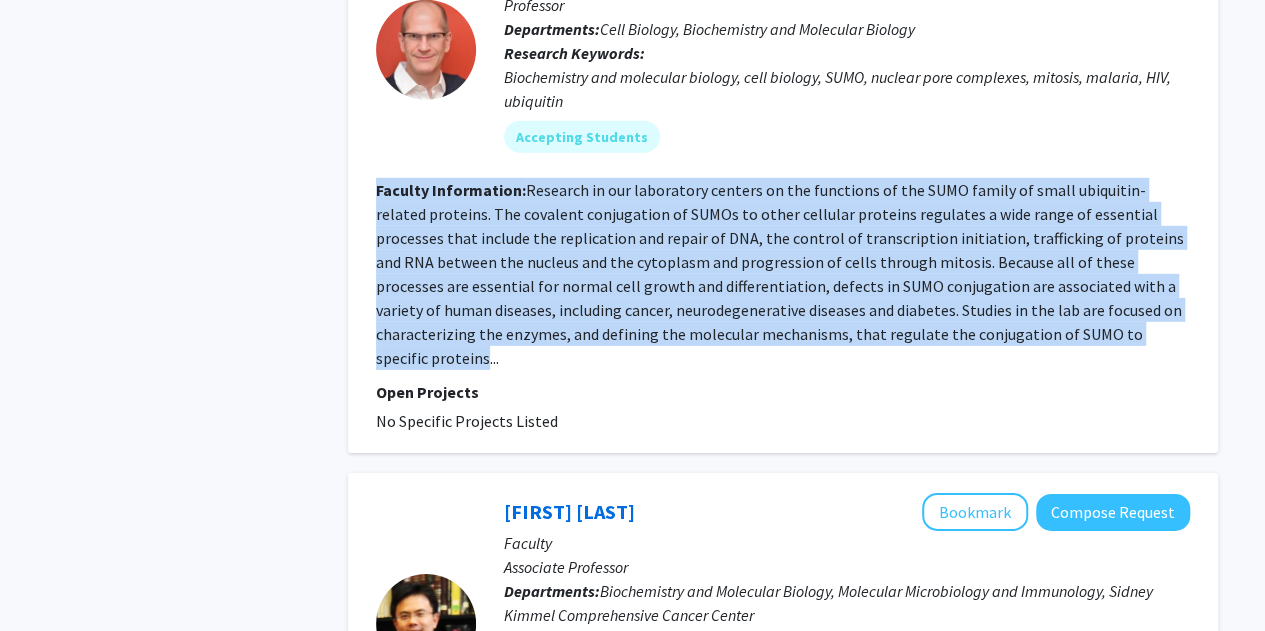 click on "Research in our laboratory centers on the functions of the SUMO family of small ubiquitin-related proteins. The covalent conjugation of SUMOs to other cellular proteins regulates a wide range of essential processes that include the replication and repair of DNA, the control of transcription initiation, trafficking of proteins and RNA between the nucleus and the cytoplasm and progression of cells through mitosis. Because all of these processes are essential for normal cell growth and differentiation, defects in SUMO conjugation are associated with a variety of human diseases, including cancer, neurodegenerative diseases and diabetes. Studies in the lab are focused on characterizing the enzymes, and defining the molecular mechanisms, that regulate the conjugation of SUMO to specific proteins..." 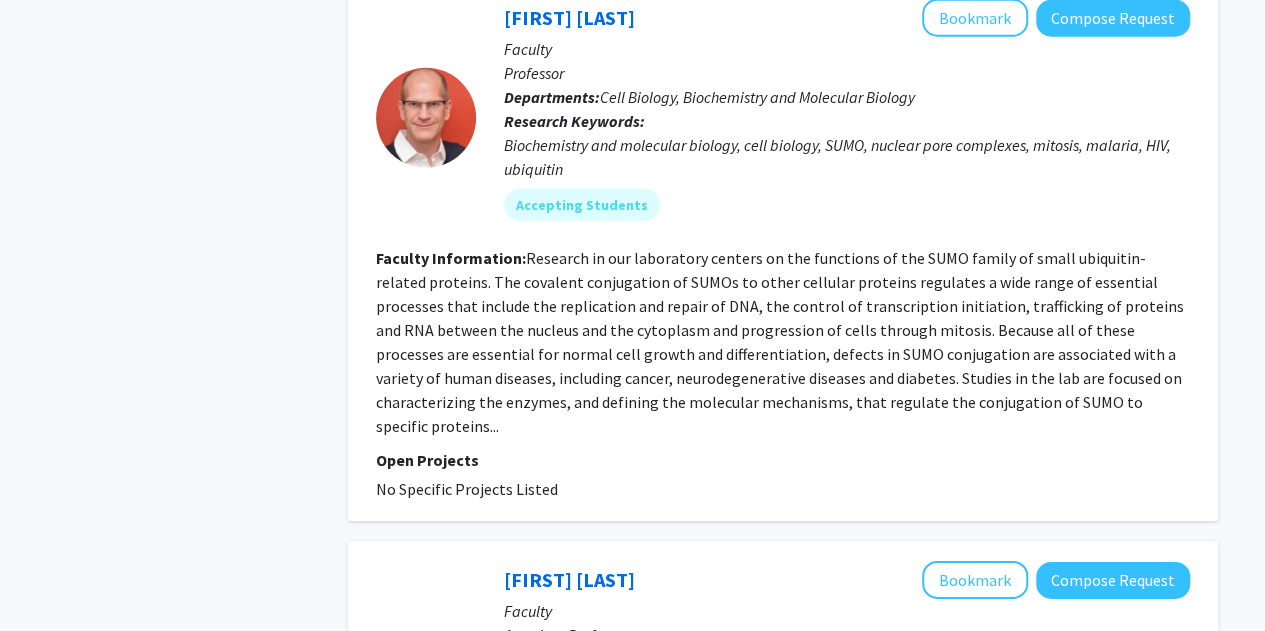 scroll, scrollTop: 2719, scrollLeft: 0, axis: vertical 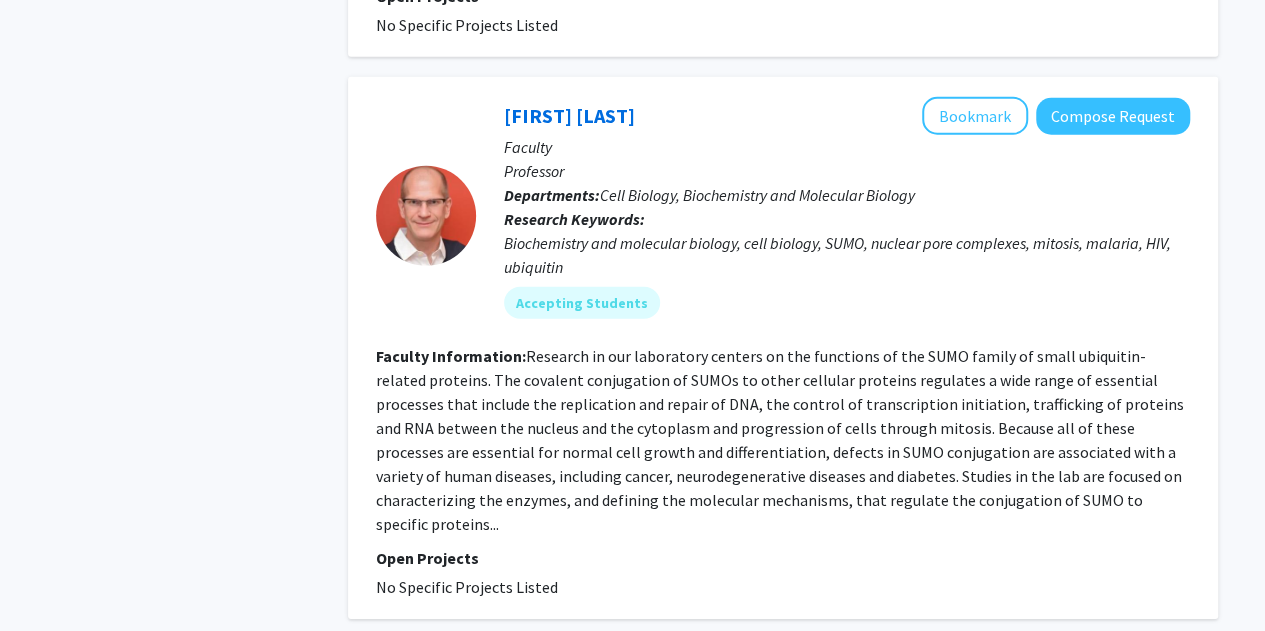 click on "[FIRST] [LAST]   Bookmark
Compose Request" 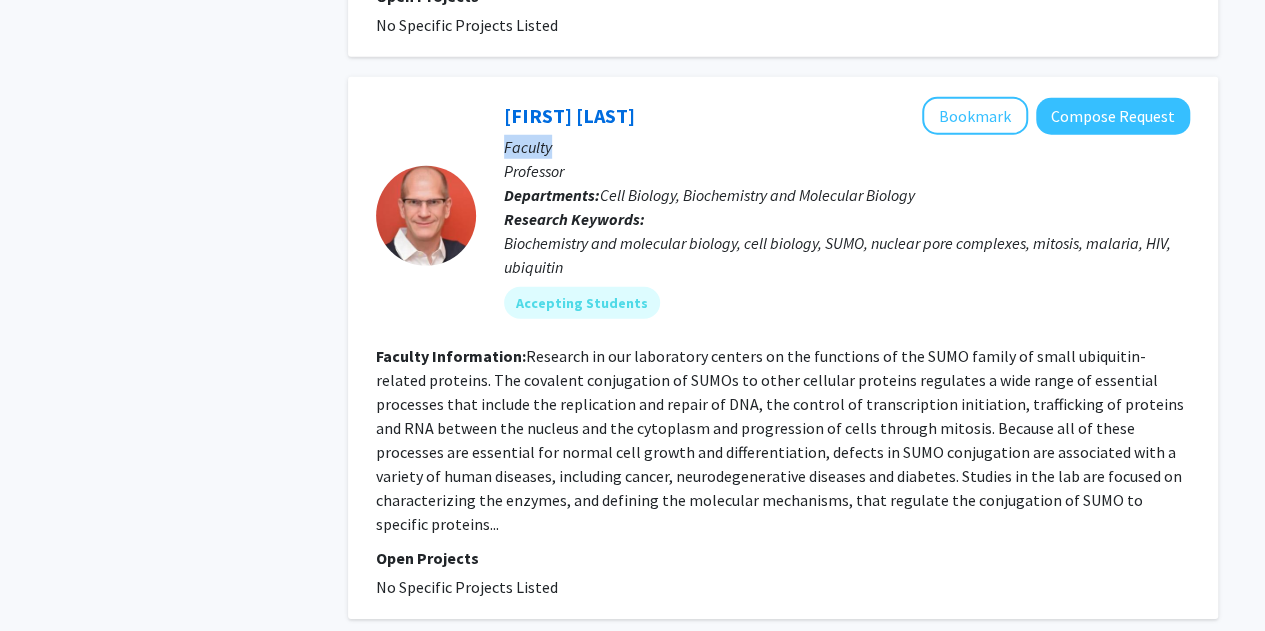 click on "[FIRST] [LAST]   Bookmark
Compose Request" 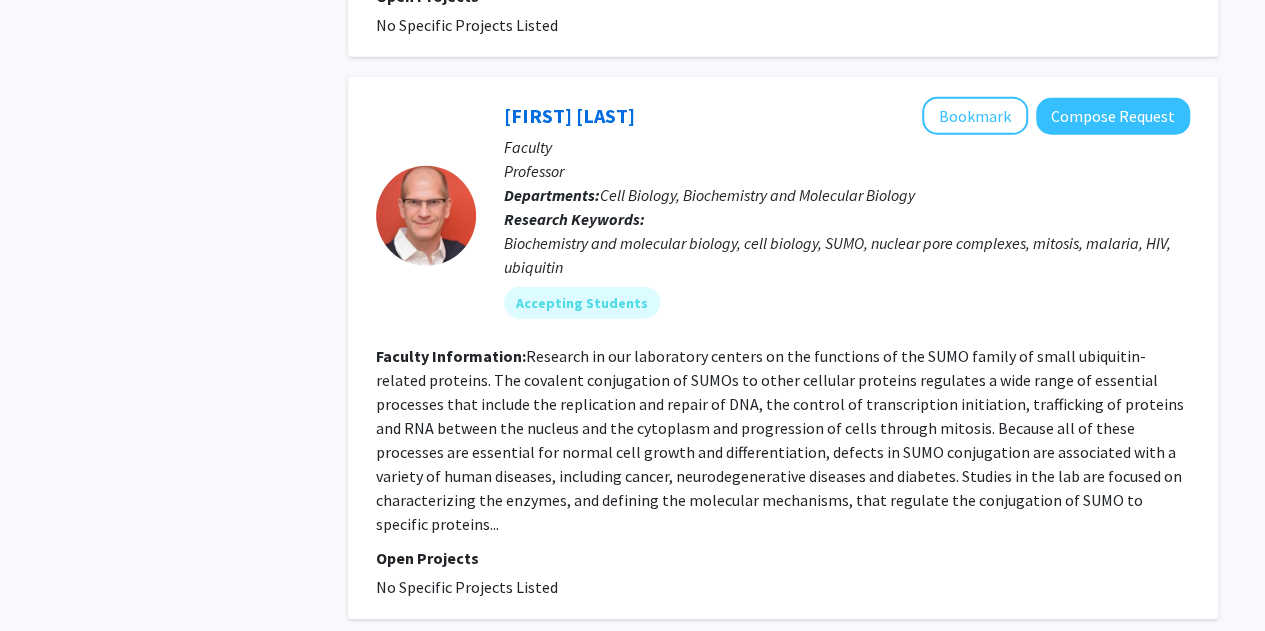 click on "[FIRST] [LAST]   Bookmark
Compose Request" 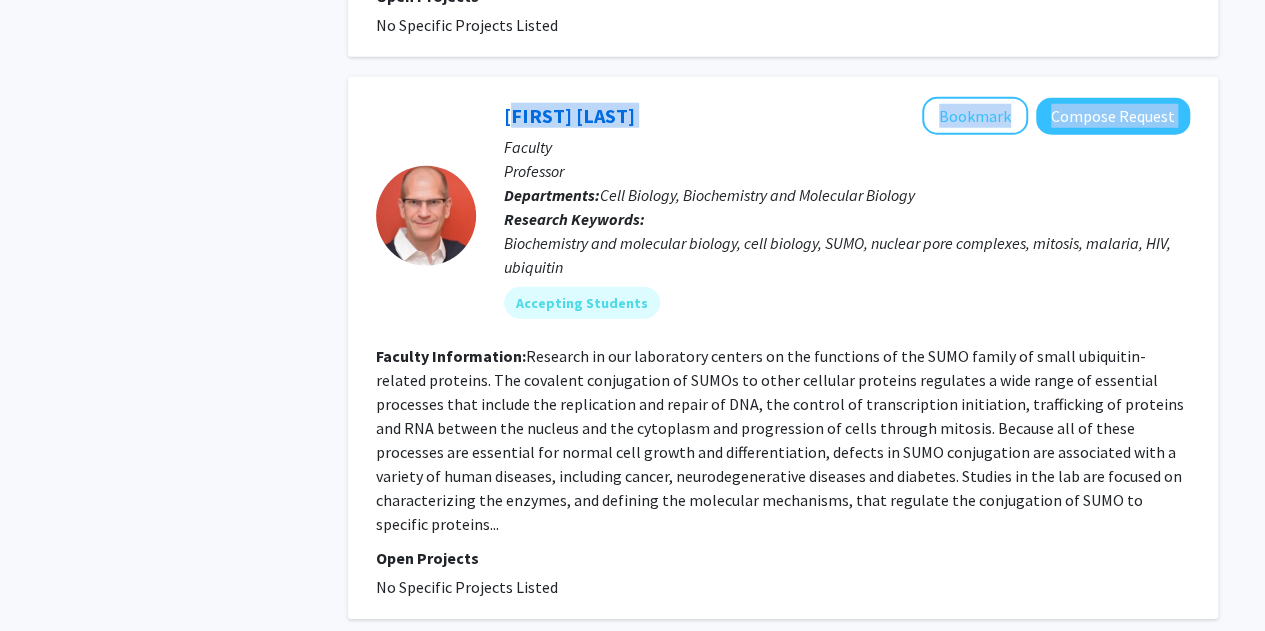 drag, startPoint x: 674, startPoint y: 88, endPoint x: 491, endPoint y: 88, distance: 183 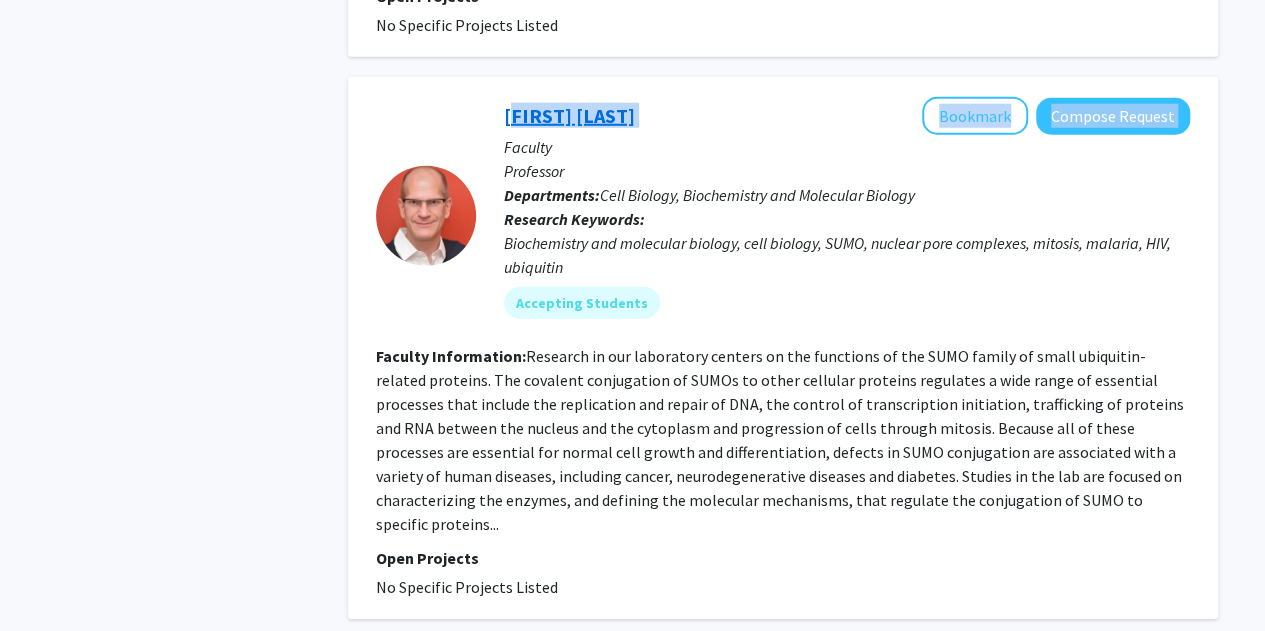drag, startPoint x: 491, startPoint y: 88, endPoint x: 628, endPoint y: 96, distance: 137.23338 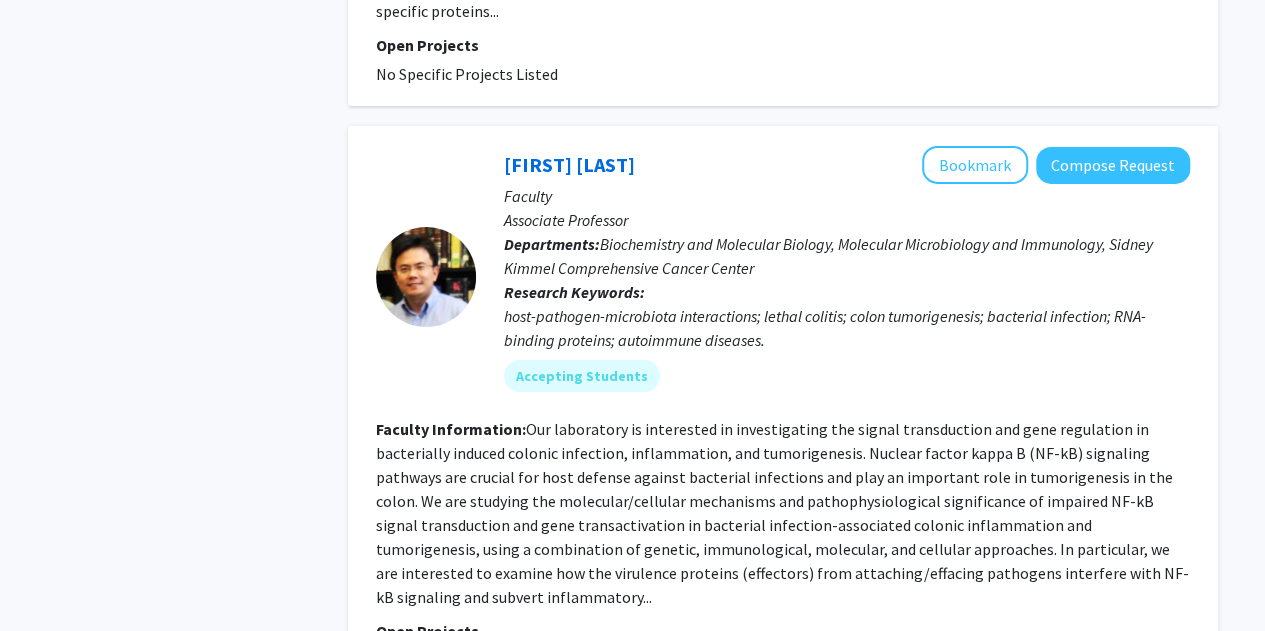 scroll, scrollTop: 3232, scrollLeft: 0, axis: vertical 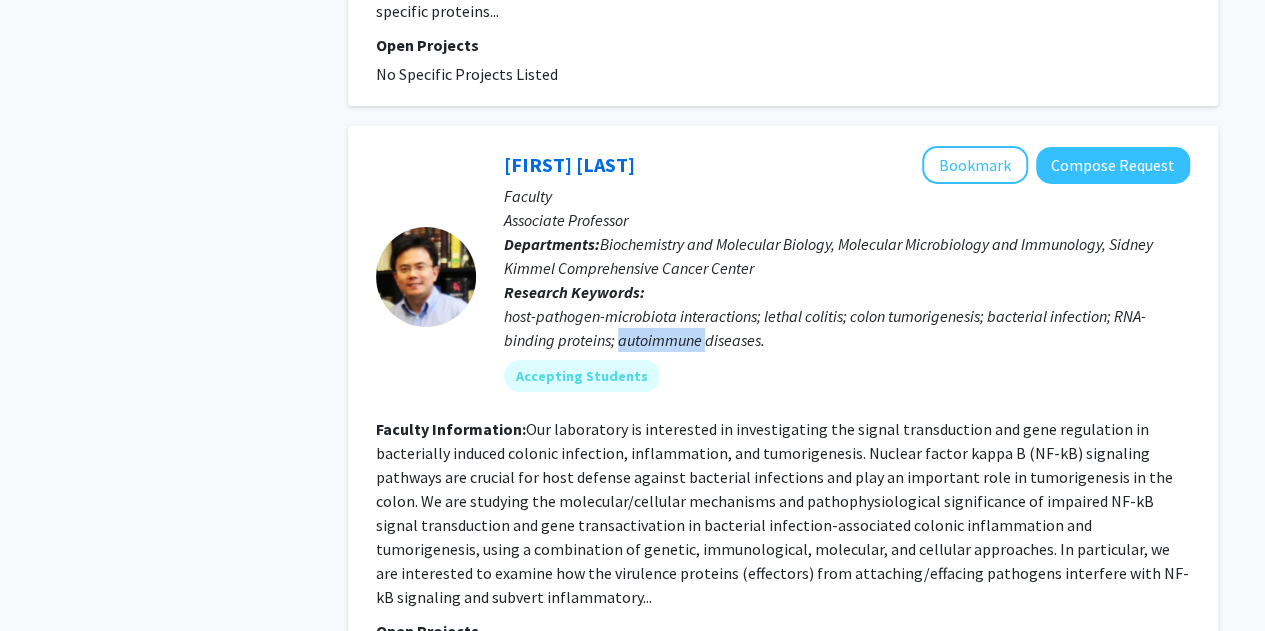 click on "host-pathogen-microbiota interactions; lethal colitis; colon tumorigenesis; bacterial infection; RNA-binding proteins; autoimmune diseases." 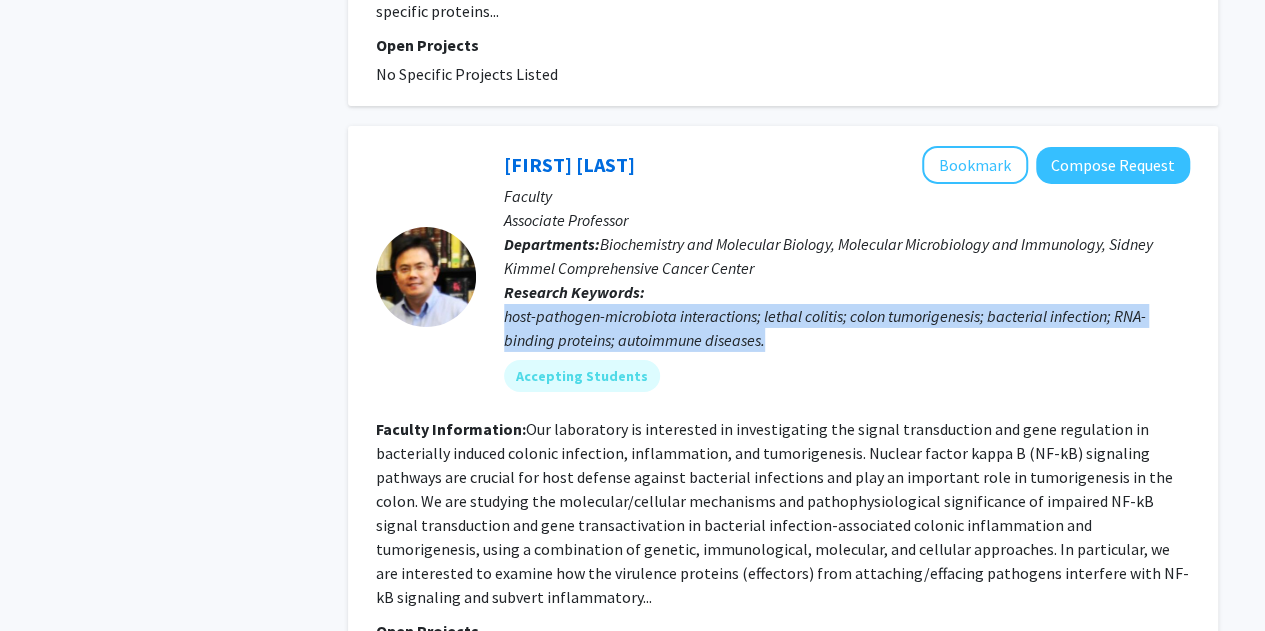 click on "host-pathogen-microbiota interactions; lethal colitis; colon tumorigenesis; bacterial infection; RNA-binding proteins; autoimmune diseases." 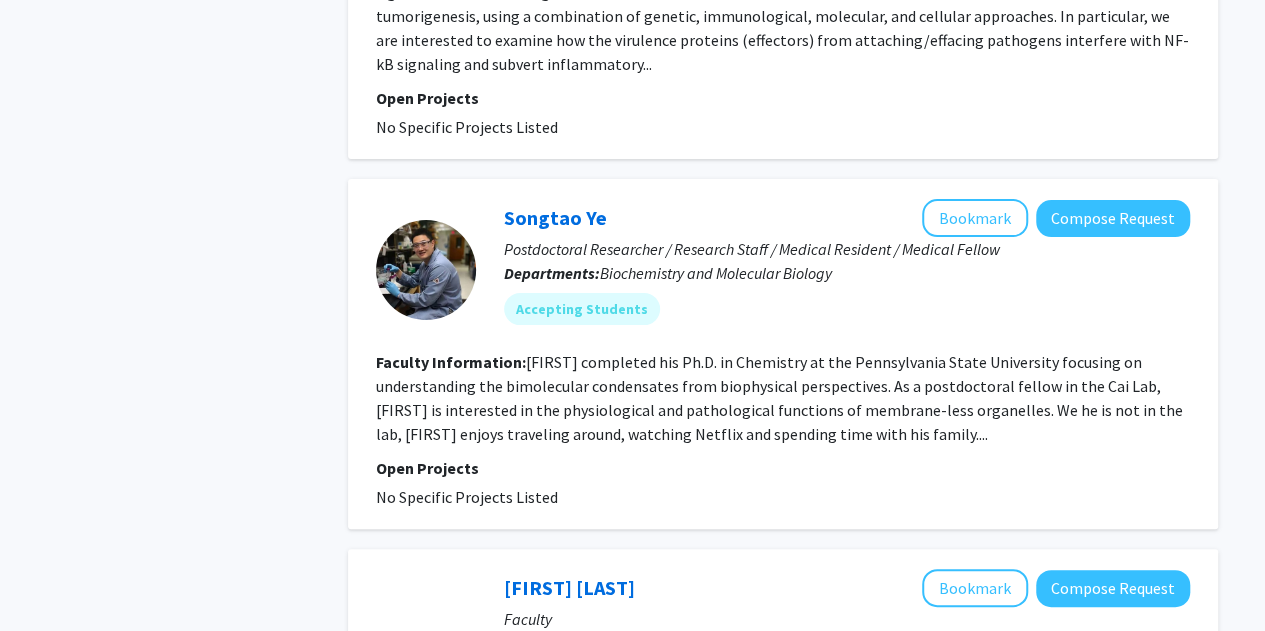 scroll, scrollTop: 3778, scrollLeft: 0, axis: vertical 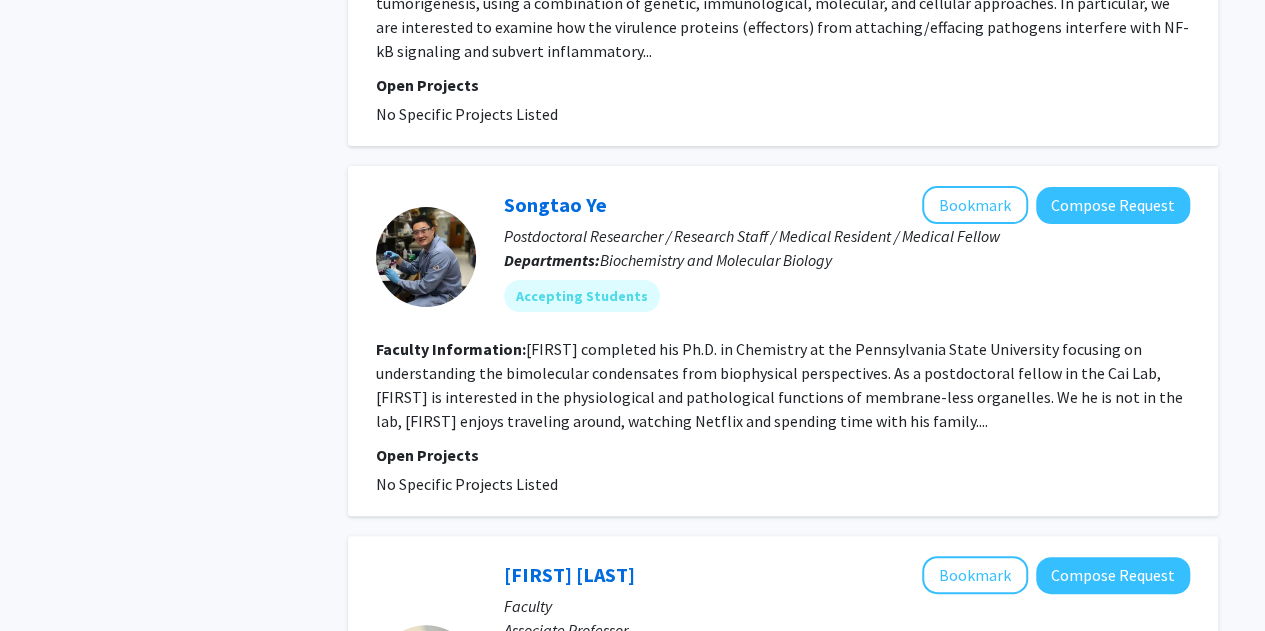 click on "[FIRST] completed his Ph.D. in Chemistry at the Pennsylvania State University focusing on understanding the bimolecular condensates from biophysical perspectives. As a postdoctoral fellow in the Cai Lab, [FIRST] is interested in the physiological and pathological functions of membrane-less organelles. We he is not in the lab, [FIRST] enjoys traveling around, watching Netflix and spending time with his family...." 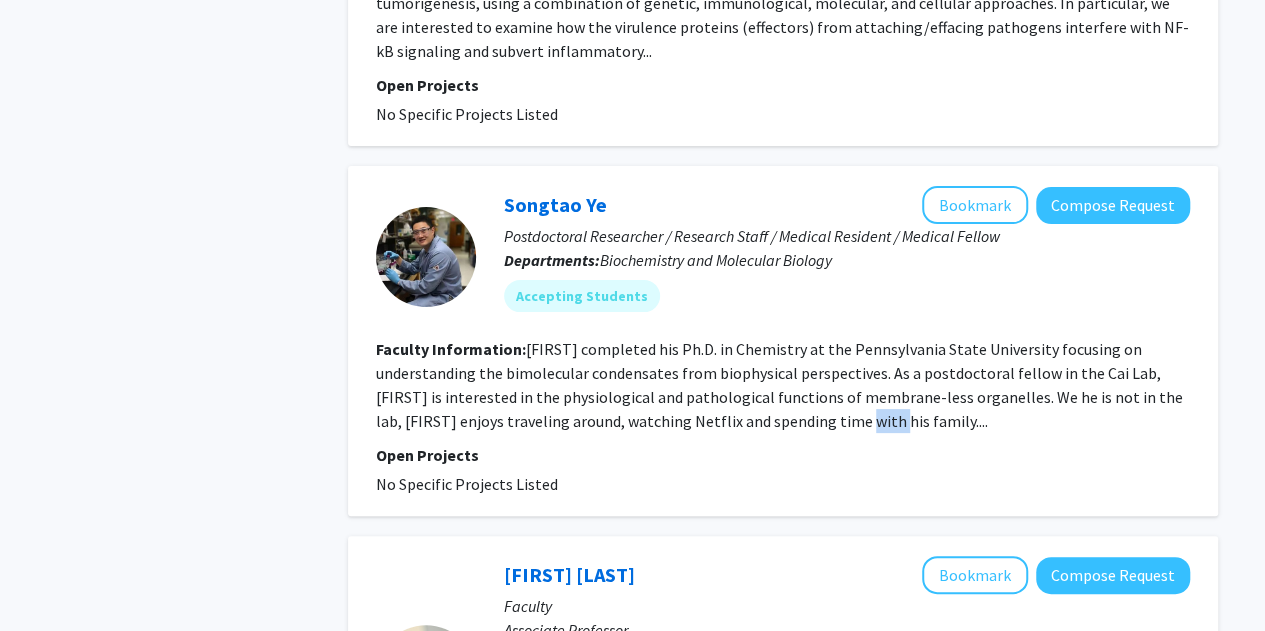 click on "[FIRST] completed his Ph.D. in Chemistry at the Pennsylvania State University focusing on understanding the bimolecular condensates from biophysical perspectives. As a postdoctoral fellow in the Cai Lab, [FIRST] is interested in the physiological and pathological functions of membrane-less organelles. We he is not in the lab, [FIRST] enjoys traveling around, watching Netflix and spending time with his family...." 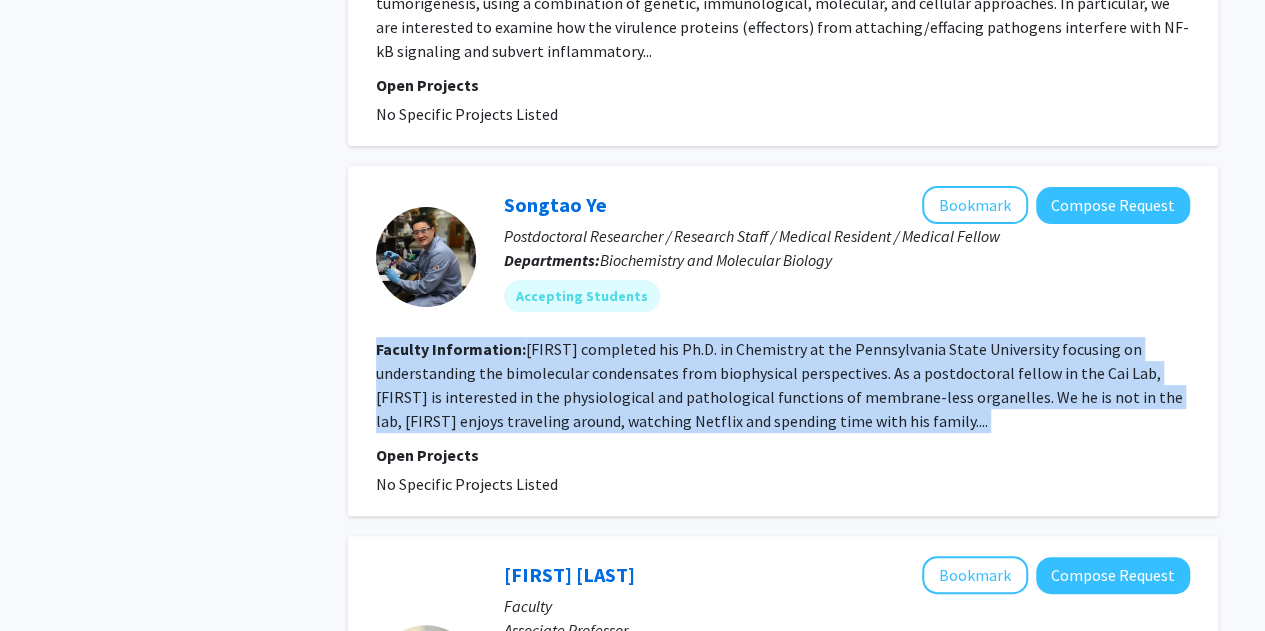 click on "[FIRST] completed his Ph.D. in Chemistry at the Pennsylvania State University focusing on understanding the bimolecular condensates from biophysical perspectives. As a postdoctoral fellow in the Cai Lab, [FIRST] is interested in the physiological and pathological functions of membrane-less organelles. We he is not in the lab, [FIRST] enjoys traveling around, watching Netflix and spending time with his family...." 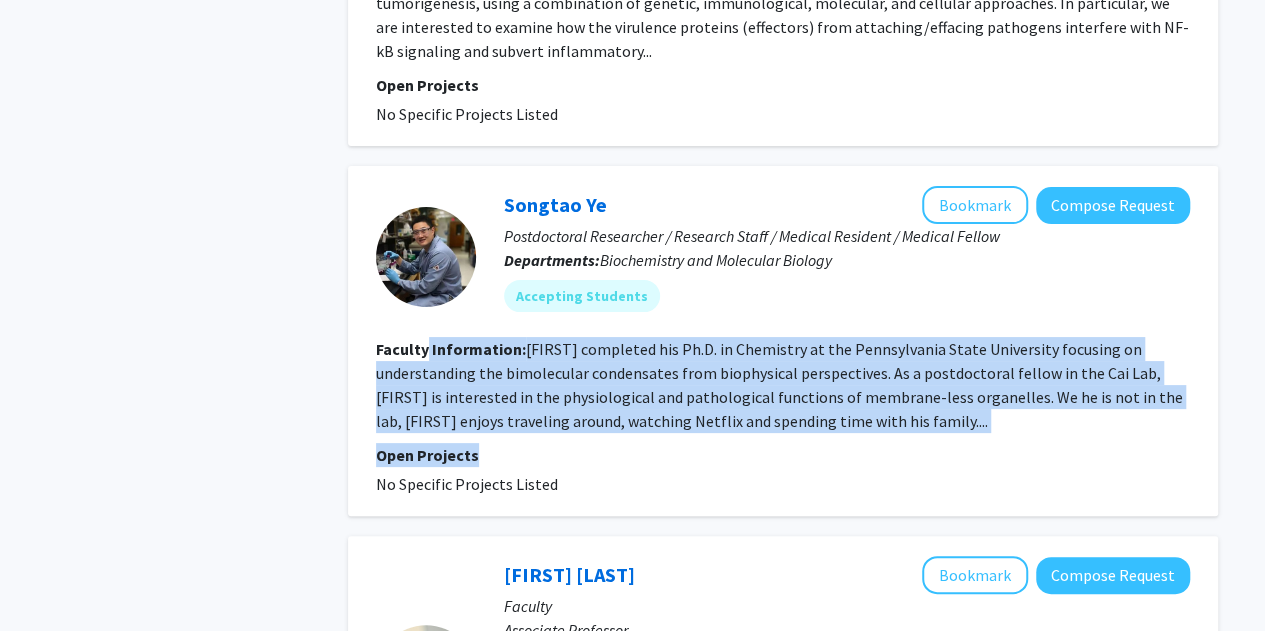 drag, startPoint x: 1005, startPoint y: 367, endPoint x: 428, endPoint y: 265, distance: 585.9462 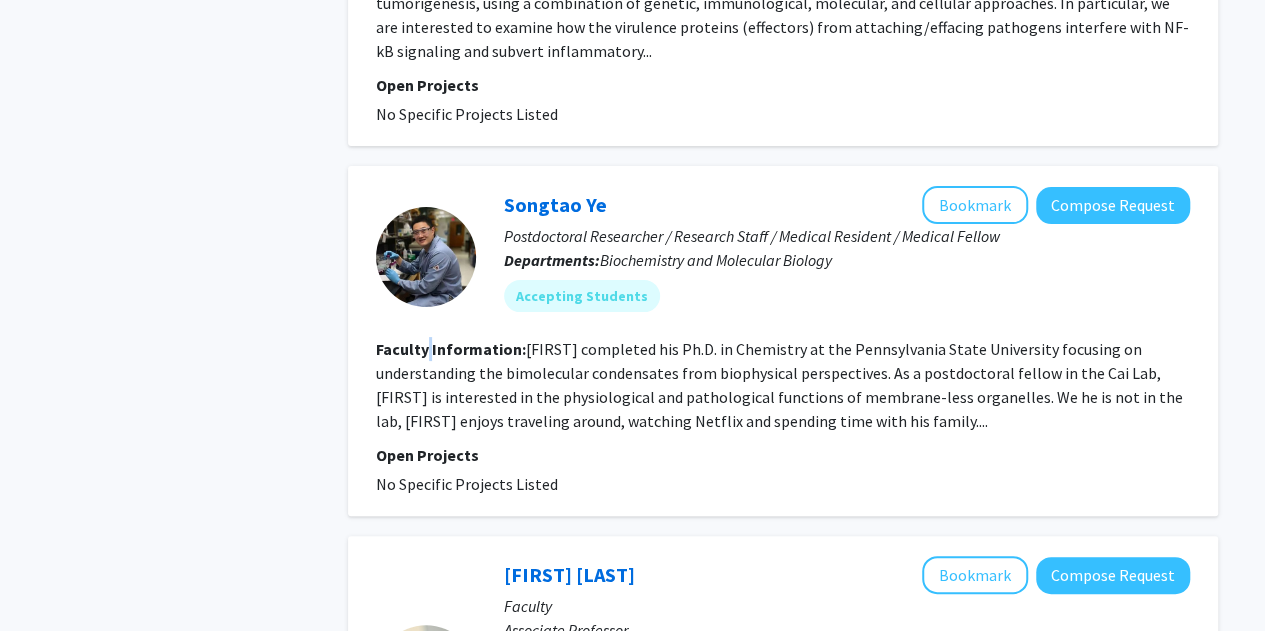click on "Faculty Information:" 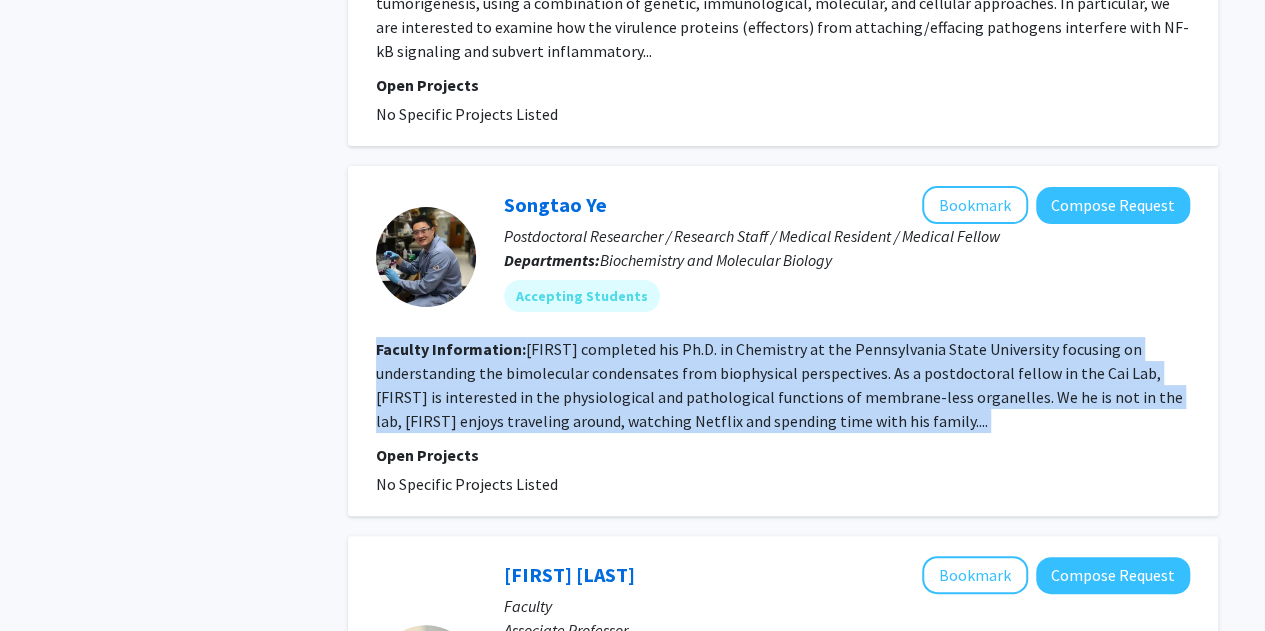 click on "Faculty Information:" 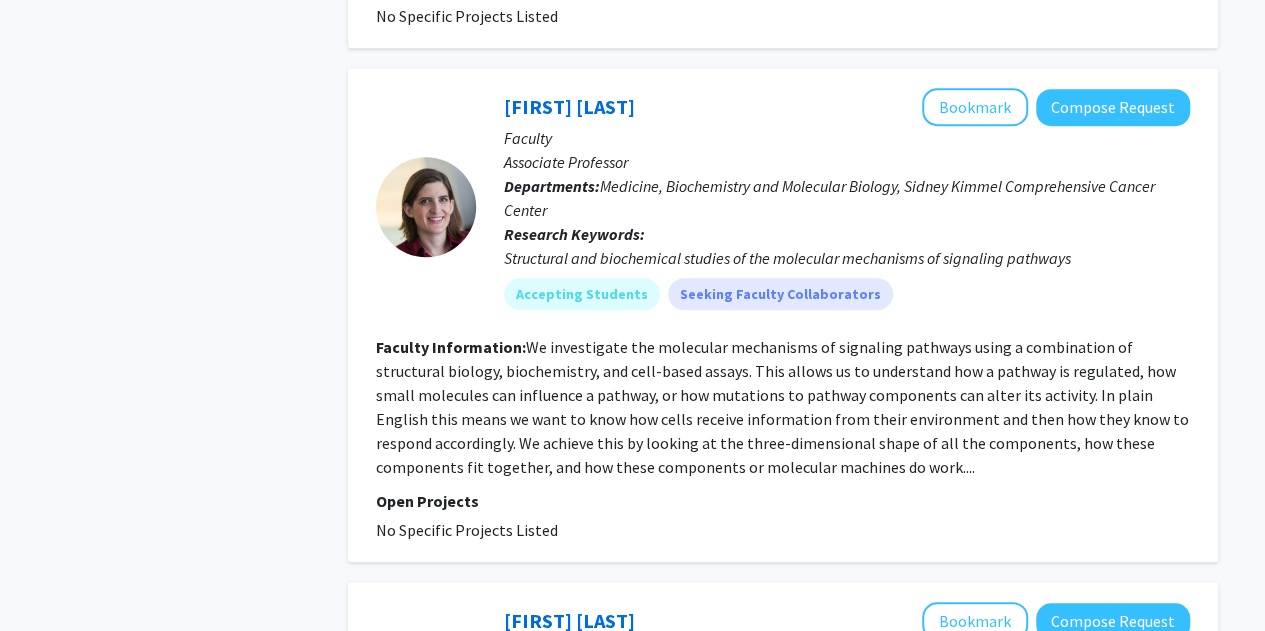 scroll, scrollTop: 4246, scrollLeft: 0, axis: vertical 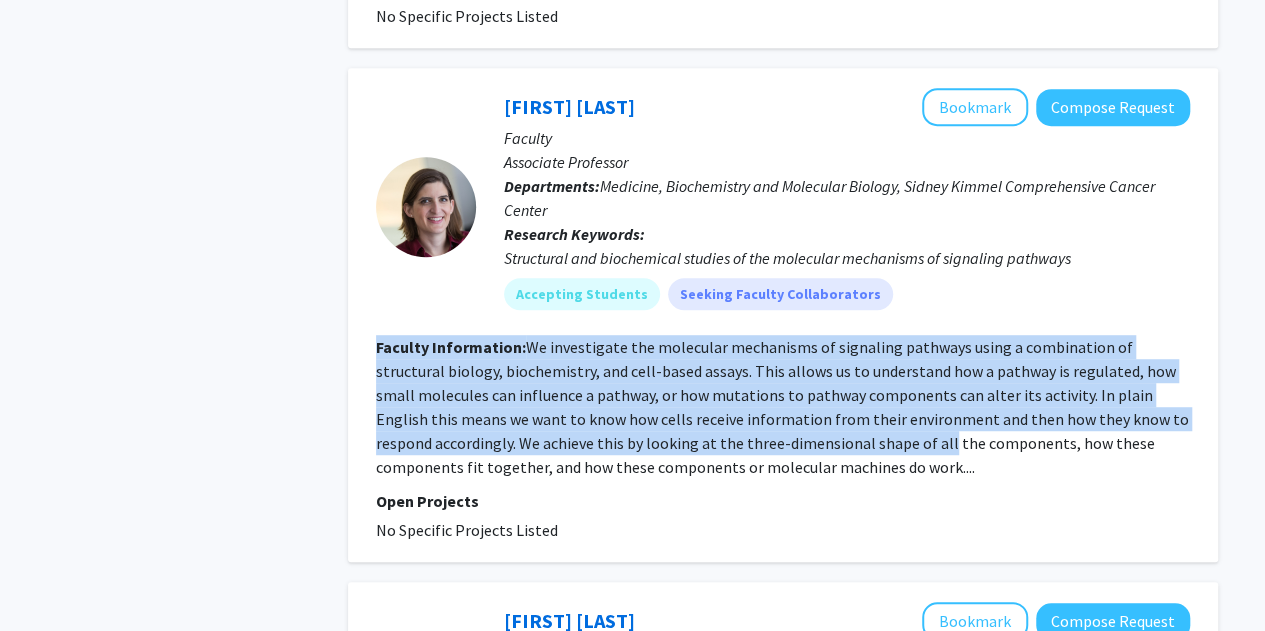 drag, startPoint x: 355, startPoint y: 271, endPoint x: 890, endPoint y: 379, distance: 545.7921 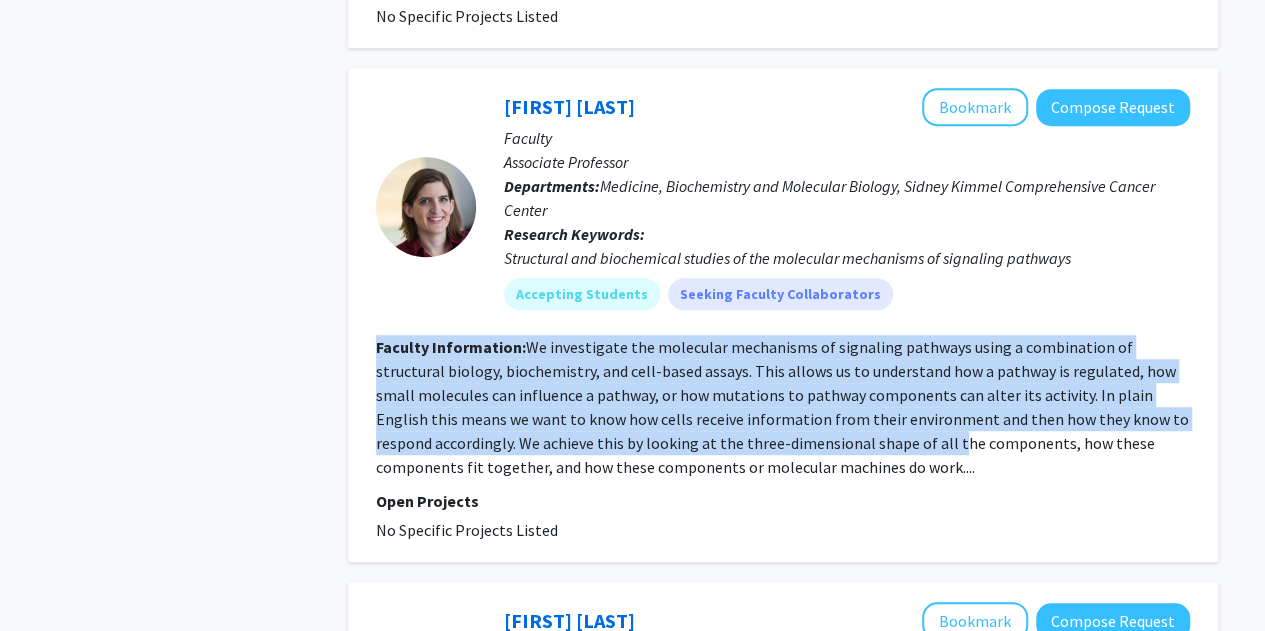 click on "We investigate the molecular mechanisms of signaling pathways using a combination of structural biology, biochemistry, and cell-based assays. This allows us to understand how a pathway is regulated, how small molecules can influence a pathway, or how mutations to pathway components can alter its activity.
In plain English this means we want to know how cells receive information from their environment and then how they know to respond accordingly.   We achieve this by looking at the three-dimensional shape of all the components, how these components fit together, and how these components or molecular machines do work...." 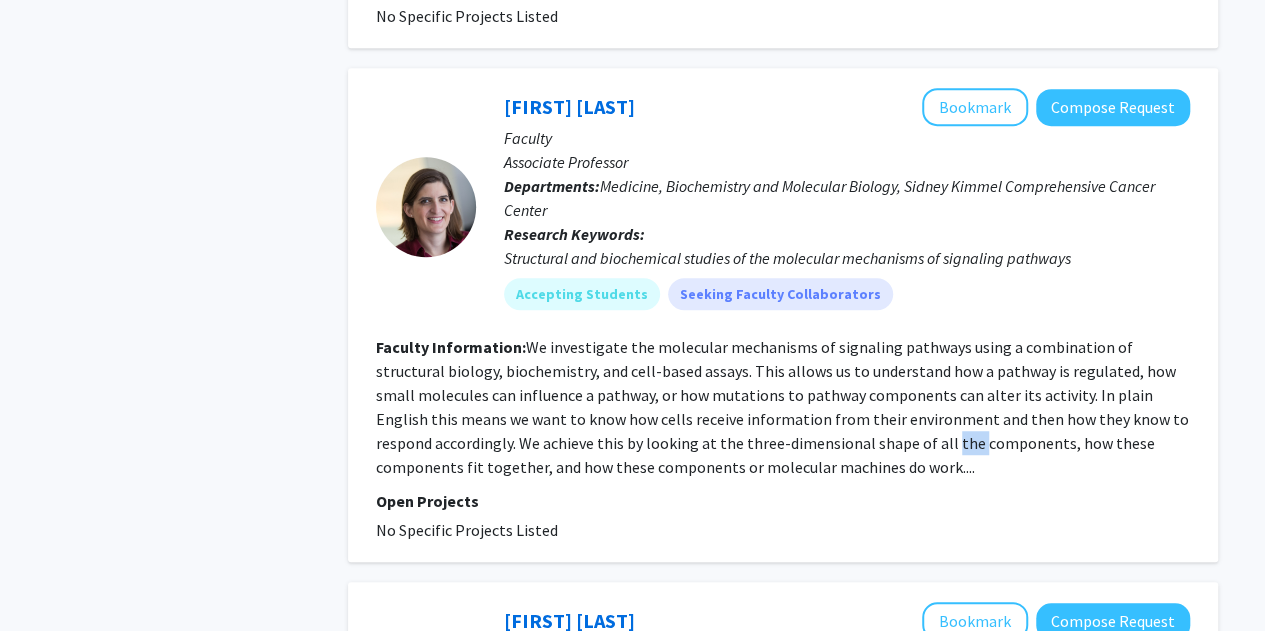 click on "We investigate the molecular mechanisms of signaling pathways using a combination of structural biology, biochemistry, and cell-based assays. This allows us to understand how a pathway is regulated, how small molecules can influence a pathway, or how mutations to pathway components can alter its activity.
In plain English this means we want to know how cells receive information from their environment and then how they know to respond accordingly.   We achieve this by looking at the three-dimensional shape of all the components, how these components fit together, and how these components or molecular machines do work...." 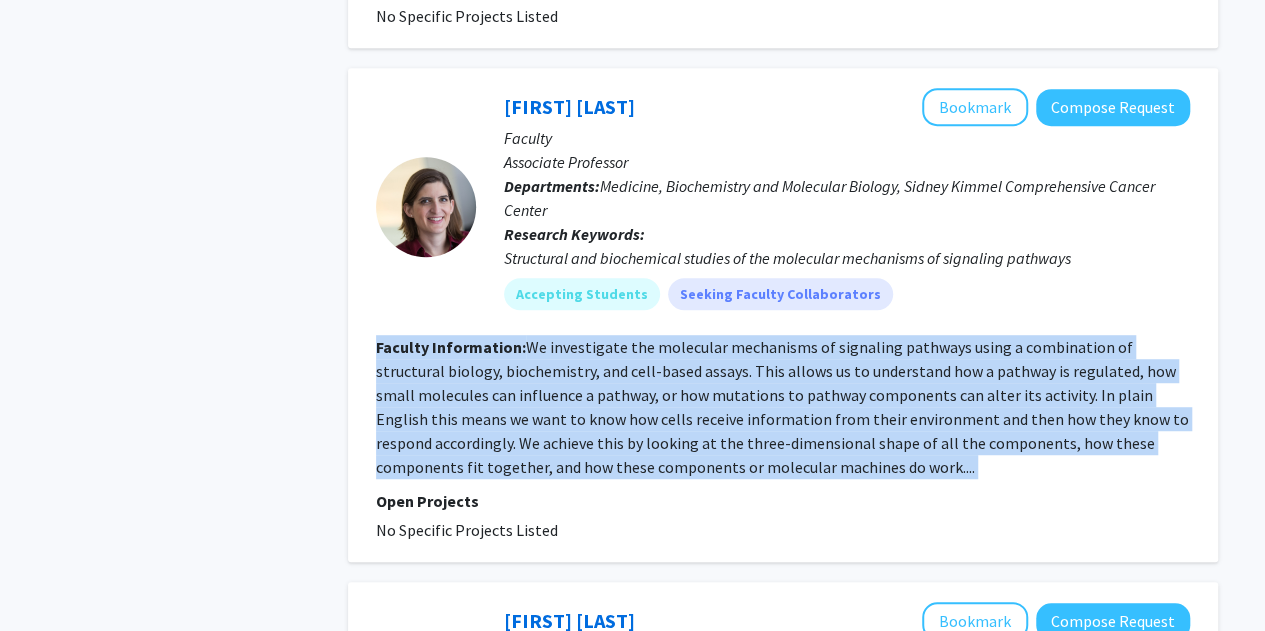 click on "We investigate the molecular mechanisms of signaling pathways using a combination of structural biology, biochemistry, and cell-based assays. This allows us to understand how a pathway is regulated, how small molecules can influence a pathway, or how mutations to pathway components can alter its activity.
In plain English this means we want to know how cells receive information from their environment and then how they know to respond accordingly.   We achieve this by looking at the three-dimensional shape of all the components, how these components fit together, and how these components or molecular machines do work...." 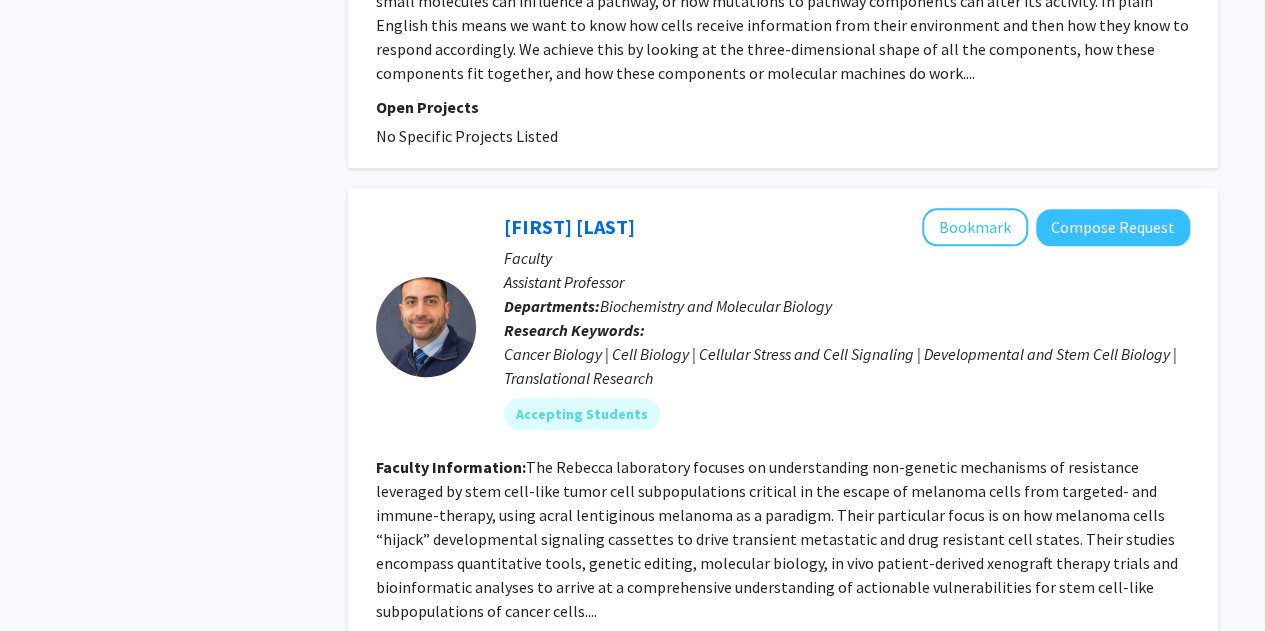 scroll, scrollTop: 4648, scrollLeft: 0, axis: vertical 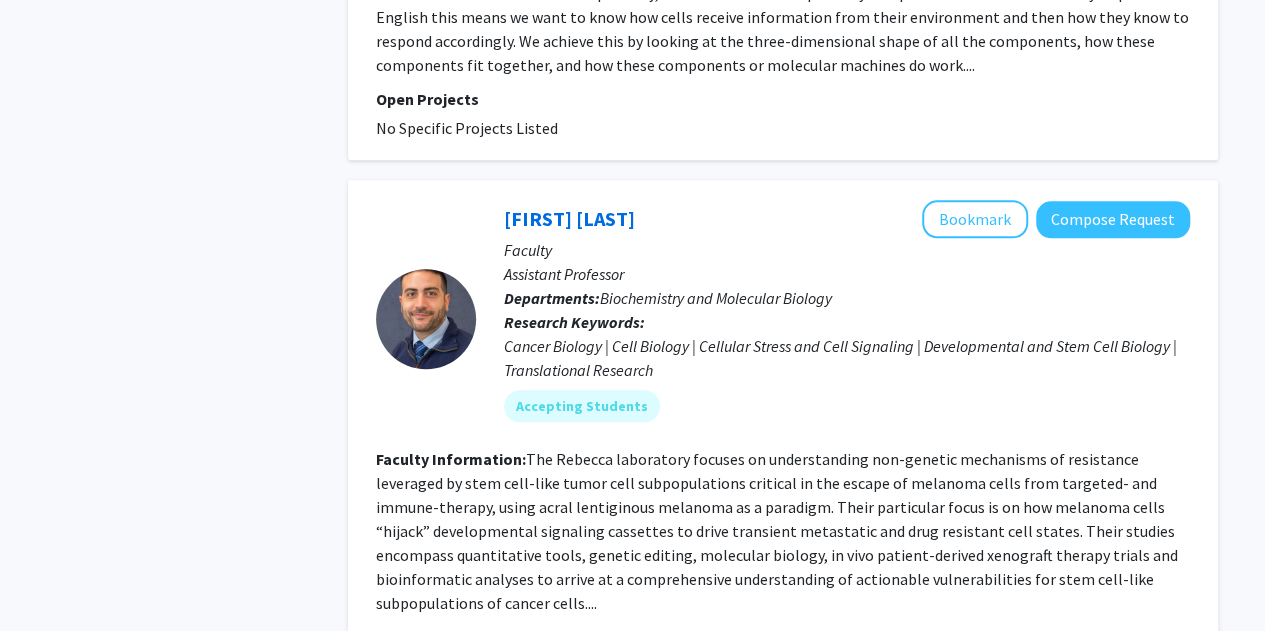 click on "The Rebecca laboratory focuses on understanding non-genetic mechanisms of resistance leveraged by stem cell-like tumor cell subpopulations critical in the escape of melanoma cells from targeted- and immune-therapy, using acral lentiginous melanoma as a paradigm. Their particular focus is on how melanoma cells “hijack” developmental signaling cassettes to drive transient metastatic and drug resistant cell states. Their studies encompass quantitative tools, genetic editing, molecular biology, in vivo patient-derived xenograft therapy trials and bioinformatic analyses to arrive at a comprehensive understanding of actionable vulnerabilities for stem cell-like subpopulations of cancer cells...." 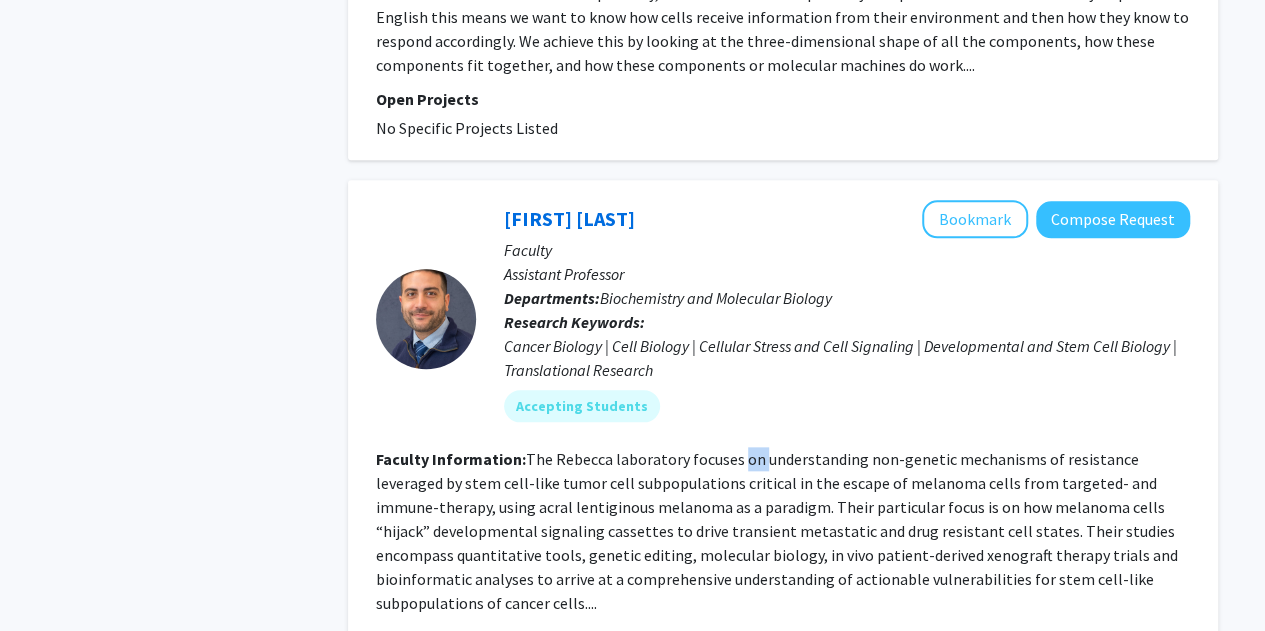 click on "The Rebecca laboratory focuses on understanding non-genetic mechanisms of resistance leveraged by stem cell-like tumor cell subpopulations critical in the escape of melanoma cells from targeted- and immune-therapy, using acral lentiginous melanoma as a paradigm. Their particular focus is on how melanoma cells “hijack” developmental signaling cassettes to drive transient metastatic and drug resistant cell states. Their studies encompass quantitative tools, genetic editing, molecular biology, in vivo patient-derived xenograft therapy trials and bioinformatic analyses to arrive at a comprehensive understanding of actionable vulnerabilities for stem cell-like subpopulations of cancer cells...." 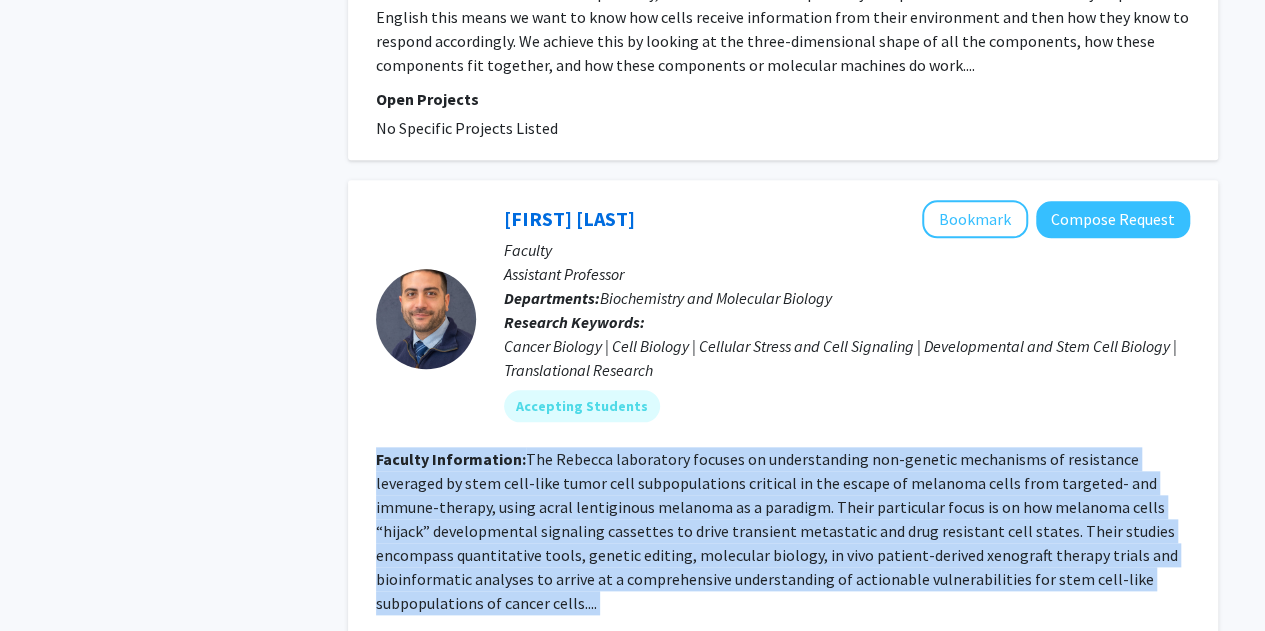 click on "The Rebecca laboratory focuses on understanding non-genetic mechanisms of resistance leveraged by stem cell-like tumor cell subpopulations critical in the escape of melanoma cells from targeted- and immune-therapy, using acral lentiginous melanoma as a paradigm. Their particular focus is on how melanoma cells “hijack” developmental signaling cassettes to drive transient metastatic and drug resistant cell states. Their studies encompass quantitative tools, genetic editing, molecular biology, in vivo patient-derived xenograft therapy trials and bioinformatic analyses to arrive at a comprehensive understanding of actionable vulnerabilities for stem cell-like subpopulations of cancer cells...." 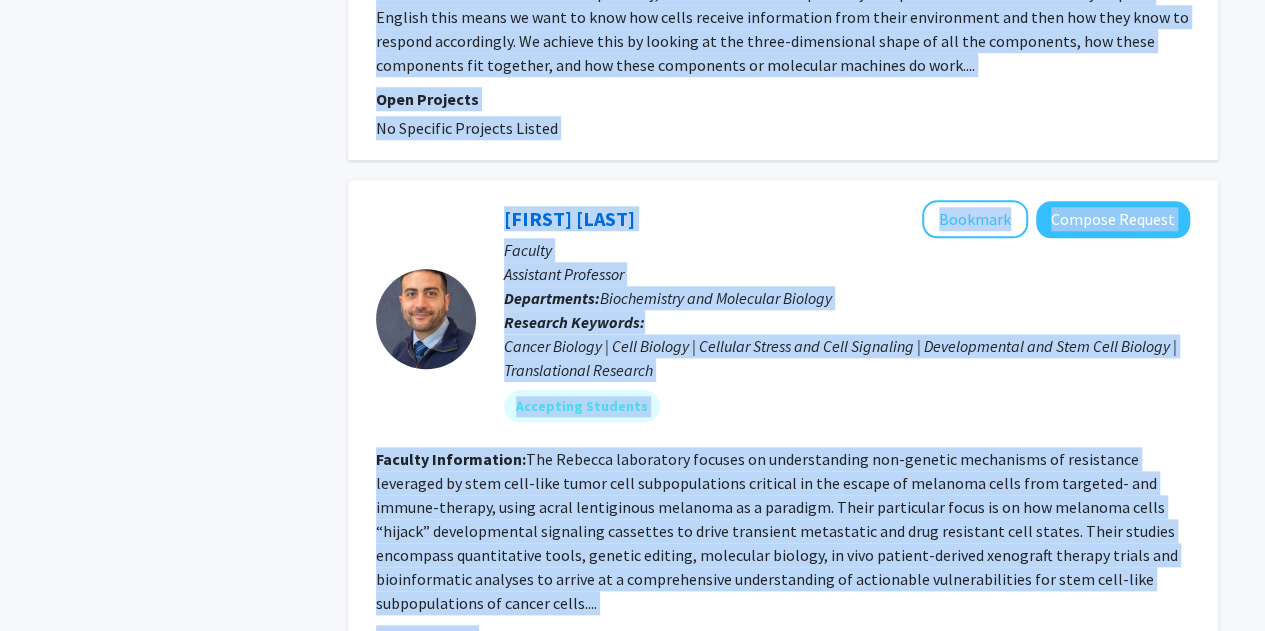 drag, startPoint x: 310, startPoint y: 391, endPoint x: 1092, endPoint y: 531, distance: 794.4331 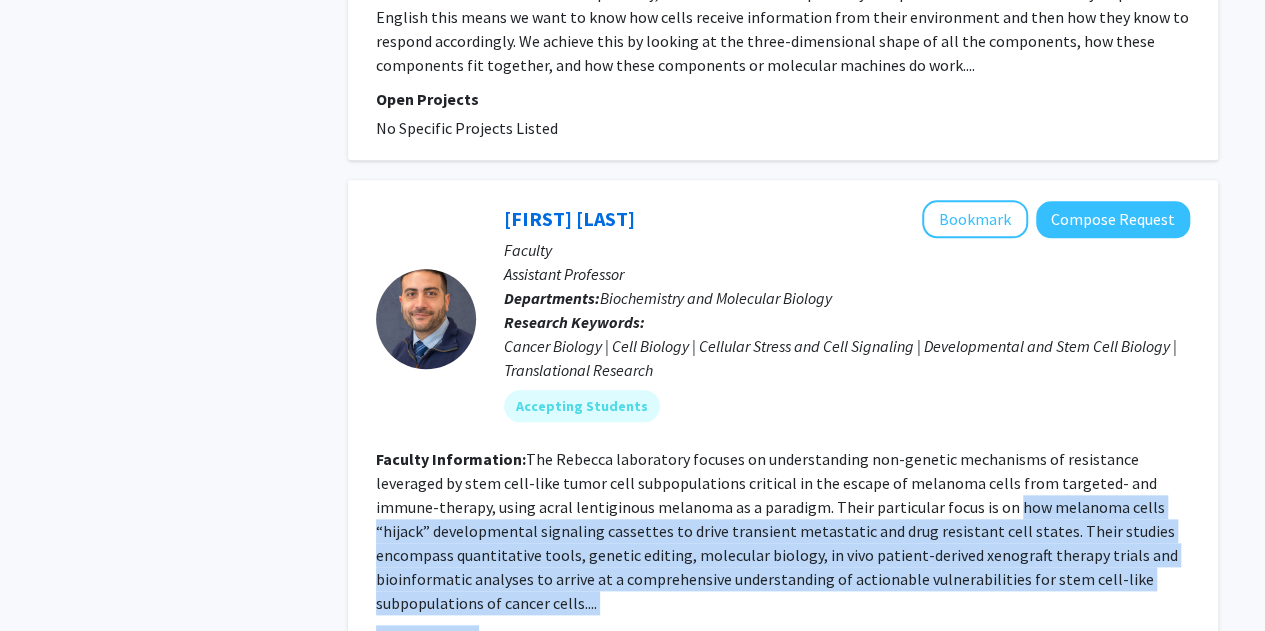 drag, startPoint x: 1092, startPoint y: 531, endPoint x: 898, endPoint y: 445, distance: 212.20744 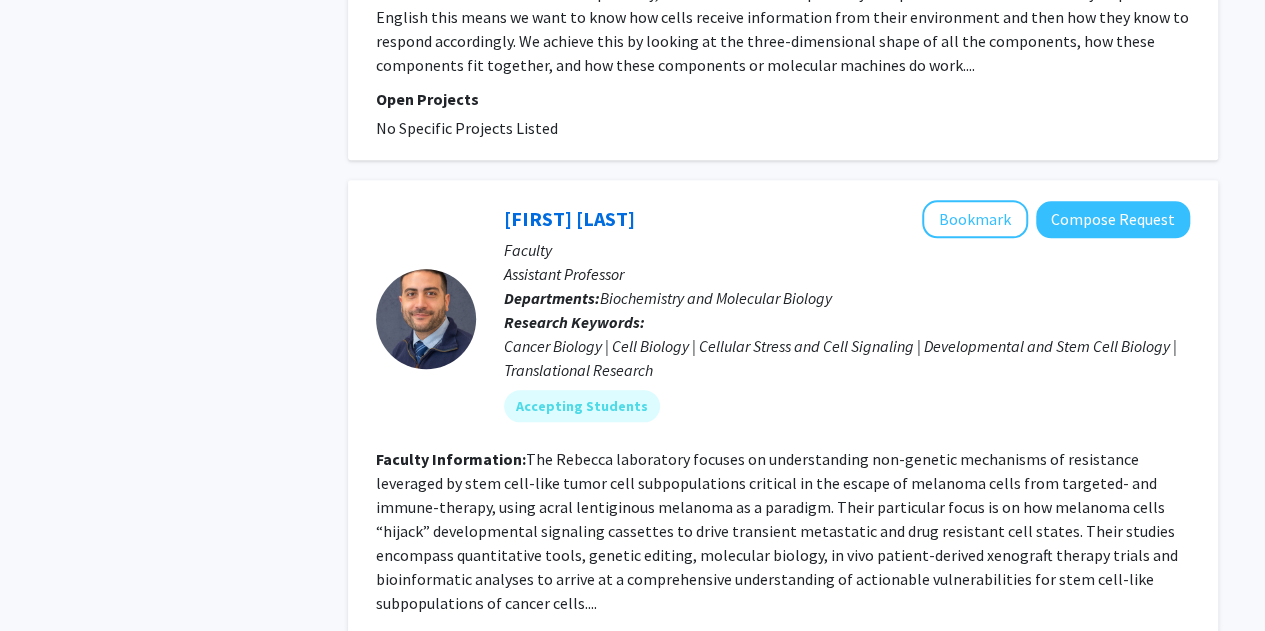 click on "Faculty Information:  The [LAST] laboratory focuses on understanding non-genetic mechanisms of resistance leveraged by stem cell-like tumor cell subpopulations critical in the escape of melanoma cells from targeted- and immune-therapy, using acral lentiginous melanoma as a paradigm. Their particular focus is on how melanoma cells “hijack” developmental signaling cassettes to drive transient metastatic and drug resistant cell states. Their studies encompass quantitative tools, genetic editing, molecular biology, in vivo patient-derived xenograft therapy trials and bioinformatic analyses to arrive at a comprehensive understanding of actionable vulnerabilities for stem cell-like subpopulations of cancer cells...." 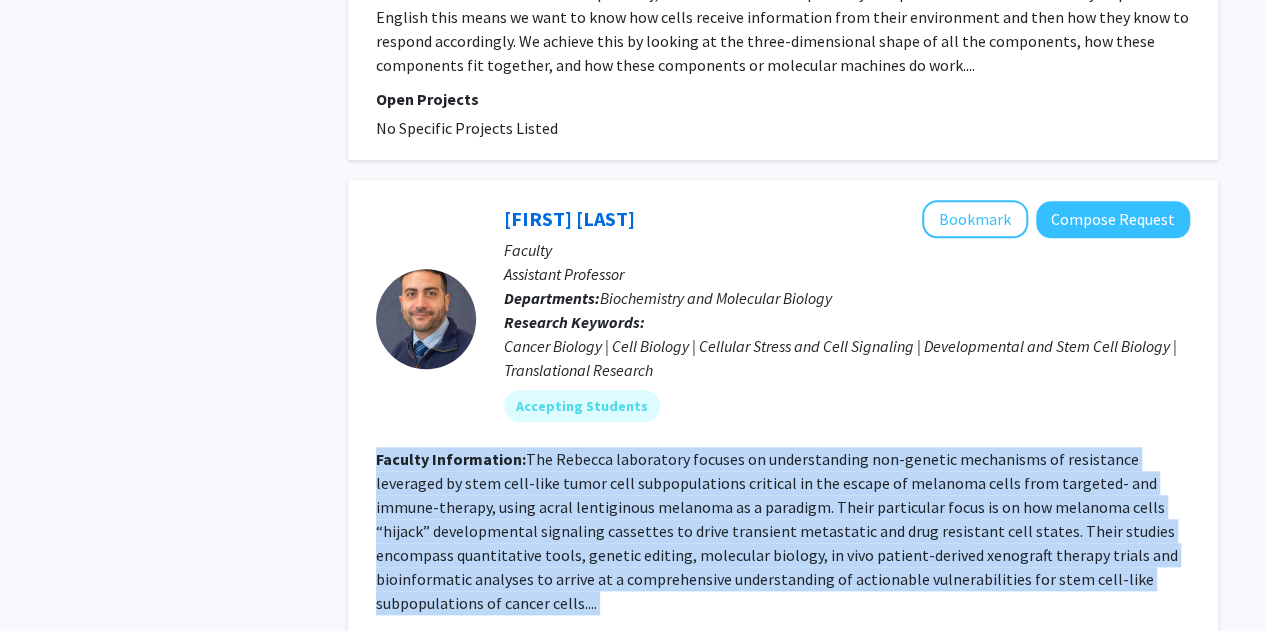 click on "Faculty Information:  The [LAST] laboratory focuses on understanding non-genetic mechanisms of resistance leveraged by stem cell-like tumor cell subpopulations critical in the escape of melanoma cells from targeted- and immune-therapy, using acral lentiginous melanoma as a paradigm. Their particular focus is on how melanoma cells “hijack” developmental signaling cassettes to drive transient metastatic and drug resistant cell states. Their studies encompass quantitative tools, genetic editing, molecular biology, in vivo patient-derived xenograft therapy trials and bioinformatic analyses to arrive at a comprehensive understanding of actionable vulnerabilities for stem cell-like subpopulations of cancer cells...." 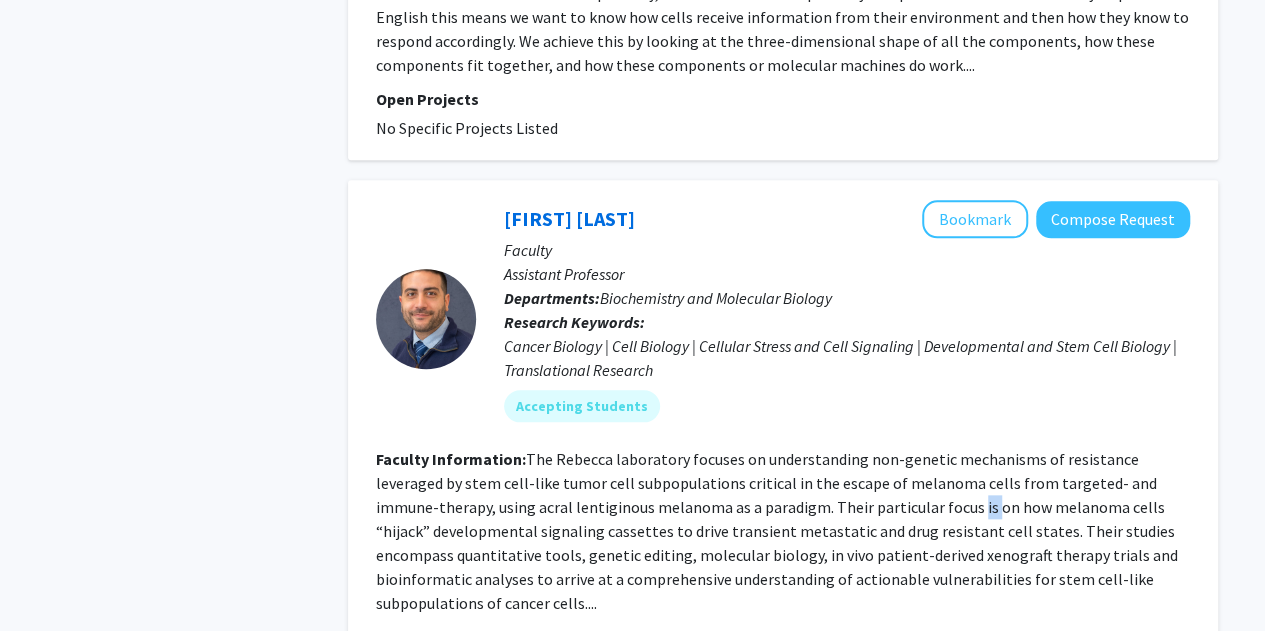 click on "The Rebecca laboratory focuses on understanding non-genetic mechanisms of resistance leveraged by stem cell-like tumor cell subpopulations critical in the escape of melanoma cells from targeted- and immune-therapy, using acral lentiginous melanoma as a paradigm. Their particular focus is on how melanoma cells “hijack” developmental signaling cassettes to drive transient metastatic and drug resistant cell states. Their studies encompass quantitative tools, genetic editing, molecular biology, in vivo patient-derived xenograft therapy trials and bioinformatic analyses to arrive at a comprehensive understanding of actionable vulnerabilities for stem cell-like subpopulations of cancer cells...." 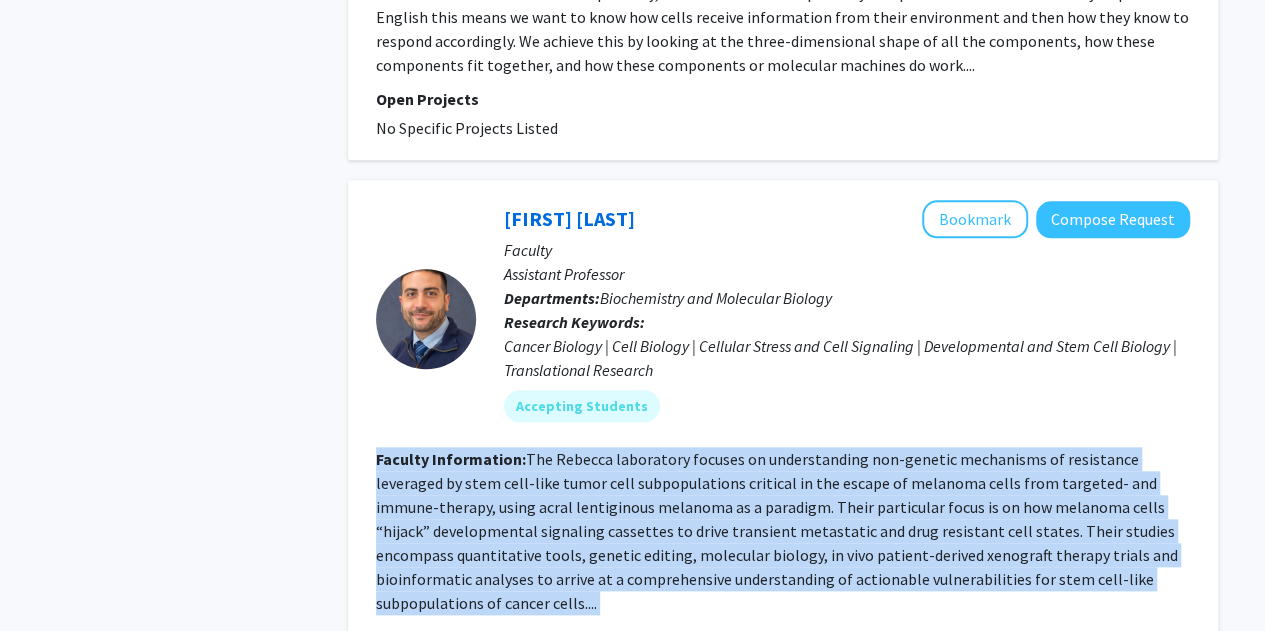 click on "The Rebecca laboratory focuses on understanding non-genetic mechanisms of resistance leveraged by stem cell-like tumor cell subpopulations critical in the escape of melanoma cells from targeted- and immune-therapy, using acral lentiginous melanoma as a paradigm. Their particular focus is on how melanoma cells “hijack” developmental signaling cassettes to drive transient metastatic and drug resistant cell states. Their studies encompass quantitative tools, genetic editing, molecular biology, in vivo patient-derived xenograft therapy trials and bioinformatic analyses to arrive at a comprehensive understanding of actionable vulnerabilities for stem cell-like subpopulations of cancer cells...." 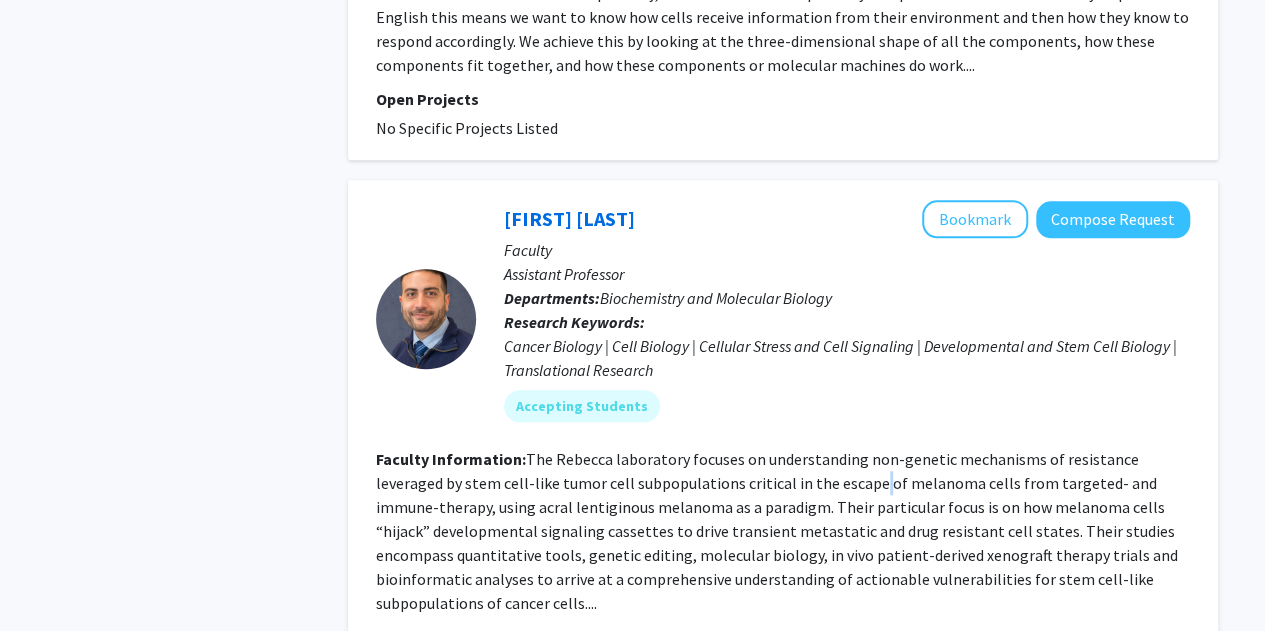 click on "The Rebecca laboratory focuses on understanding non-genetic mechanisms of resistance leveraged by stem cell-like tumor cell subpopulations critical in the escape of melanoma cells from targeted- and immune-therapy, using acral lentiginous melanoma as a paradigm. Their particular focus is on how melanoma cells “hijack” developmental signaling cassettes to drive transient metastatic and drug resistant cell states. Their studies encompass quantitative tools, genetic editing, molecular biology, in vivo patient-derived xenograft therapy trials and bioinformatic analyses to arrive at a comprehensive understanding of actionable vulnerabilities for stem cell-like subpopulations of cancer cells...." 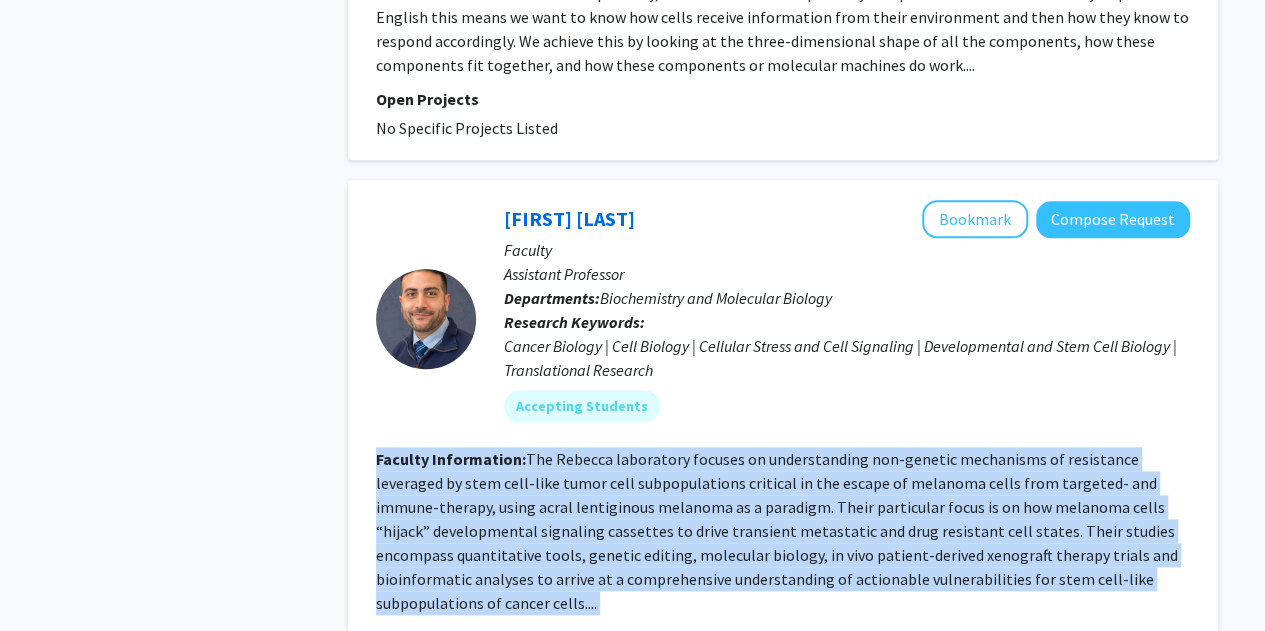 click on "The Rebecca laboratory focuses on understanding non-genetic mechanisms of resistance leveraged by stem cell-like tumor cell subpopulations critical in the escape of melanoma cells from targeted- and immune-therapy, using acral lentiginous melanoma as a paradigm. Their particular focus is on how melanoma cells “hijack” developmental signaling cassettes to drive transient metastatic and drug resistant cell states. Their studies encompass quantitative tools, genetic editing, molecular biology, in vivo patient-derived xenograft therapy trials and bioinformatic analyses to arrive at a comprehensive understanding of actionable vulnerabilities for stem cell-like subpopulations of cancer cells...." 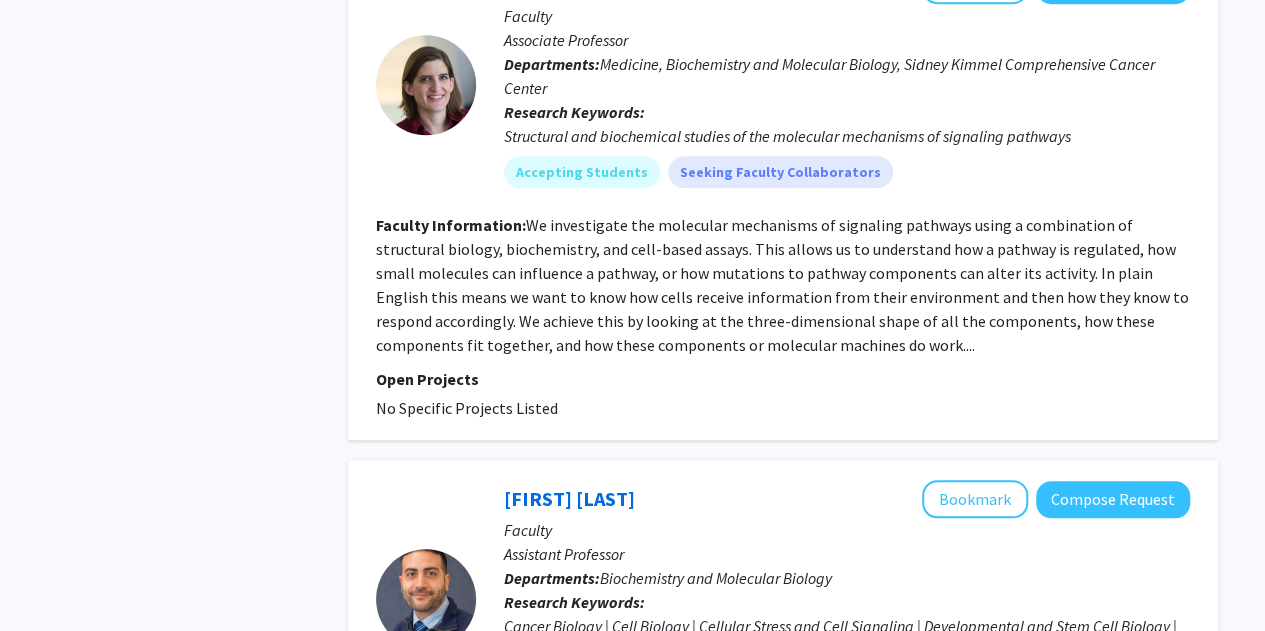 scroll, scrollTop: 4316, scrollLeft: 0, axis: vertical 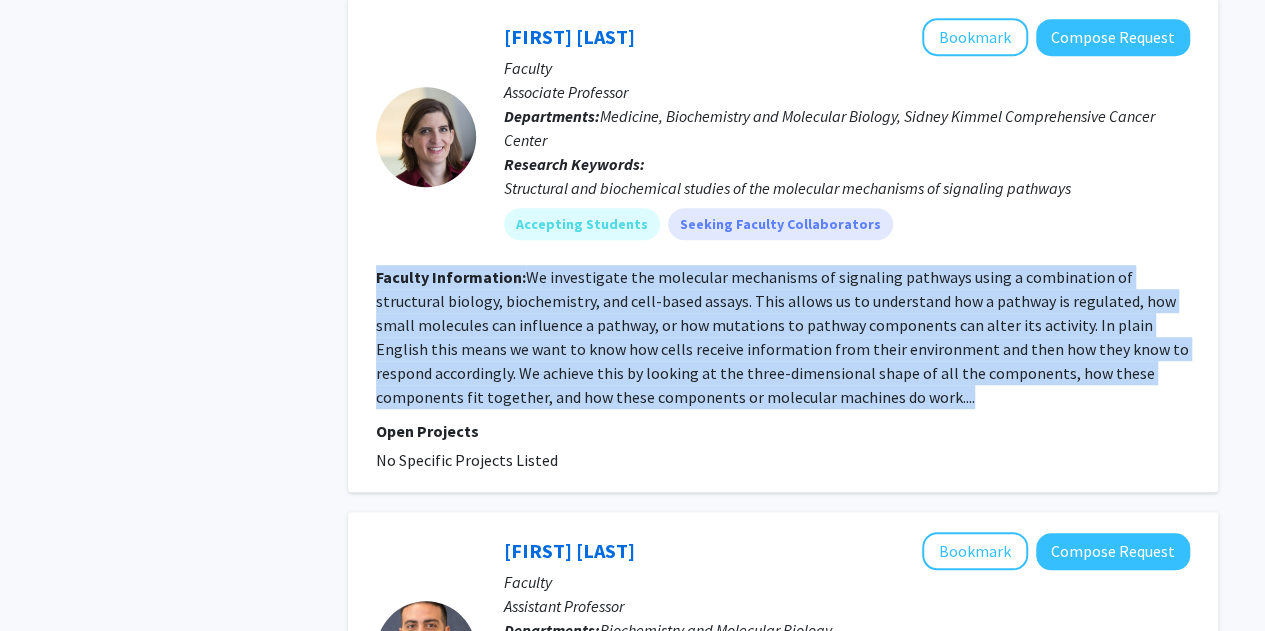 drag, startPoint x: 884, startPoint y: 331, endPoint x: 365, endPoint y: 192, distance: 537.2914 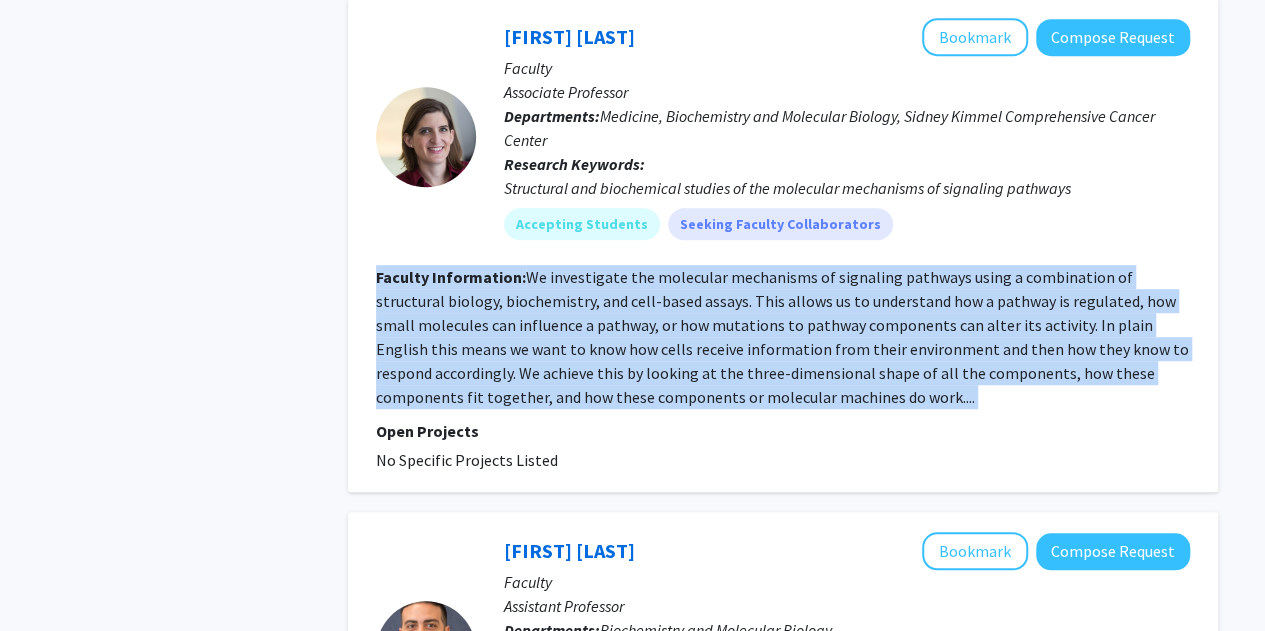 drag, startPoint x: 365, startPoint y: 192, endPoint x: 905, endPoint y: 339, distance: 559.65076 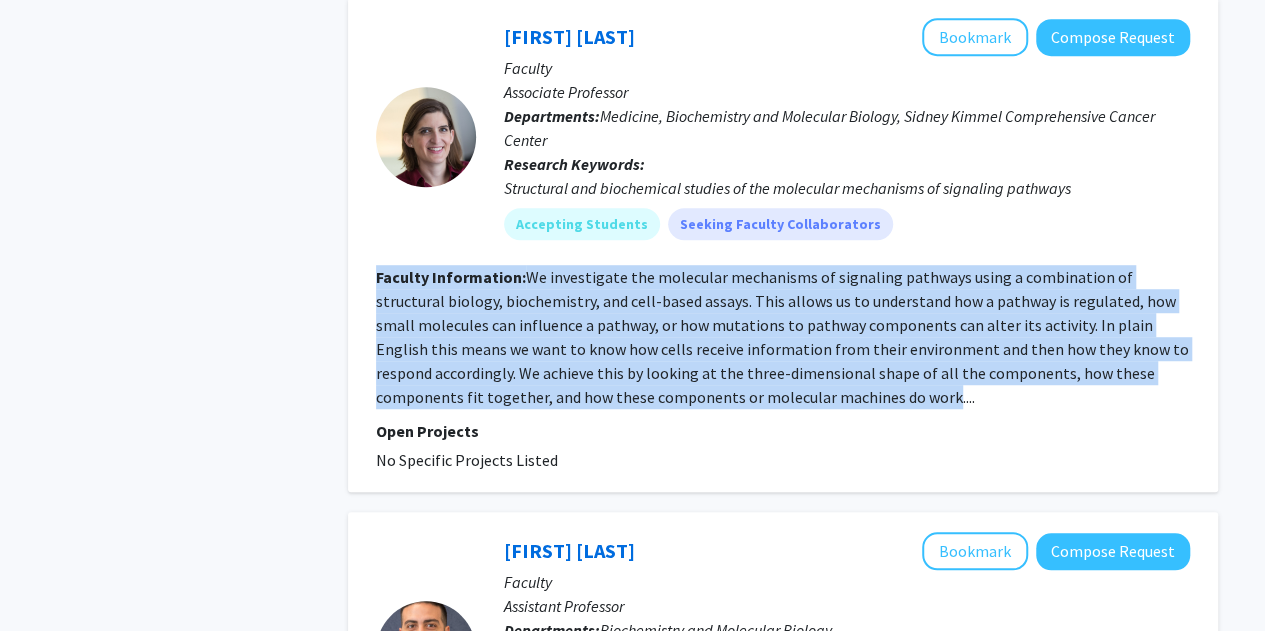 drag, startPoint x: 403, startPoint y: 212, endPoint x: 812, endPoint y: 333, distance: 426.52316 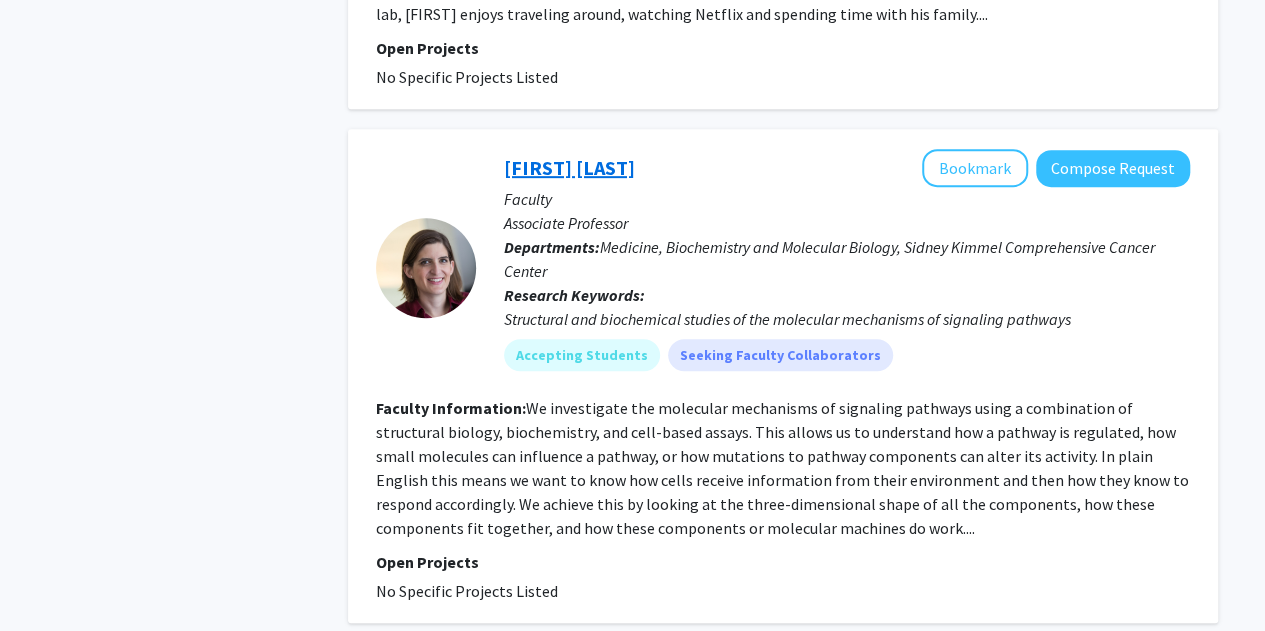 scroll, scrollTop: 4165, scrollLeft: 0, axis: vertical 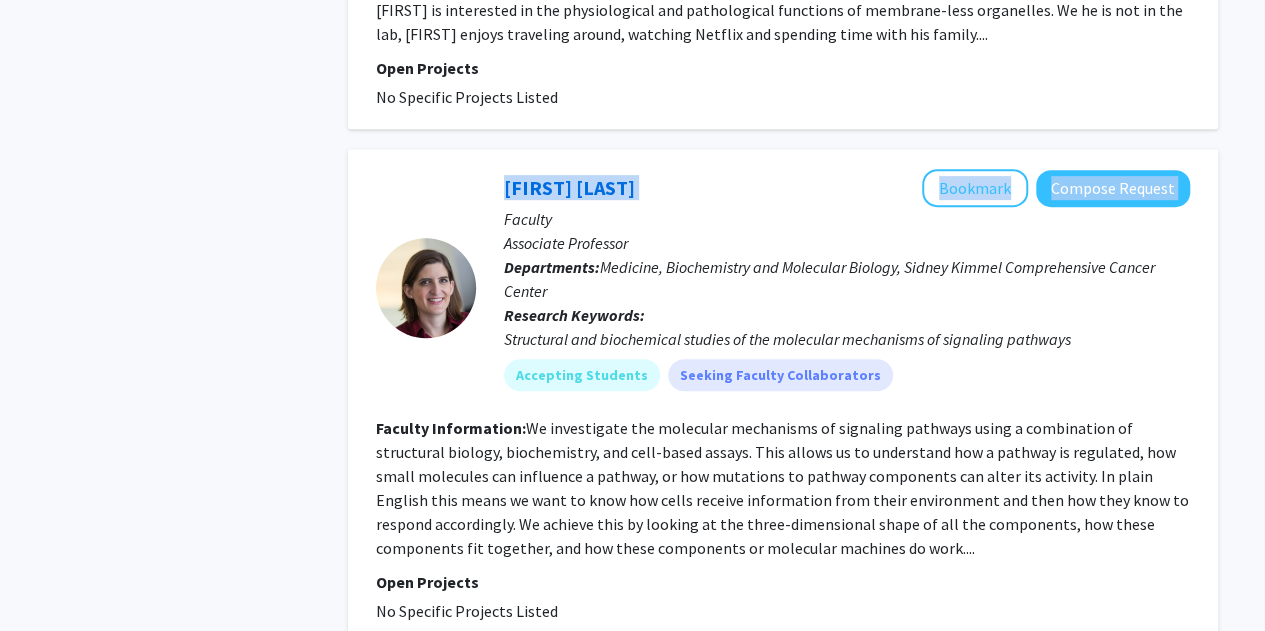drag, startPoint x: 687, startPoint y: 113, endPoint x: 433, endPoint y: 102, distance: 254.23808 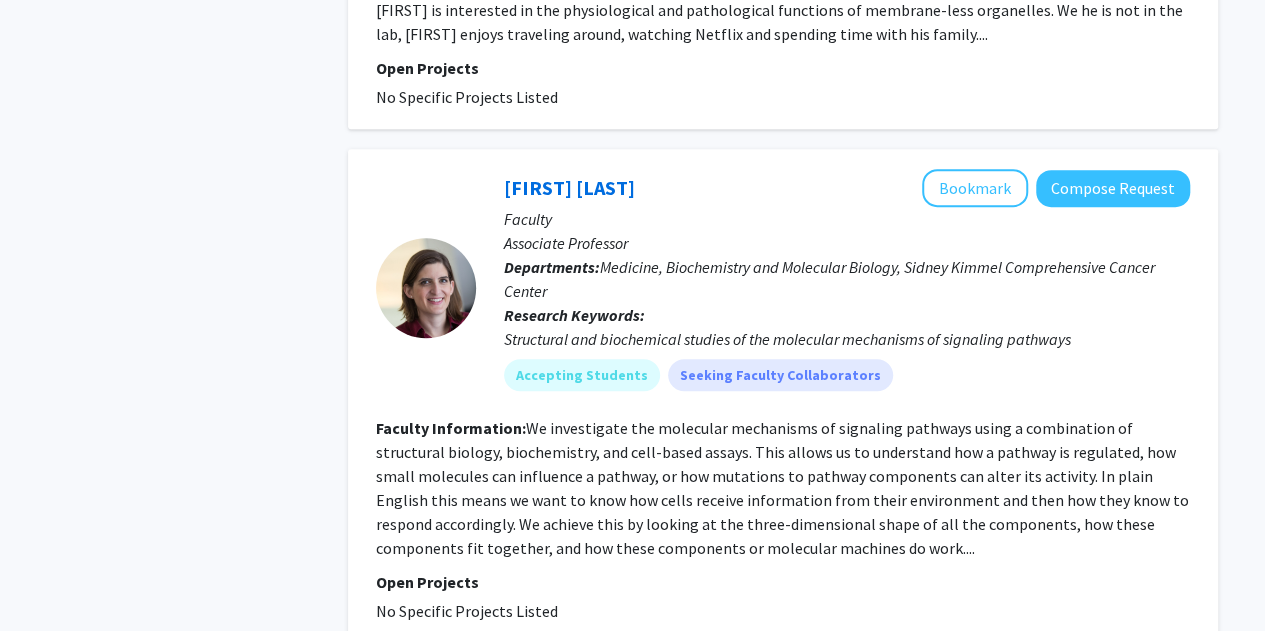 click 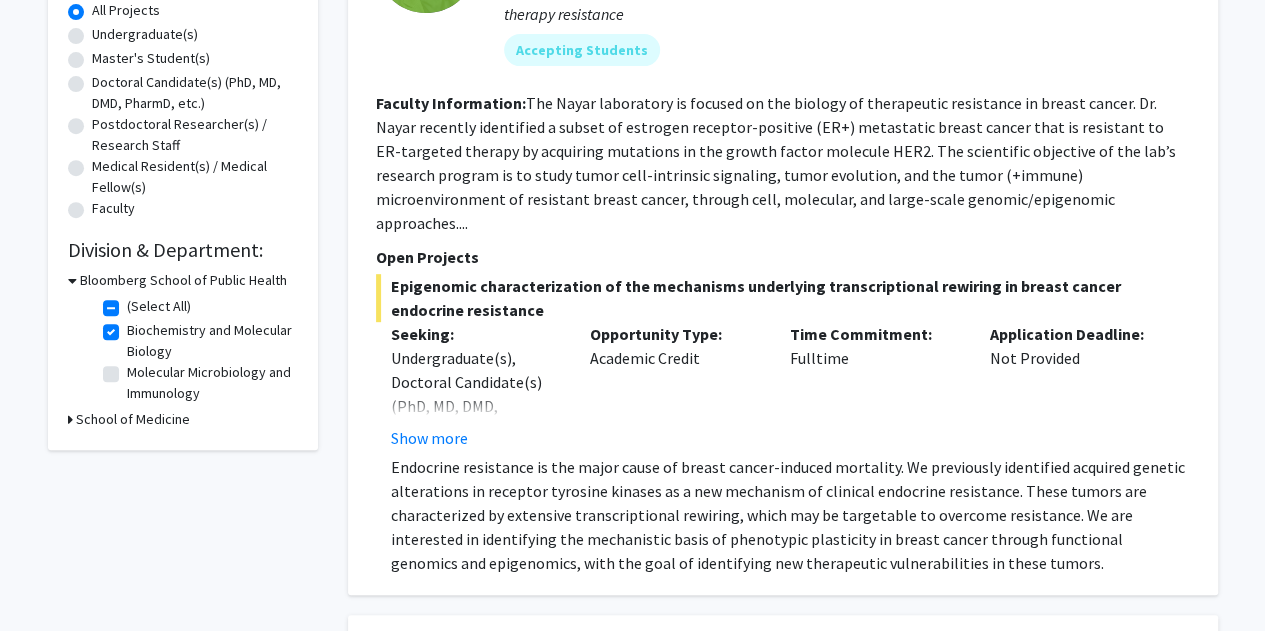 scroll, scrollTop: 379, scrollLeft: 0, axis: vertical 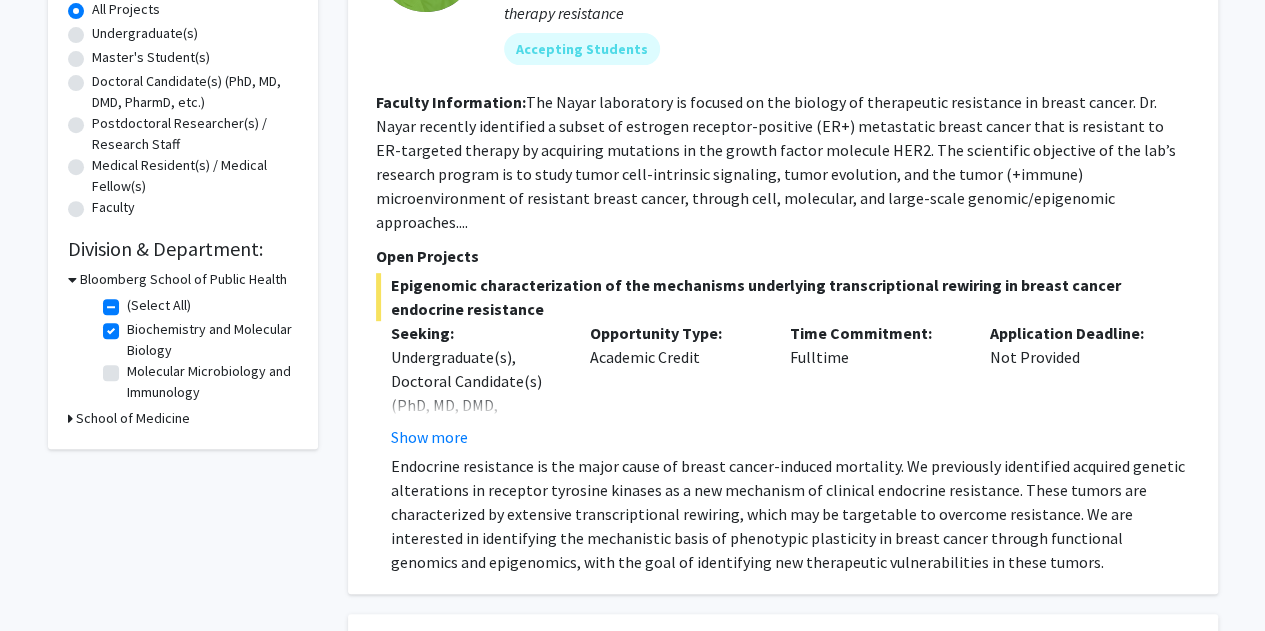 click on "School of Medicine" 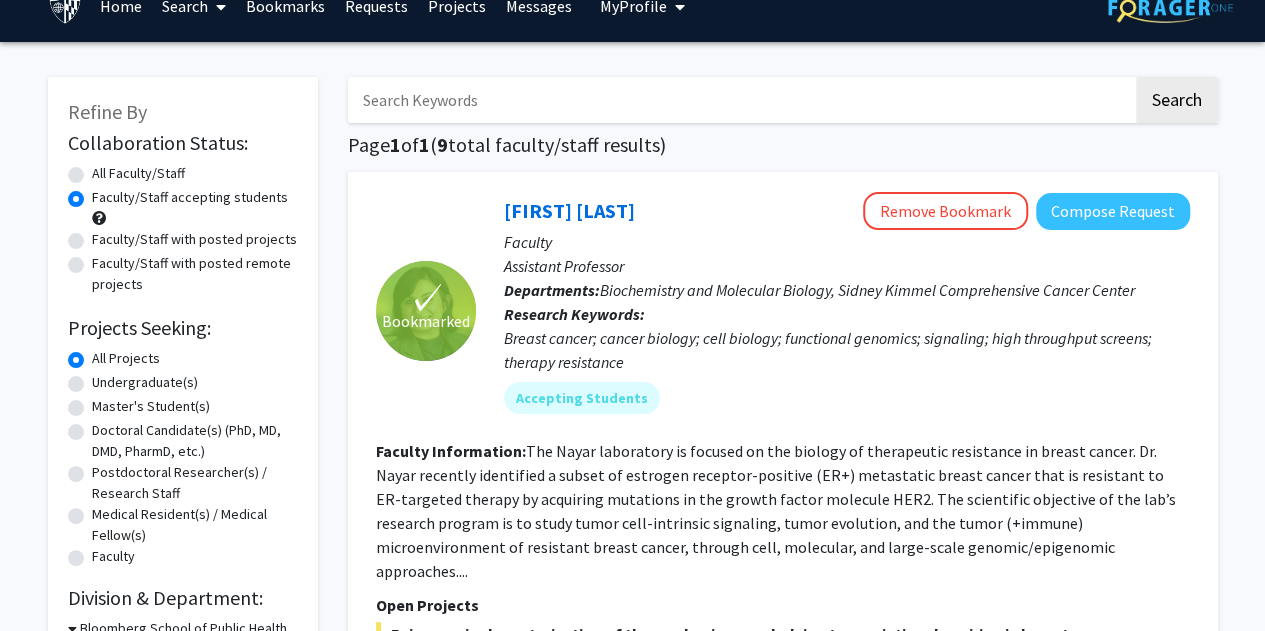 scroll, scrollTop: 0, scrollLeft: 0, axis: both 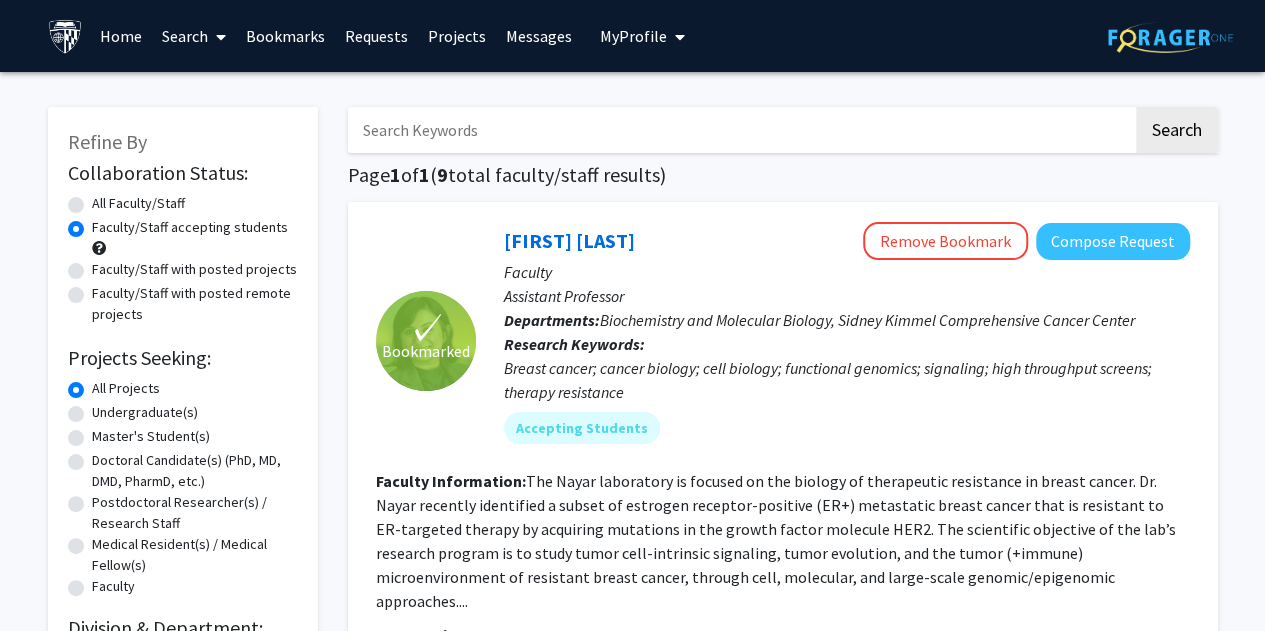 click on "Refine By Collaboration Status: Collaboration Status  All Faculty/Staff    Collaboration Status  Faculty/Staff accepting students    Some faculty/staff just indicate that they are willing to accept student requests, but may not post a specific position. This option will enable you to see such faculty/staff as well as those with posted positions. Collaboration Status  Faculty/Staff with posted projects    Collaboration Status  Faculty/Staff with posted remote projects    Projects Seeking: Projects Seeking Level  All Projects    Projects Seeking Level  Undergraduate(s)    Projects Seeking Level  Master's Student(s)    Projects Seeking Level  Doctoral Candidate(s) (PhD, MD, DMD, PharmD, etc.)    Projects Seeking Level  Postdoctoral Researcher(s) / Research Staff    Projects Seeking Level  Medical Resident(s) / Medical Fellow(s)    Projects Seeking Level  Faculty    Division & Department:      Bloomberg School of Public Health  (Select All)  (Select All)  Biochemistry and Molecular Biology     Search" 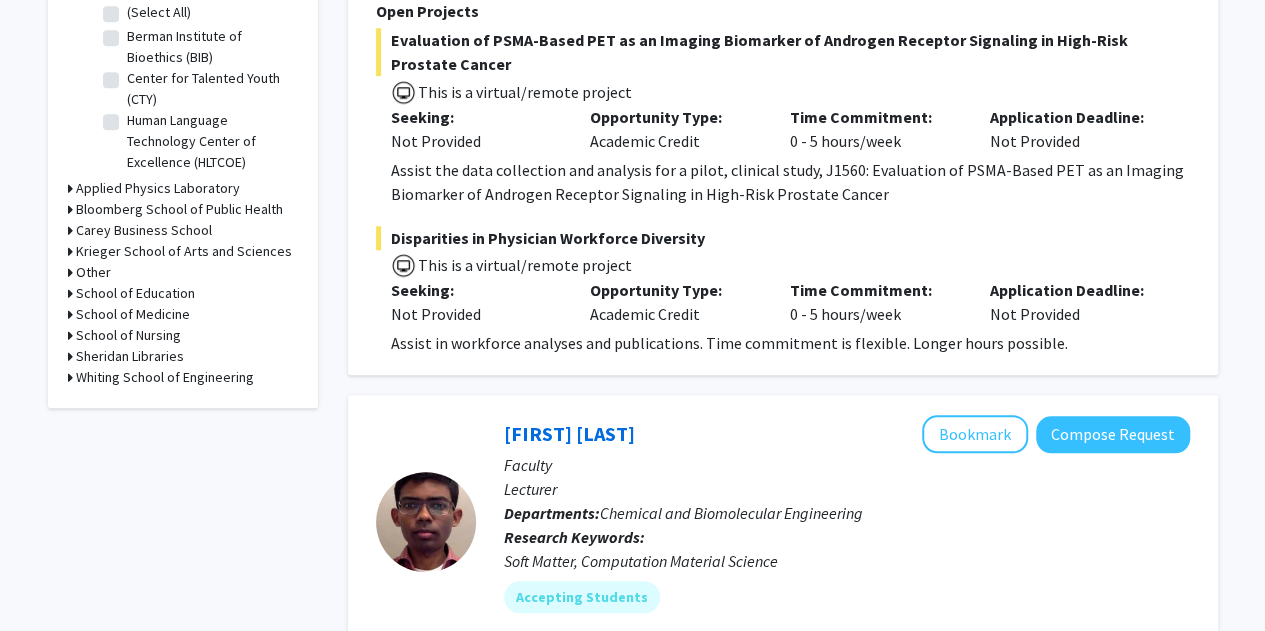 scroll, scrollTop: 688, scrollLeft: 0, axis: vertical 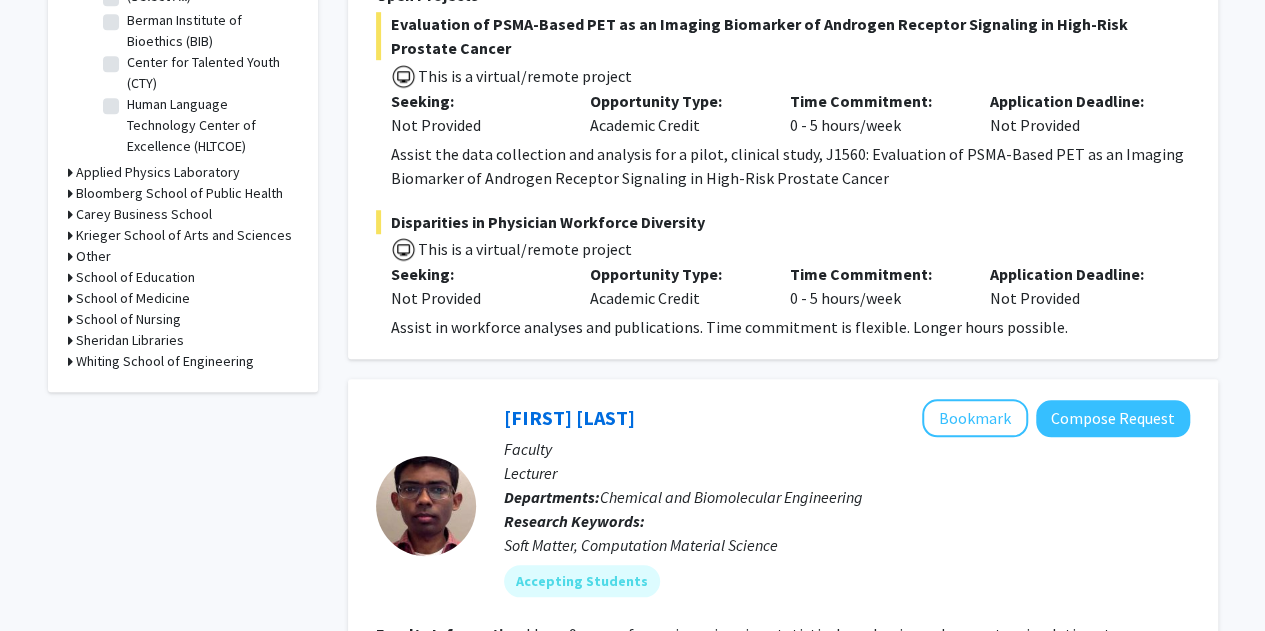 click on "Bloomberg School of Public Health" at bounding box center (179, 193) 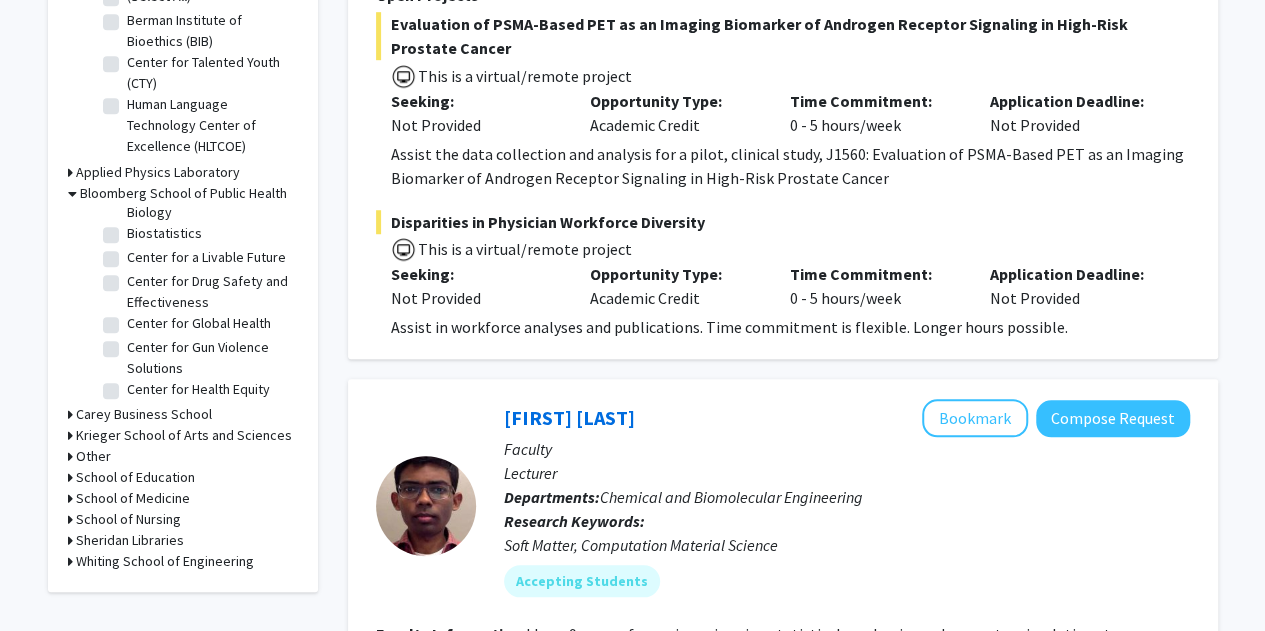 scroll, scrollTop: 68, scrollLeft: 0, axis: vertical 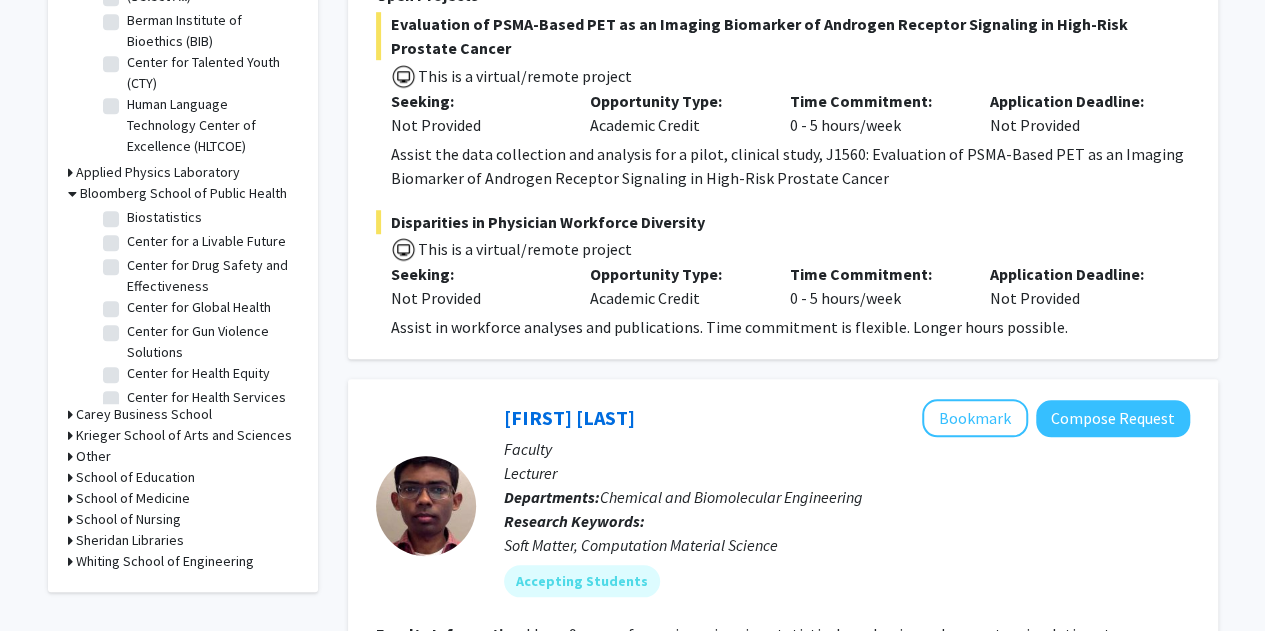 click on "Bloomberg School of Public Health" at bounding box center [183, 193] 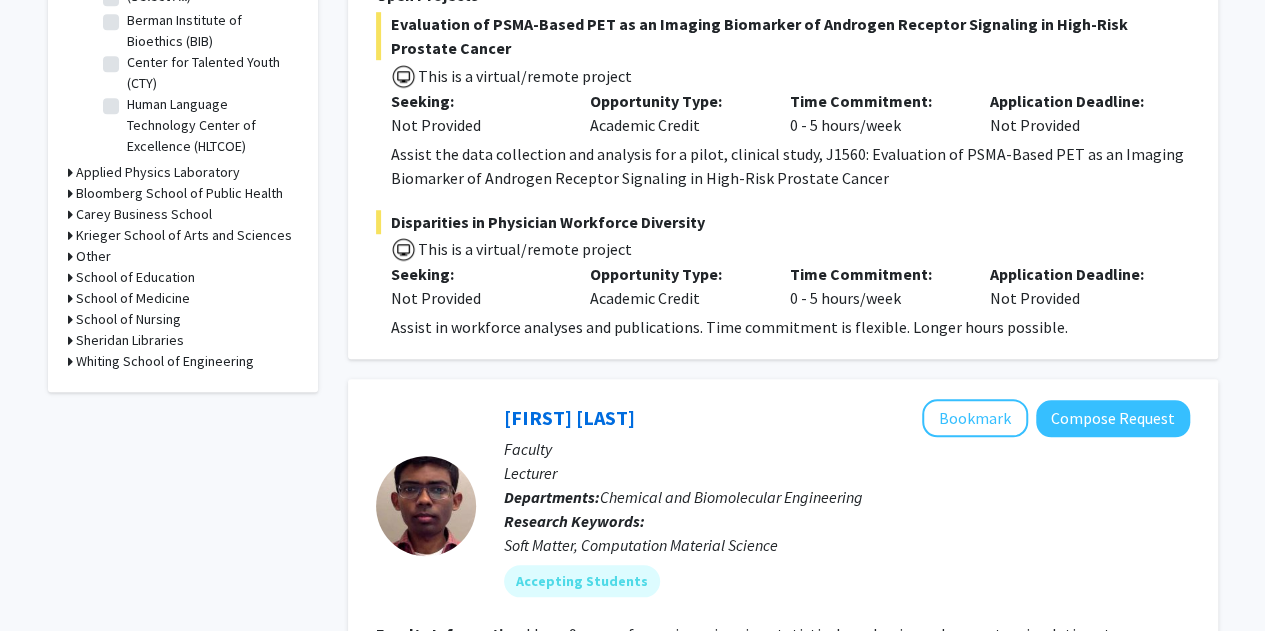 click on "Krieger School of Arts and Sciences" at bounding box center [184, 235] 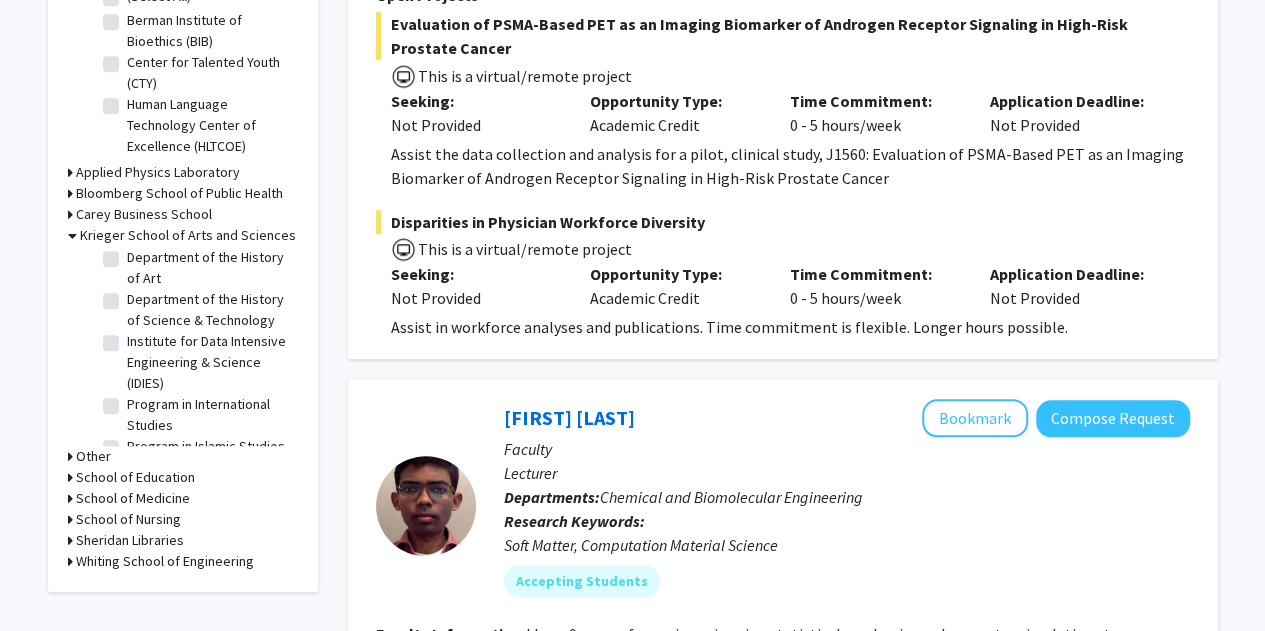 scroll, scrollTop: 549, scrollLeft: 0, axis: vertical 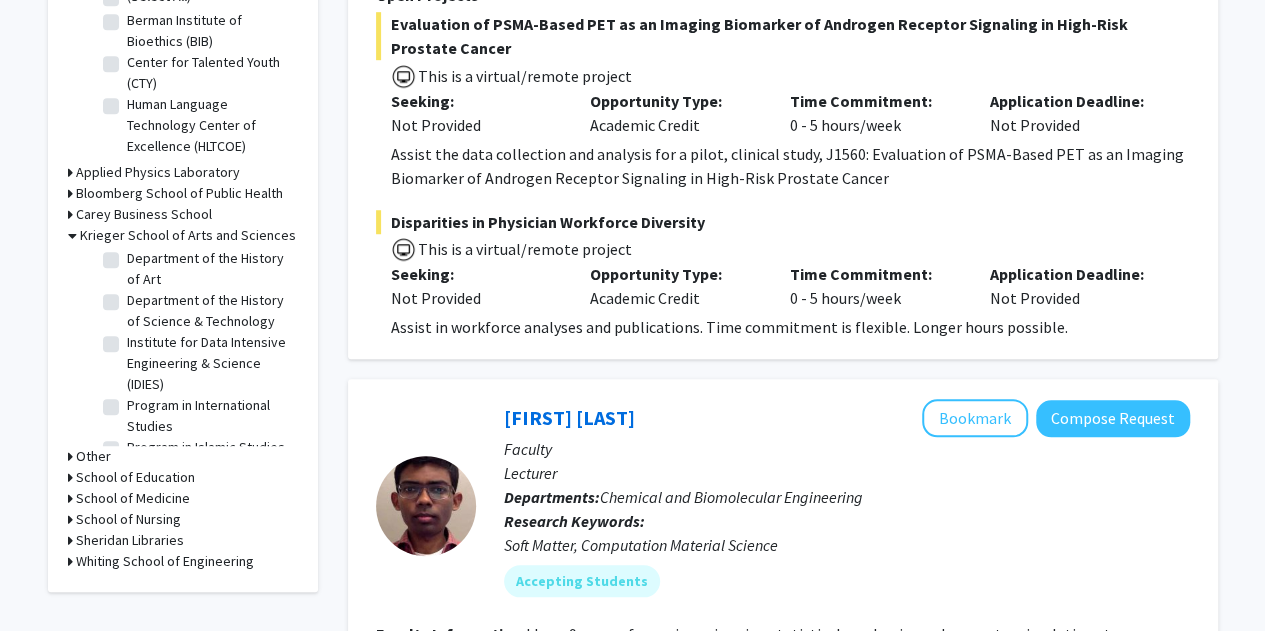 click on "Department of History" 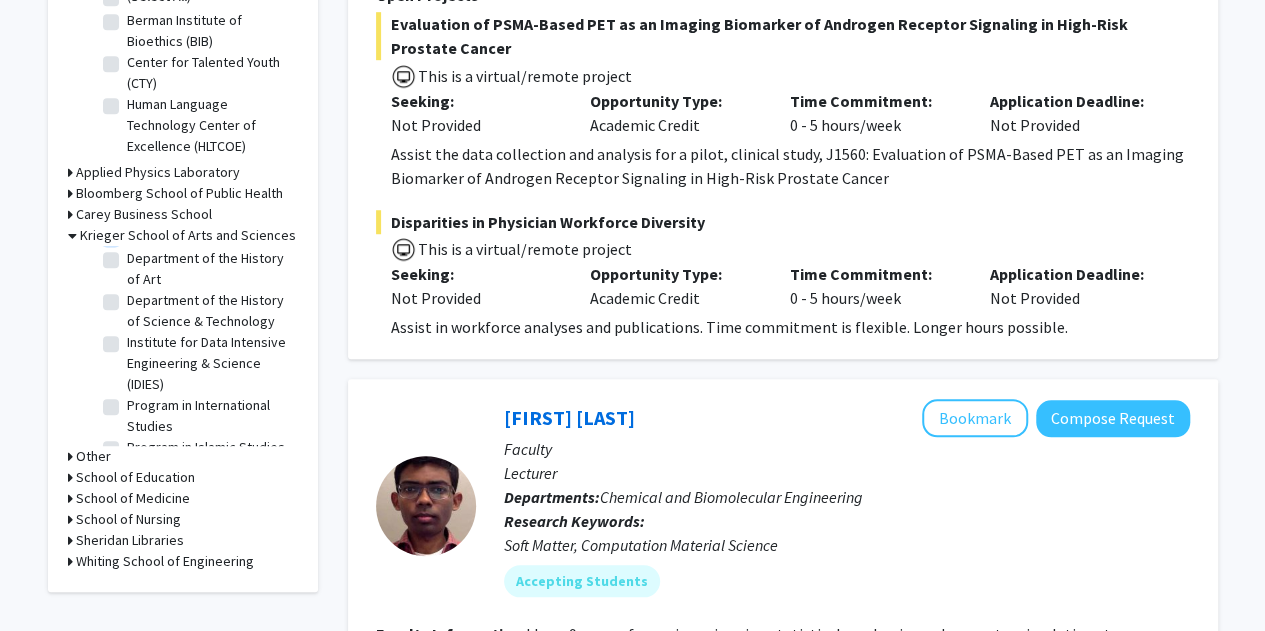click on "Department of History" at bounding box center (133, 230) 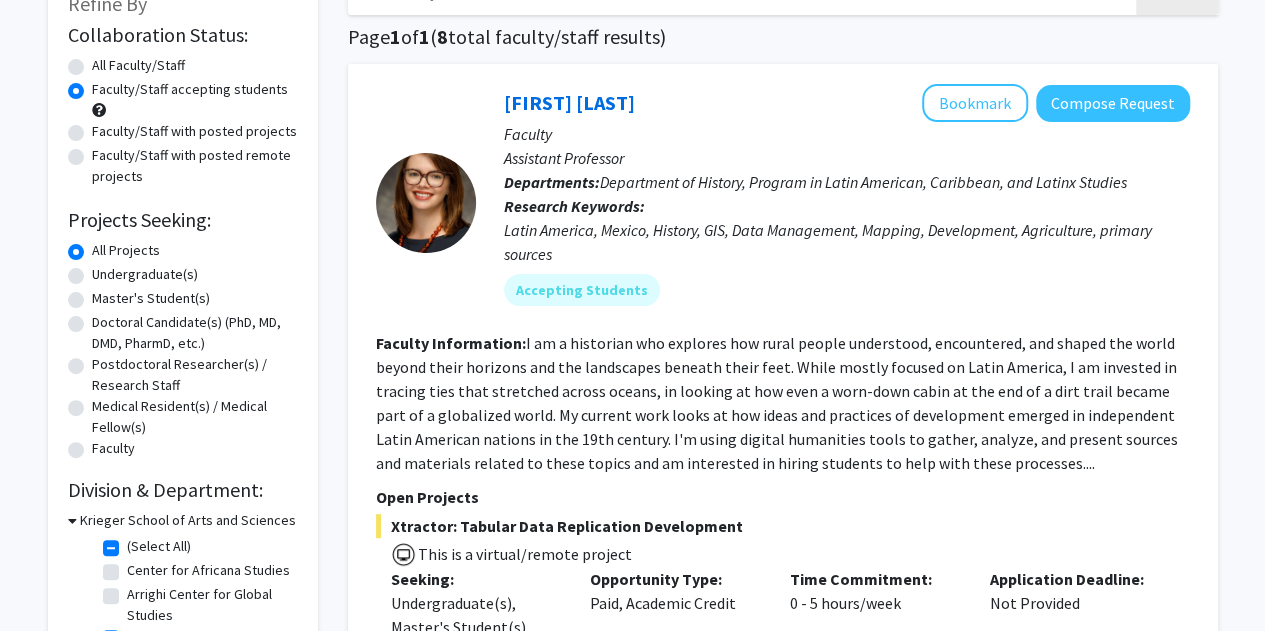 scroll, scrollTop: 138, scrollLeft: 0, axis: vertical 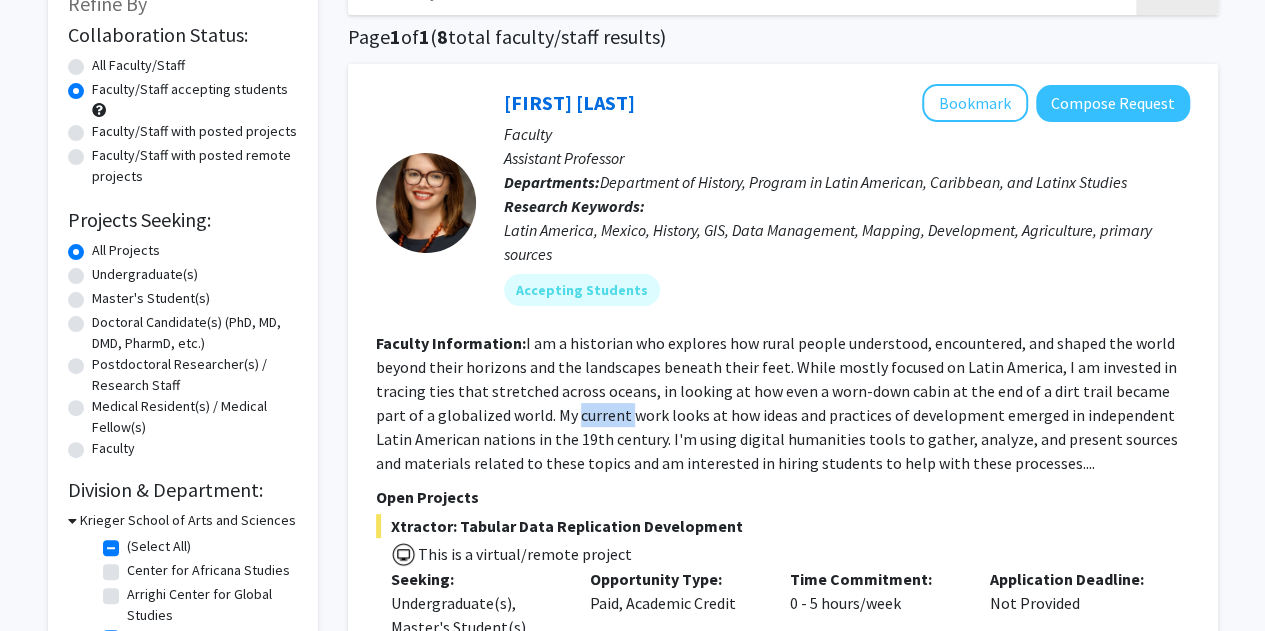 click on "I am a historian who explores how rural people understood, encountered, and shaped the world beyond their horizons and the landscapes beneath their feet. While mostly focused on Latin America, I am invested in tracing ties that stretched across oceans, in looking at how even a worn-down cabin at the end of a dirt trail became part of a globalized world.
My current work looks at how ideas and practices of development emerged in independent Latin American nations in the 19th century. I'm using digital humanities tools to gather, analyze, and present sources and materials related to these topics and am interested in hiring students to help with these processes...." 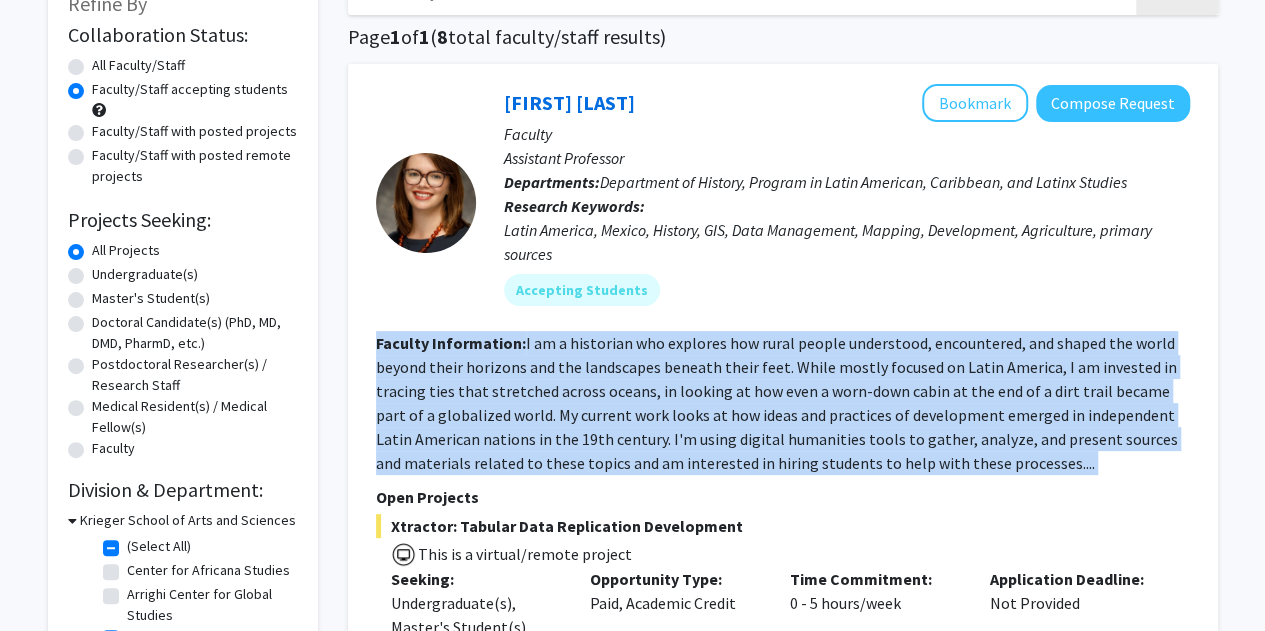 click on "I am a historian who explores how rural people understood, encountered, and shaped the world beyond their horizons and the landscapes beneath their feet. While mostly focused on Latin America, I am invested in tracing ties that stretched across oceans, in looking at how even a worn-down cabin at the end of a dirt trail became part of a globalized world.
My current work looks at how ideas and practices of development emerged in independent Latin American nations in the 19th century. I'm using digital humanities tools to gather, analyze, and present sources and materials related to these topics and am interested in hiring students to help with these processes...." 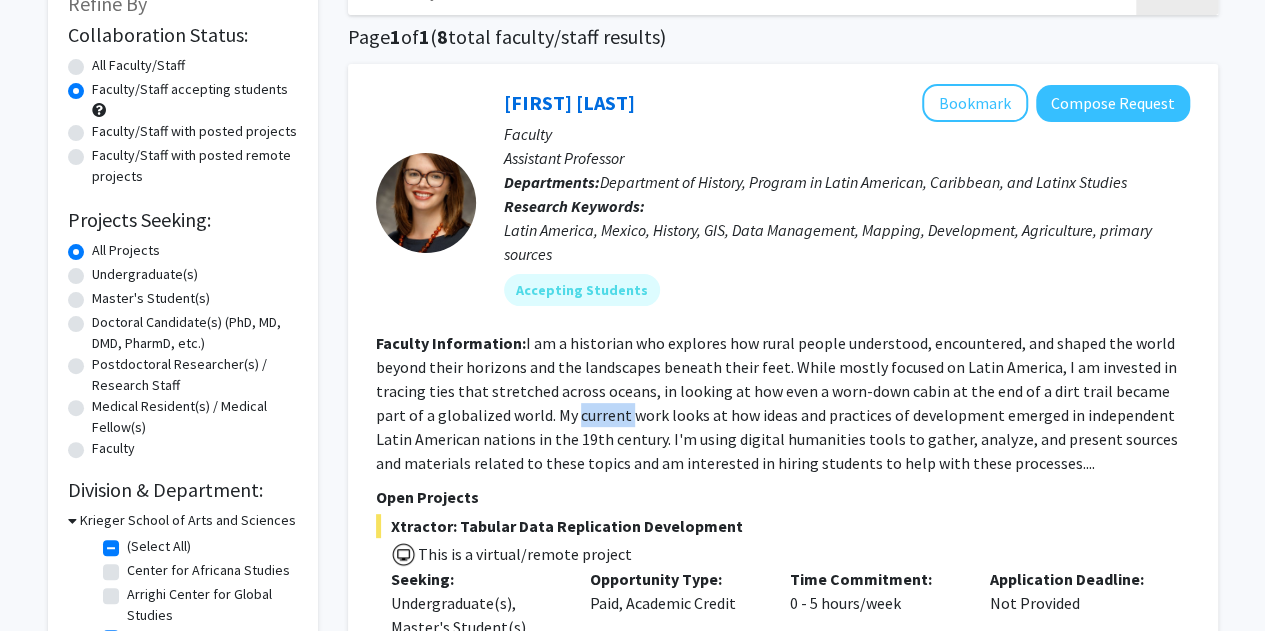 click on "I am a historian who explores how rural people understood, encountered, and shaped the world beyond their horizons and the landscapes beneath their feet. While mostly focused on Latin America, I am invested in tracing ties that stretched across oceans, in looking at how even a worn-down cabin at the end of a dirt trail became part of a globalized world.
My current work looks at how ideas and practices of development emerged in independent Latin American nations in the 19th century. I'm using digital humanities tools to gather, analyze, and present sources and materials related to these topics and am interested in hiring students to help with these processes...." 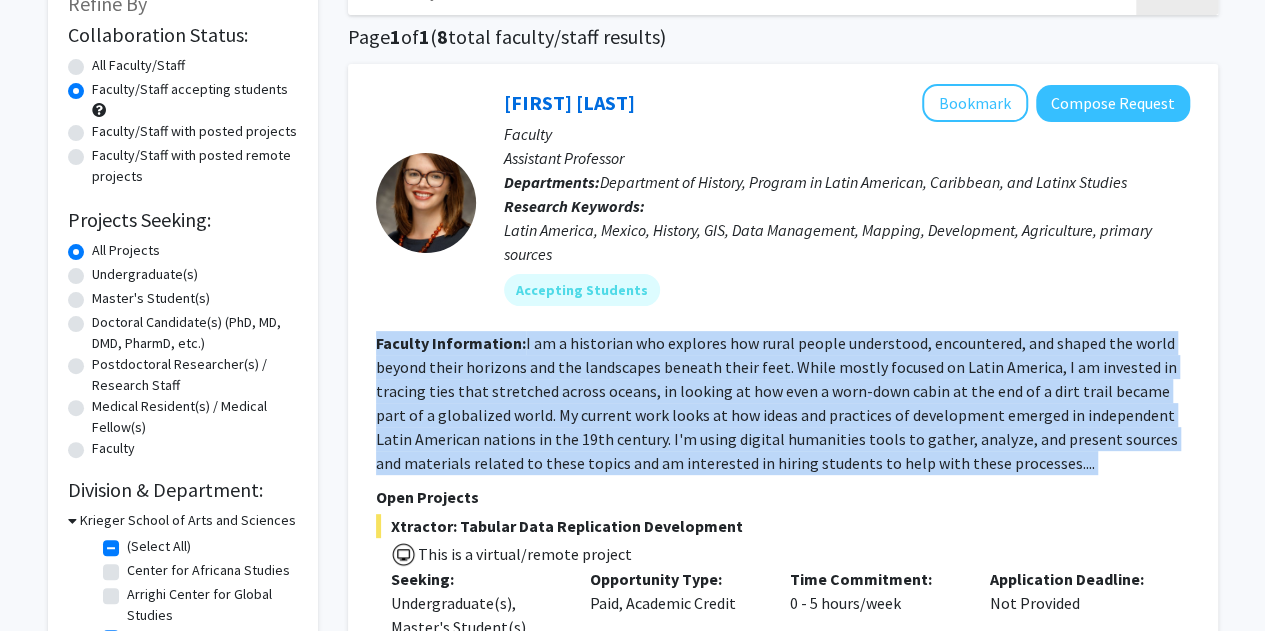 click on "I am a historian who explores how rural people understood, encountered, and shaped the world beyond their horizons and the landscapes beneath their feet. While mostly focused on Latin America, I am invested in tracing ties that stretched across oceans, in looking at how even a worn-down cabin at the end of a dirt trail became part of a globalized world.
My current work looks at how ideas and practices of development emerged in independent Latin American nations in the 19th century. I'm using digital humanities tools to gather, analyze, and present sources and materials related to these topics and am interested in hiring students to help with these processes...." 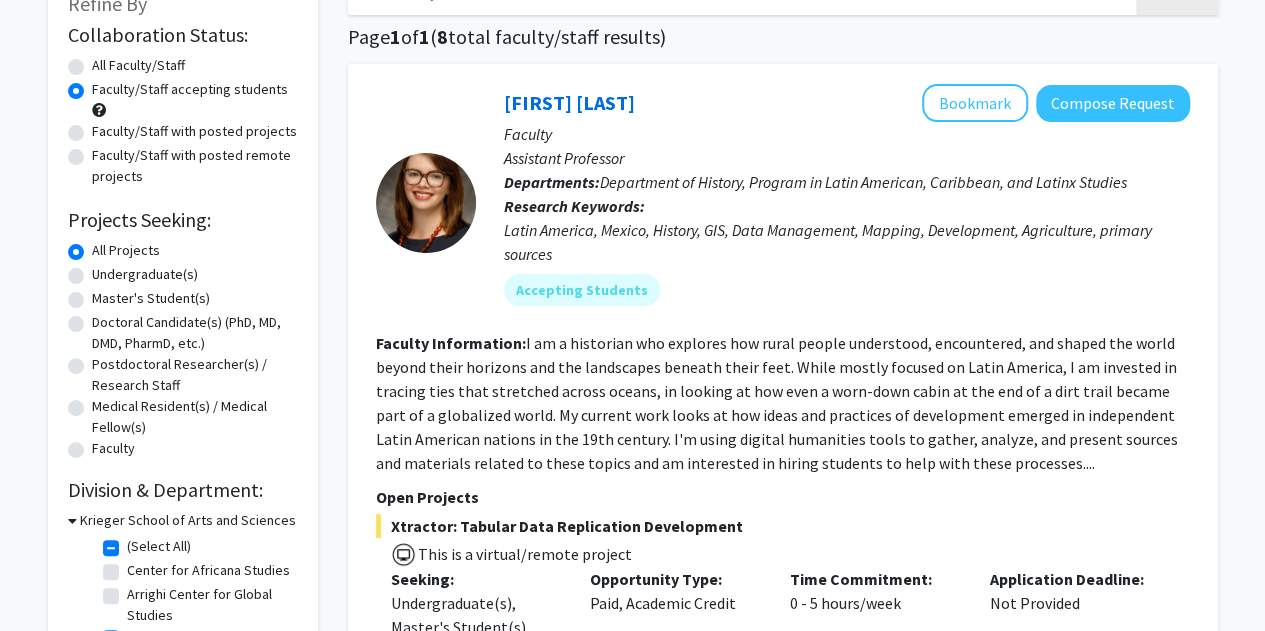 click on "I am a historian who explores how rural people understood, encountered, and shaped the world beyond their horizons and the landscapes beneath their feet. While mostly focused on Latin America, I am invested in tracing ties that stretched across oceans, in looking at how even a worn-down cabin at the end of a dirt trail became part of a globalized world.
My current work looks at how ideas and practices of development emerged in independent Latin American nations in the 19th century. I'm using digital humanities tools to gather, analyze, and present sources and materials related to these topics and am interested in hiring students to help with these processes...." 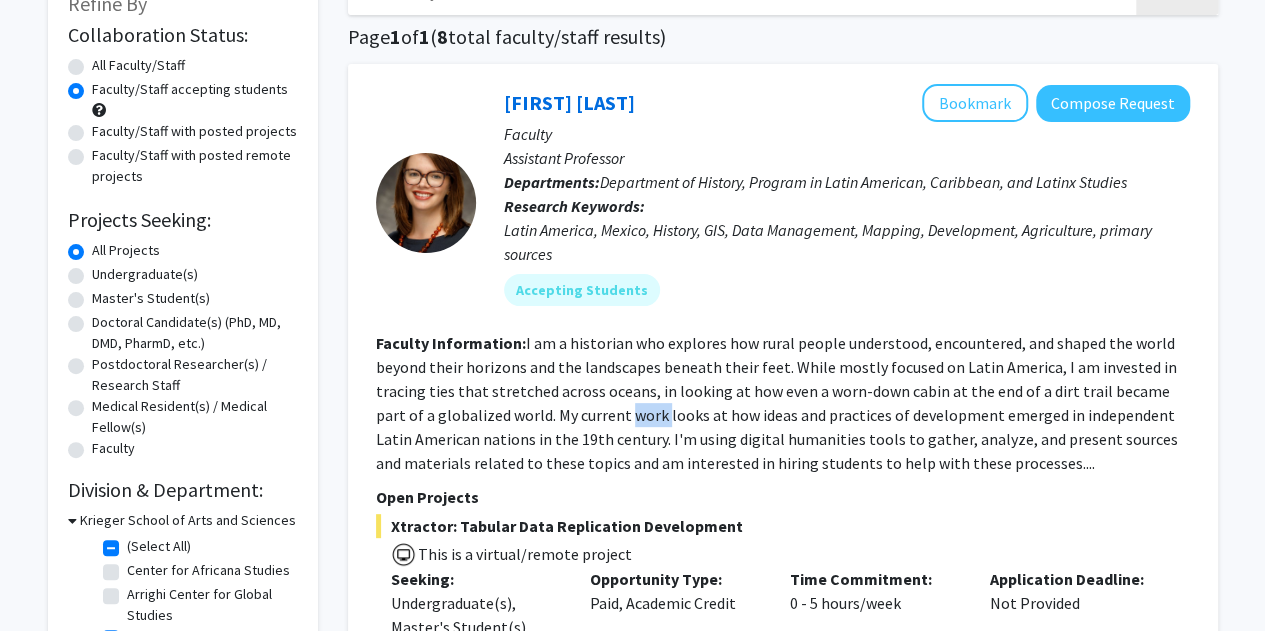 click on "I am a historian who explores how rural people understood, encountered, and shaped the world beyond their horizons and the landscapes beneath their feet. While mostly focused on Latin America, I am invested in tracing ties that stretched across oceans, in looking at how even a worn-down cabin at the end of a dirt trail became part of a globalized world.
My current work looks at how ideas and practices of development emerged in independent Latin American nations in the 19th century. I'm using digital humanities tools to gather, analyze, and present sources and materials related to these topics and am interested in hiring students to help with these processes...." 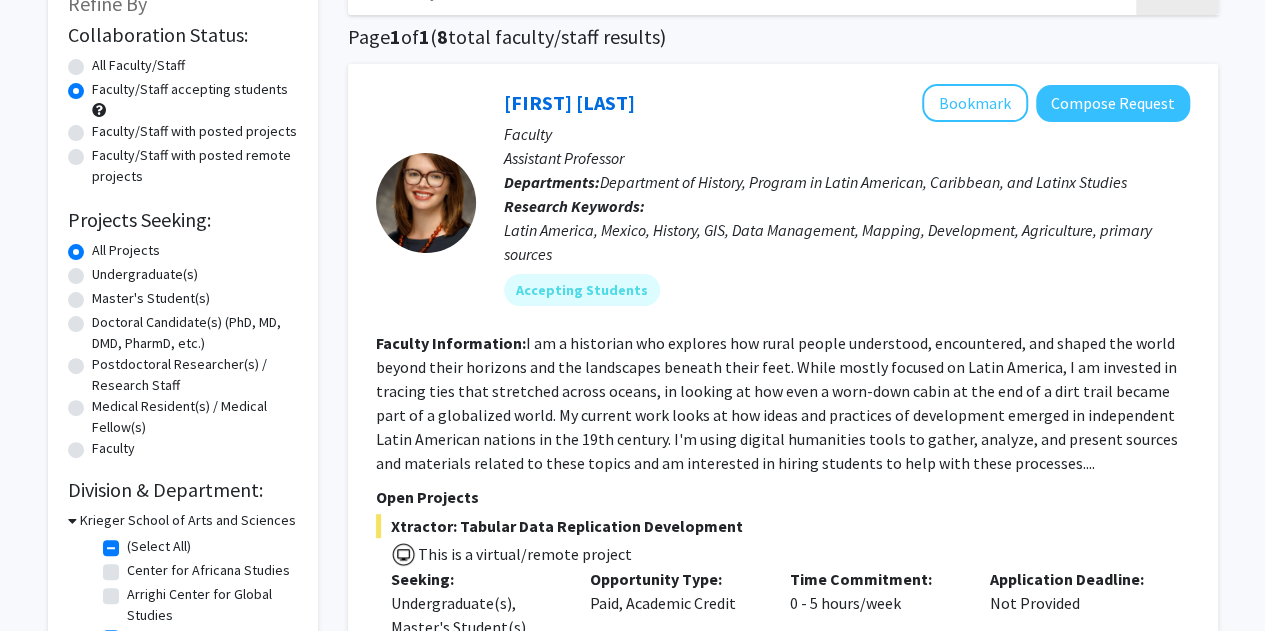 click on "Faculty Information:  I am a historian who explores how rural people understood, encountered, and shaped the world beyond their horizons and the landscapes beneath their feet. While mostly focused on Latin America, I am invested in tracing ties that stretched across oceans, in looking at how even a worn-down cabin at the end of a dirt trail became part of a globalized world.
My current work looks at how ideas and practices of development emerged in independent Latin American nations in the [NUMBER] century. I'm using digital humanities tools to gather, analyze, and present sources and materials related to these topics and am interested in hiring students to help with these processes...." 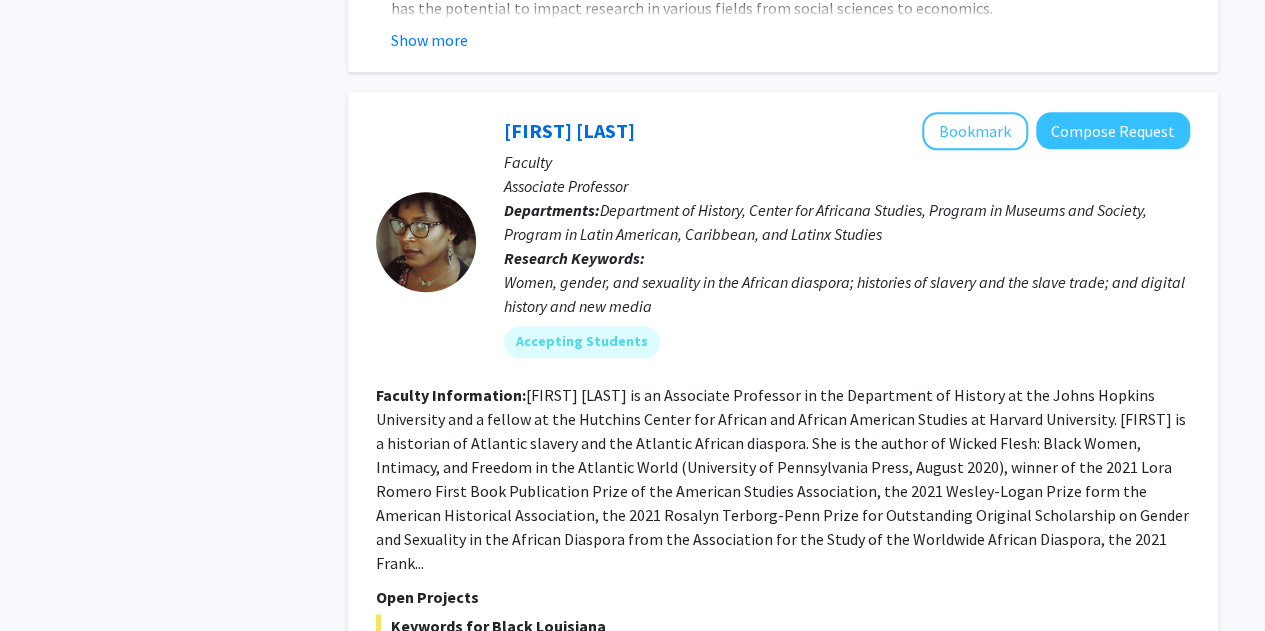 scroll, scrollTop: 1220, scrollLeft: 0, axis: vertical 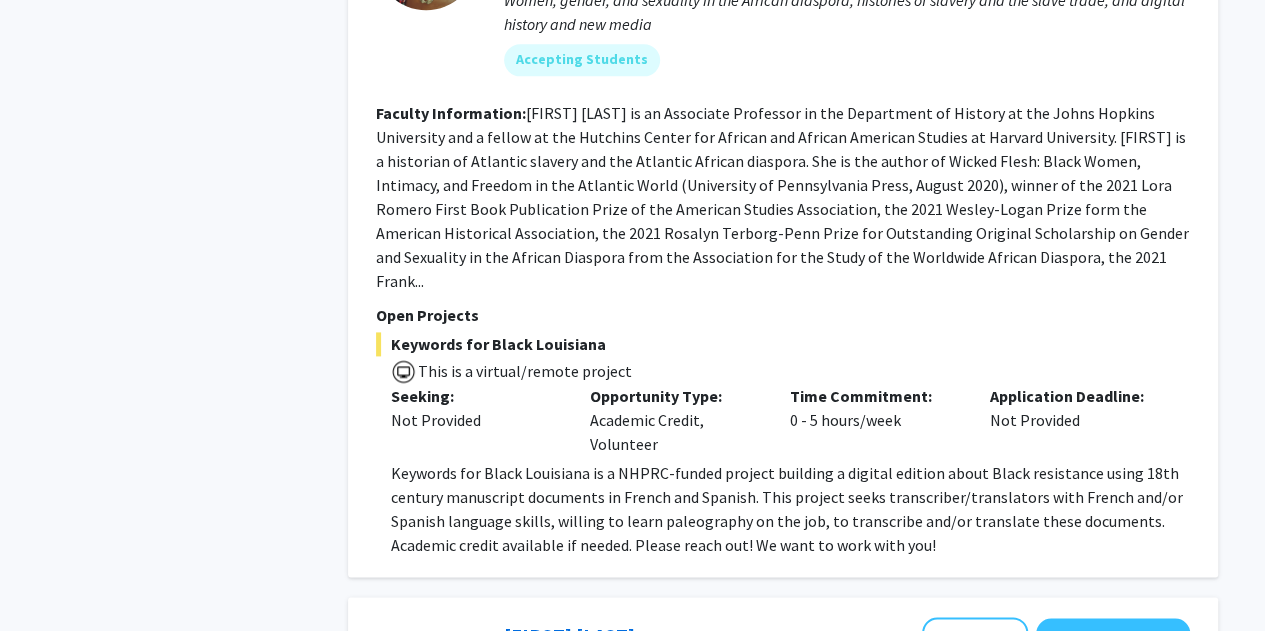 click on "[FIRST] [LAST] is an Associate Professor in the Department of History at the Johns Hopkins University and a fellow at the Hutchins Center for African and African American Studies at Harvard University. [FIRST] is a historian of Atlantic slavery and the Atlantic African diaspora. She is the author of Wicked Flesh: Black Women, Intimacy, and Freedom in the Atlantic World (University of Pennsylvania Press, August 2020), winner of the 2021 Lora Romero First Book Publication Prize of the American Studies Association, the 2021 Wesley-Logan Prize form the American Historical Association, the 2021 Rosalyn Terborg-Penn Prize for Outstanding Original Scholarship on Gender and Sexuality in the African Diaspora from the Association for the Study of the Worldwide African Diaspora, the 2021 Frank..." 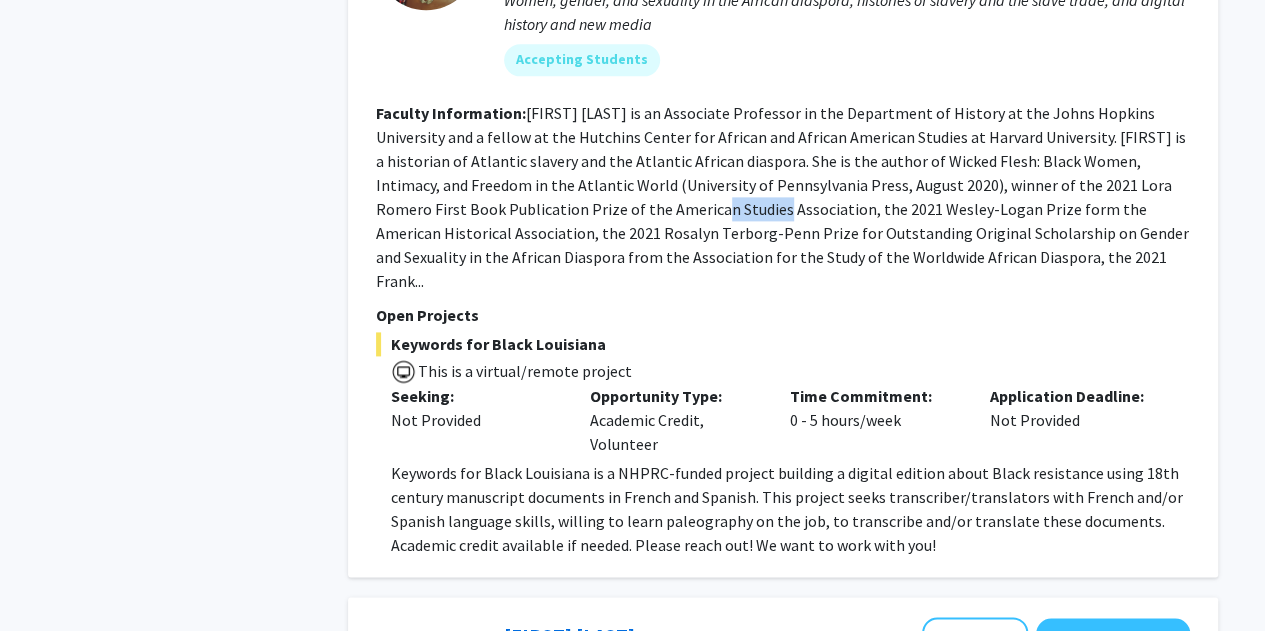click on "[FIRST] [LAST] is an Associate Professor in the Department of History at the Johns Hopkins University and a fellow at the Hutchins Center for African and African American Studies at Harvard University. [FIRST] is a historian of Atlantic slavery and the Atlantic African diaspora. She is the author of Wicked Flesh: Black Women, Intimacy, and Freedom in the Atlantic World (University of Pennsylvania Press, August 2020), winner of the 2021 Lora Romero First Book Publication Prize of the American Studies Association, the 2021 Wesley-Logan Prize form the American Historical Association, the 2021 Rosalyn Terborg-Penn Prize for Outstanding Original Scholarship on Gender and Sexuality in the African Diaspora from the Association for the Study of the Worldwide African Diaspora, the 2021 Frank..." 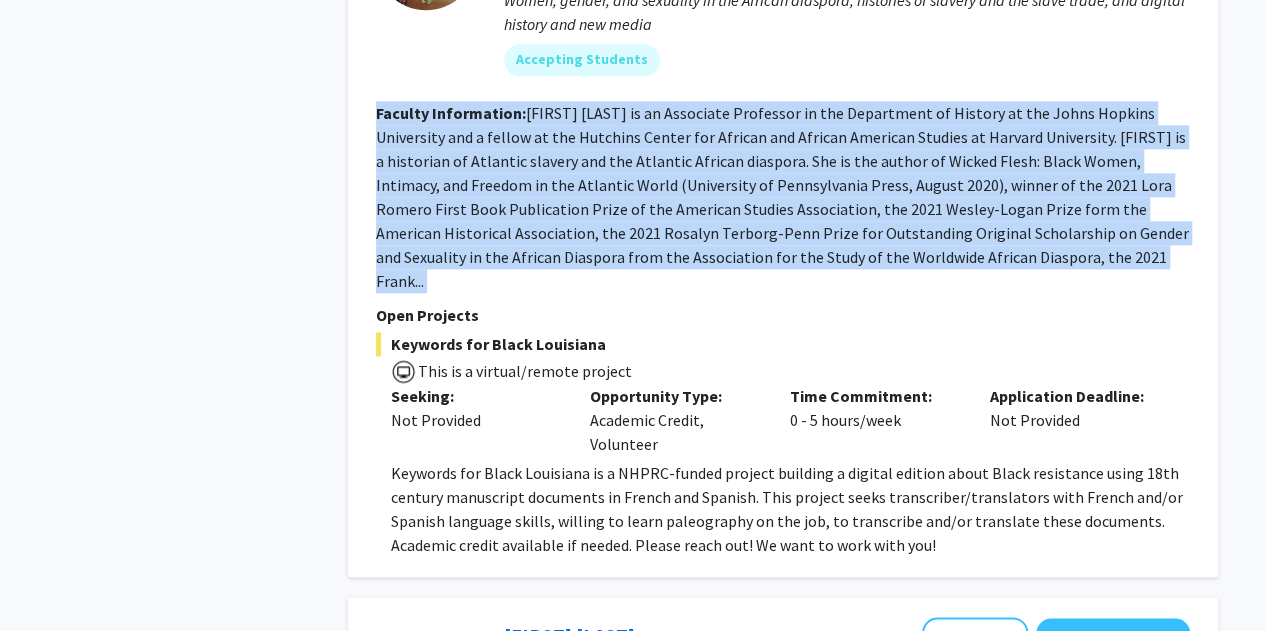 click on "[FIRST] [LAST] is an Associate Professor in the Department of History at the Johns Hopkins University and a fellow at the Hutchins Center for African and African American Studies at Harvard University. [FIRST] is a historian of Atlantic slavery and the Atlantic African diaspora. She is the author of Wicked Flesh: Black Women, Intimacy, and Freedom in the Atlantic World (University of Pennsylvania Press, August 2020), winner of the 2021 Lora Romero First Book Publication Prize of the American Studies Association, the 2021 Wesley-Logan Prize form the American Historical Association, the 2021 Rosalyn Terborg-Penn Prize for Outstanding Original Scholarship on Gender and Sexuality in the African Diaspora from the Association for the Study of the Worldwide African Diaspora, the 2021 Frank..." 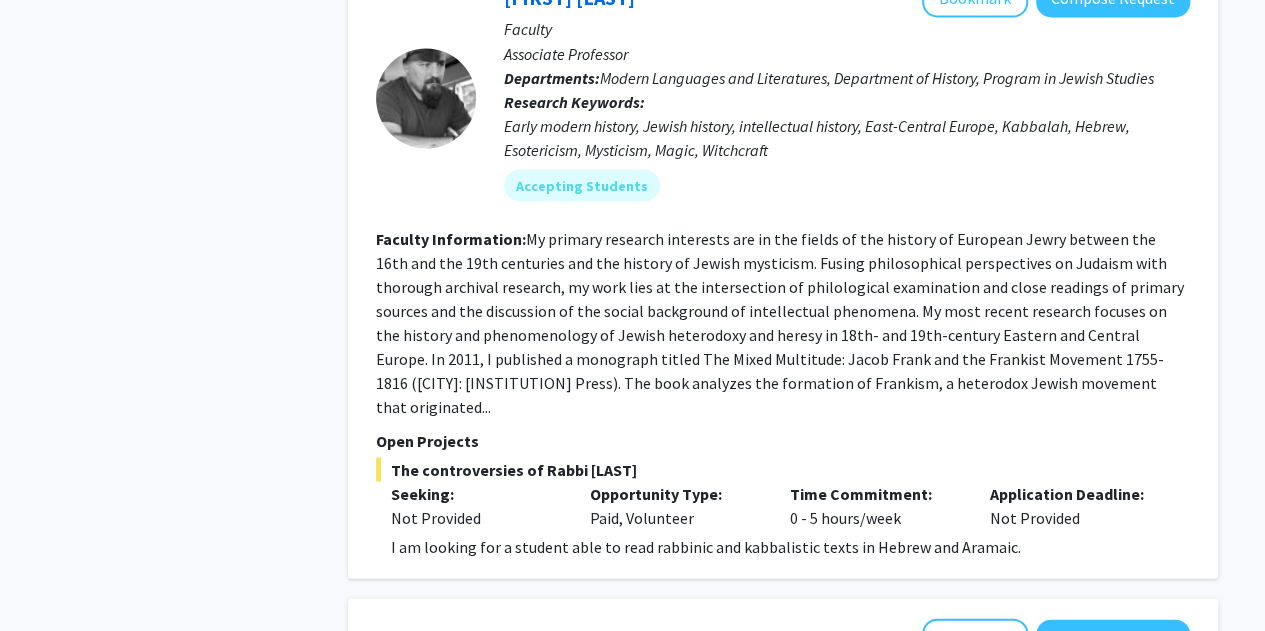 scroll, scrollTop: 1872, scrollLeft: 0, axis: vertical 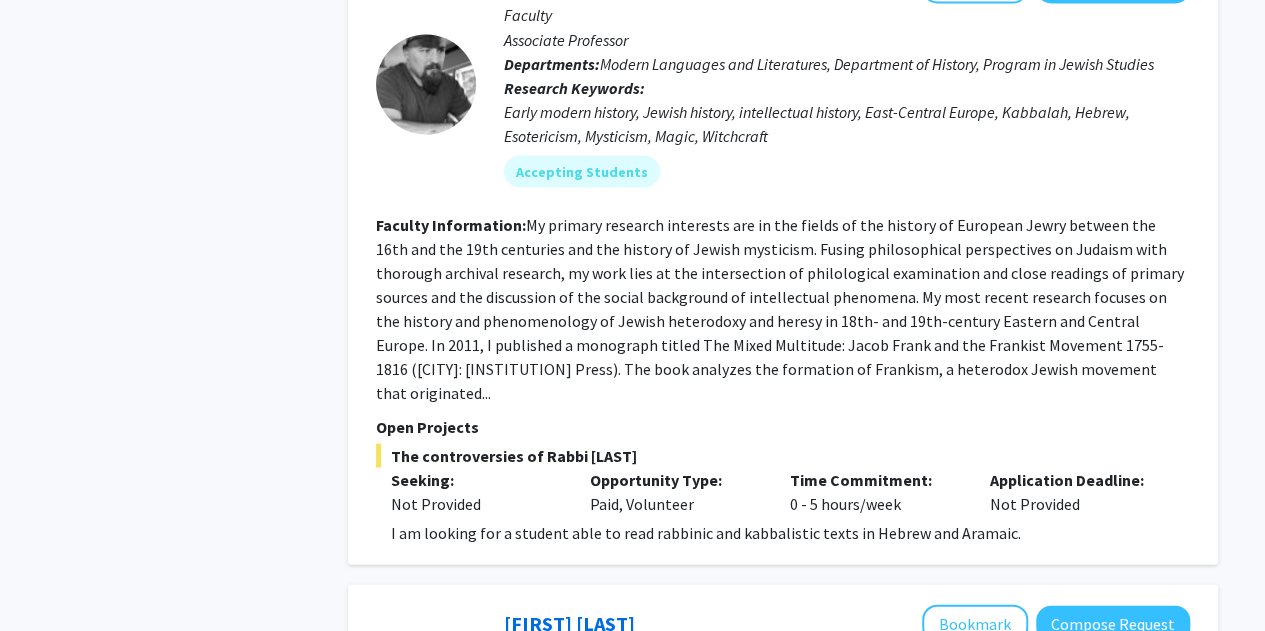 click on "My primary research interests are in the fields of the history of European Jewry between the 16th and the 19th centuries and the history of Jewish mysticism. Fusing philosophical perspectives on Judaism with thorough archival research, my work lies at the intersection of philological examination and close readings of primary sources and the discussion of the social background of intellectual phenomena. My most recent research focuses on the history and phenomenology of Jewish heterodoxy and heresy in 18th- and 19th-century Eastern and Central Europe.
In 2011, I published a monograph titled The Mixed Multitude: Jacob Frank and the Frankist Movement 1755-1816 ([CITY]: [INSTITUTION] Press). The book analyzes the formation of Frankism, a heterodox Jewish movement that originated..." 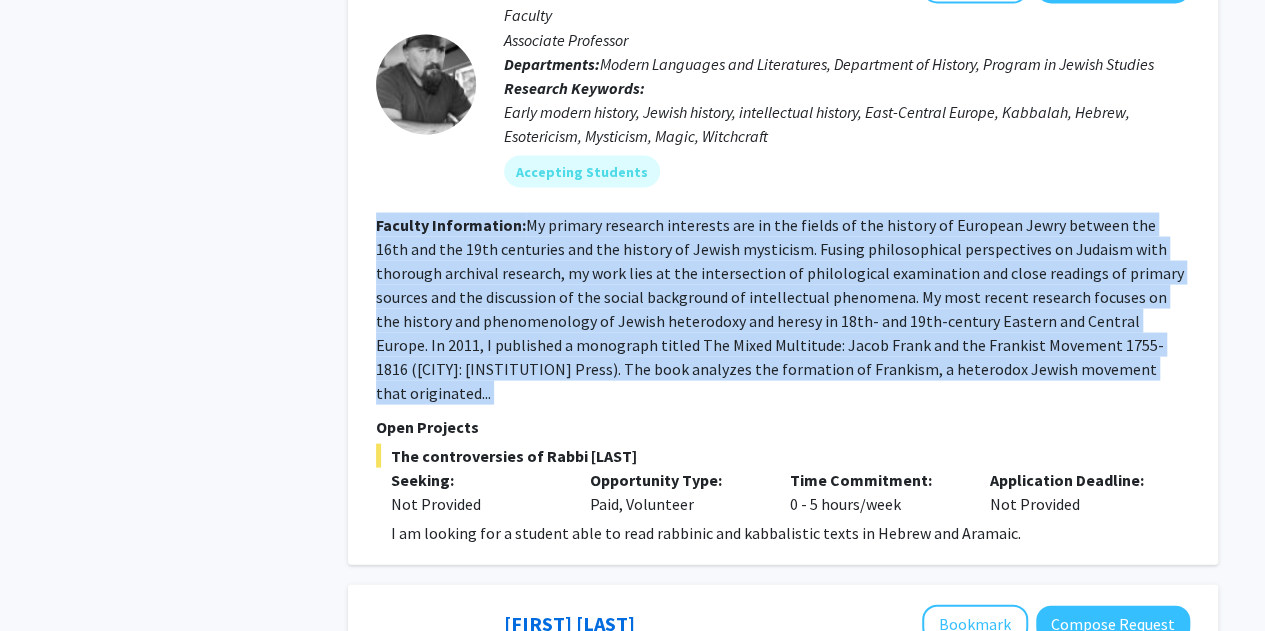 click on "My primary research interests are in the fields of the history of European Jewry between the 16th and the 19th centuries and the history of Jewish mysticism. Fusing philosophical perspectives on Judaism with thorough archival research, my work lies at the intersection of philological examination and close readings of primary sources and the discussion of the social background of intellectual phenomena. My most recent research focuses on the history and phenomenology of Jewish heterodoxy and heresy in 18th- and 19th-century Eastern and Central Europe.
In 2011, I published a monograph titled The Mixed Multitude: Jacob Frank and the Frankist Movement 1755-1816 ([CITY]: [INSTITUTION] Press). The book analyzes the formation of Frankism, a heterodox Jewish movement that originated..." 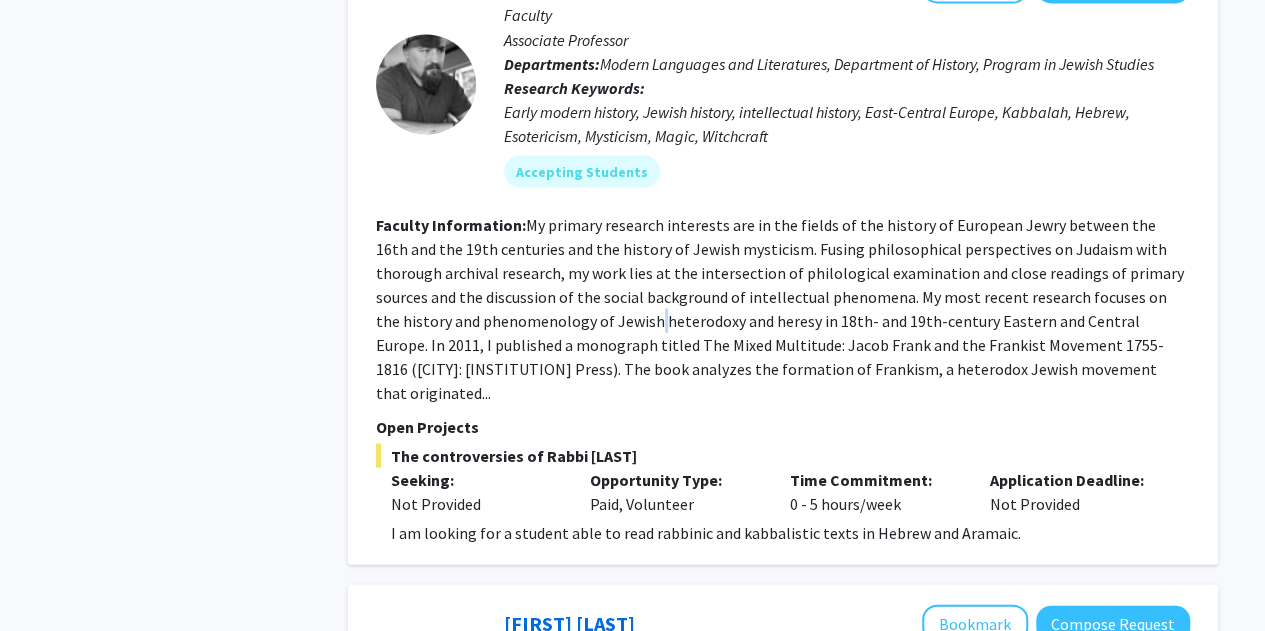 click on "My primary research interests are in the fields of the history of European Jewry between the 16th and the 19th centuries and the history of Jewish mysticism. Fusing philosophical perspectives on Judaism with thorough archival research, my work lies at the intersection of philological examination and close readings of primary sources and the discussion of the social background of intellectual phenomena. My most recent research focuses on the history and phenomenology of Jewish heterodoxy and heresy in 18th- and 19th-century Eastern and Central Europe.
In 2011, I published a monograph titled The Mixed Multitude: Jacob Frank and the Frankist Movement 1755-1816 ([CITY]: [INSTITUTION] Press). The book analyzes the formation of Frankism, a heterodox Jewish movement that originated..." 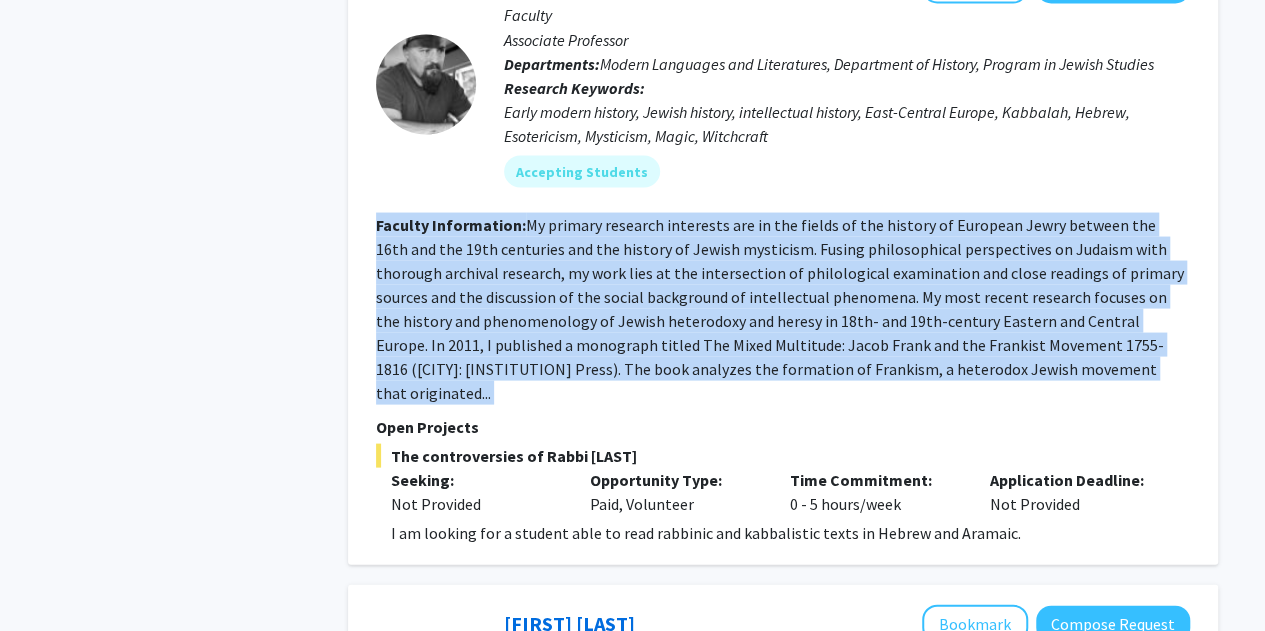 click on "My primary research interests are in the fields of the history of European Jewry between the 16th and the 19th centuries and the history of Jewish mysticism. Fusing philosophical perspectives on Judaism with thorough archival research, my work lies at the intersection of philological examination and close readings of primary sources and the discussion of the social background of intellectual phenomena. My most recent research focuses on the history and phenomenology of Jewish heterodoxy and heresy in 18th- and 19th-century Eastern and Central Europe.
In 2011, I published a monograph titled The Mixed Multitude: Jacob Frank and the Frankist Movement 1755-1816 ([CITY]: [INSTITUTION] Press). The book analyzes the formation of Frankism, a heterodox Jewish movement that originated..." 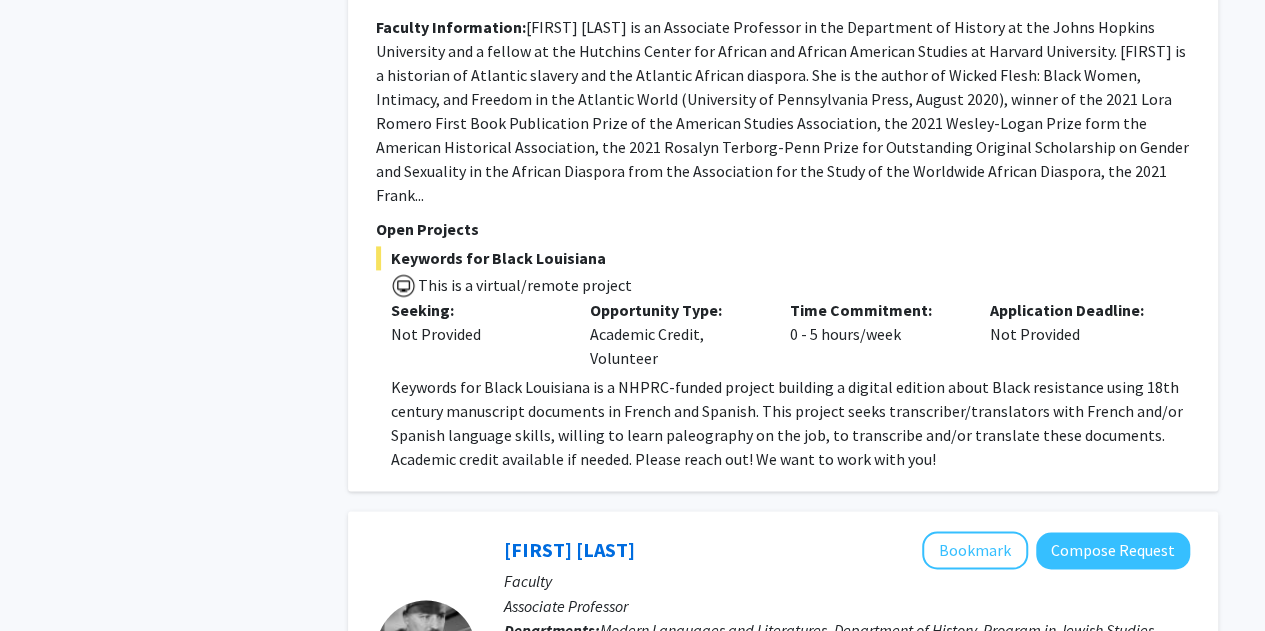 scroll, scrollTop: 1306, scrollLeft: 0, axis: vertical 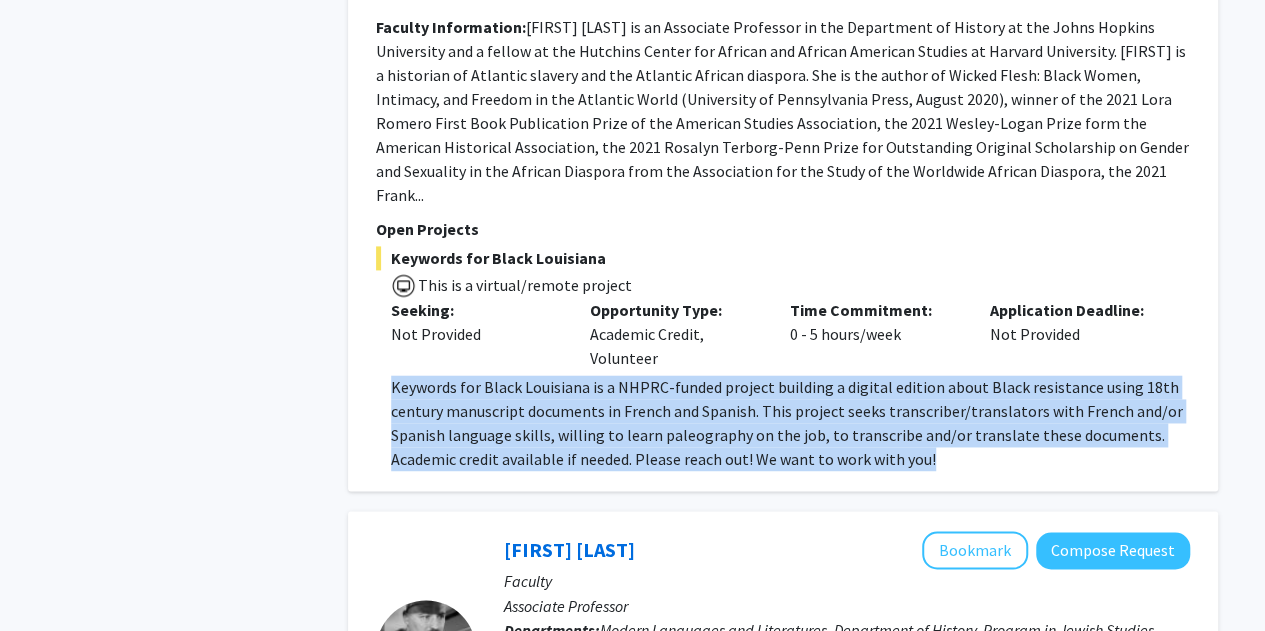 click on "Keywords for Black Louisiana is a NHPRC-funded project building a digital edition about Black resistance using 18th century manuscript documents in French and Spanish. This project seeks transcriber/translators with French and/or Spanish language skills, willing to learn paleography on the job, to transcribe and/or translate these documents. Academic credit available if needed. Please reach out! We want to work with you!" 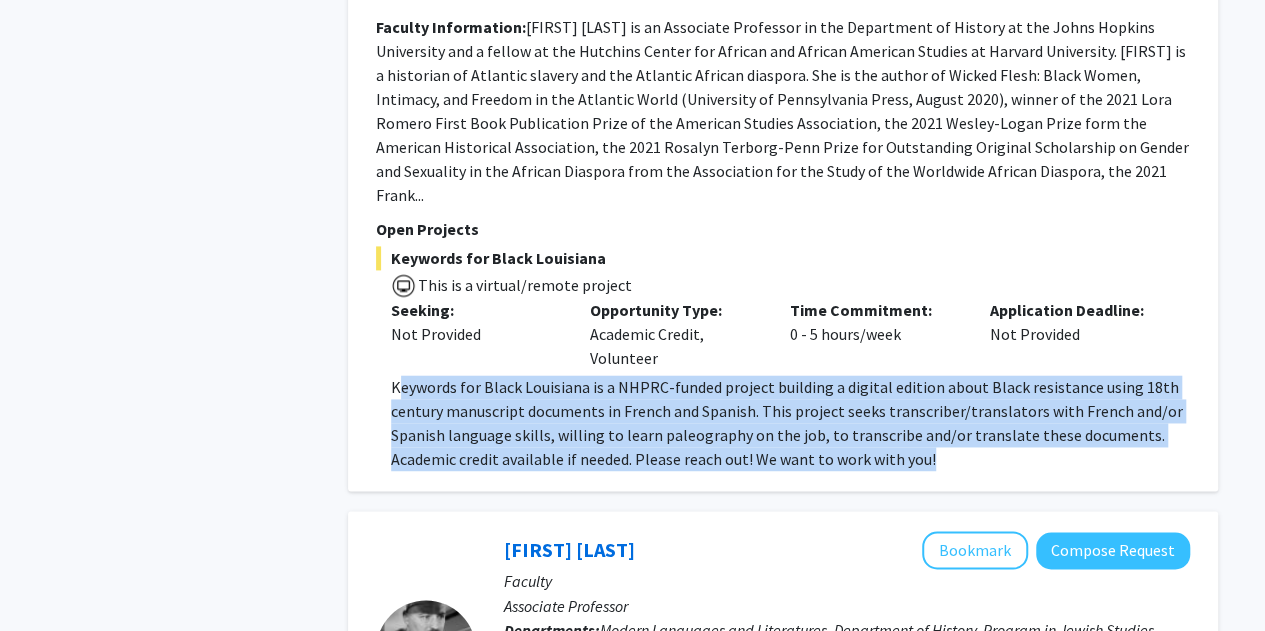 drag, startPoint x: 976, startPoint y: 459, endPoint x: 396, endPoint y: 367, distance: 587.2512 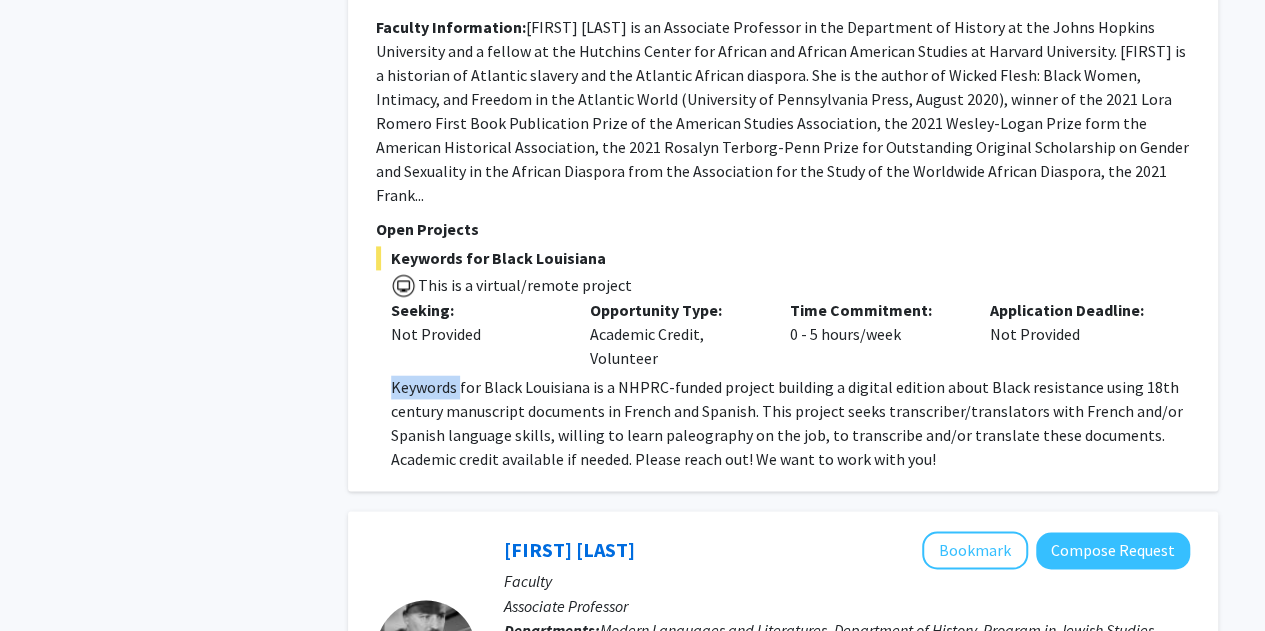 click on "Keywords for Black Louisiana is a NHPRC-funded project building a digital edition about Black resistance using 18th century manuscript documents in French and Spanish. This project seeks transcriber/translators with French and/or Spanish language skills, willing to learn paleography on the job, to transcribe and/or translate these documents. Academic credit available if needed. Please reach out! We want to work with you!" 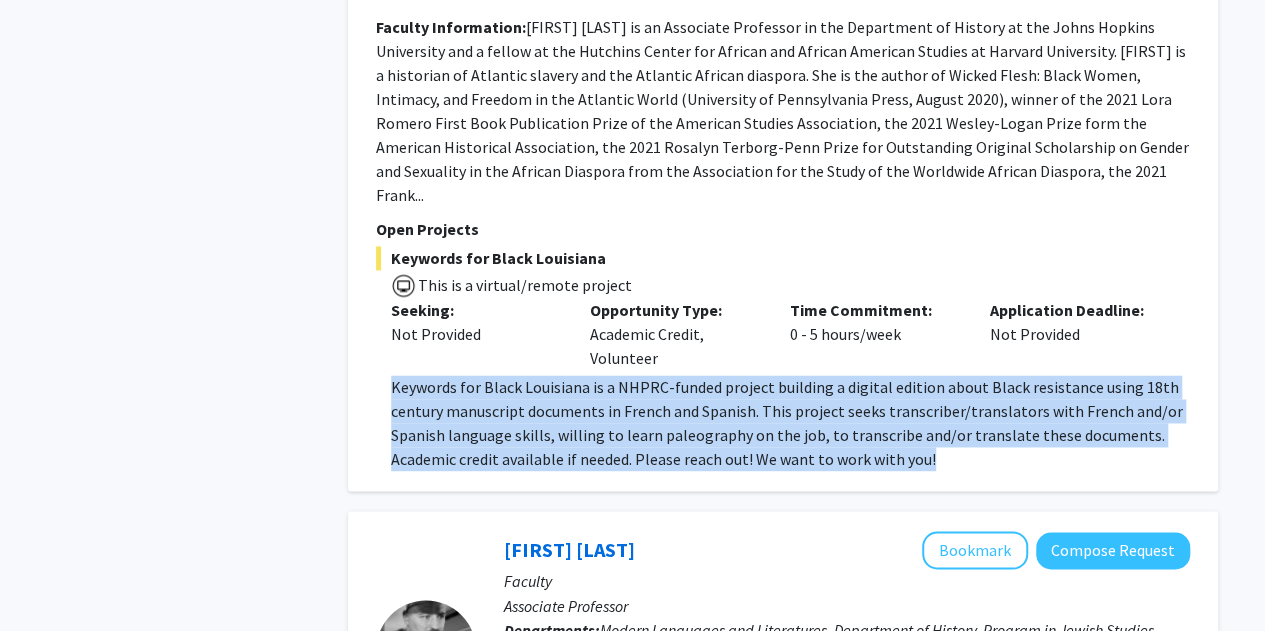 drag, startPoint x: 396, startPoint y: 357, endPoint x: 989, endPoint y: 458, distance: 601.5397 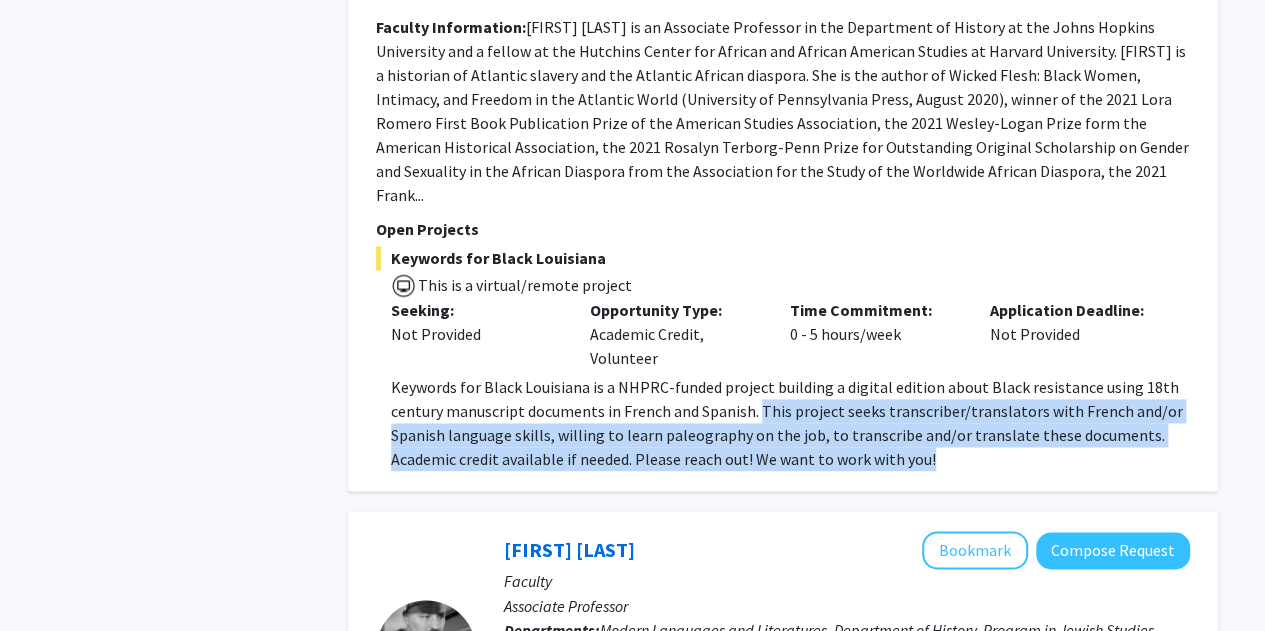 drag, startPoint x: 1046, startPoint y: 436, endPoint x: 705, endPoint y: 373, distance: 346.7708 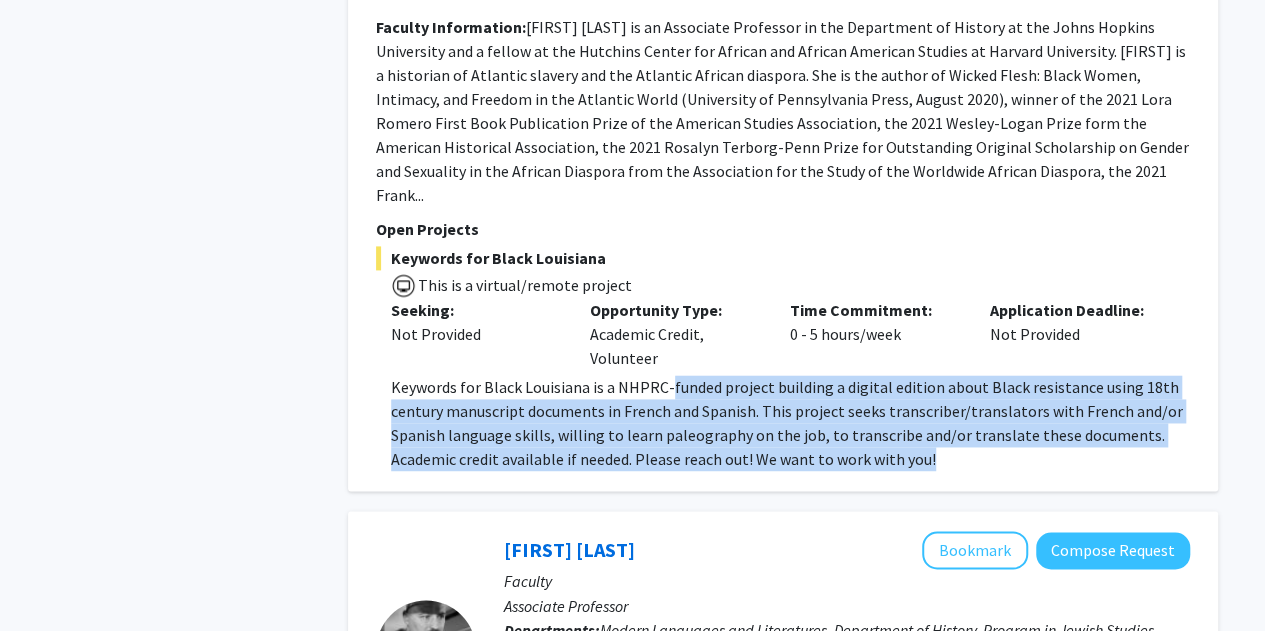 click on "Keywords for Black Louisiana is a NHPRC-funded project building a digital edition about Black resistance using 18th century manuscript documents in French and Spanish. This project seeks transcriber/translators with French and/or Spanish language skills, willing to learn paleography on the job, to transcribe and/or translate these documents. Academic credit available if needed. Please reach out! We want to work with you!" 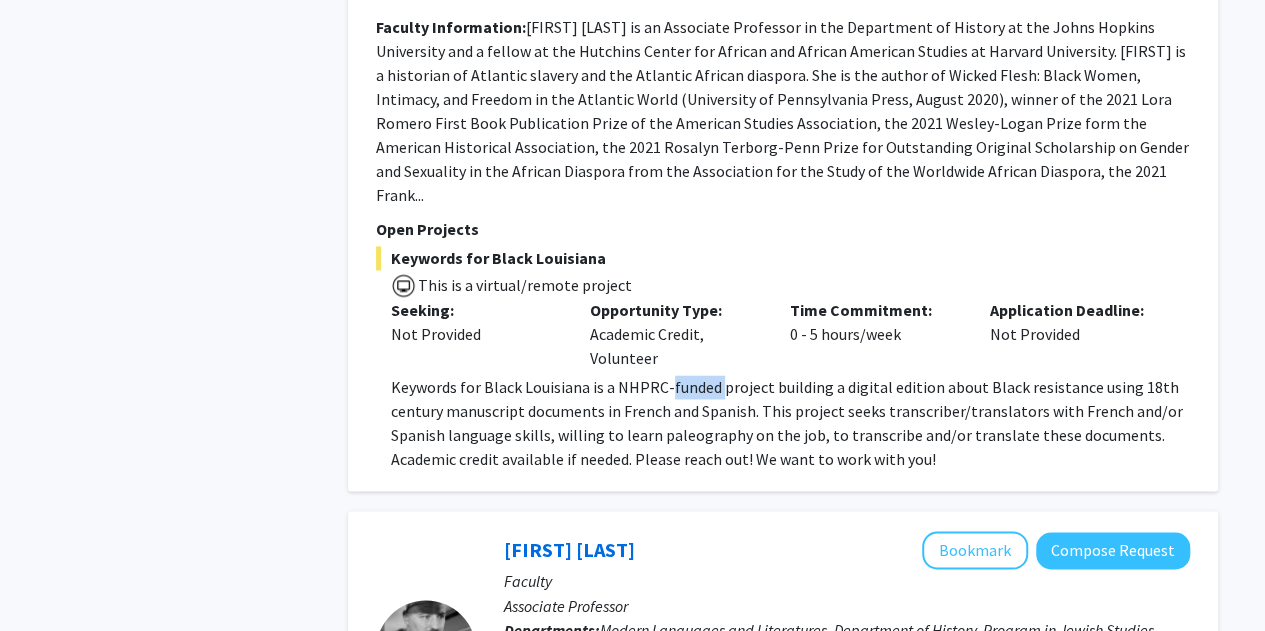 click on "Keywords for Black Louisiana is a NHPRC-funded project building a digital edition about Black resistance using 18th century manuscript documents in French and Spanish. This project seeks transcriber/translators with French and/or Spanish language skills, willing to learn paleography on the job, to transcribe and/or translate these documents. Academic credit available if needed. Please reach out! We want to work with you!" 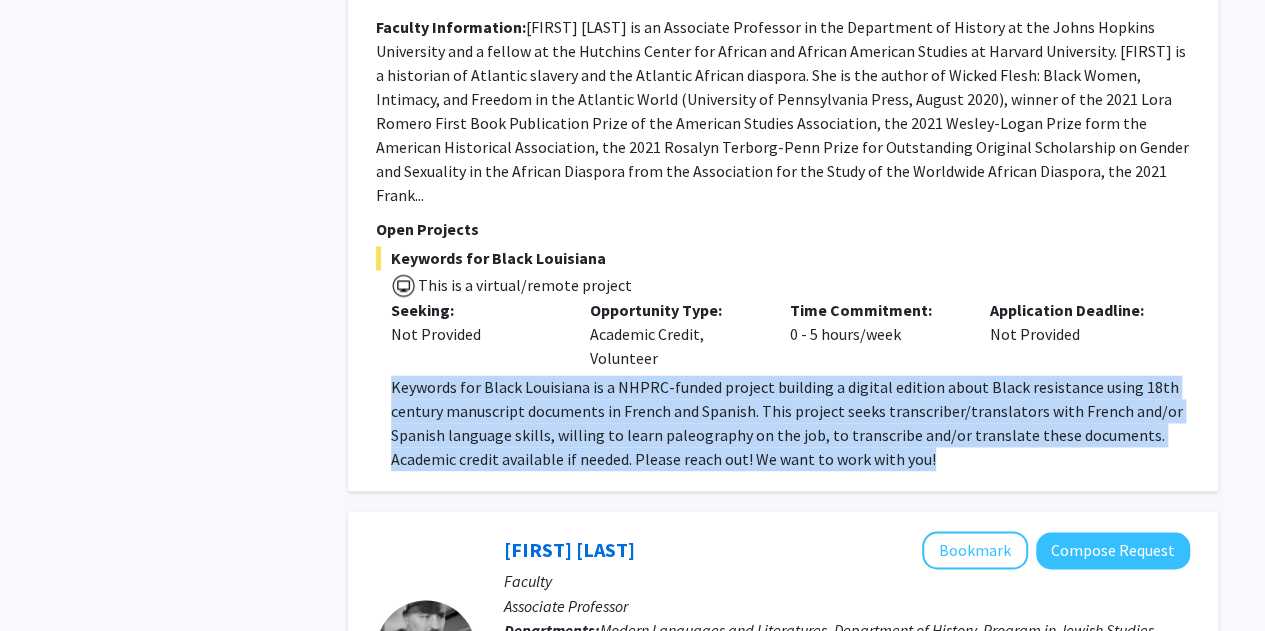 click on "Keywords for Black Louisiana is a NHPRC-funded project building a digital edition about Black resistance using 18th century manuscript documents in French and Spanish. This project seeks transcriber/translators with French and/or Spanish language skills, willing to learn paleography on the job, to transcribe and/or translate these documents. Academic credit available if needed. Please reach out! We want to work with you!" 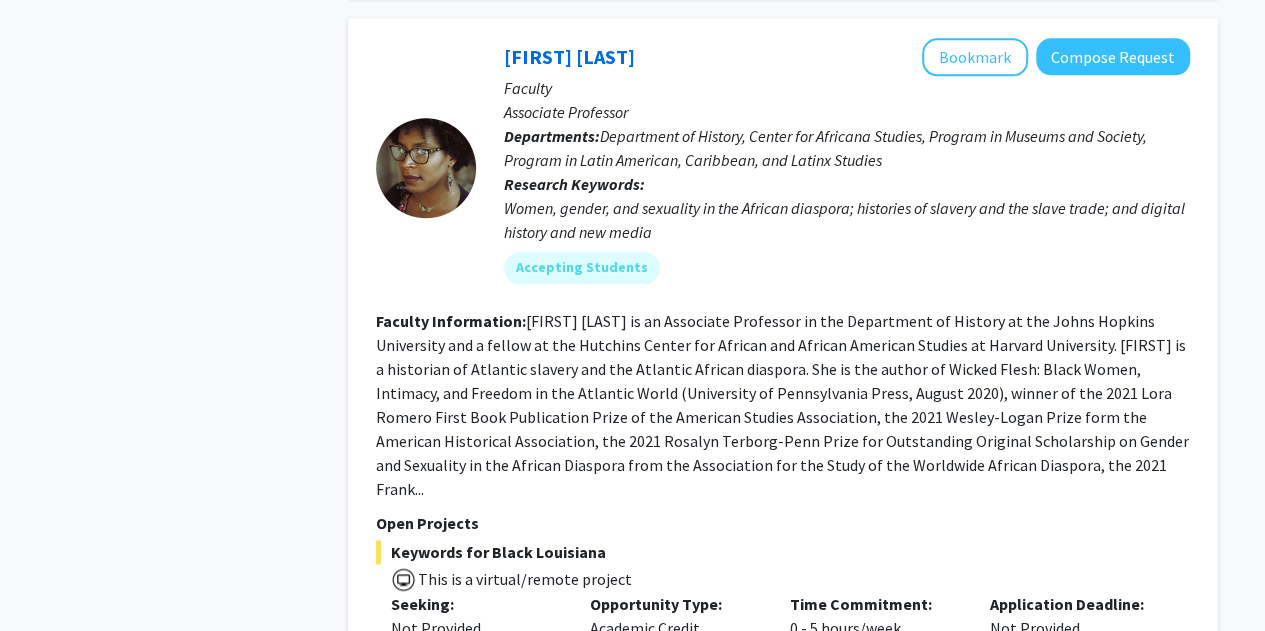 scroll, scrollTop: 985, scrollLeft: 0, axis: vertical 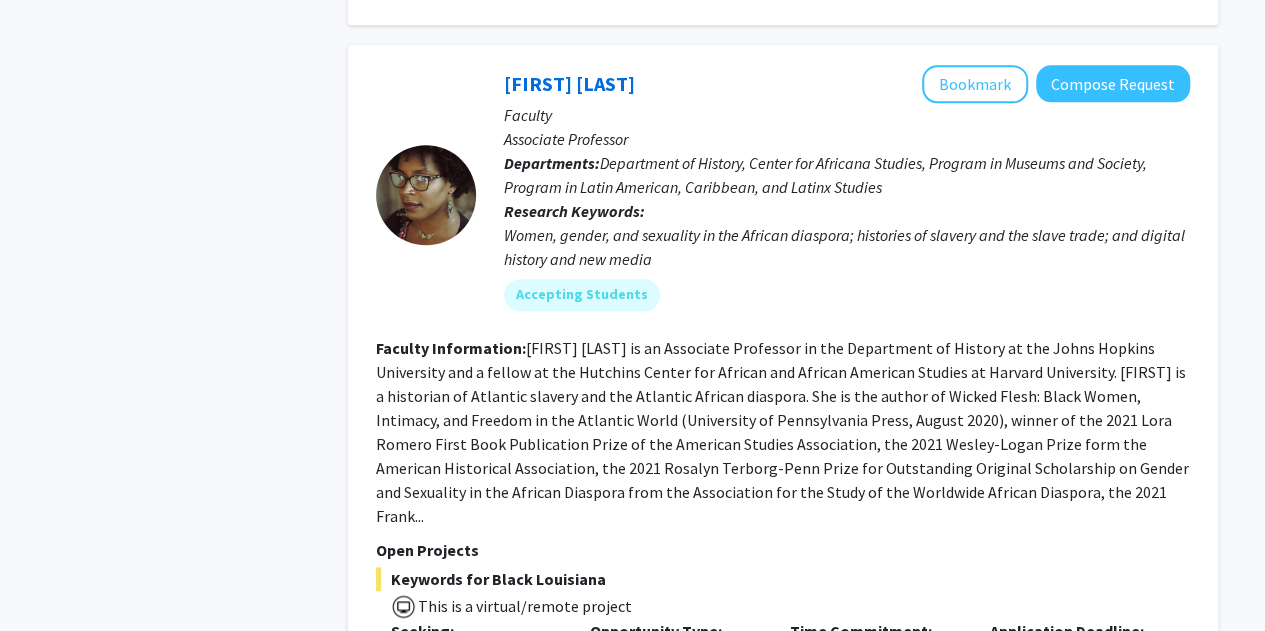 click on "[FIRST] [LAST] is an Associate Professor in the Department of History at the Johns Hopkins University and a fellow at the Hutchins Center for African and African American Studies at Harvard University. [FIRST] is a historian of Atlantic slavery and the Atlantic African diaspora. She is the author of Wicked Flesh: Black Women, Intimacy, and Freedom in the Atlantic World (University of Pennsylvania Press, August 2020), winner of the 2021 Lora Romero First Book Publication Prize of the American Studies Association, the 2021 Wesley-Logan Prize form the American Historical Association, the 2021 Rosalyn Terborg-Penn Prize for Outstanding Original Scholarship on Gender and Sexuality in the African Diaspora from the Association for the Study of the Worldwide African Diaspora, the 2021 Frank..." 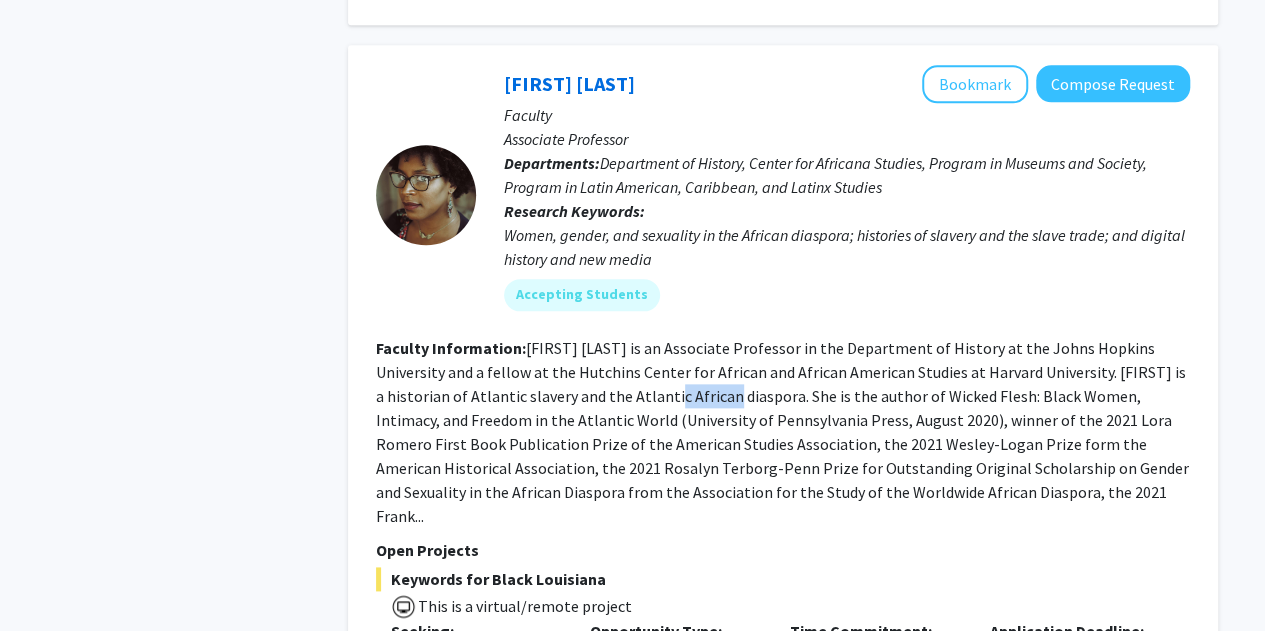 click on "[FIRST] [LAST] is an Associate Professor in the Department of History at the Johns Hopkins University and a fellow at the Hutchins Center for African and African American Studies at Harvard University. [FIRST] is a historian of Atlantic slavery and the Atlantic African diaspora. She is the author of Wicked Flesh: Black Women, Intimacy, and Freedom in the Atlantic World (University of Pennsylvania Press, August 2020), winner of the 2021 Lora Romero First Book Publication Prize of the American Studies Association, the 2021 Wesley-Logan Prize form the American Historical Association, the 2021 Rosalyn Terborg-Penn Prize for Outstanding Original Scholarship on Gender and Sexuality in the African Diaspora from the Association for the Study of the Worldwide African Diaspora, the 2021 Frank..." 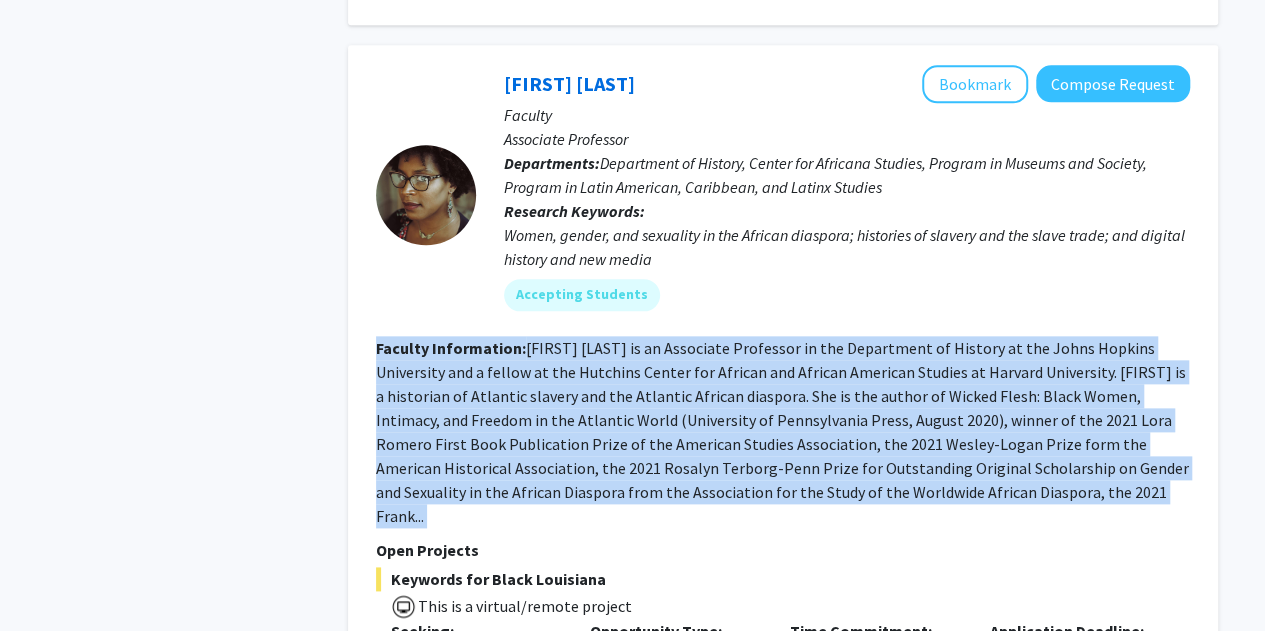 click on "[FIRST] [LAST] is an Associate Professor in the Department of History at the Johns Hopkins University and a fellow at the Hutchins Center for African and African American Studies at Harvard University. [FIRST] is a historian of Atlantic slavery and the Atlantic African diaspora. She is the author of Wicked Flesh: Black Women, Intimacy, and Freedom in the Atlantic World (University of Pennsylvania Press, August 2020), winner of the 2021 Lora Romero First Book Publication Prize of the American Studies Association, the 2021 Wesley-Logan Prize form the American Historical Association, the 2021 Rosalyn Terborg-Penn Prize for Outstanding Original Scholarship on Gender and Sexuality in the African Diaspora from the Association for the Study of the Worldwide African Diaspora, the 2021 Frank..." 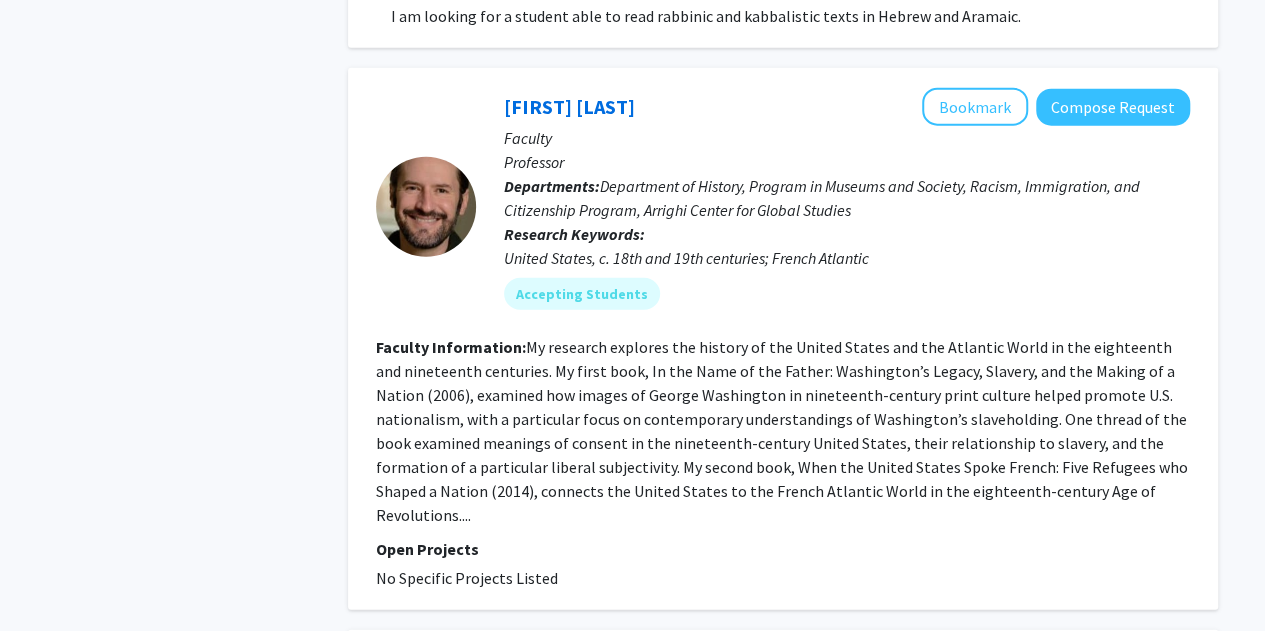 scroll, scrollTop: 2400, scrollLeft: 0, axis: vertical 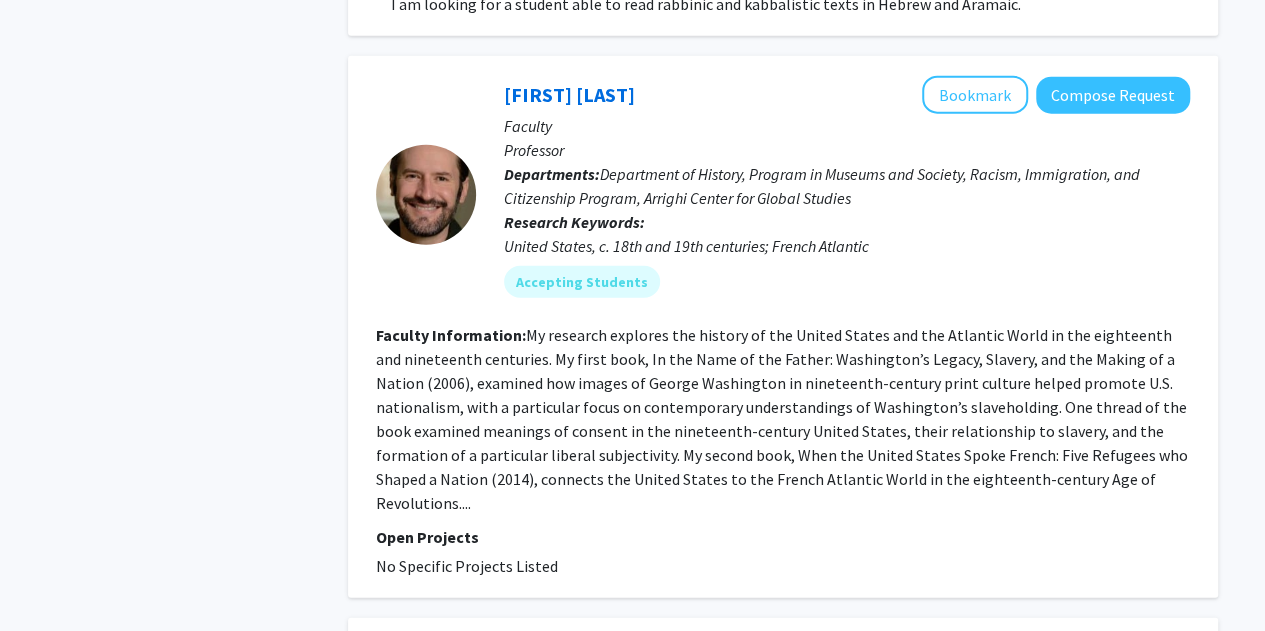 click on "[FIRST] [LAST] Bookmark
Compose Request  Faculty Professor Departments:  Department of History, Program in Museums and Society, Racism, Immigration, and Citizenship Program, Arrighi Center for Global Studies Research Keywords:  United States, c. 18th and 19th centuries; French Atlantic Accepting Students Faculty Information: Open Projects  No Specific Projects Listed" 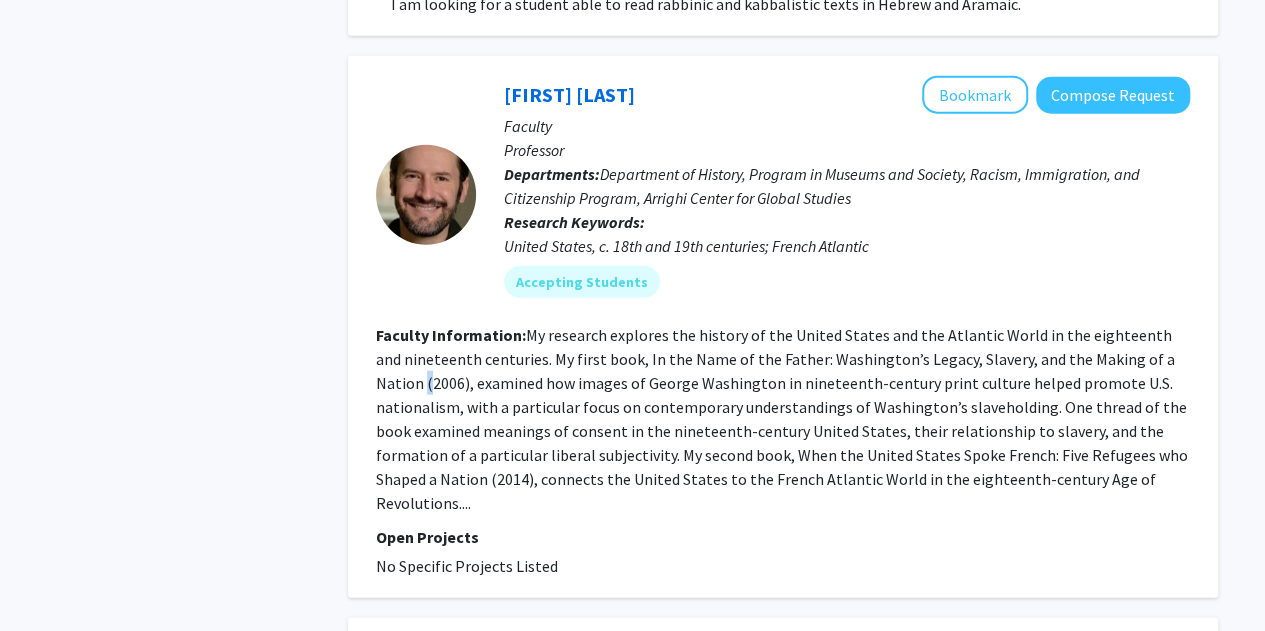 click on "[FIRST] [LAST] Bookmark
Compose Request  Faculty Professor Departments:  Department of History, Program in Museums and Society, Racism, Immigration, and Citizenship Program, Arrighi Center for Global Studies Research Keywords:  United States, c. 18th and 19th centuries; French Atlantic Accepting Students Faculty Information: Open Projects  No Specific Projects Listed" 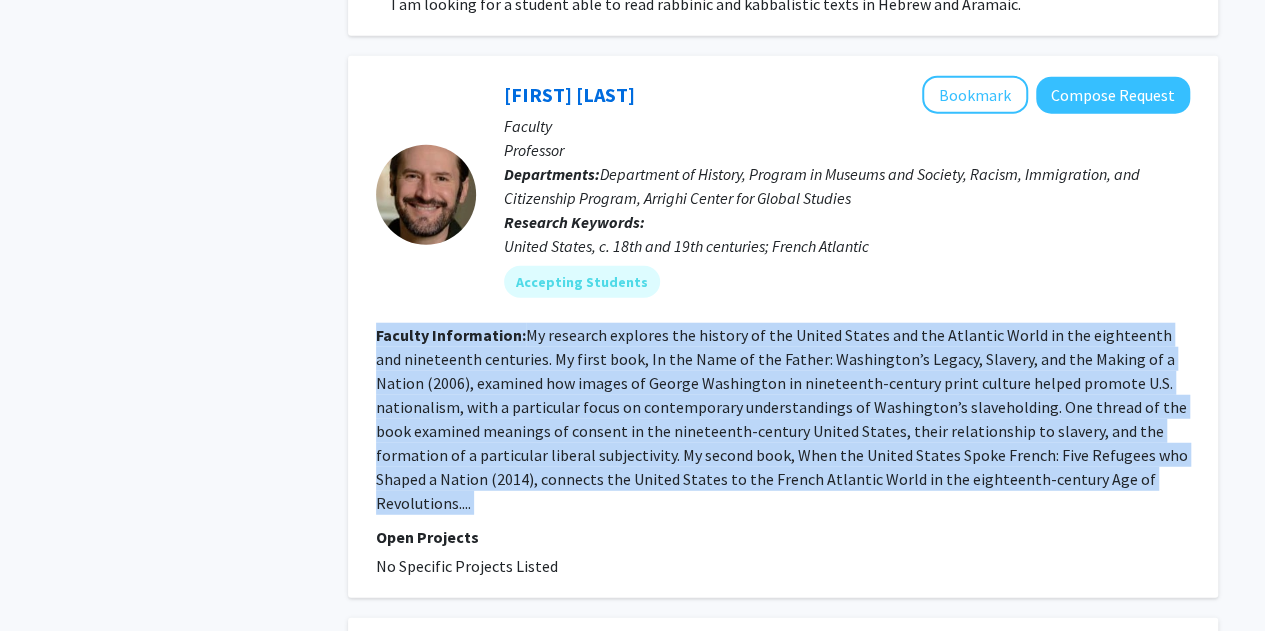 click on "[FIRST] [LAST] Bookmark
Compose Request  Faculty Professor Departments:  Department of History, Program in Museums and Society, Racism, Immigration, and Citizenship Program, Arrighi Center for Global Studies Research Keywords:  United States, c. 18th and 19th centuries; French Atlantic Accepting Students Faculty Information: Open Projects  No Specific Projects Listed" 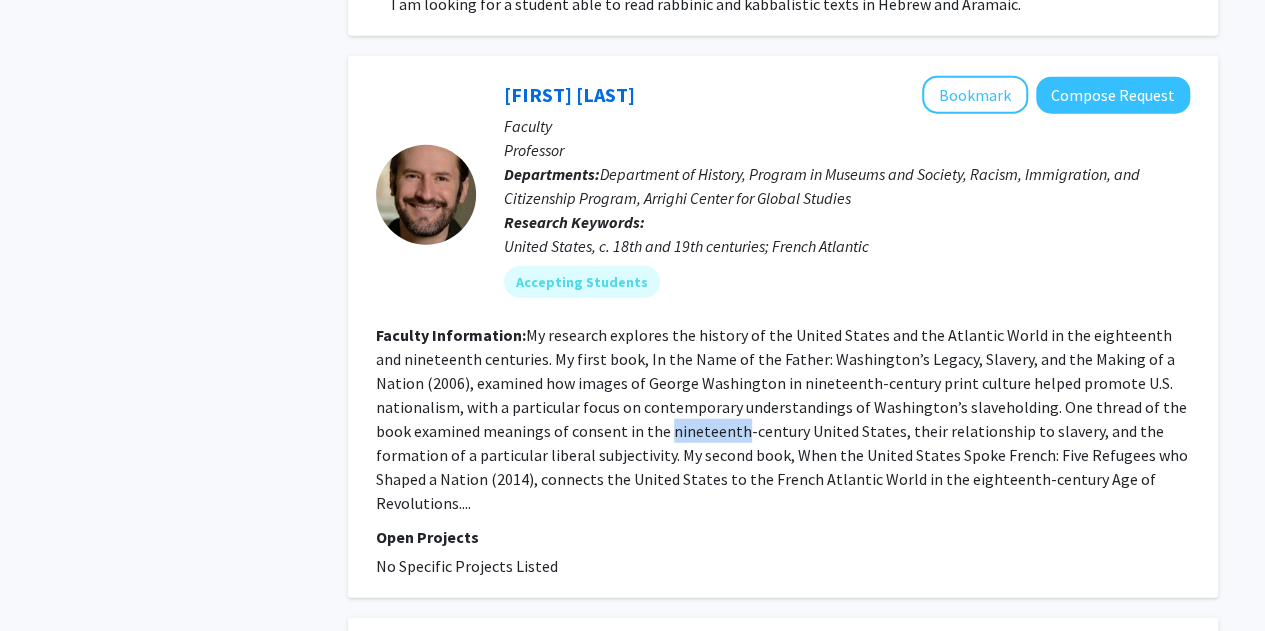 click on "My research explores the history of the United States and the Atlantic World in the eighteenth and nineteenth centuries. My first book, In the Name of the Father: Washington’s Legacy, Slavery, and the Making of a Nation (2006), examined how images of George Washington in nineteenth-century print culture helped promote U.S. nationalism, with a particular focus on contemporary understandings of Washington’s slaveholding. One thread of the book examined meanings of consent in the nineteenth-century United States, their relationship to slavery, and the formation of a particular liberal subjectivity.
My second book, When the United States Spoke French: Five Refugees who Shaped a Nation (2014), connects the United States to the French Atlantic World in the eighteenth-century Age of Revolutions...." 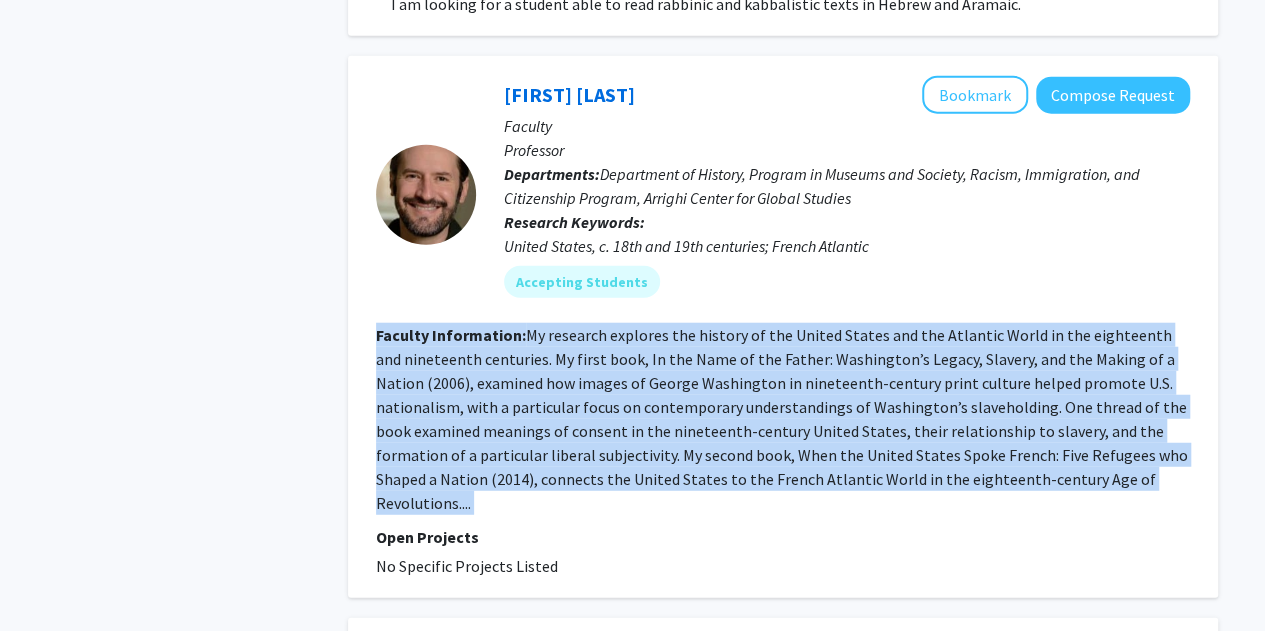 click on "My research explores the history of the United States and the Atlantic World in the eighteenth and nineteenth centuries. My first book, In the Name of the Father: Washington’s Legacy, Slavery, and the Making of a Nation (2006), examined how images of George Washington in nineteenth-century print culture helped promote U.S. nationalism, with a particular focus on contemporary understandings of Washington’s slaveholding. One thread of the book examined meanings of consent in the nineteenth-century United States, their relationship to slavery, and the formation of a particular liberal subjectivity.
My second book, When the United States Spoke French: Five Refugees who Shaped a Nation (2014), connects the United States to the French Atlantic World in the eighteenth-century Age of Revolutions...." 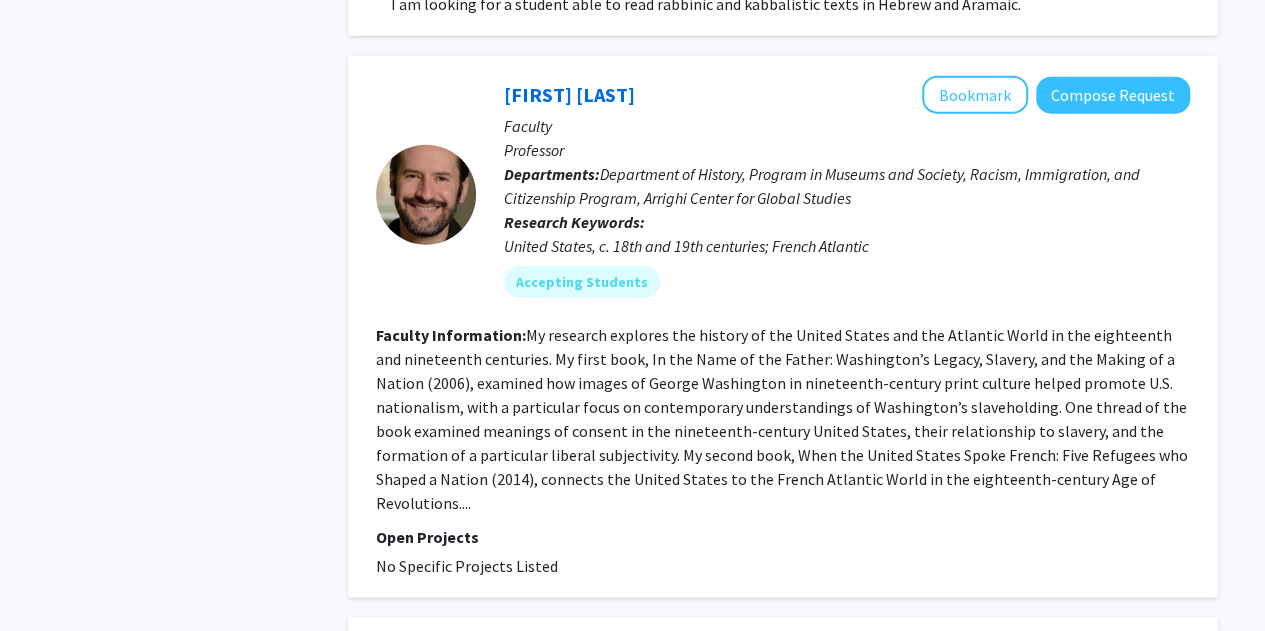 click on "My research explores the history of the United States and the Atlantic World in the eighteenth and nineteenth centuries. My first book, In the Name of the Father: Washington’s Legacy, Slavery, and the Making of a Nation (2006), examined how images of George Washington in nineteenth-century print culture helped promote U.S. nationalism, with a particular focus on contemporary understandings of Washington’s slaveholding. One thread of the book examined meanings of consent in the nineteenth-century United States, their relationship to slavery, and the formation of a particular liberal subjectivity.
My second book, When the United States Spoke French: Five Refugees who Shaped a Nation (2014), connects the United States to the French Atlantic World in the eighteenth-century Age of Revolutions...." 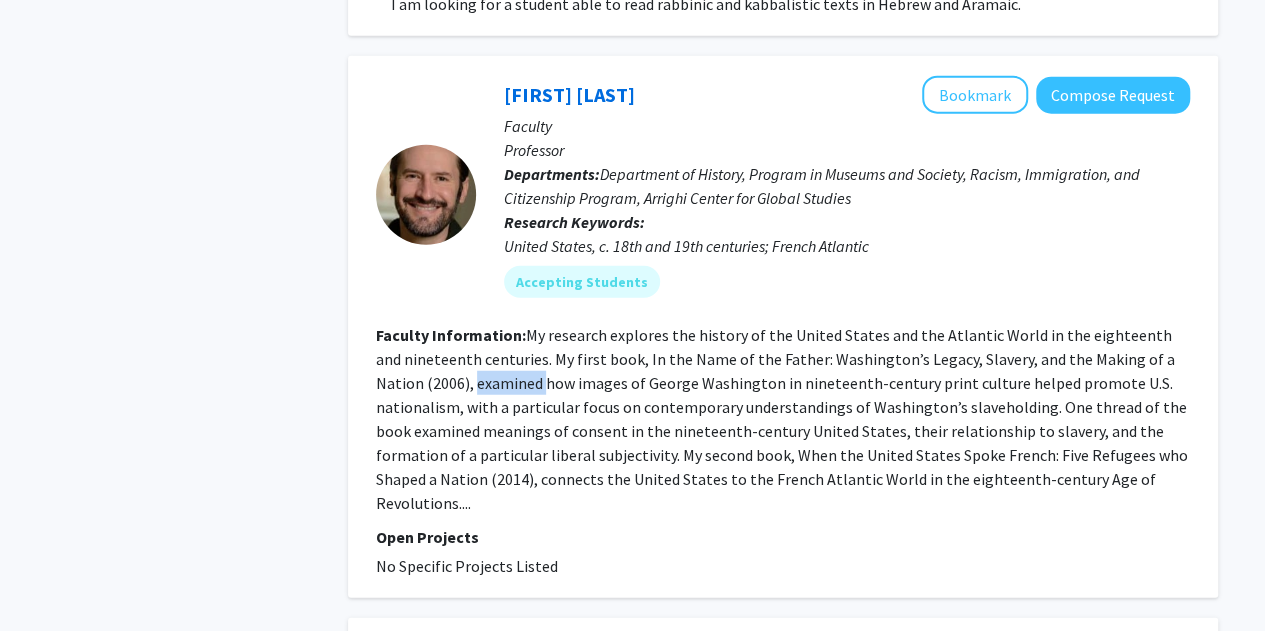click on "My research explores the history of the United States and the Atlantic World in the eighteenth and nineteenth centuries. My first book, In the Name of the Father: Washington’s Legacy, Slavery, and the Making of a Nation (2006), examined how images of George Washington in nineteenth-century print culture helped promote U.S. nationalism, with a particular focus on contemporary understandings of Washington’s slaveholding. One thread of the book examined meanings of consent in the nineteenth-century United States, their relationship to slavery, and the formation of a particular liberal subjectivity.
My second book, When the United States Spoke French: Five Refugees who Shaped a Nation (2014), connects the United States to the French Atlantic World in the eighteenth-century Age of Revolutions...." 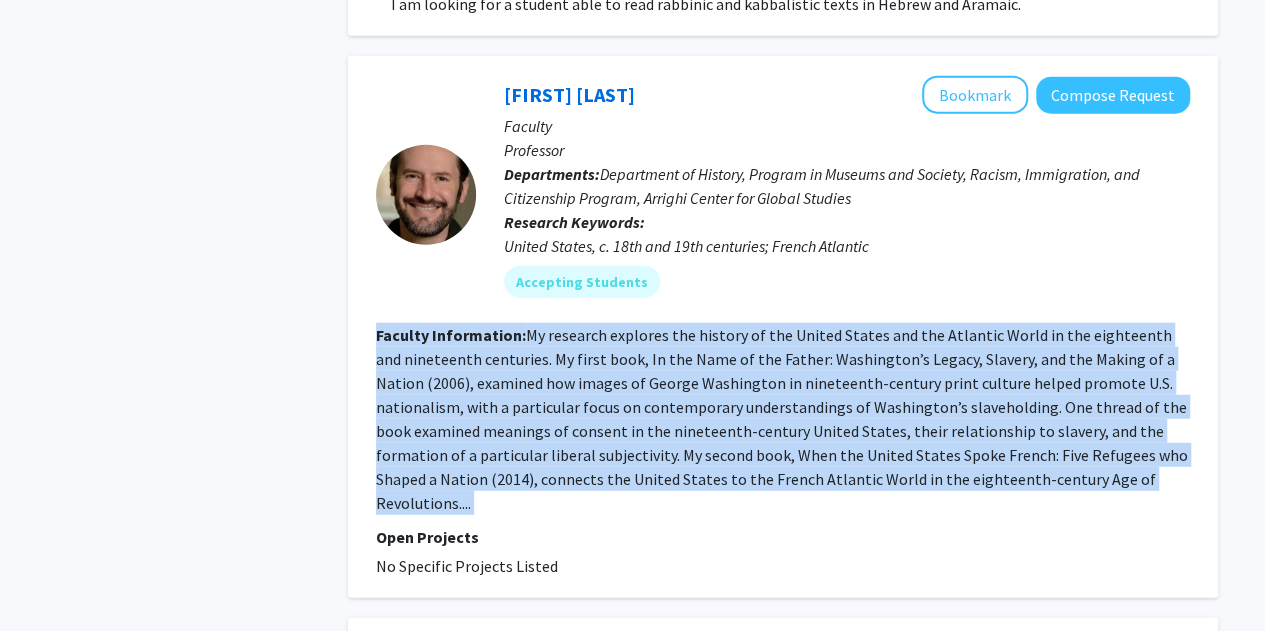 click on "My research explores the history of the United States and the Atlantic World in the eighteenth and nineteenth centuries. My first book, In the Name of the Father: Washington’s Legacy, Slavery, and the Making of a Nation (2006), examined how images of George Washington in nineteenth-century print culture helped promote U.S. nationalism, with a particular focus on contemporary understandings of Washington’s slaveholding. One thread of the book examined meanings of consent in the nineteenth-century United States, their relationship to slavery, and the formation of a particular liberal subjectivity.
My second book, When the United States Spoke French: Five Refugees who Shaped a Nation (2014), connects the United States to the French Atlantic World in the eighteenth-century Age of Revolutions...." 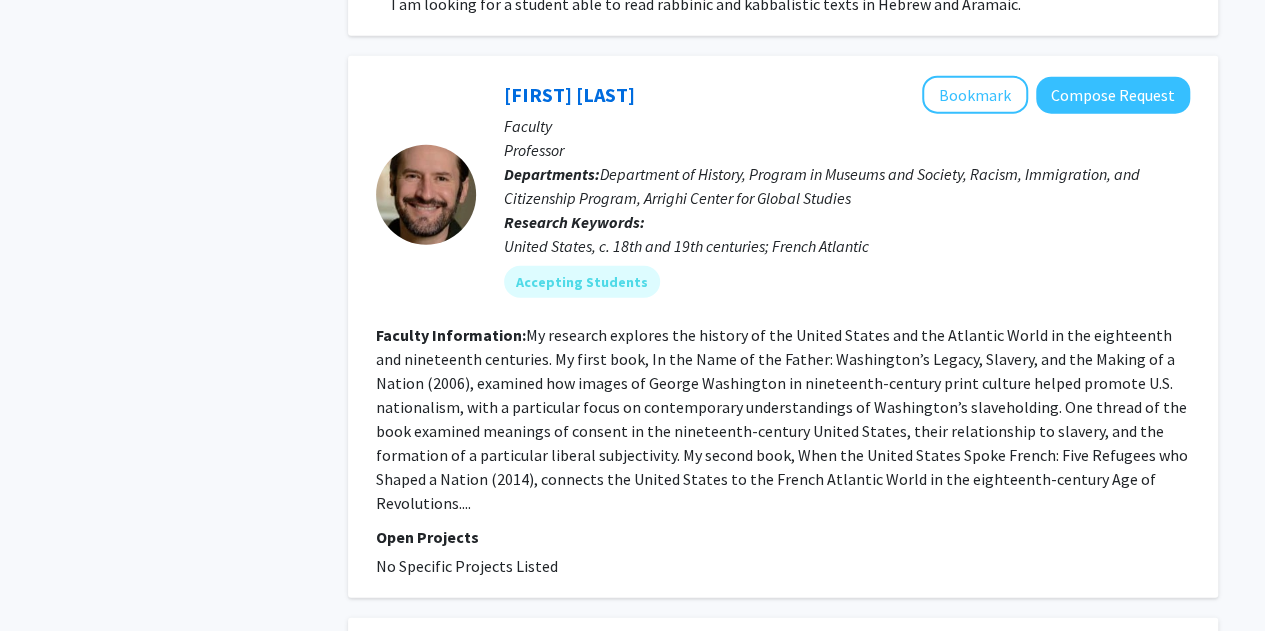 click on "[FIRST] [LAST] Bookmark
Compose Request  Faculty Professor Departments:  Department of History, Program in Museums and Society, Racism, Immigration, and Citizenship Program, Arrighi Center for Global Studies Research Keywords:  United States, c. 18th and 19th centuries; French Atlantic Accepting Students Faculty Information: Open Projects  No Specific Projects Listed" 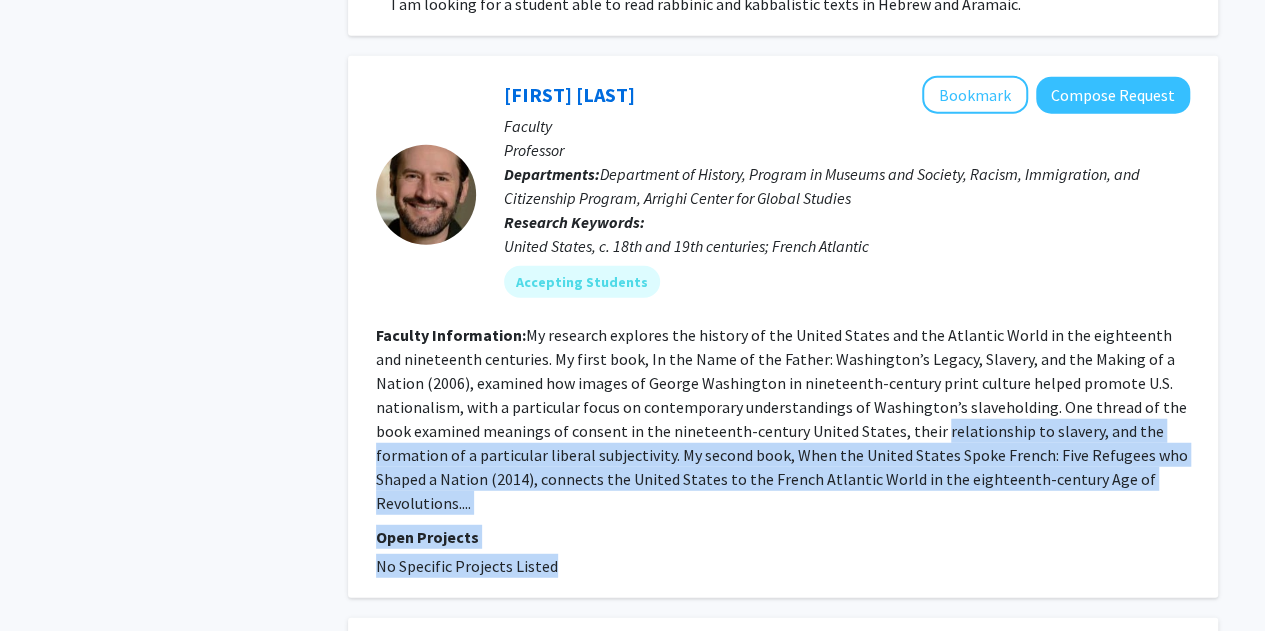 drag, startPoint x: 1162, startPoint y: 503, endPoint x: 826, endPoint y: 390, distance: 354.49258 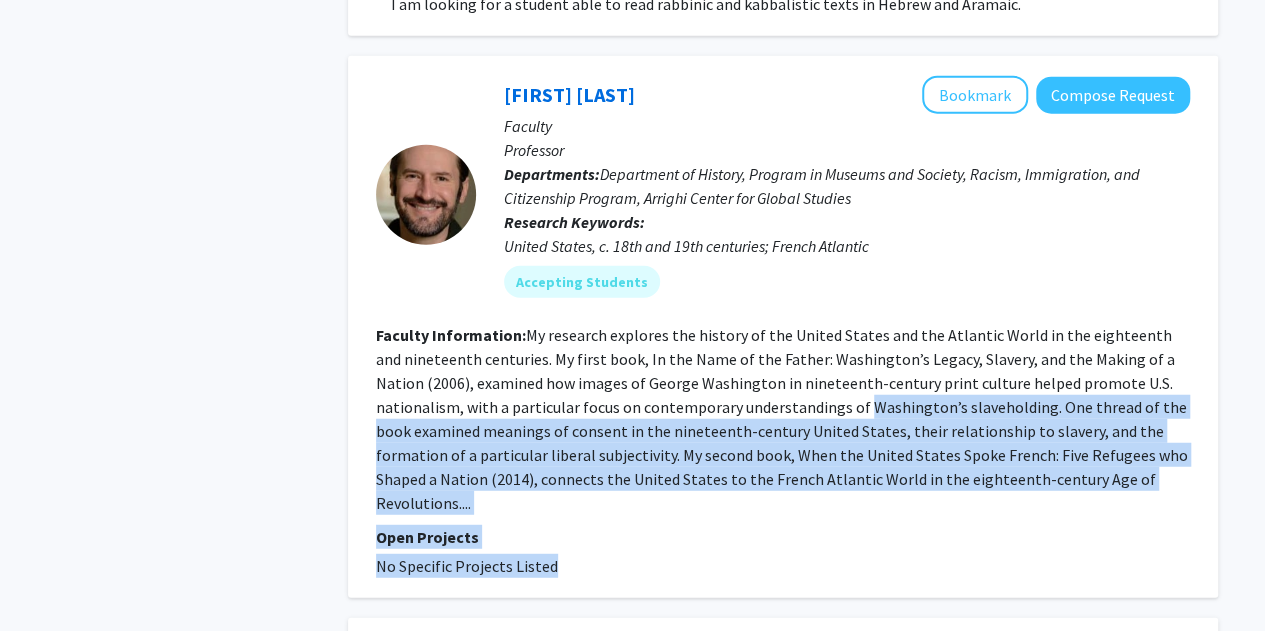 click on "My research explores the history of the United States and the Atlantic World in the eighteenth and nineteenth centuries. My first book, In the Name of the Father: Washington’s Legacy, Slavery, and the Making of a Nation (2006), examined how images of George Washington in nineteenth-century print culture helped promote U.S. nationalism, with a particular focus on contemporary understandings of Washington’s slaveholding. One thread of the book examined meanings of consent in the nineteenth-century United States, their relationship to slavery, and the formation of a particular liberal subjectivity.
My second book, When the United States Spoke French: Five Refugees who Shaped a Nation (2014), connects the United States to the French Atlantic World in the eighteenth-century Age of Revolutions...." 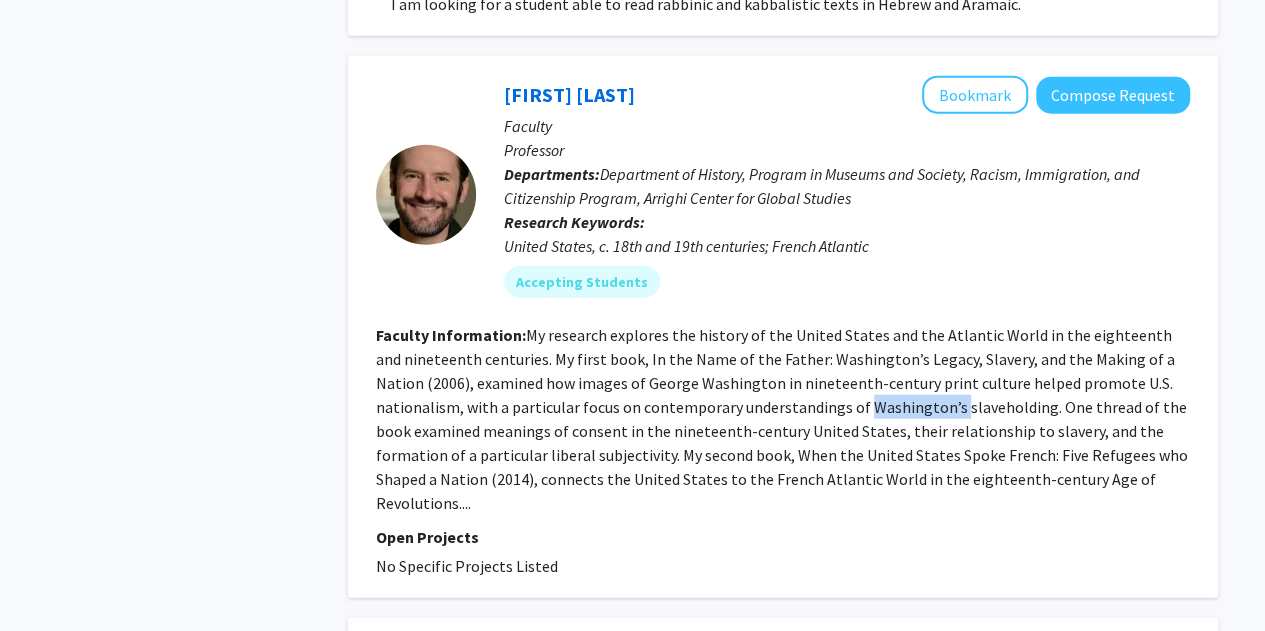 click on "My research explores the history of the United States and the Atlantic World in the eighteenth and nineteenth centuries. My first book, In the Name of the Father: Washington’s Legacy, Slavery, and the Making of a Nation (2006), examined how images of George Washington in nineteenth-century print culture helped promote U.S. nationalism, with a particular focus on contemporary understandings of Washington’s slaveholding. One thread of the book examined meanings of consent in the nineteenth-century United States, their relationship to slavery, and the formation of a particular liberal subjectivity.
My second book, When the United States Spoke French: Five Refugees who Shaped a Nation (2014), connects the United States to the French Atlantic World in the eighteenth-century Age of Revolutions...." 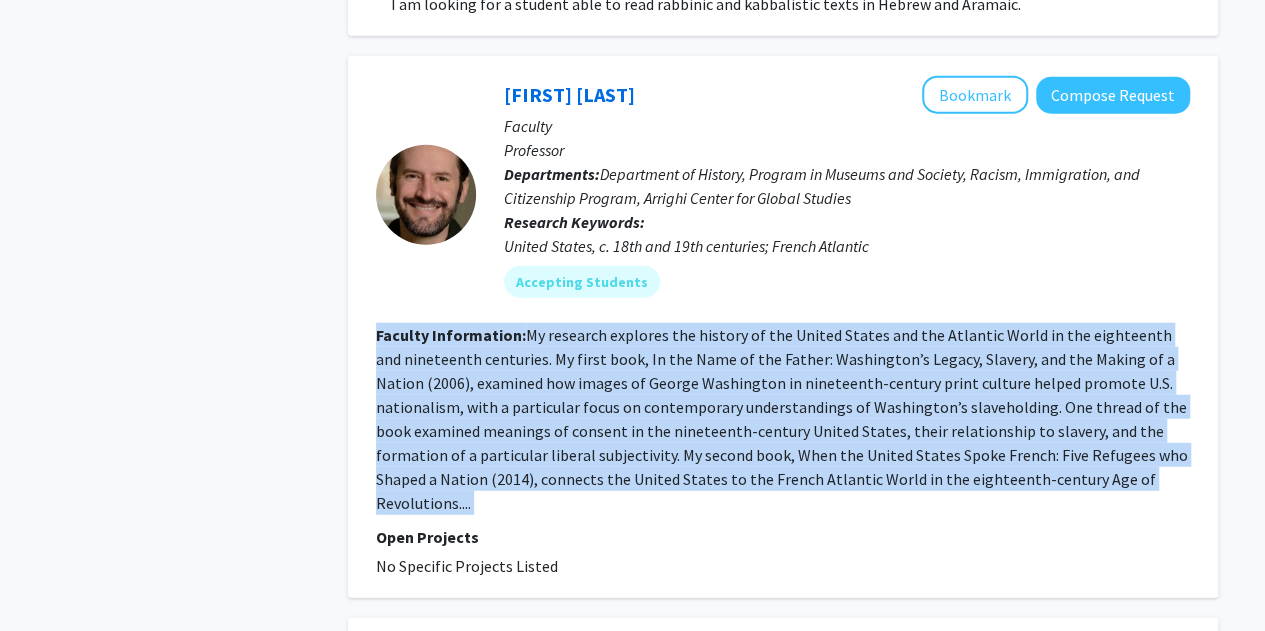click on "My research explores the history of the United States and the Atlantic World in the eighteenth and nineteenth centuries. My first book, In the Name of the Father: Washington’s Legacy, Slavery, and the Making of a Nation (2006), examined how images of George Washington in nineteenth-century print culture helped promote U.S. nationalism, with a particular focus on contemporary understandings of Washington’s slaveholding. One thread of the book examined meanings of consent in the nineteenth-century United States, their relationship to slavery, and the formation of a particular liberal subjectivity.
My second book, When the United States Spoke French: Five Refugees who Shaped a Nation (2014), connects the United States to the French Atlantic World in the eighteenth-century Age of Revolutions...." 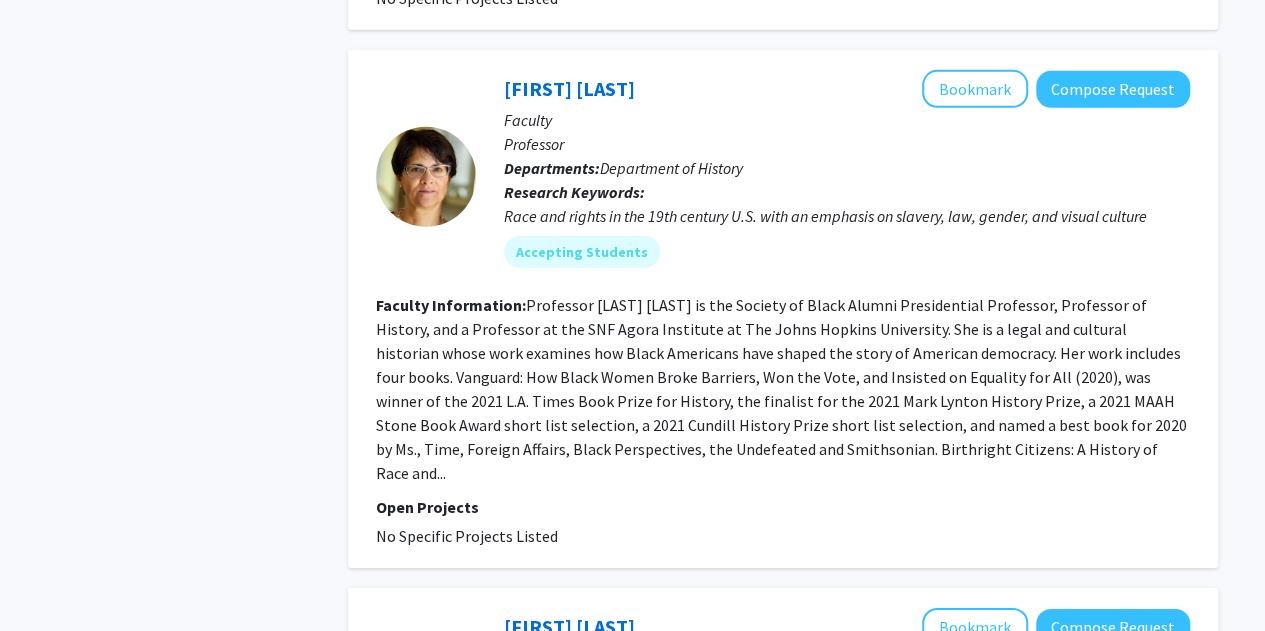 scroll, scrollTop: 2970, scrollLeft: 0, axis: vertical 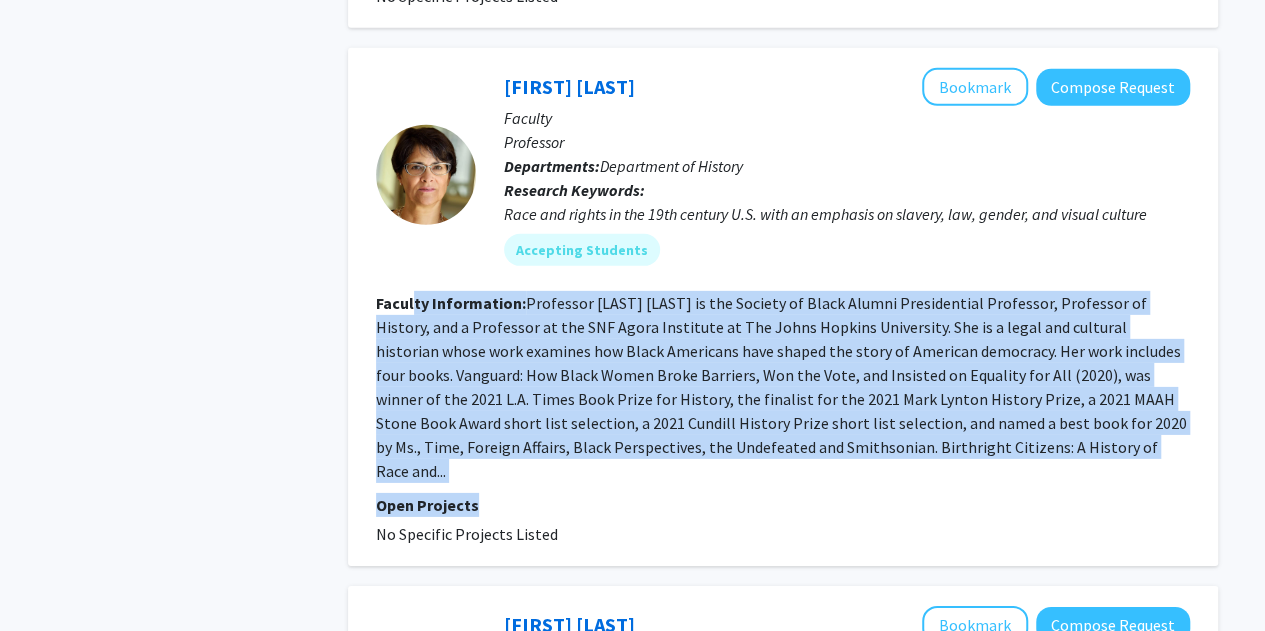 drag, startPoint x: 1022, startPoint y: 430, endPoint x: 415, endPoint y: 255, distance: 631.723 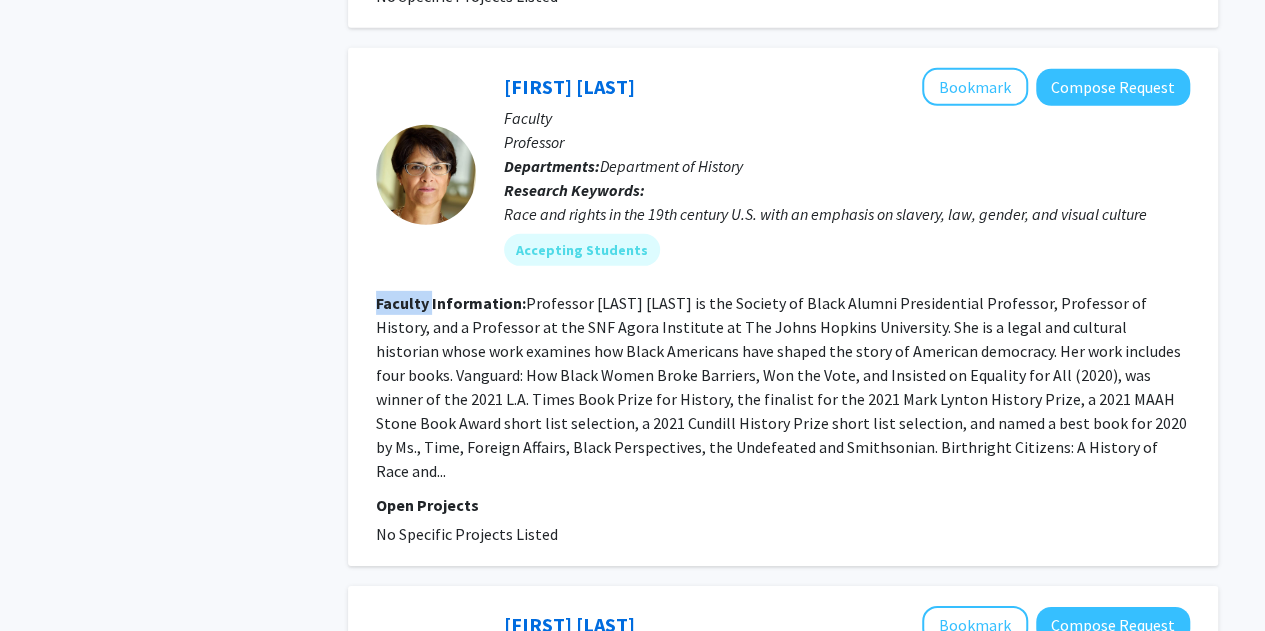 click on "Faculty Information:" 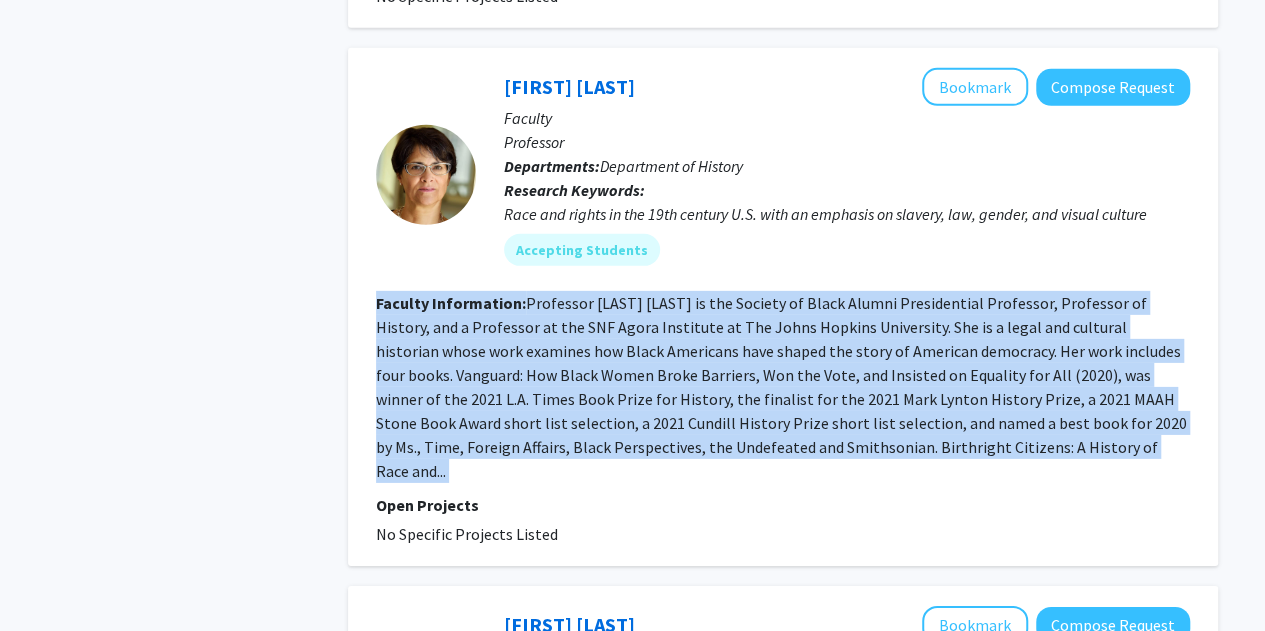 click on "Faculty Information:" 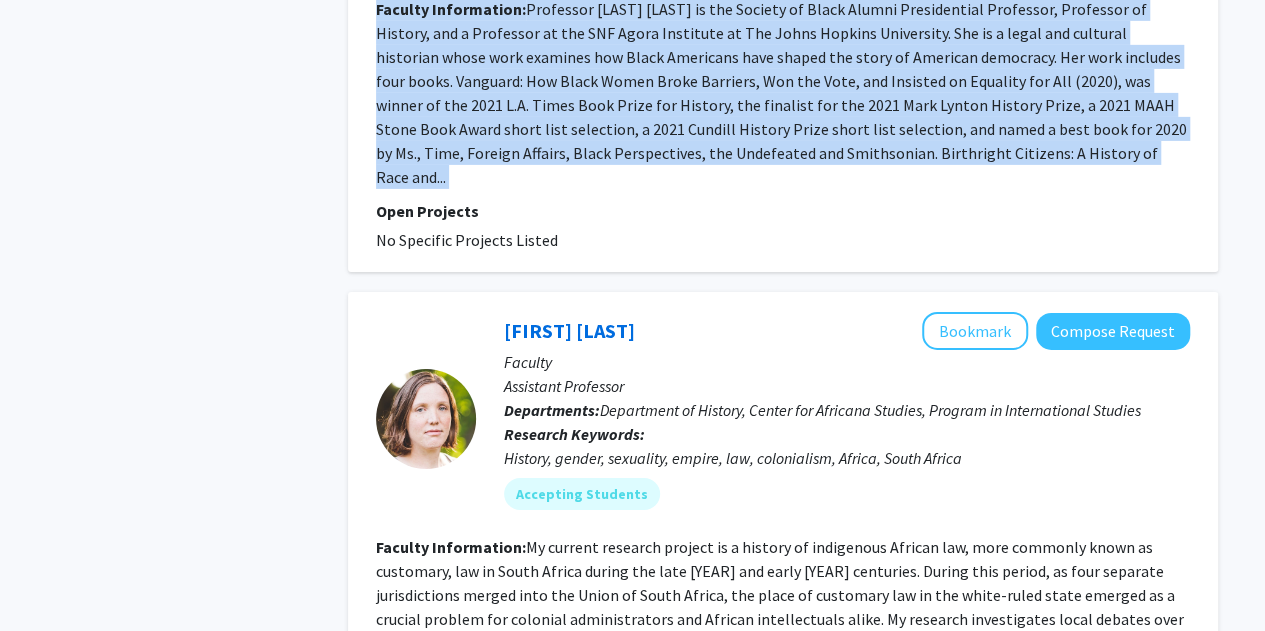 scroll, scrollTop: 3469, scrollLeft: 0, axis: vertical 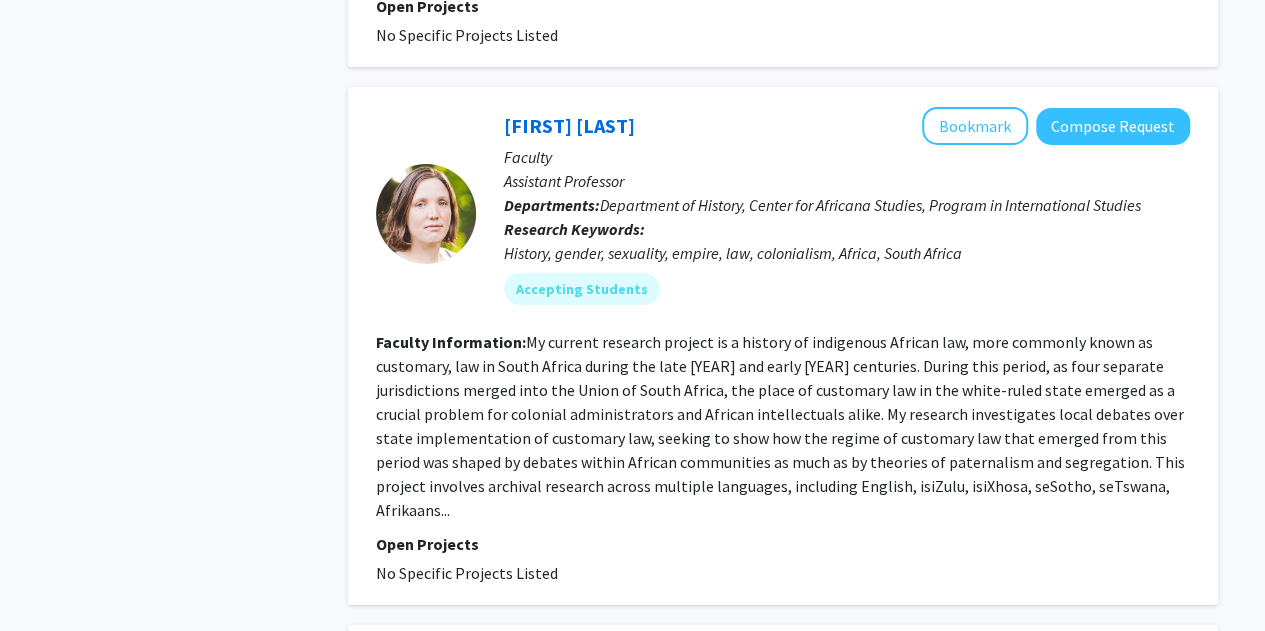 click on "Faculty Information: My current research project is a history of indigenous African law, more commonly known as customary, law in South Africa during the late 19th and early 20th centuries. During this period, as four separate jurisdictions merged into the Union of South Africa, the place of customary law in the white-ruled state emerged as a crucial problem for colonial administrators and African intellectuals alike. My research investigates local debates over state implementation of customary law, seeking to show how the regime of customary law that emerged from this period was shaped by debates within African communities as much as by theories of paternalism and segregation.
This project involves archival research across multiple languages, including English, isiZulu, isiXhosa, seSotho, seTswana, Afrikaans..." 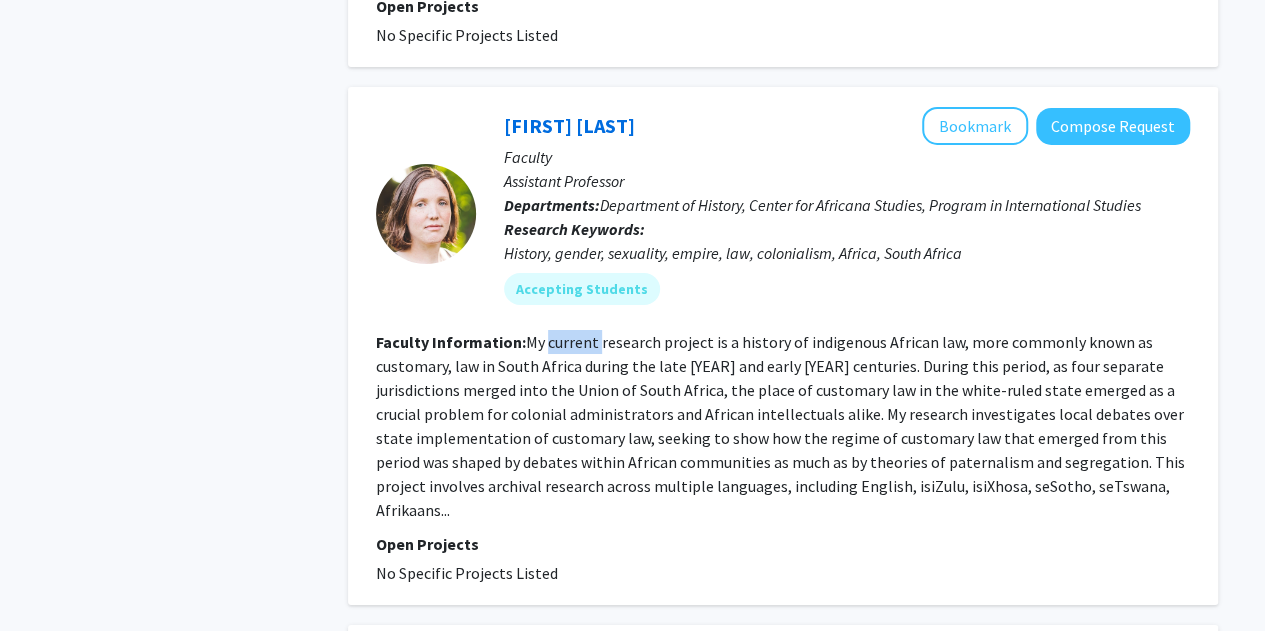 click on "Faculty Information: My current research project is a history of indigenous African law, more commonly known as customary, law in South Africa during the late 19th and early 20th centuries. During this period, as four separate jurisdictions merged into the Union of South Africa, the place of customary law in the white-ruled state emerged as a crucial problem for colonial administrators and African intellectuals alike. My research investigates local debates over state implementation of customary law, seeking to show how the regime of customary law that emerged from this period was shaped by debates within African communities as much as by theories of paternalism and segregation.
This project involves archival research across multiple languages, including English, isiZulu, isiXhosa, seSotho, seTswana, Afrikaans..." 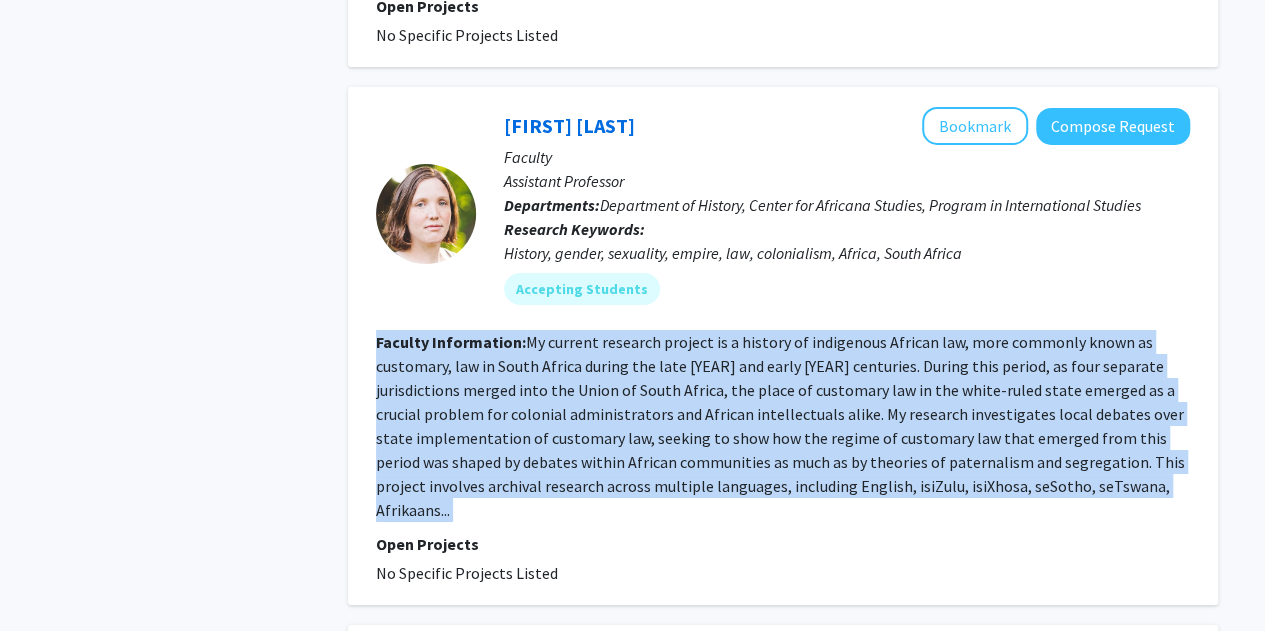 click on "Faculty Information: My current research project is a history of indigenous African law, more commonly known as customary, law in South Africa during the late 19th and early 20th centuries. During this period, as four separate jurisdictions merged into the Union of South Africa, the place of customary law in the white-ruled state emerged as a crucial problem for colonial administrators and African intellectuals alike. My research investigates local debates over state implementation of customary law, seeking to show how the regime of customary law that emerged from this period was shaped by debates within African communities as much as by theories of paternalism and segregation.
This project involves archival research across multiple languages, including English, isiZulu, isiXhosa, seSotho, seTswana, Afrikaans..." 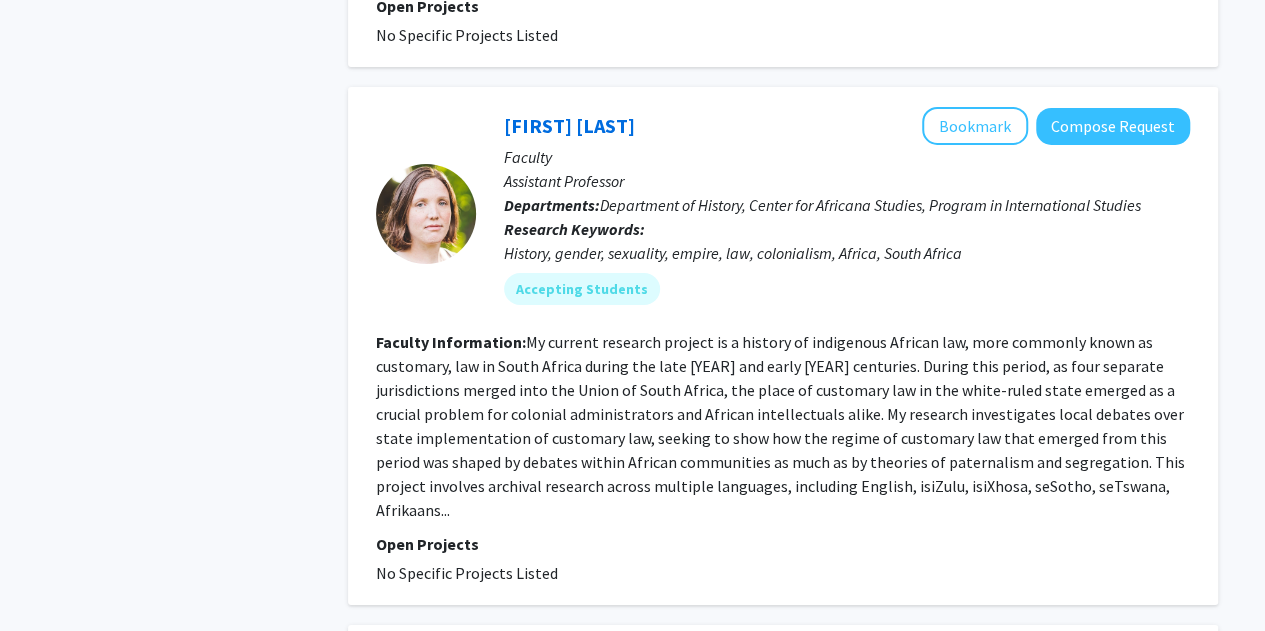 click on "My current research project is a history of indigenous African law, more commonly known as customary, law in South Africa during the late [YEAR] and early [YEAR] centuries. During this period, as four separate jurisdictions merged into the Union of South Africa, the place of customary law in the white-ruled state emerged as a crucial problem for colonial administrators and African intellectuals alike. My research investigates local debates over state implementation of customary law, seeking to show how the regime of customary law that emerged from this period was shaped by debates within African communities as much as by theories of paternalism and segregation.
This project involves archival research across multiple languages, including English, isiZulu, isiXhosa, seSotho, seTswana, Afrikaans..." 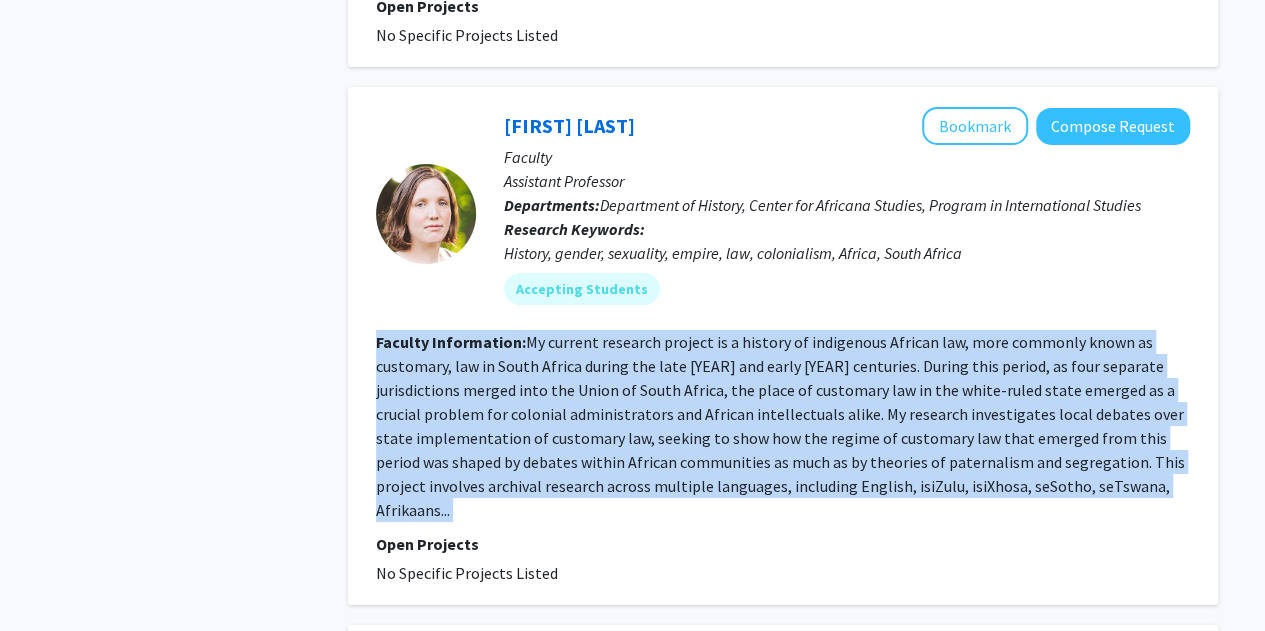 click on "My current research project is a history of indigenous African law, more commonly known as customary, law in South Africa during the late [YEAR] and early [YEAR] centuries. During this period, as four separate jurisdictions merged into the Union of South Africa, the place of customary law in the white-ruled state emerged as a crucial problem for colonial administrators and African intellectuals alike. My research investigates local debates over state implementation of customary law, seeking to show how the regime of customary law that emerged from this period was shaped by debates within African communities as much as by theories of paternalism and segregation.
This project involves archival research across multiple languages, including English, isiZulu, isiXhosa, seSotho, seTswana, Afrikaans..." 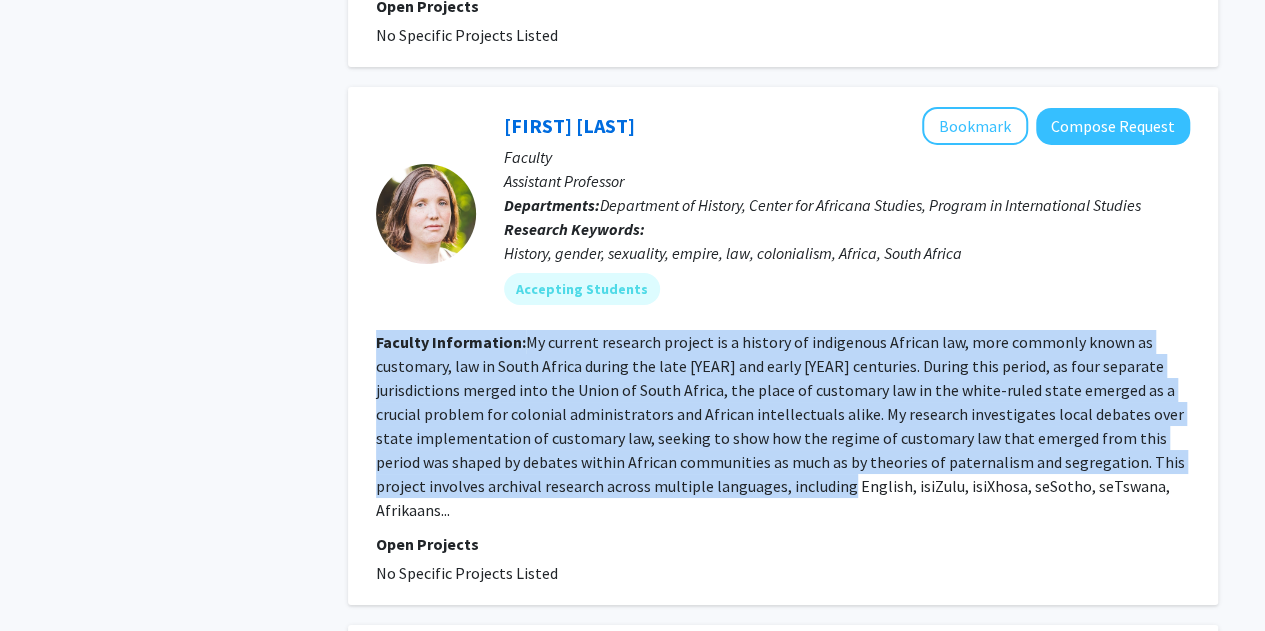 drag, startPoint x: 370, startPoint y: 281, endPoint x: 922, endPoint y: 434, distance: 572.81146 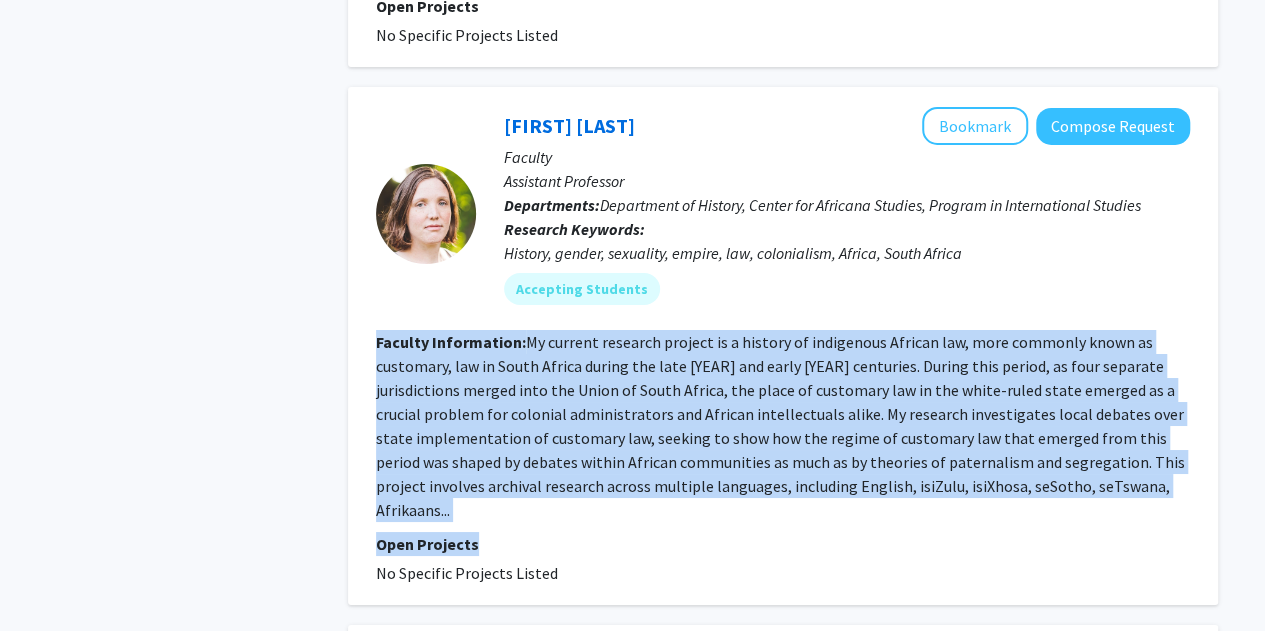 click on "[FIRST] [LAST]   Bookmark
Compose Request  Faculty Assistant Professor Departments:  Department of History, Center for Africana Studies, Program in International Studies Research Keywords:   History, gender, sexuality, empire, law, colonialism, Africa, South Africa Accepting Students Faculty Information:  Open Projects  No Specific Projects Listed" 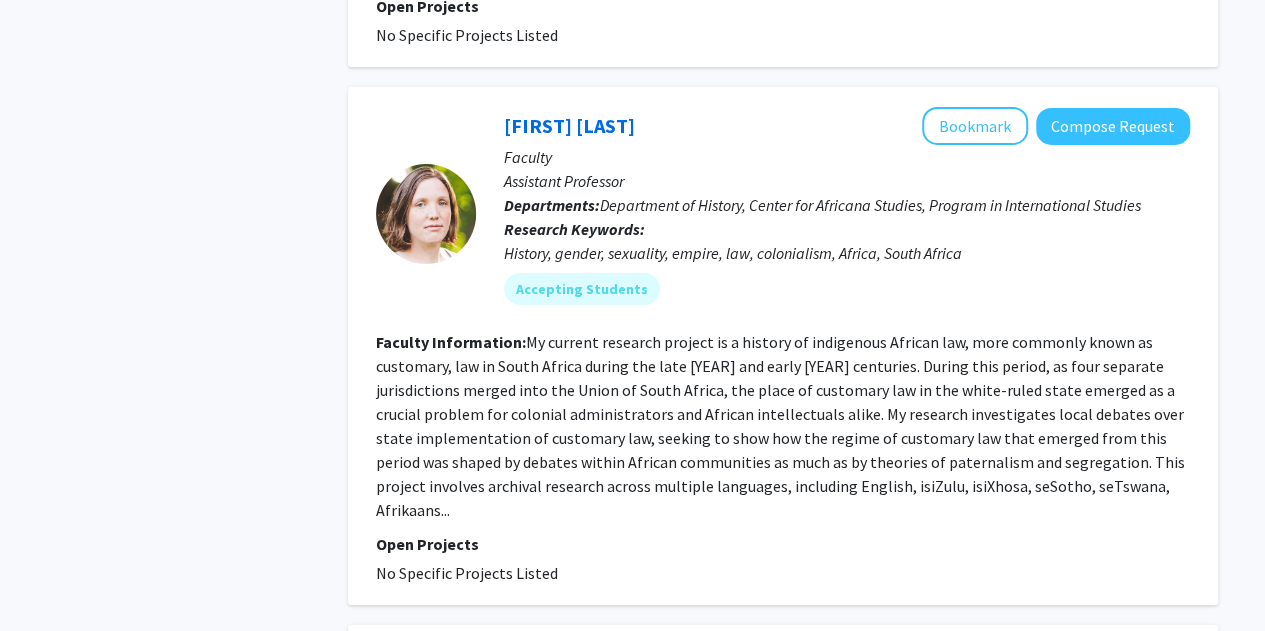 click on "My current research project is a history of indigenous African law, more commonly known as customary, law in South Africa during the late [YEAR] and early [YEAR] centuries. During this period, as four separate jurisdictions merged into the Union of South Africa, the place of customary law in the white-ruled state emerged as a crucial problem for colonial administrators and African intellectuals alike. My research investigates local debates over state implementation of customary law, seeking to show how the regime of customary law that emerged from this period was shaped by debates within African communities as much as by theories of paternalism and segregation.
This project involves archival research across multiple languages, including English, isiZulu, isiXhosa, seSotho, seTswana, Afrikaans..." 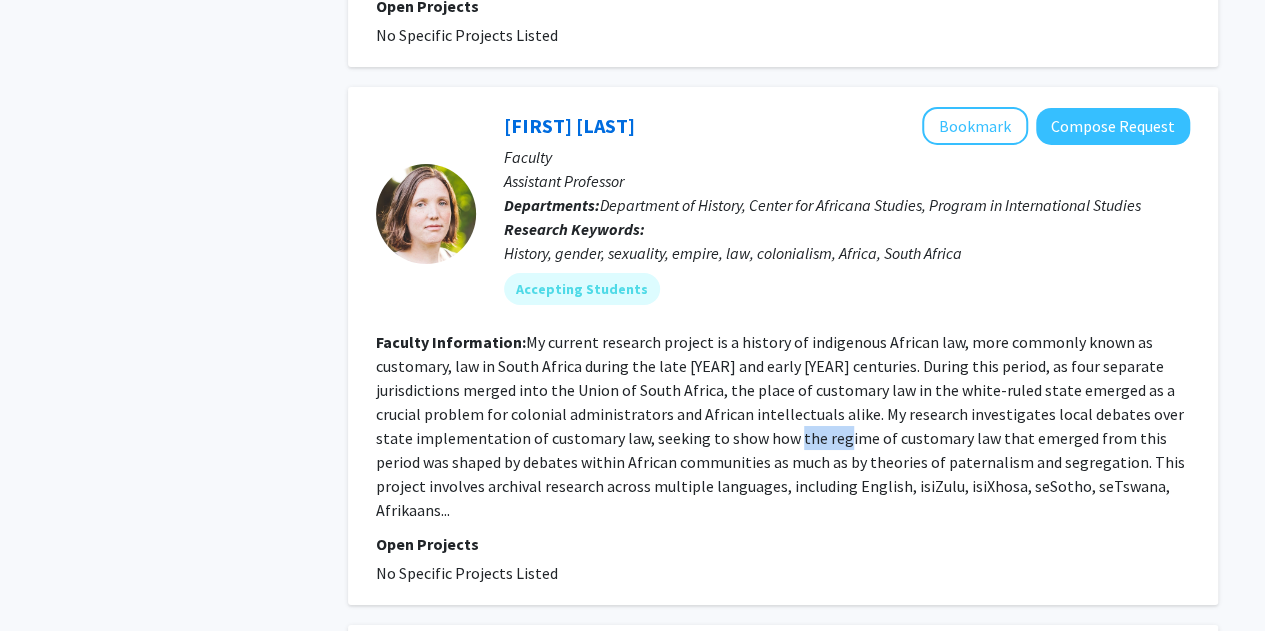 click on "My current research project is a history of indigenous African law, more commonly known as customary, law in South Africa during the late [YEAR] and early [YEAR] centuries. During this period, as four separate jurisdictions merged into the Union of South Africa, the place of customary law in the white-ruled state emerged as a crucial problem for colonial administrators and African intellectuals alike. My research investigates local debates over state implementation of customary law, seeking to show how the regime of customary law that emerged from this period was shaped by debates within African communities as much as by theories of paternalism and segregation.
This project involves archival research across multiple languages, including English, isiZulu, isiXhosa, seSotho, seTswana, Afrikaans..." 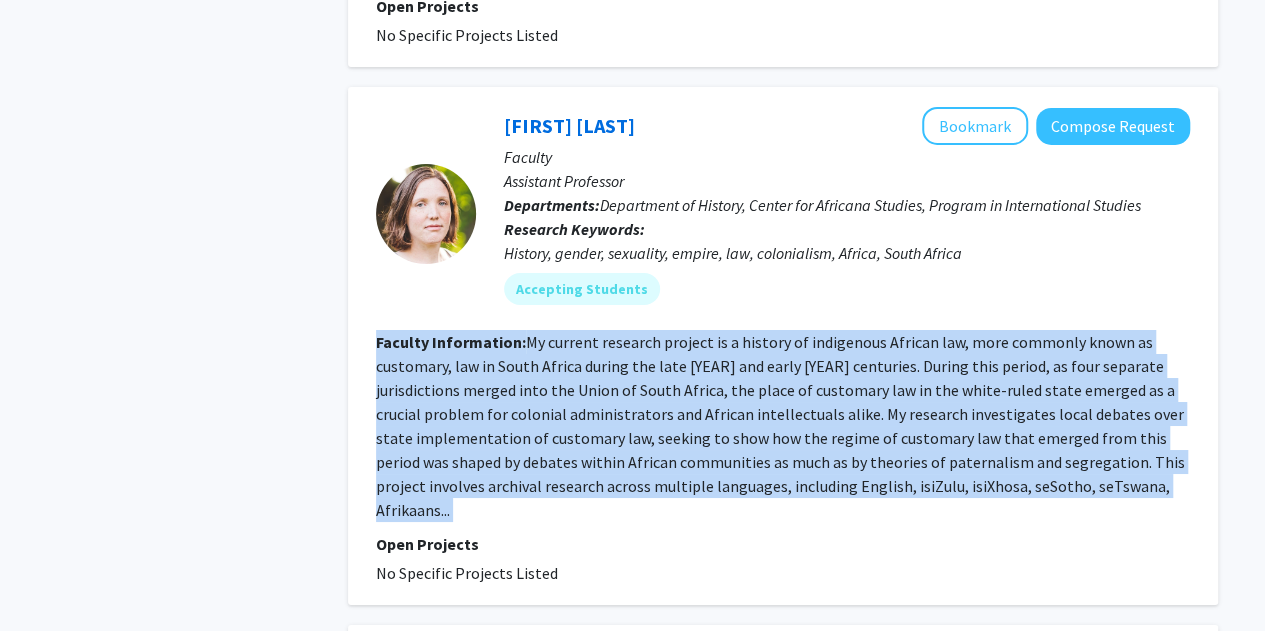 click on "My current research project is a history of indigenous African law, more commonly known as customary, law in South Africa during the late [YEAR] and early [YEAR] centuries. During this period, as four separate jurisdictions merged into the Union of South Africa, the place of customary law in the white-ruled state emerged as a crucial problem for colonial administrators and African intellectuals alike. My research investigates local debates over state implementation of customary law, seeking to show how the regime of customary law that emerged from this period was shaped by debates within African communities as much as by theories of paternalism and segregation.
This project involves archival research across multiple languages, including English, isiZulu, isiXhosa, seSotho, seTswana, Afrikaans..." 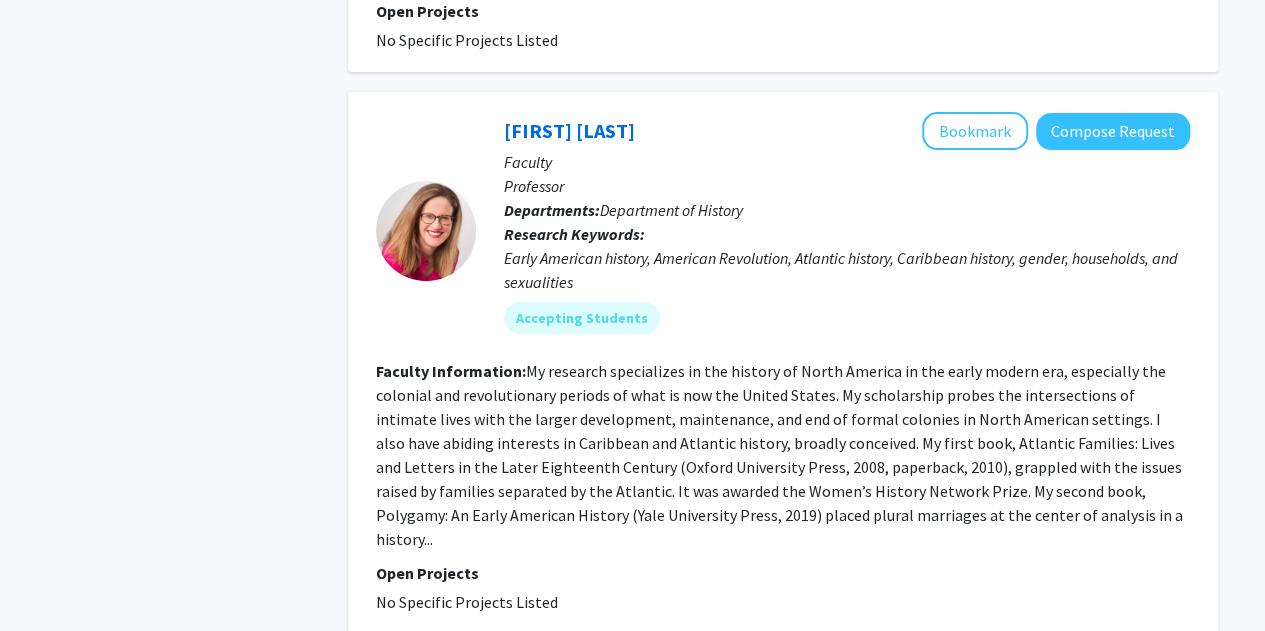 scroll, scrollTop: 3970, scrollLeft: 0, axis: vertical 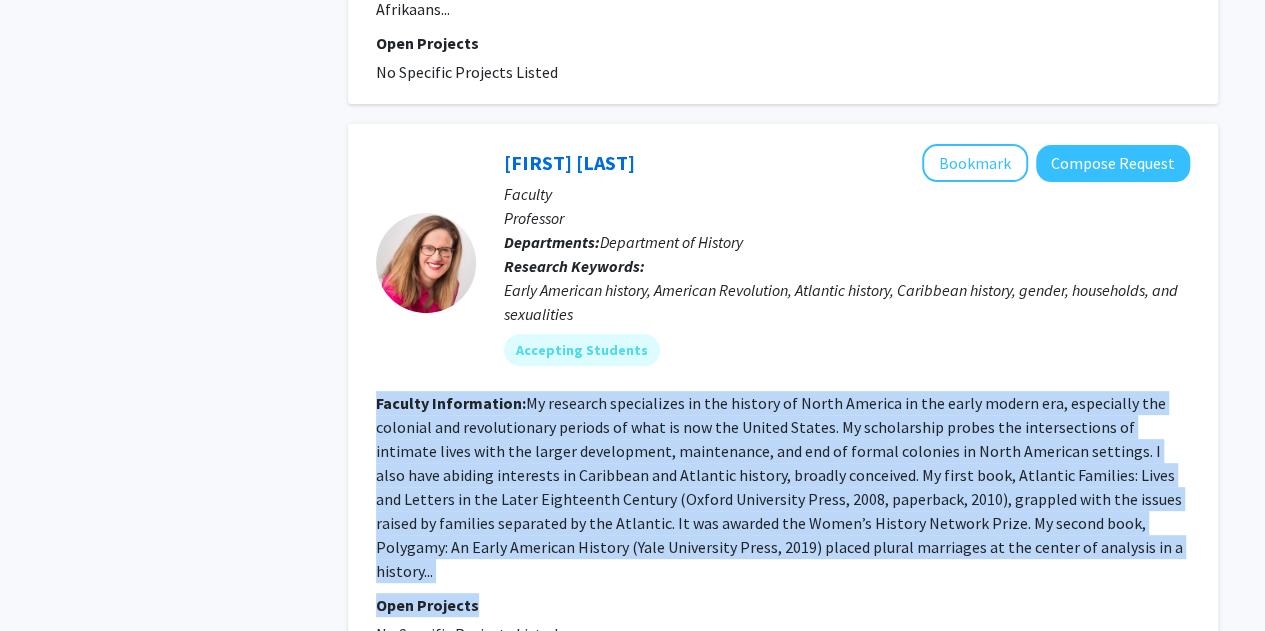 drag, startPoint x: 339, startPoint y: 313, endPoint x: 1110, endPoint y: 489, distance: 790.8331 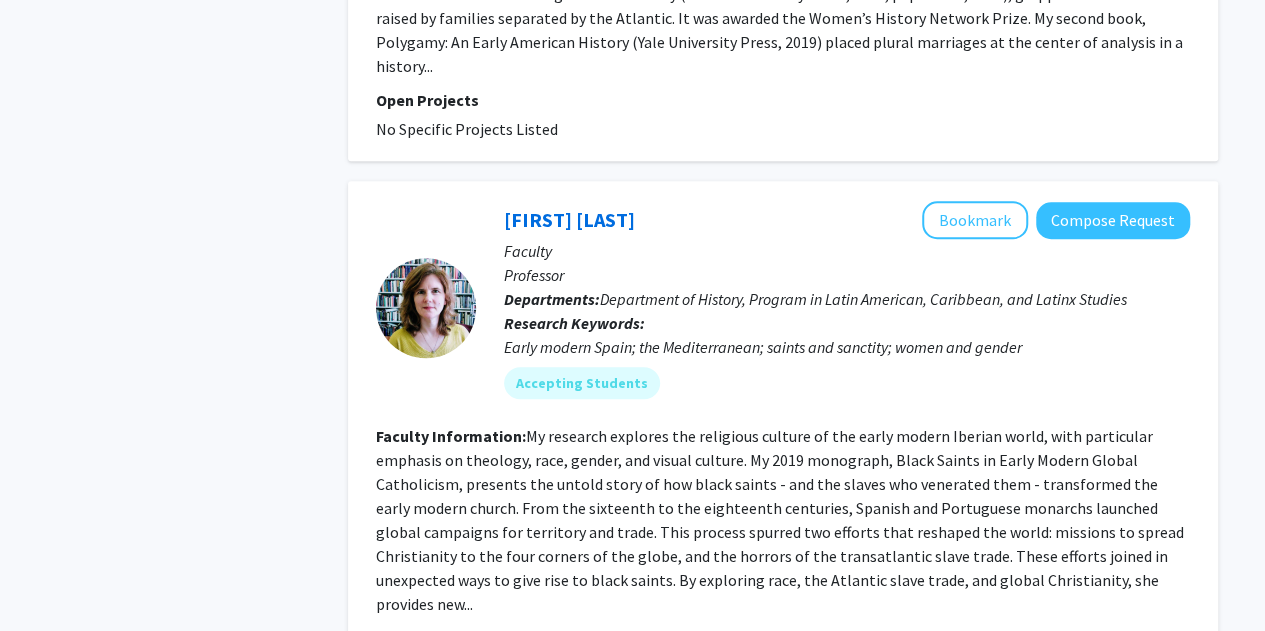 scroll, scrollTop: 4476, scrollLeft: 0, axis: vertical 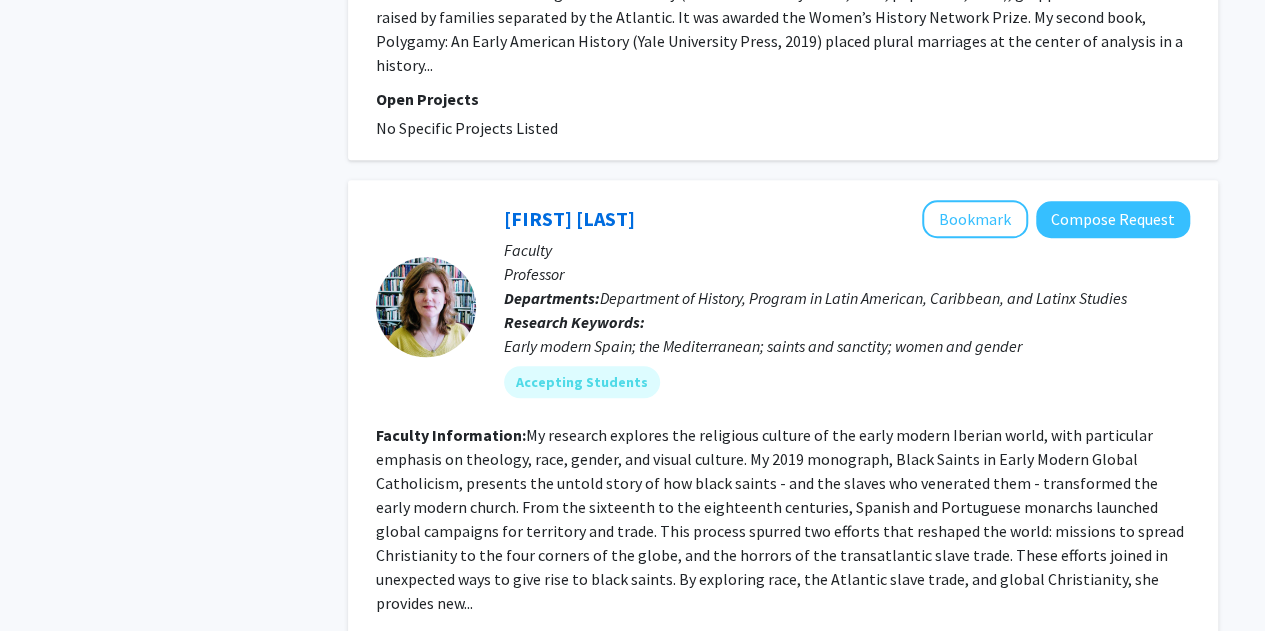 click on "My research explores the religious culture of the early modern Iberian world, with particular emphasis on theology, race, gender, and visual culture.
My 2019 monograph, Black Saints in Early Modern Global Catholicism, presents the untold story of how black saints - and the slaves who venerated them - transformed the early modern church. From the sixteenth to the eighteenth centuries, Spanish and Portuguese monarchs launched global campaigns for territory and trade. This process spurred two efforts that reshaped the world: missions to spread Christianity to the four corners of the globe, and the horrors of the transatlantic slave trade. These efforts joined in unexpected ways to give rise to black saints. By exploring race, the Atlantic slave trade, and global Christianity, she provides new..." 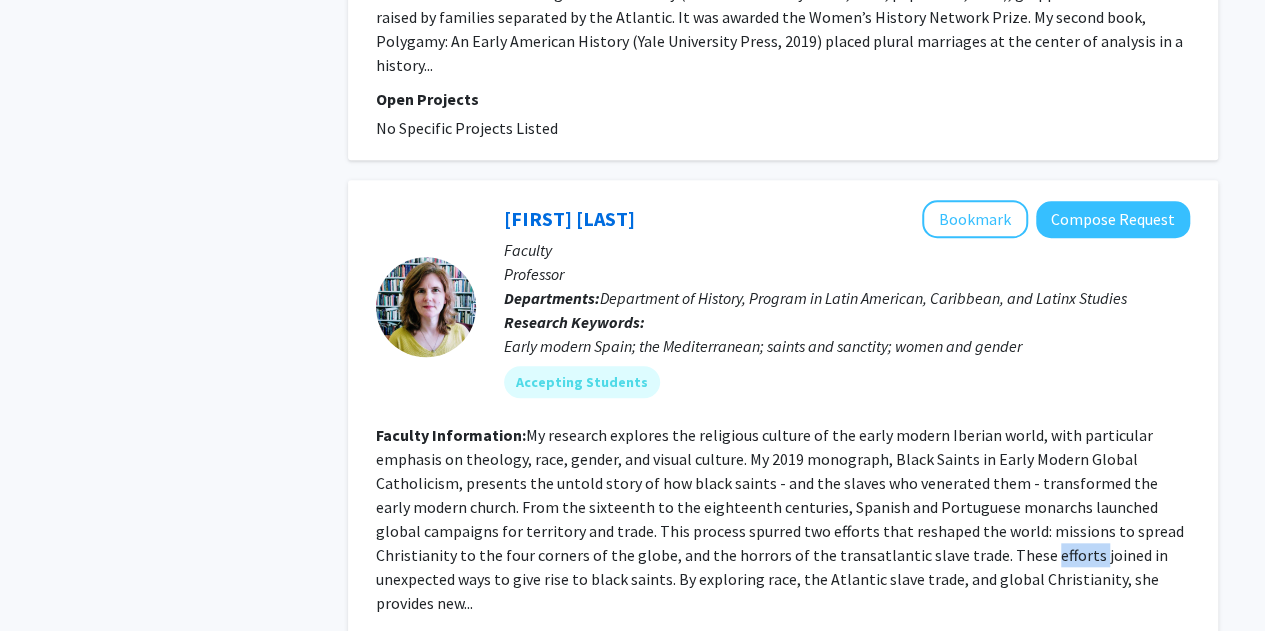 click on "My research explores the religious culture of the early modern Iberian world, with particular emphasis on theology, race, gender, and visual culture.
My 2019 monograph, Black Saints in Early Modern Global Catholicism, presents the untold story of how black saints - and the slaves who venerated them - transformed the early modern church. From the sixteenth to the eighteenth centuries, Spanish and Portuguese monarchs launched global campaigns for territory and trade. This process spurred two efforts that reshaped the world: missions to spread Christianity to the four corners of the globe, and the horrors of the transatlantic slave trade. These efforts joined in unexpected ways to give rise to black saints. By exploring race, the Atlantic slave trade, and global Christianity, she provides new..." 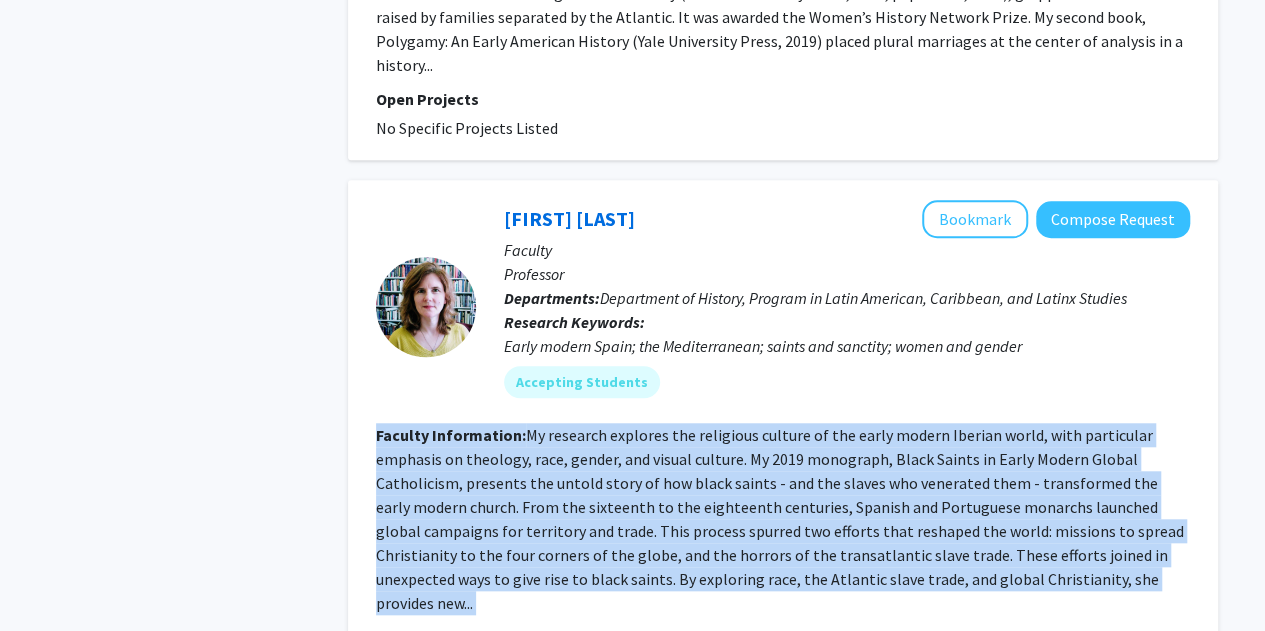 click on "My research explores the religious culture of the early modern Iberian world, with particular emphasis on theology, race, gender, and visual culture.
My 2019 monograph, Black Saints in Early Modern Global Catholicism, presents the untold story of how black saints - and the slaves who venerated them - transformed the early modern church. From the sixteenth to the eighteenth centuries, Spanish and Portuguese monarchs launched global campaigns for territory and trade. This process spurred two efforts that reshaped the world: missions to spread Christianity to the four corners of the globe, and the horrors of the transatlantic slave trade. These efforts joined in unexpected ways to give rise to black saints. By exploring race, the Atlantic slave trade, and global Christianity, she provides new..." 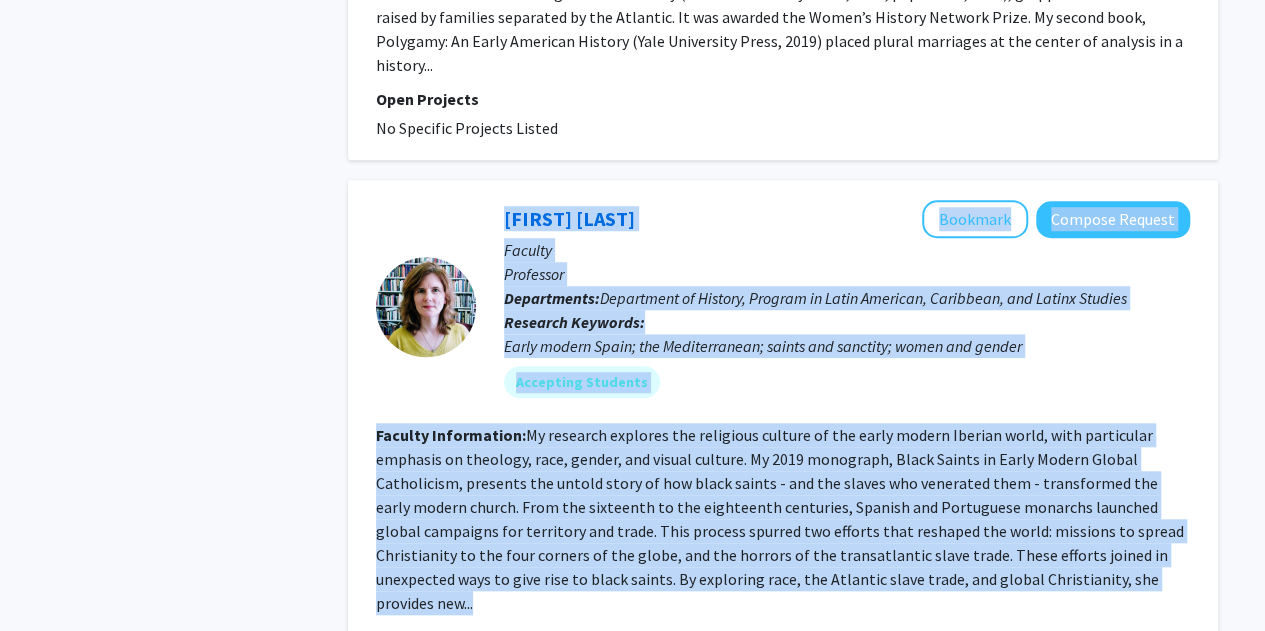 drag, startPoint x: 758, startPoint y: 367, endPoint x: 419, endPoint y: 285, distance: 348.77643 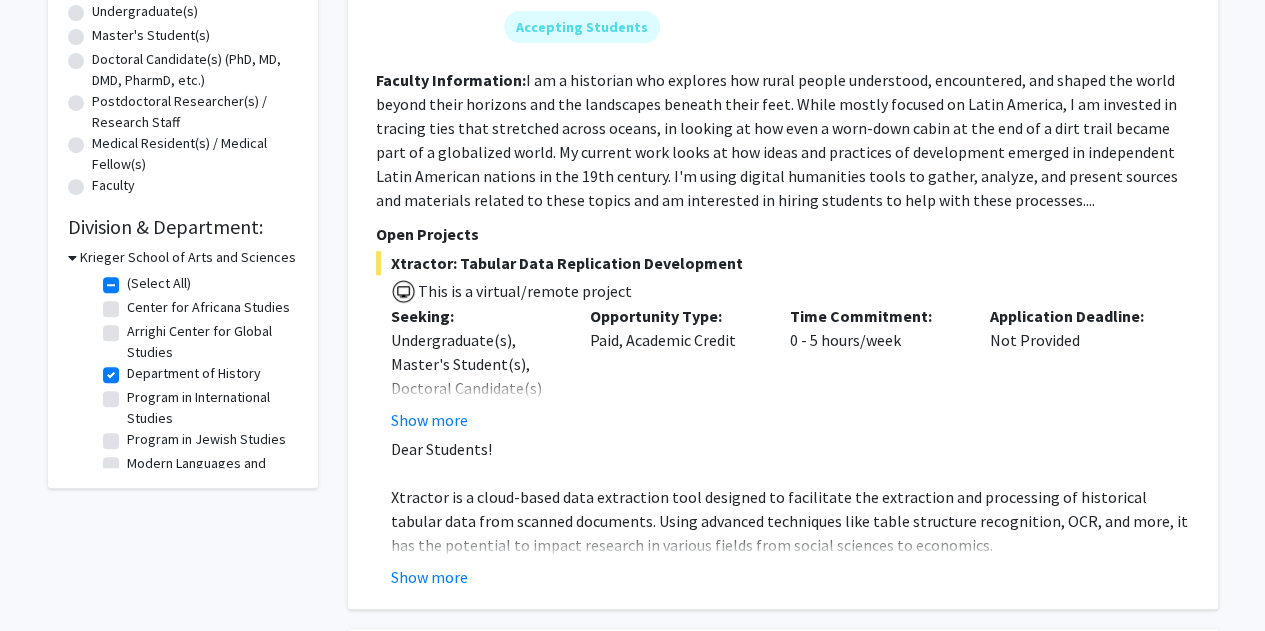scroll, scrollTop: 354, scrollLeft: 0, axis: vertical 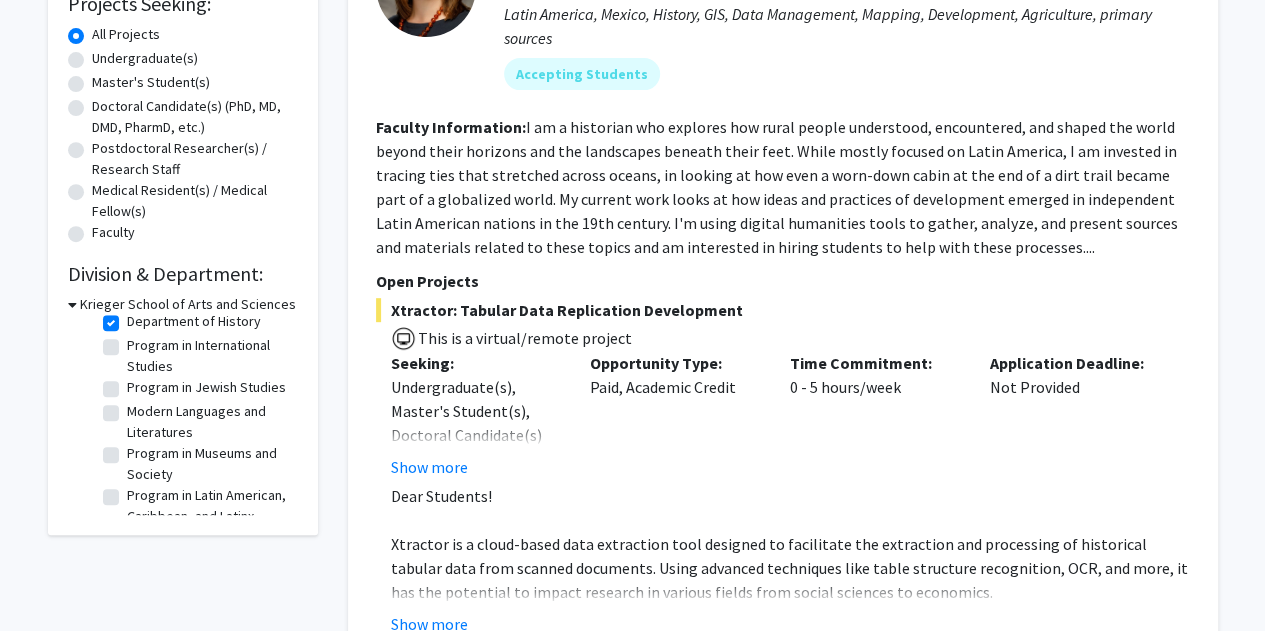 click on "Program in International Studies" 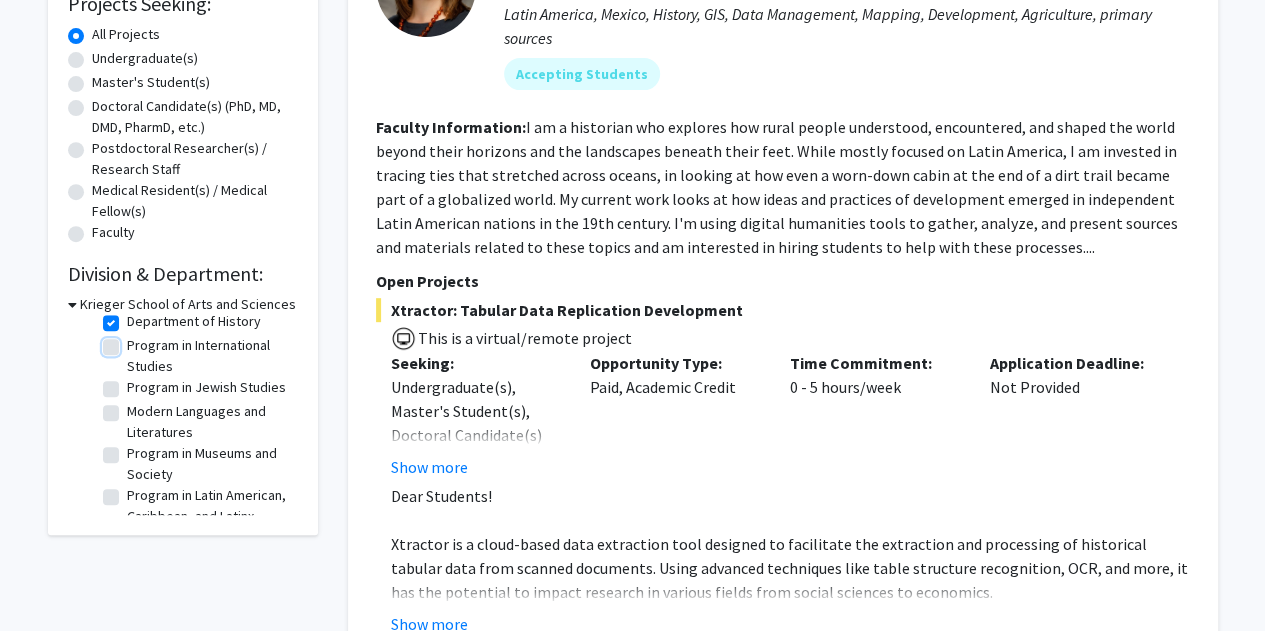 click on "Program in International Studies" at bounding box center (133, 341) 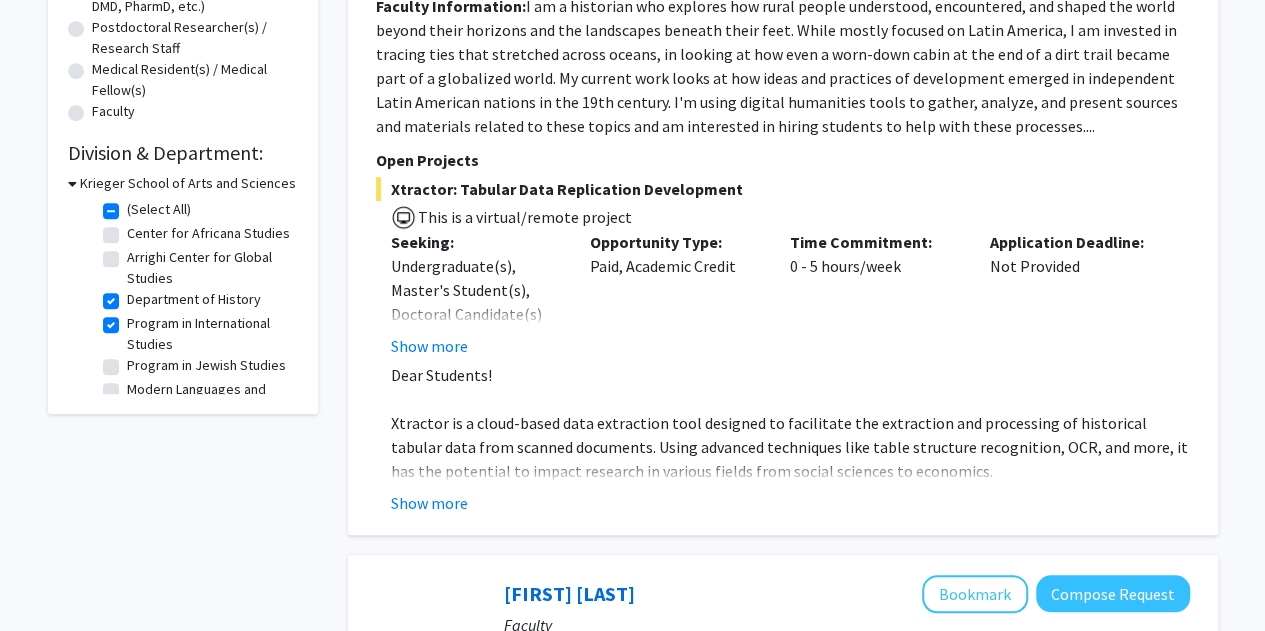 scroll, scrollTop: 474, scrollLeft: 0, axis: vertical 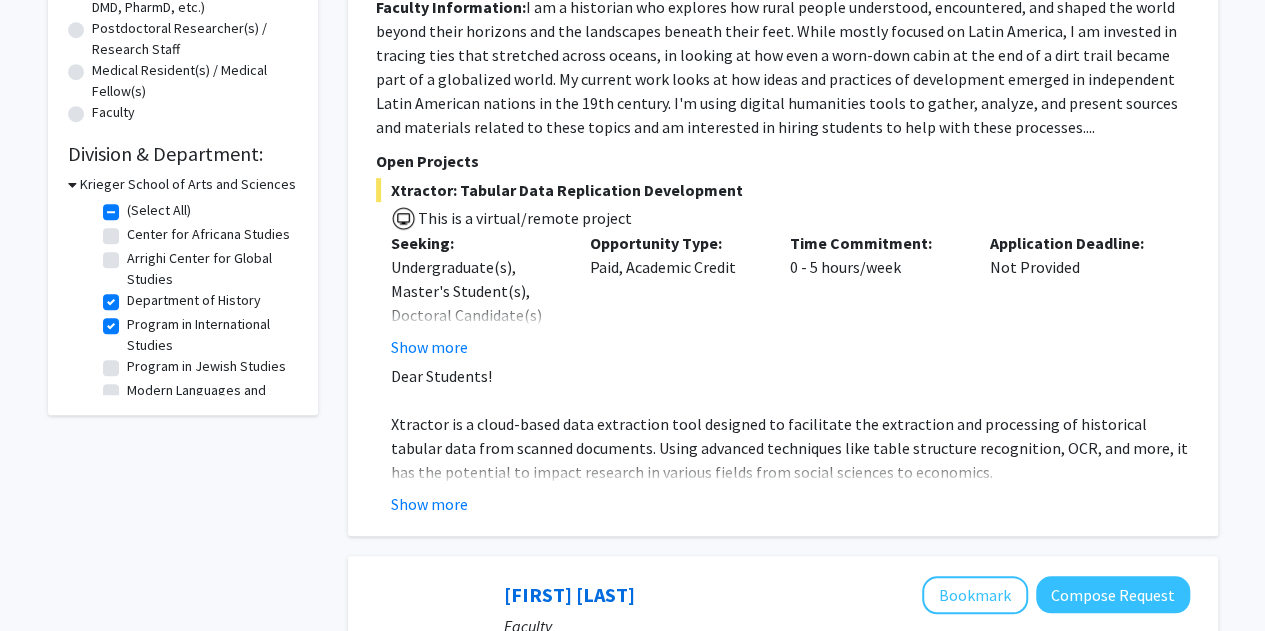 click on "Department of History" 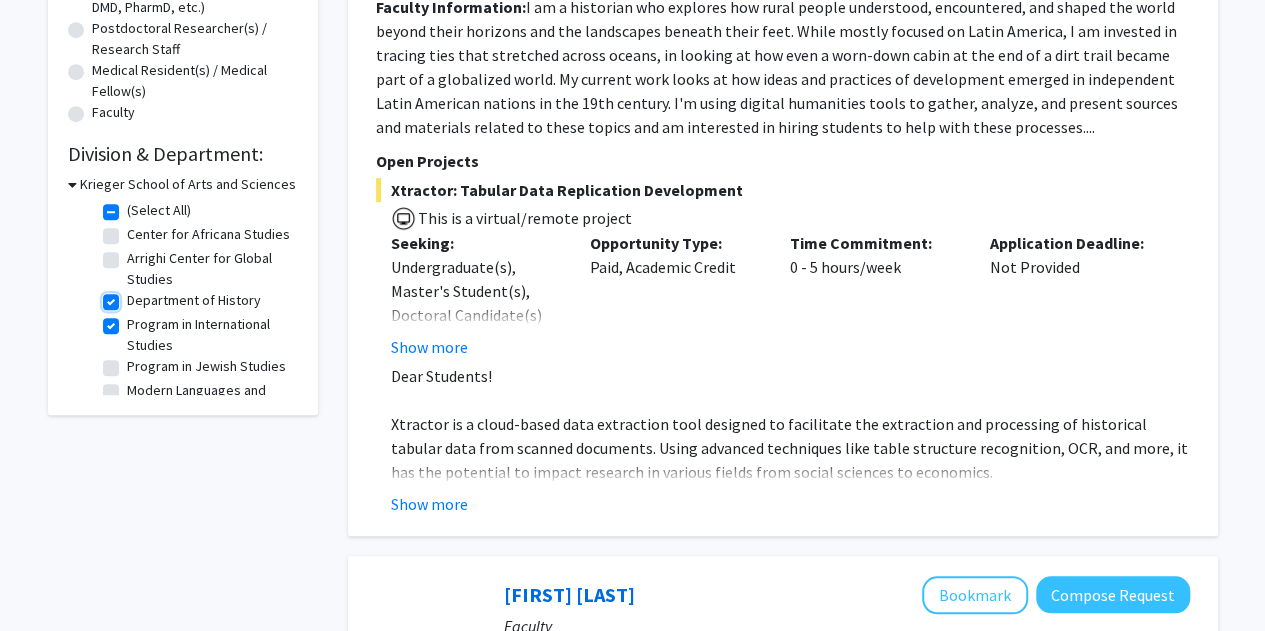 click on "Department of History" at bounding box center [133, 296] 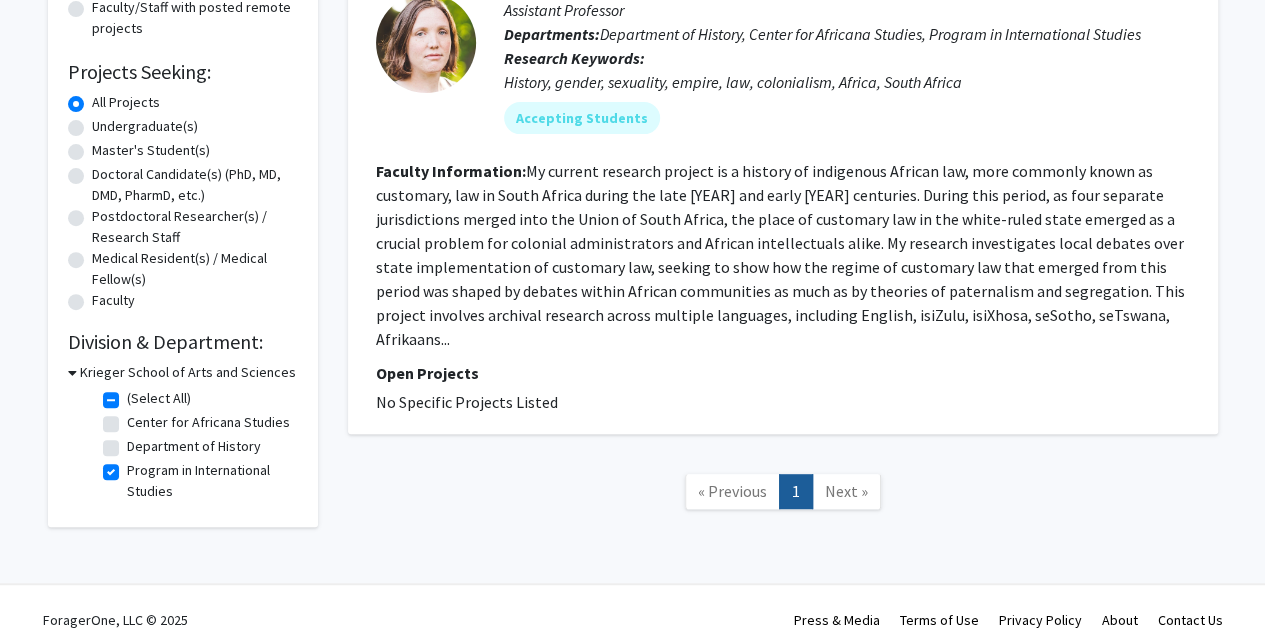 scroll, scrollTop: 286, scrollLeft: 0, axis: vertical 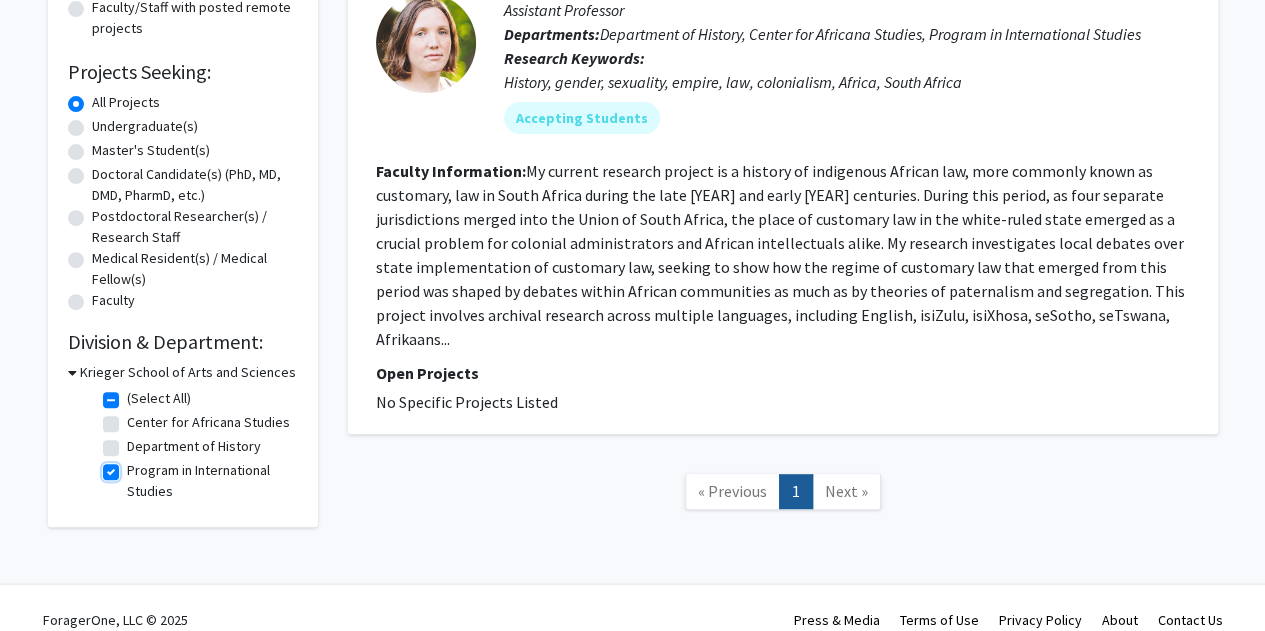 click on "Program in International Studies" at bounding box center (133, 466) 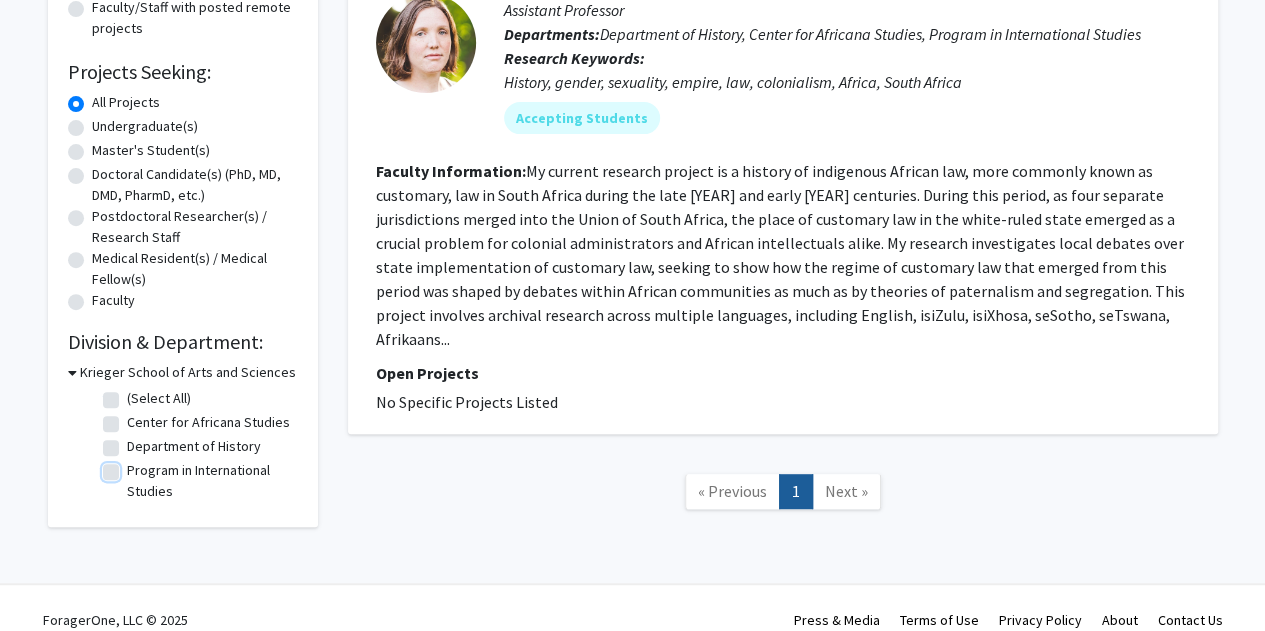 checkbox on "false" 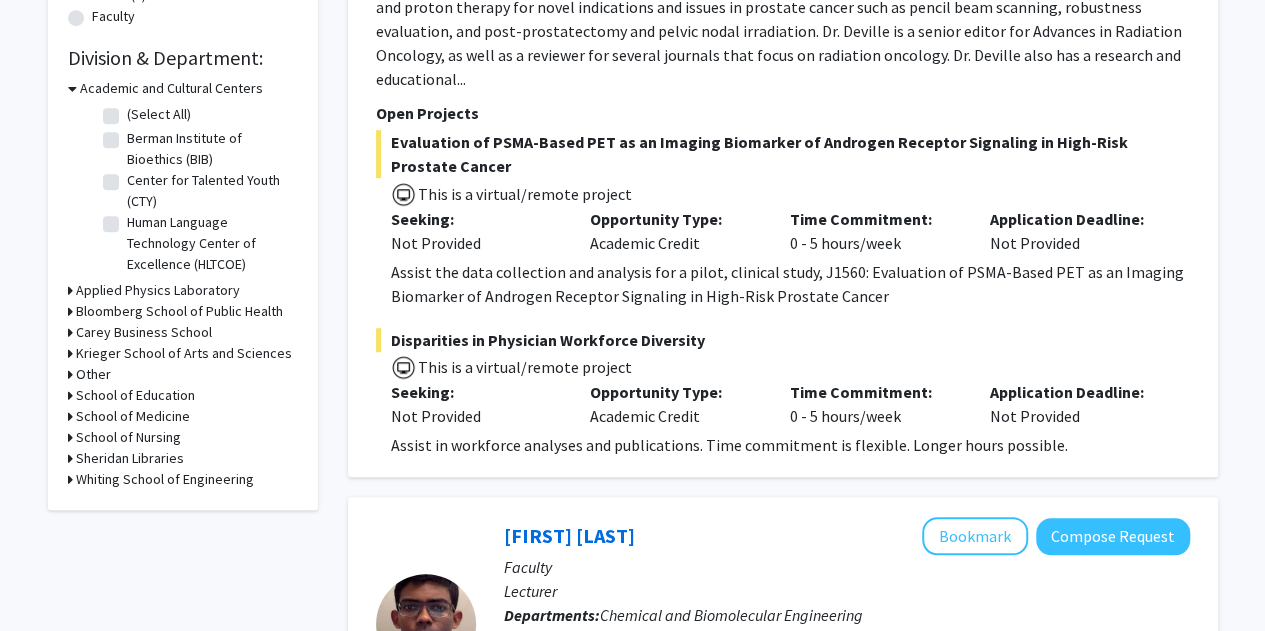 scroll, scrollTop: 580, scrollLeft: 0, axis: vertical 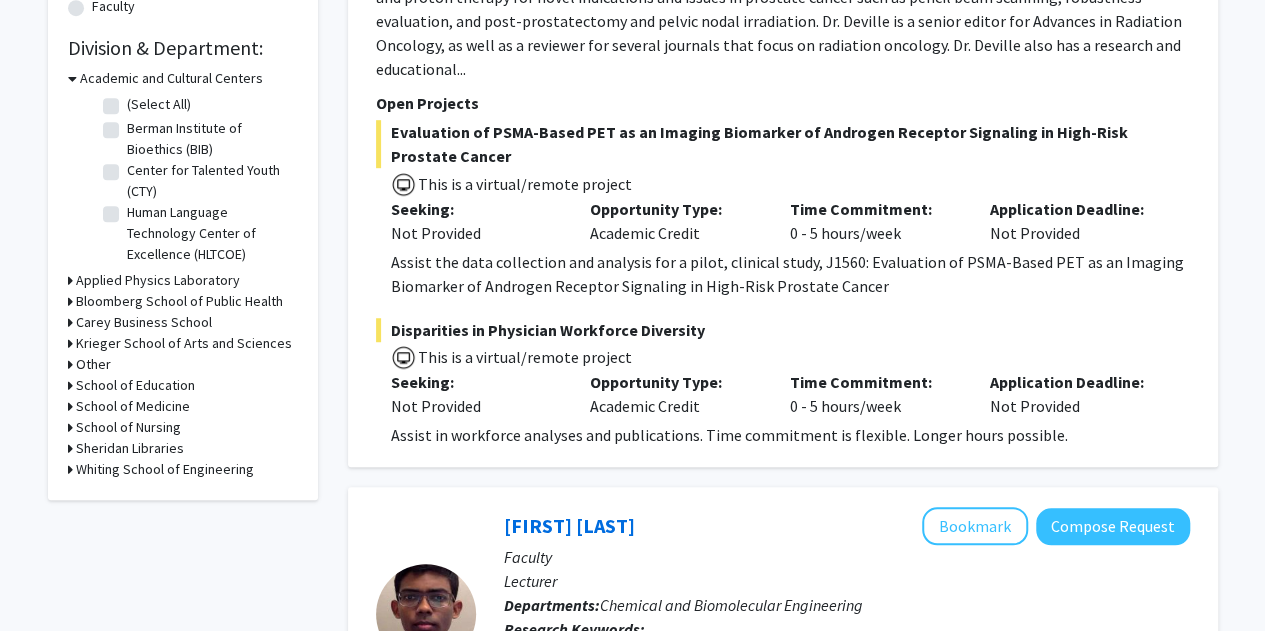 click on "Krieger School of Arts and Sciences" at bounding box center (184, 343) 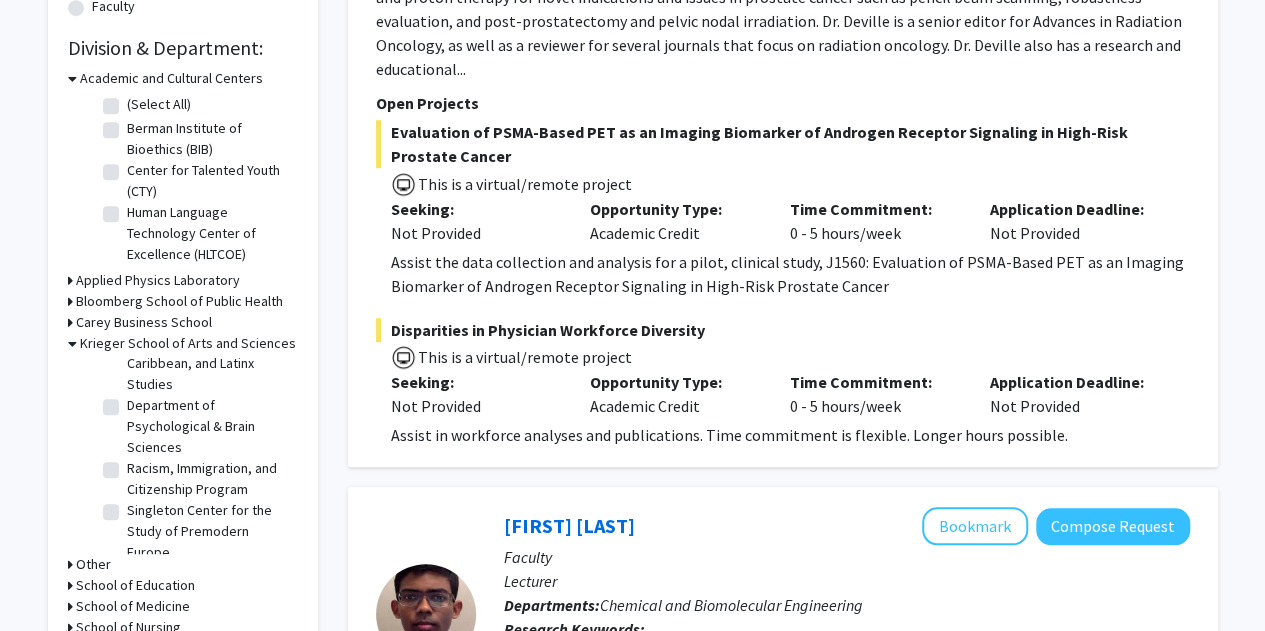 scroll, scrollTop: 1116, scrollLeft: 0, axis: vertical 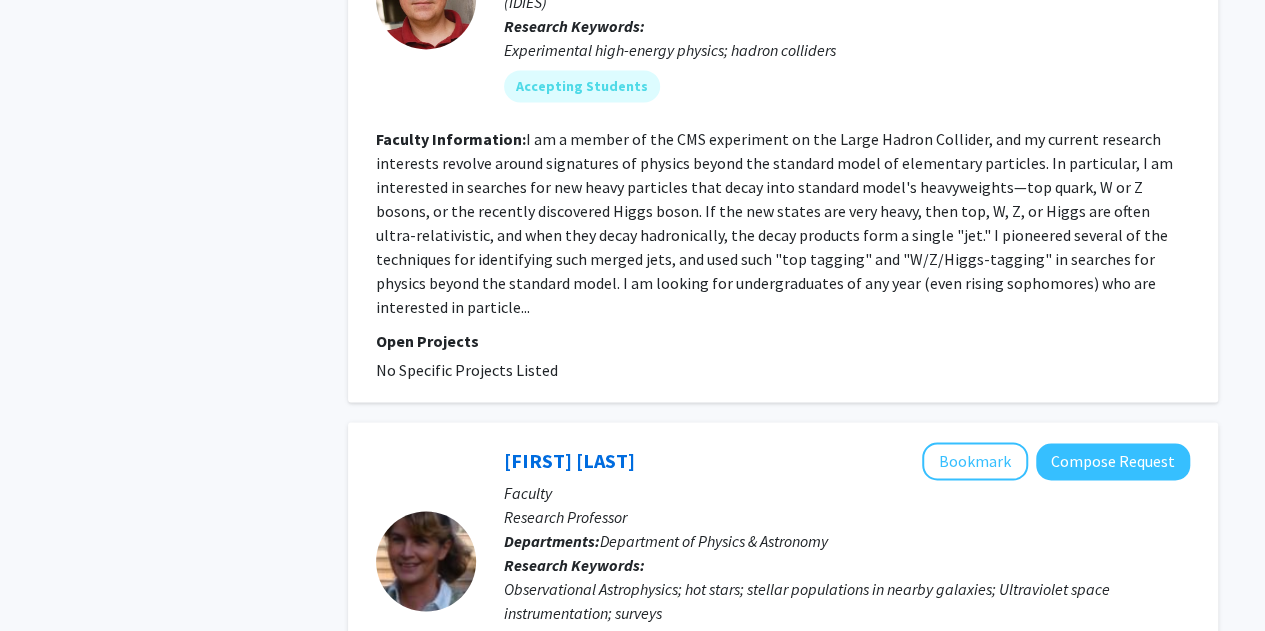 click on "I am a member of the CMS experiment on the Large Hadron Collider, and my current research interests revolve around signatures of physics beyond the standard model of elementary particles. In particular, I am interested in searches for new heavy particles that decay into standard model's heavyweights—top quark, W or Z bosons, or the recently discovered Higgs boson. If the new states are very heavy, then top, W, Z, or Higgs are often ultra-relativistic, and when they decay hadronically, the decay products form a single "jet." I pioneered several of the techniques for identifying such merged jets, and used such "top tagging" and "W/Z/Higgs-tagging" in searches for physics beyond the standard model.
I am looking for undergraduates of any year (even rising sophomores) who are interested in particle..." 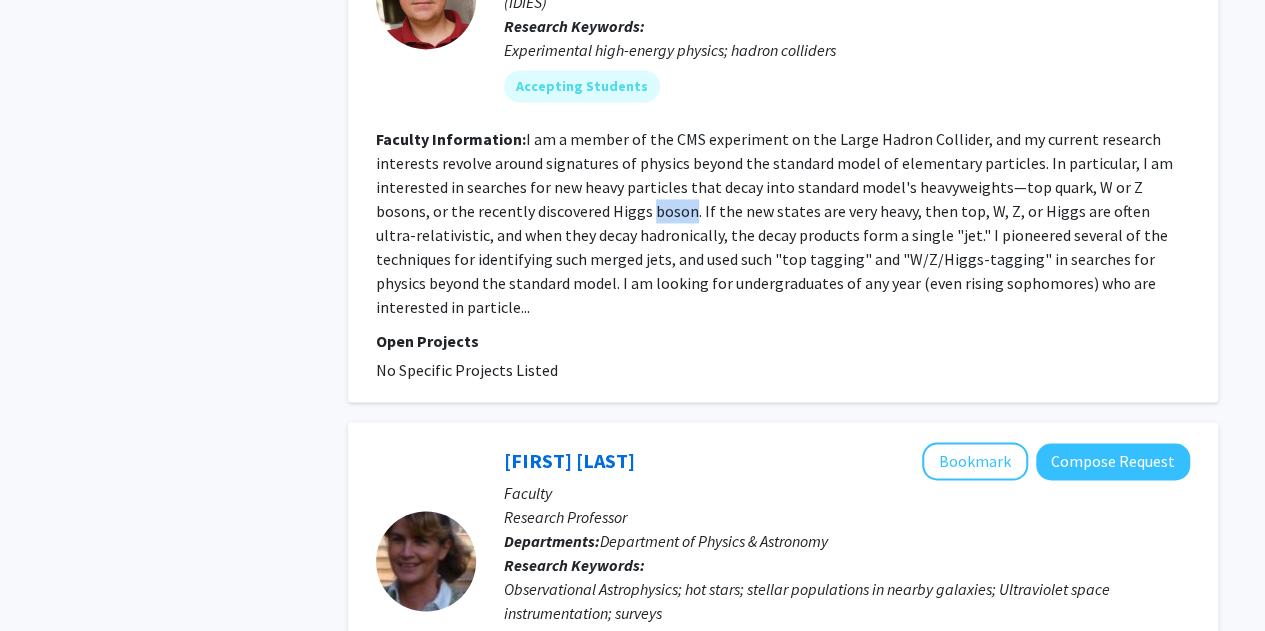 click on "I am a member of the CMS experiment on the Large Hadron Collider, and my current research interests revolve around signatures of physics beyond the standard model of elementary particles. In particular, I am interested in searches for new heavy particles that decay into standard model's heavyweights—top quark, W or Z bosons, or the recently discovered Higgs boson. If the new states are very heavy, then top, W, Z, or Higgs are often ultra-relativistic, and when they decay hadronically, the decay products form a single "jet." I pioneered several of the techniques for identifying such merged jets, and used such "top tagging" and "W/Z/Higgs-tagging" in searches for physics beyond the standard model.
I am looking for undergraduates of any year (even rising sophomores) who are interested in particle..." 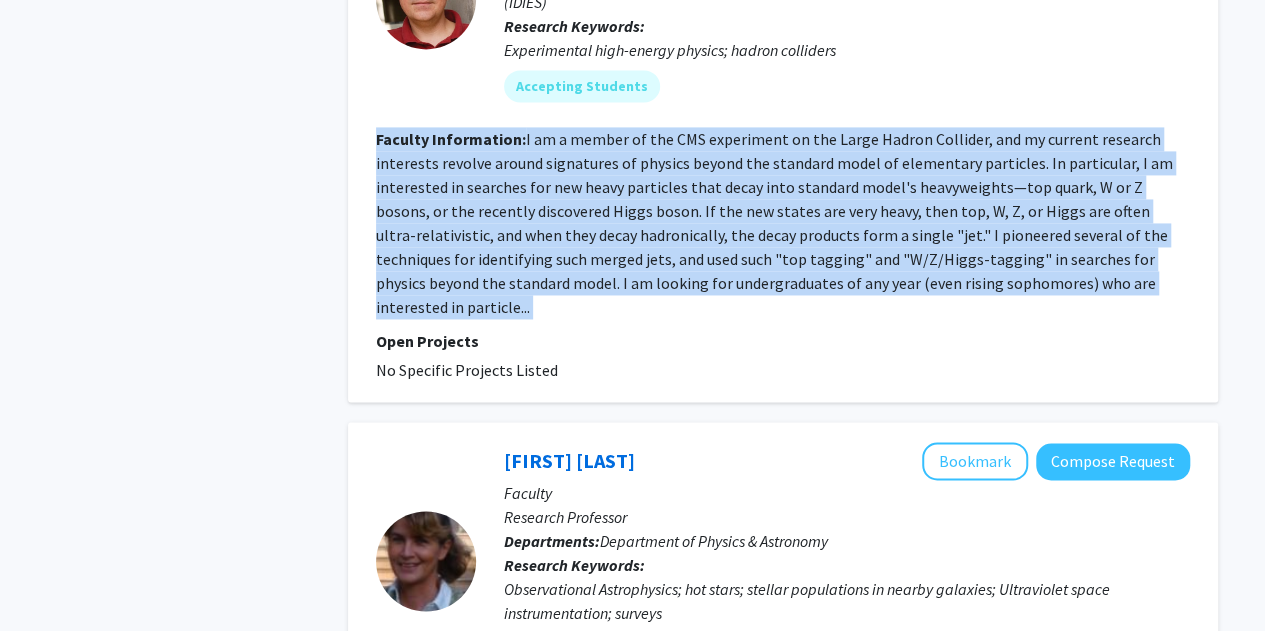 click on "I am a member of the CMS experiment on the Large Hadron Collider, and my current research interests revolve around signatures of physics beyond the standard model of elementary particles. In particular, I am interested in searches for new heavy particles that decay into standard model's heavyweights—top quark, W or Z bosons, or the recently discovered Higgs boson. If the new states are very heavy, then top, W, Z, or Higgs are often ultra-relativistic, and when they decay hadronically, the decay products form a single "jet." I pioneered several of the techniques for identifying such merged jets, and used such "top tagging" and "W/Z/Higgs-tagging" in searches for physics beyond the standard model.
I am looking for undergraduates of any year (even rising sophomores) who are interested in particle..." 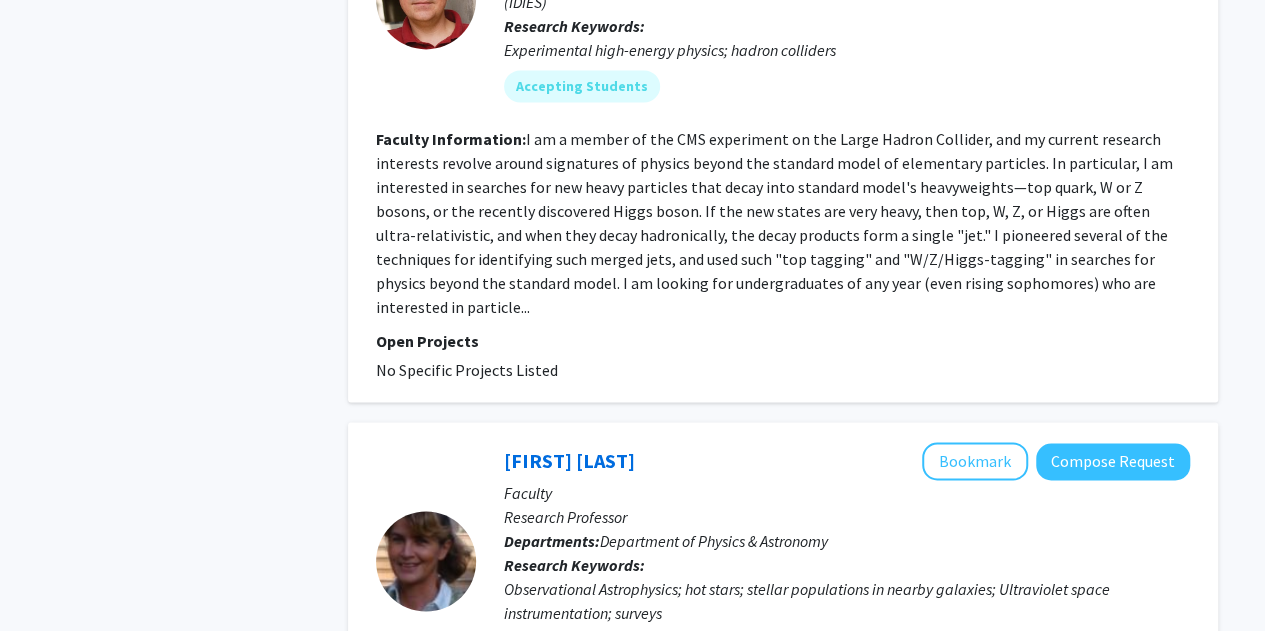 click on "I am a member of the CMS experiment on the Large Hadron Collider, and my current research interests revolve around signatures of physics beyond the standard model of elementary particles. In particular, I am interested in searches for new heavy particles that decay into standard model's heavyweights—top quark, W or Z bosons, or the recently discovered Higgs boson. If the new states are very heavy, then top, W, Z, or Higgs are often ultra-relativistic, and when they decay hadronically, the decay products form a single "jet." I pioneered several of the techniques for identifying such merged jets, and used such "top tagging" and "W/Z/Higgs-tagging" in searches for physics beyond the standard model.
I am looking for undergraduates of any year (even rising sophomores) who are interested in particle..." 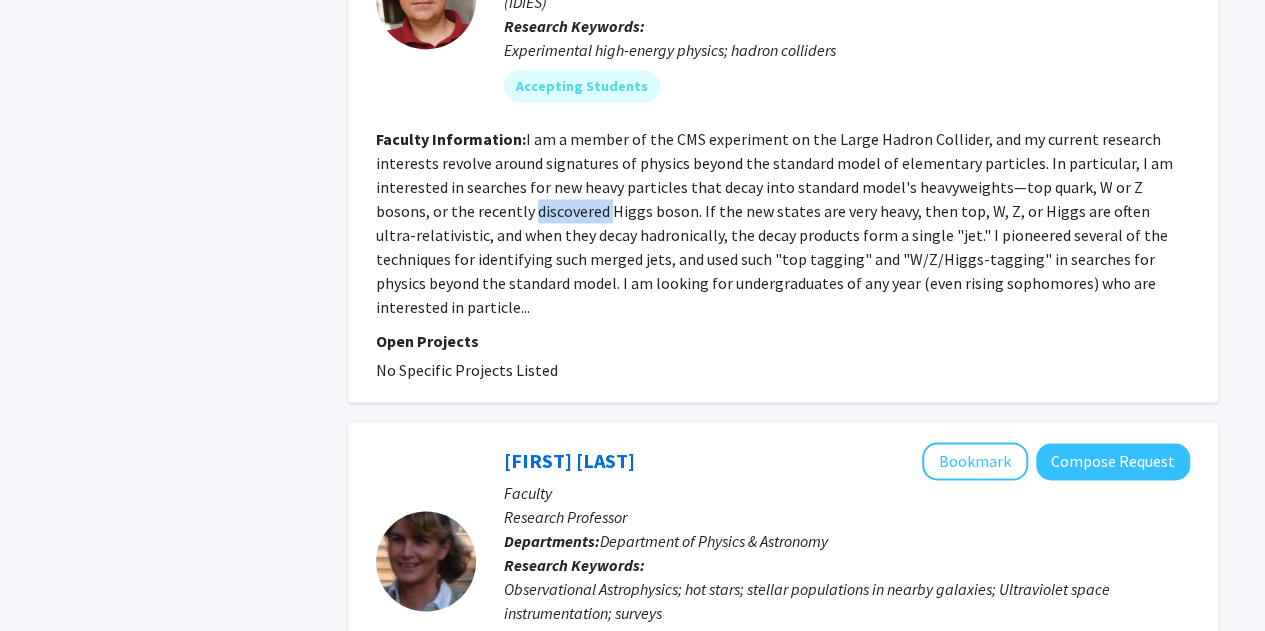 click on "I am a member of the CMS experiment on the Large Hadron Collider, and my current research interests revolve around signatures of physics beyond the standard model of elementary particles. In particular, I am interested in searches for new heavy particles that decay into standard model's heavyweights—top quark, W or Z bosons, or the recently discovered Higgs boson. If the new states are very heavy, then top, W, Z, or Higgs are often ultra-relativistic, and when they decay hadronically, the decay products form a single "jet." I pioneered several of the techniques for identifying such merged jets, and used such "top tagging" and "W/Z/Higgs-tagging" in searches for physics beyond the standard model.
I am looking for undergraduates of any year (even rising sophomores) who are interested in particle..." 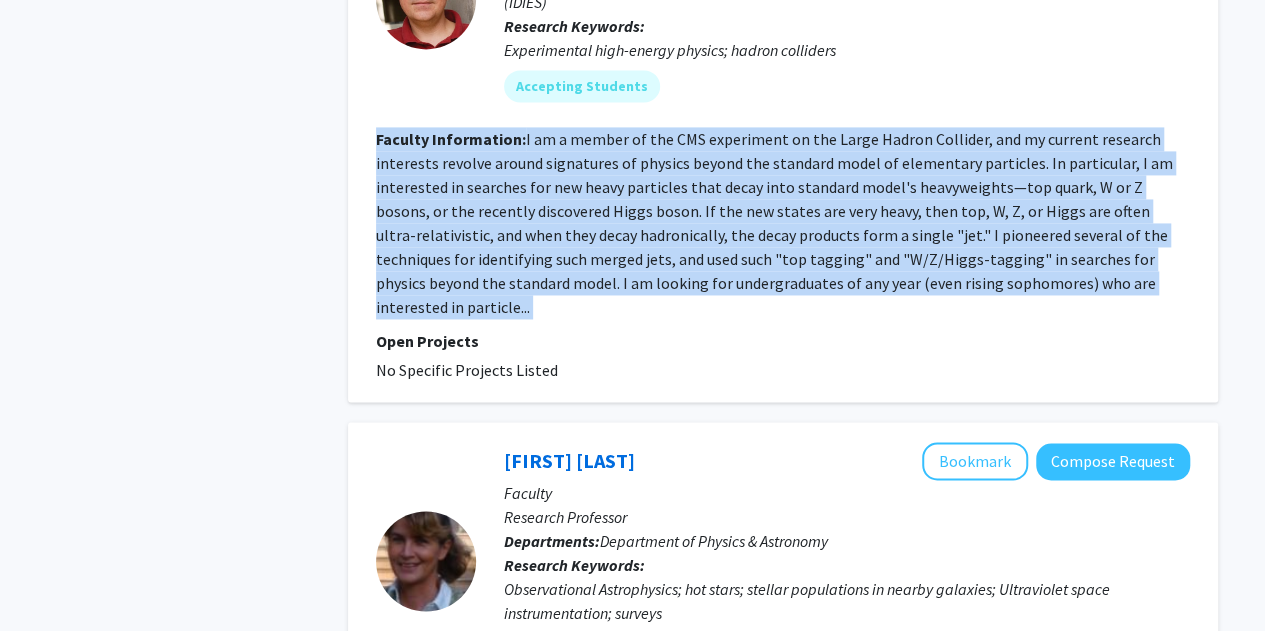 click on "I am a member of the CMS experiment on the Large Hadron Collider, and my current research interests revolve around signatures of physics beyond the standard model of elementary particles. In particular, I am interested in searches for new heavy particles that decay into standard model's heavyweights—top quark, W or Z bosons, or the recently discovered Higgs boson. If the new states are very heavy, then top, W, Z, or Higgs are often ultra-relativistic, and when they decay hadronically, the decay products form a single "jet." I pioneered several of the techniques for identifying such merged jets, and used such "top tagging" and "W/Z/Higgs-tagging" in searches for physics beyond the standard model.
I am looking for undergraduates of any year (even rising sophomores) who are interested in particle..." 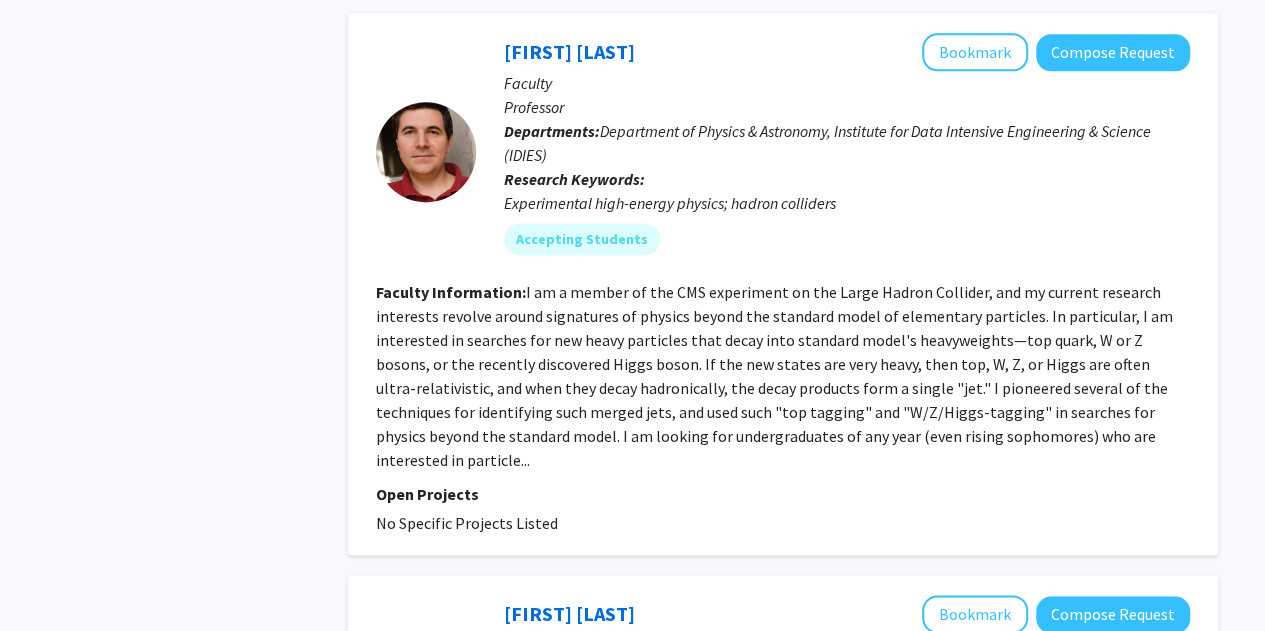 scroll, scrollTop: 1260, scrollLeft: 0, axis: vertical 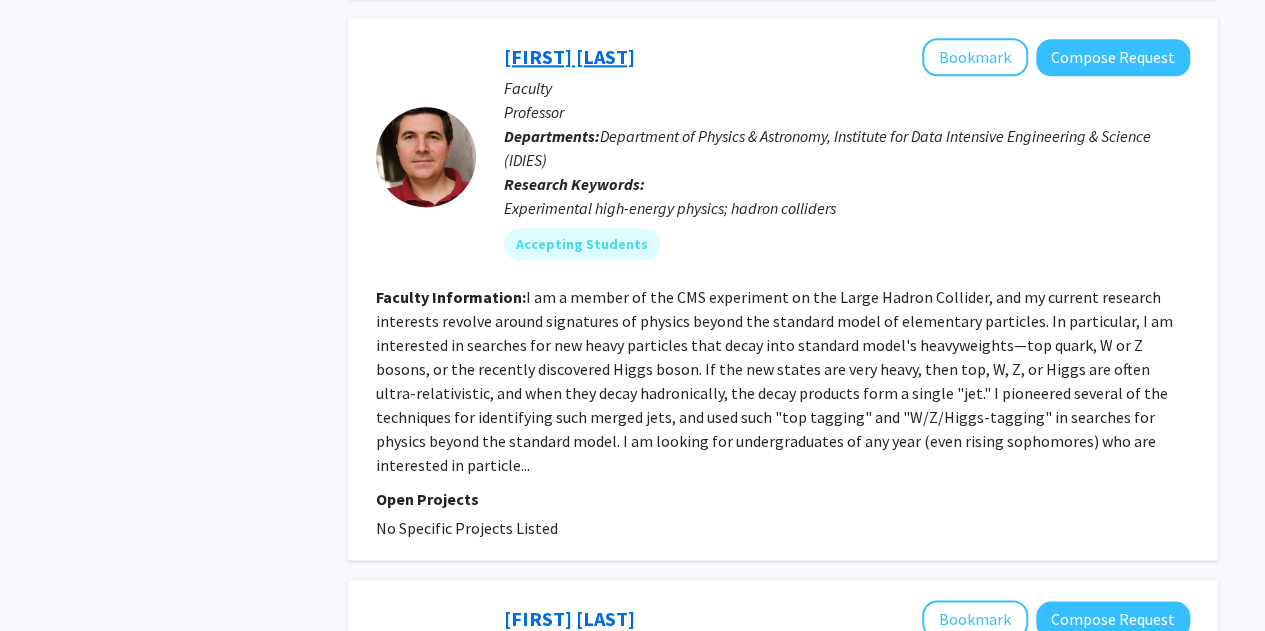 click on "[FIRST] [LAST]" 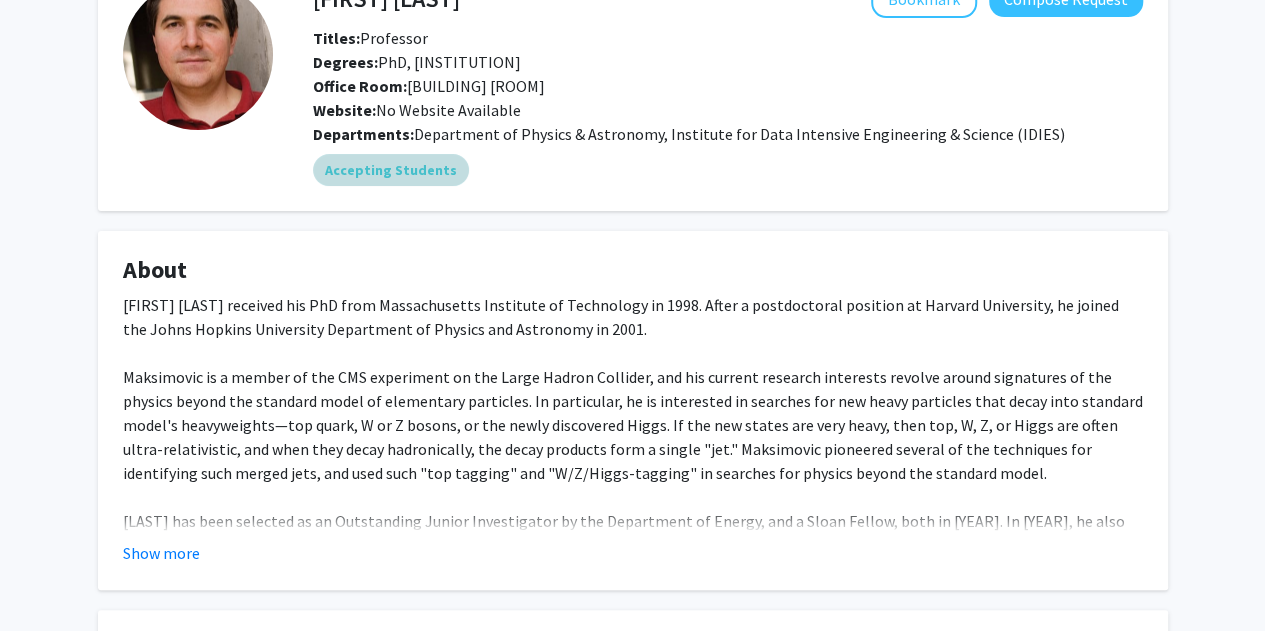 scroll, scrollTop: 176, scrollLeft: 0, axis: vertical 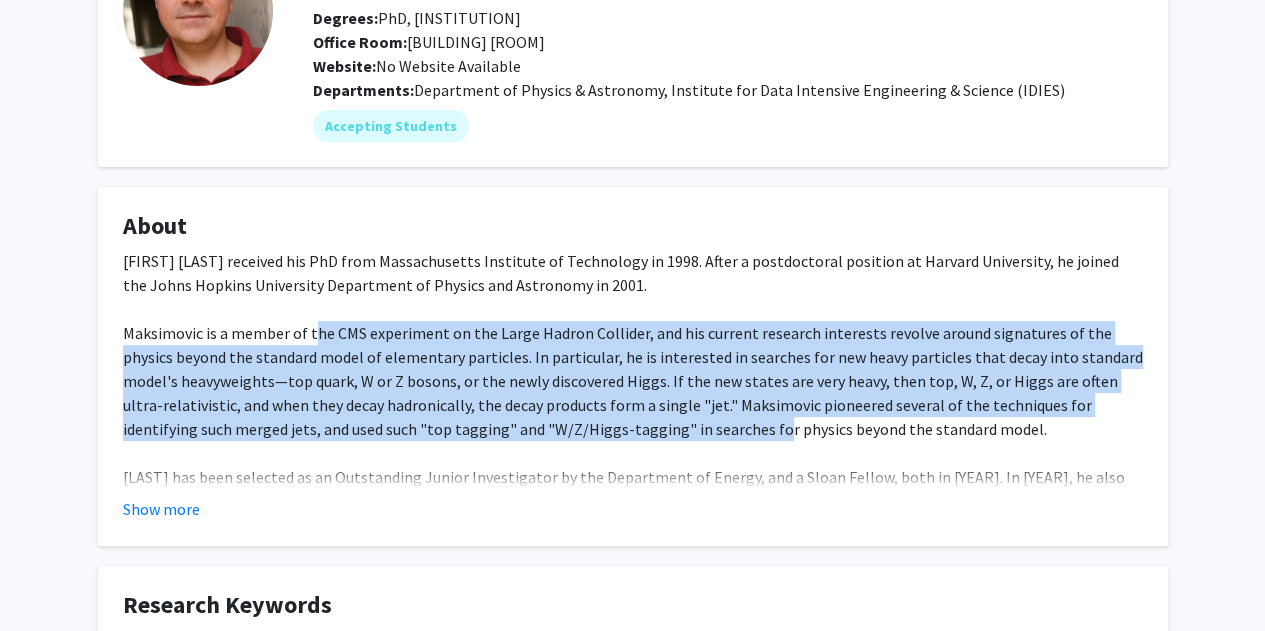 drag, startPoint x: 662, startPoint y: 433, endPoint x: 256, endPoint y: 306, distance: 425.3998 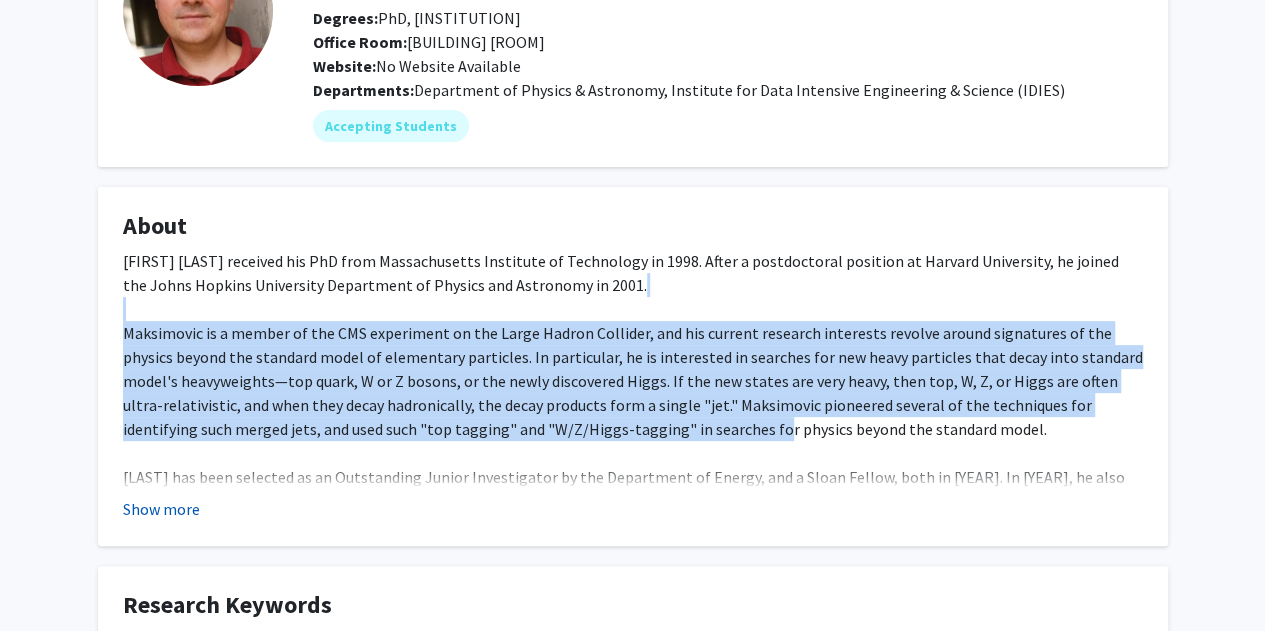 click on "Show more" 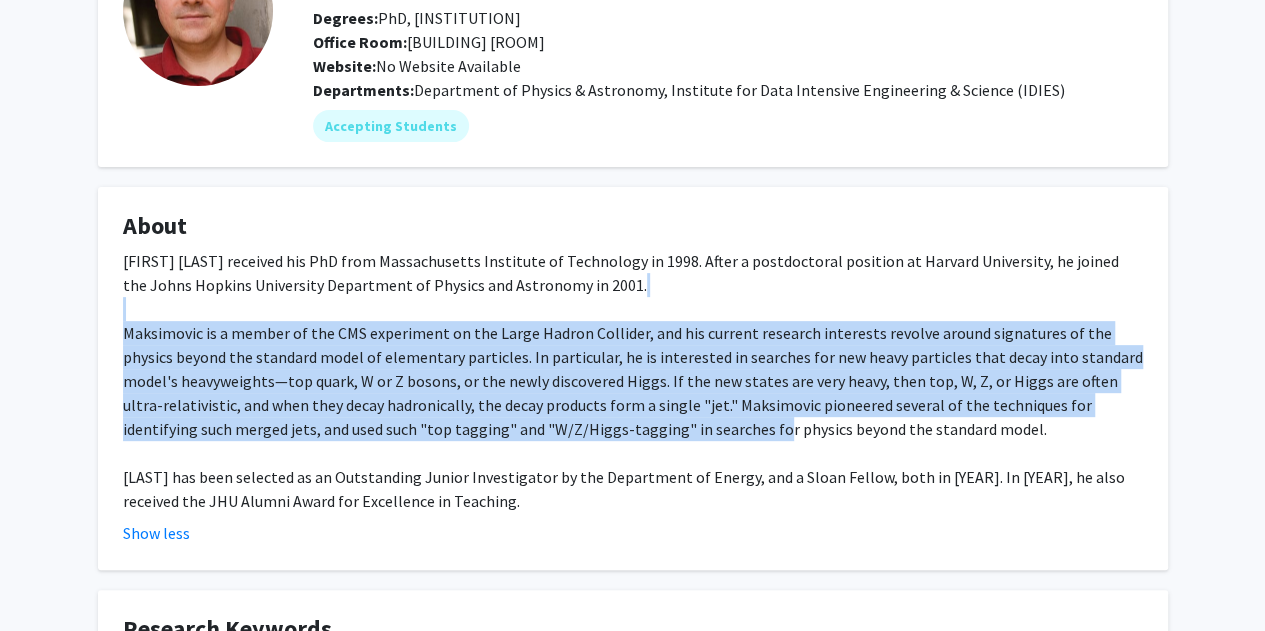 click on "About  [FIRST] [LAST] received his PhD from [INSTITUTION] in [YEAR]. After a postdoctoral position at [INSTITUTION], he joined the Johns Hopkins University Department of Physics and Astronomy in [YEAR]. [LAST] is a member of the CMS experiment on the Large Hadron Collider, and his current research interests revolve around signatures of the physics beyond the standard model of elementary particles. In particular, he is interested in searches for new heavy particles that decay into standard model's heavyweights—top quark, W or Z bosons, or the newly discovered Higgs. If the new states are very heavy, then top, W, Z, or Higgs are often ultra-relativistic, and when they decay hadronically, the decay products form a single "jet." [LAST] pioneered several of the techniques for identifying such merged jets, and used such "top tagging" and "W/Z/Higgs-tagging" in searches for physics beyond the standard model. Show less" 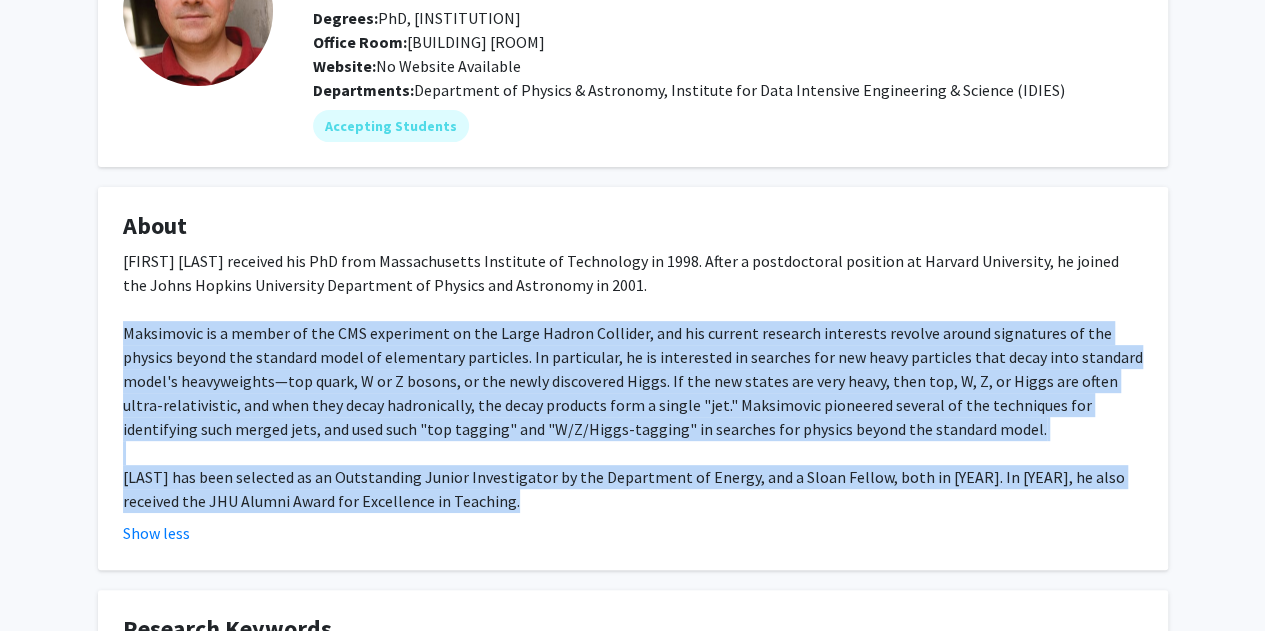 drag, startPoint x: 112, startPoint y: 323, endPoint x: 748, endPoint y: 498, distance: 659.637 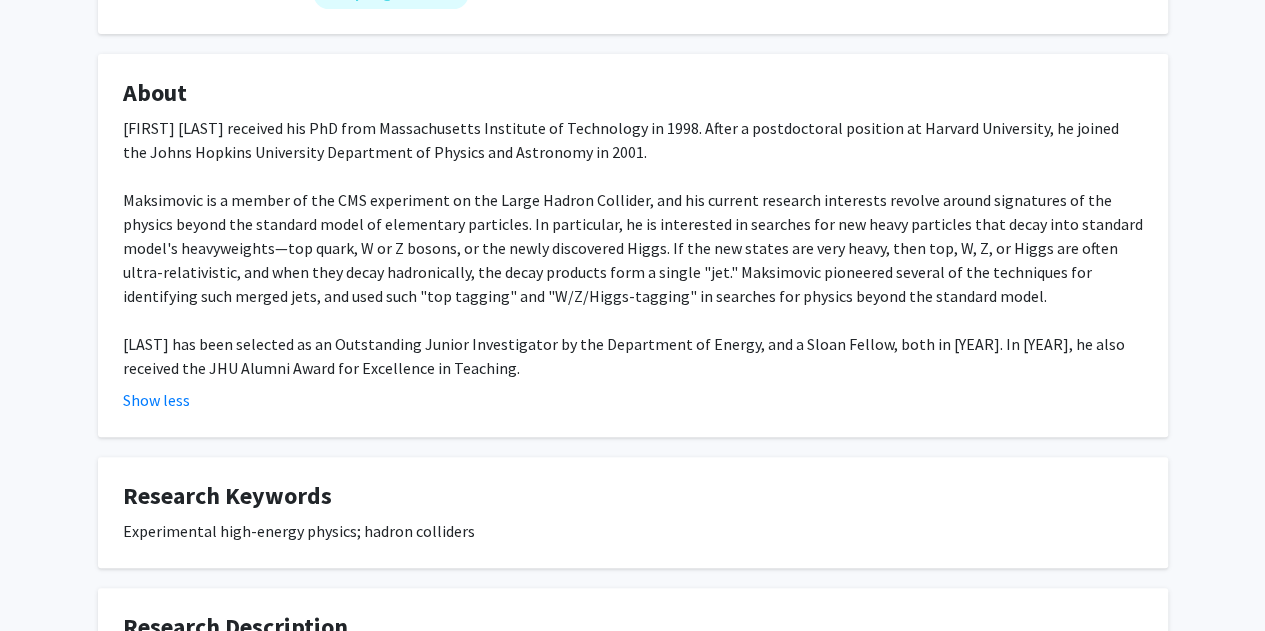 scroll, scrollTop: 669, scrollLeft: 0, axis: vertical 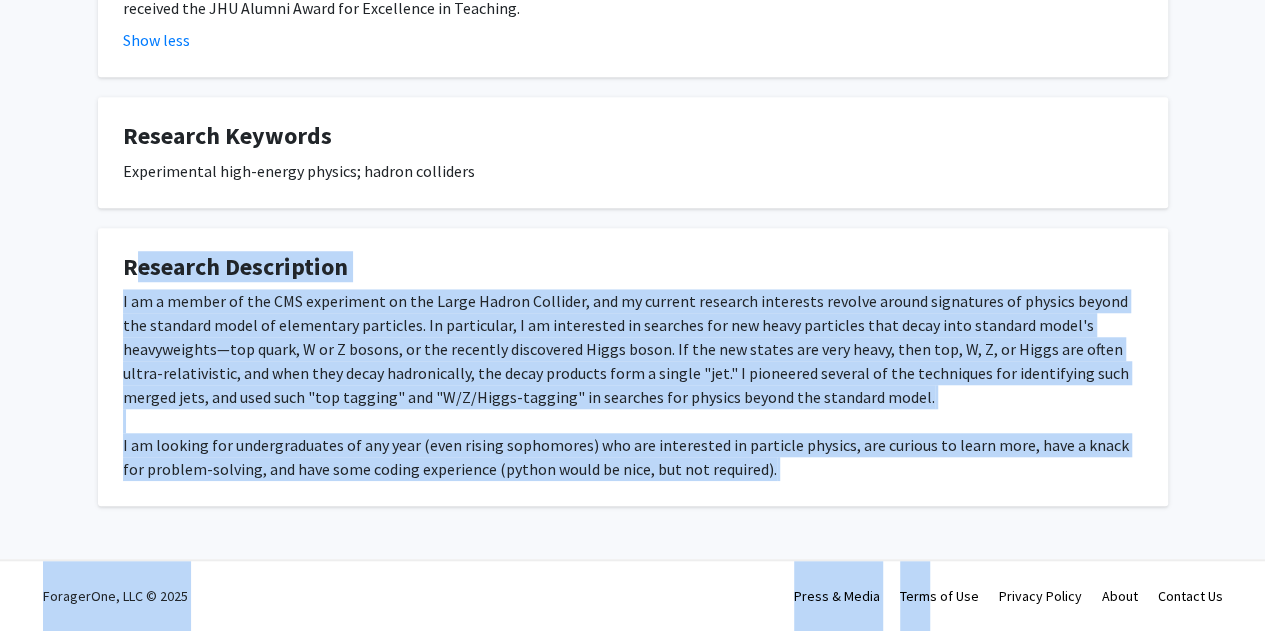 drag, startPoint x: 936, startPoint y: 559, endPoint x: 74, endPoint y: 275, distance: 907.5792 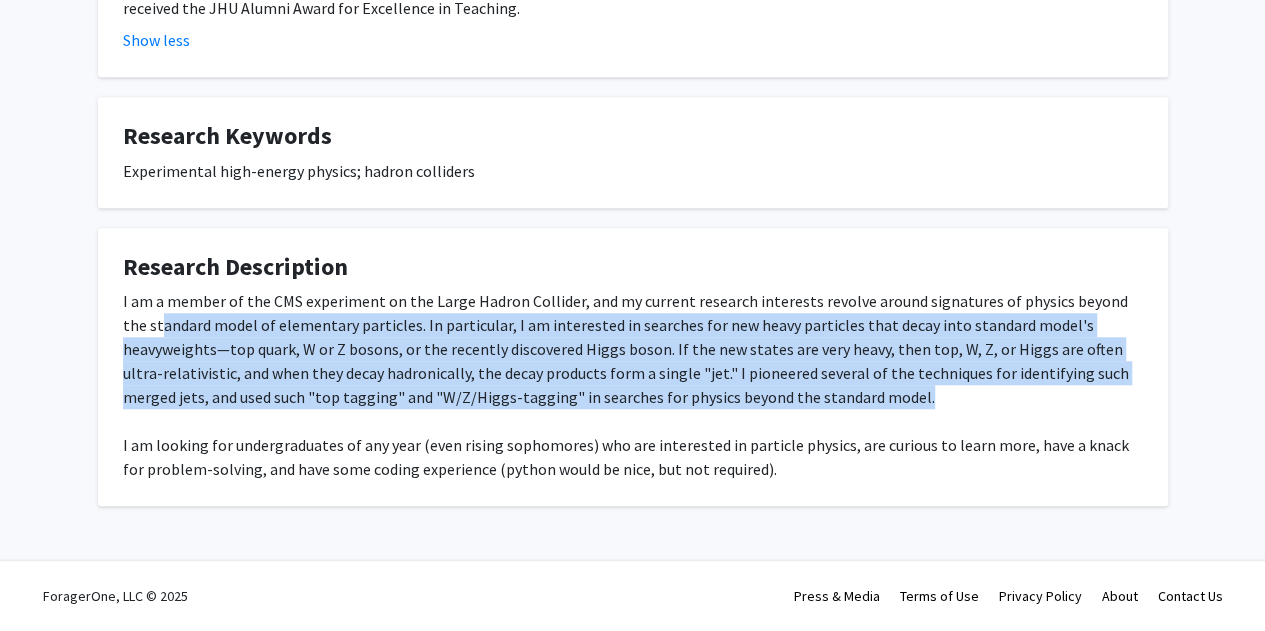 drag, startPoint x: 132, startPoint y: 337, endPoint x: 796, endPoint y: 409, distance: 667.8922 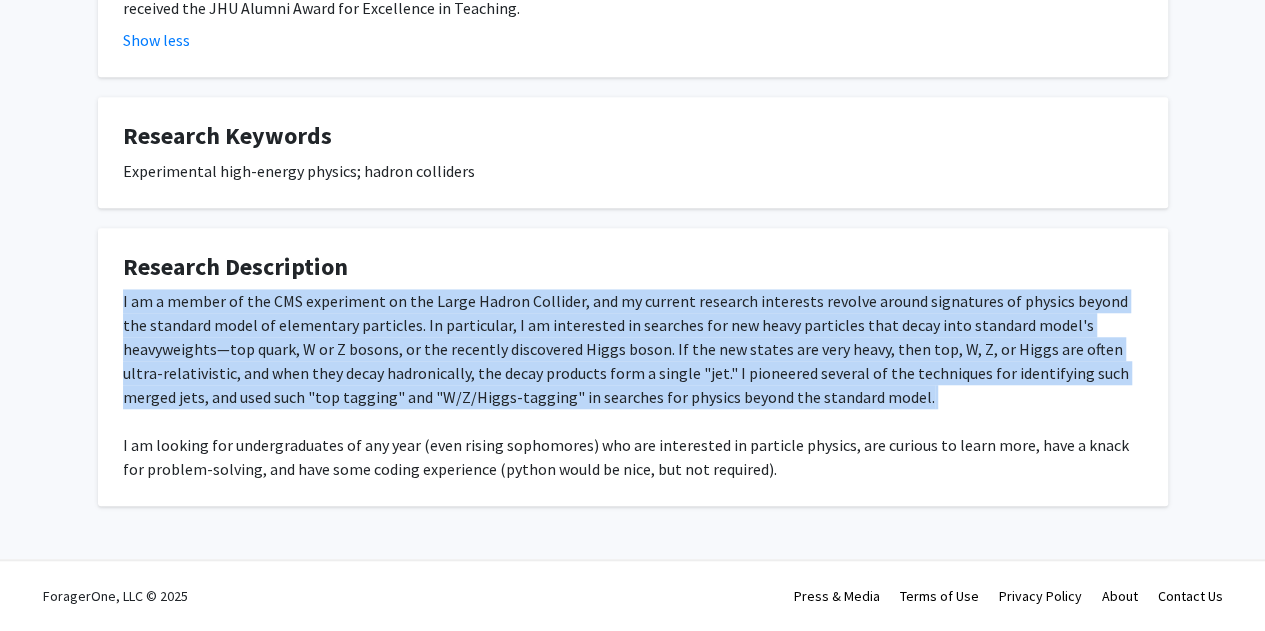 drag, startPoint x: 796, startPoint y: 409, endPoint x: 113, endPoint y: 303, distance: 691.1765 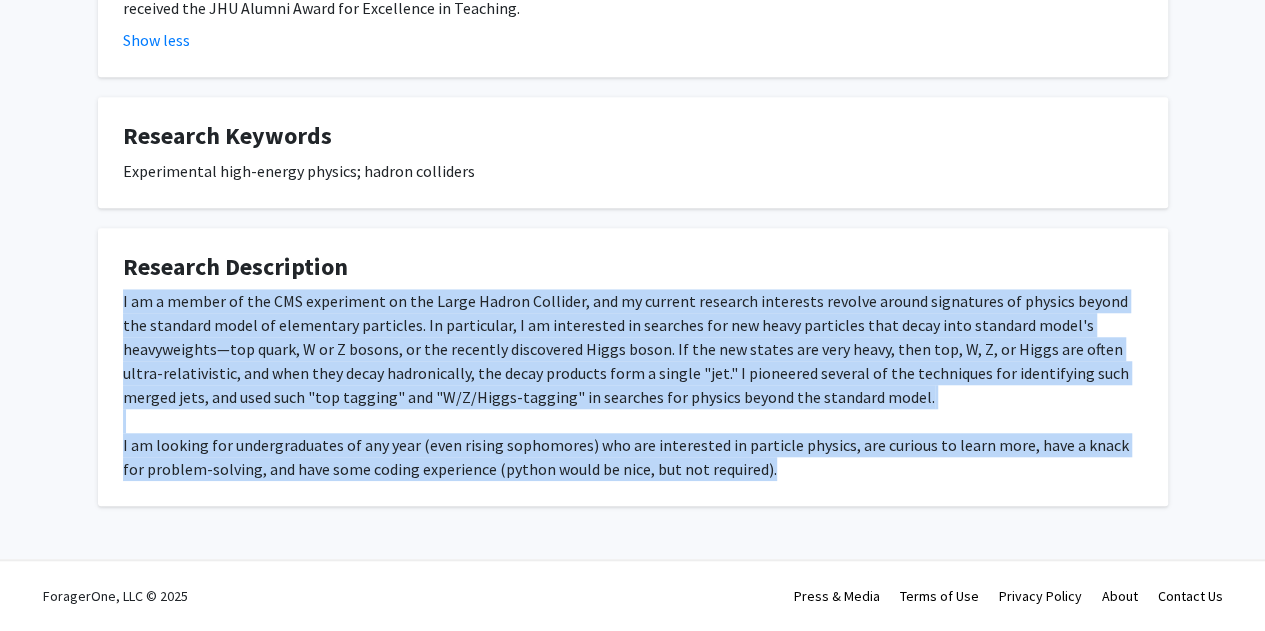 drag, startPoint x: 113, startPoint y: 303, endPoint x: 861, endPoint y: 486, distance: 770.06036 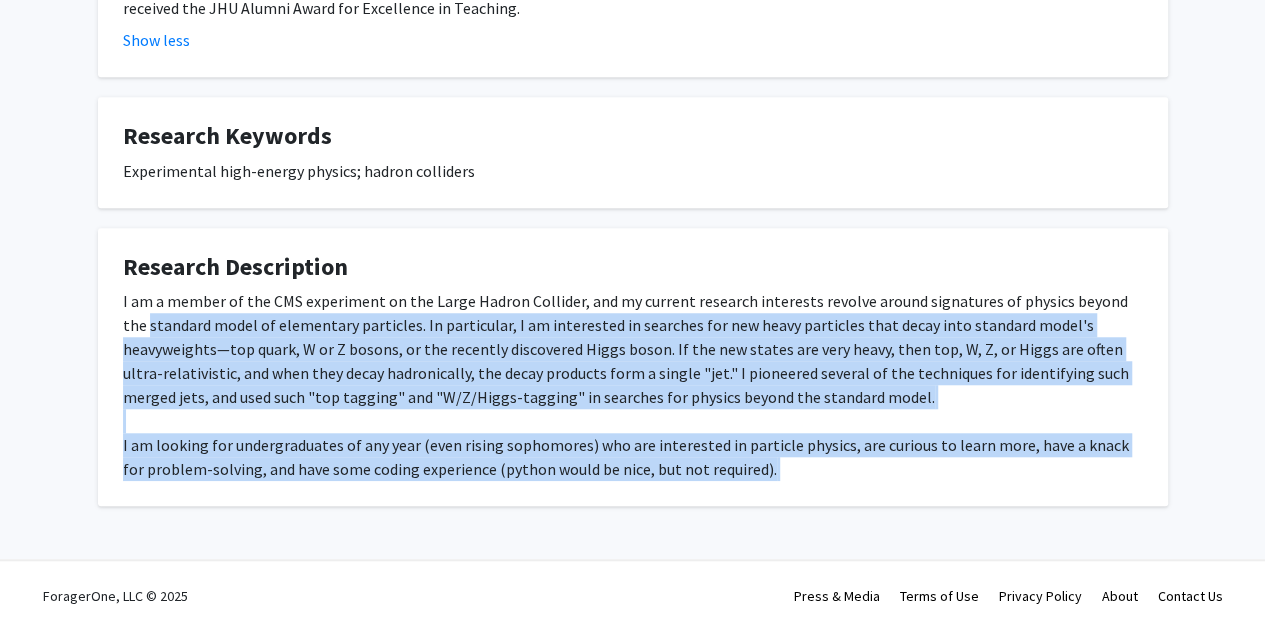 drag, startPoint x: 861, startPoint y: 486, endPoint x: 136, endPoint y: 317, distance: 744.4367 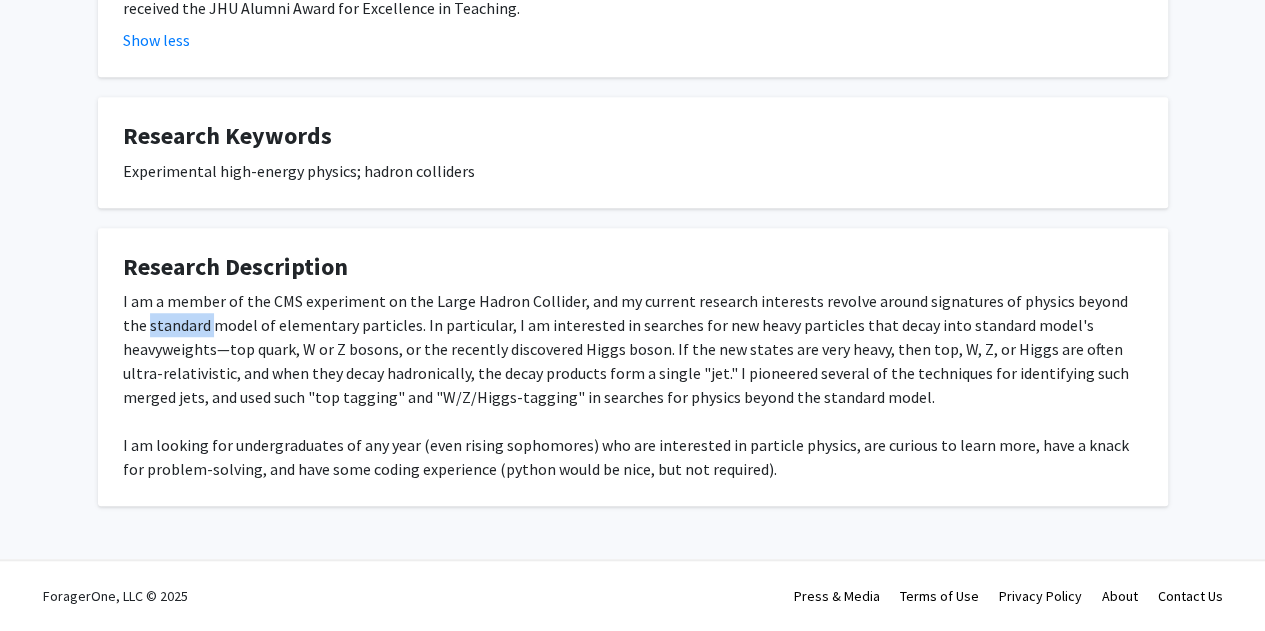 click on "I am a member of the CMS experiment on the Large Hadron Collider, and my current research interests revolve around signatures of physics beyond the standard model of elementary particles. In particular, I am interested in searches for new heavy particles that decay into standard model's heavyweights—top quark, W or Z bosons, or the recently discovered Higgs boson. If the new states are very heavy, then top, W, Z, or Higgs are often ultra-relativistic, and when they decay hadronically, the decay products form a single "jet." I pioneered several of the techniques for identifying such merged jets, and used such "top tagging" and "W/Z/Higgs-tagging" in searches for physics beyond the standard model. I am looking for undergraduates of any year (even rising sophomores) who are interested in particle physics, are curious to learn more, have a knack for problem-solving, and have some coding experience (python would be nice, but not required)." 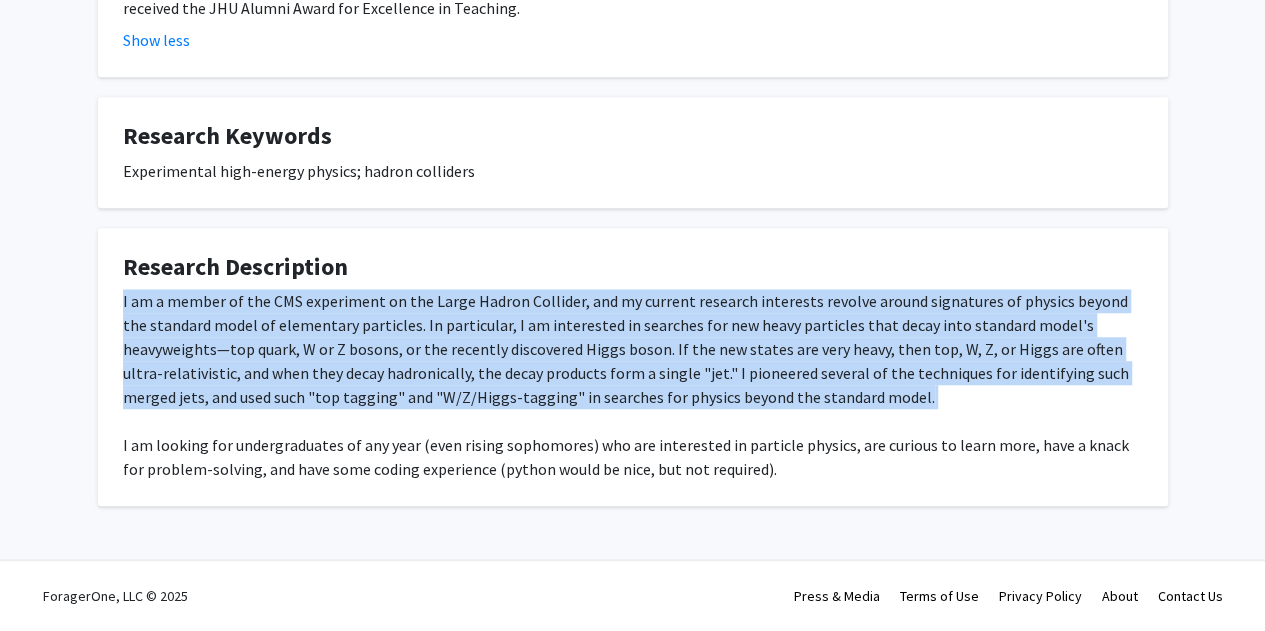 click on "I am a member of the CMS experiment on the Large Hadron Collider, and my current research interests revolve around signatures of physics beyond the standard model of elementary particles. In particular, I am interested in searches for new heavy particles that decay into standard model's heavyweights—top quark, W or Z bosons, or the recently discovered Higgs boson. If the new states are very heavy, then top, W, Z, or Higgs are often ultra-relativistic, and when they decay hadronically, the decay products form a single "jet." I pioneered several of the techniques for identifying such merged jets, and used such "top tagging" and "W/Z/Higgs-tagging" in searches for physics beyond the standard model. I am looking for undergraduates of any year (even rising sophomores) who are interested in particle physics, are curious to learn more, have a knack for problem-solving, and have some coding experience (python would be nice, but not required)." 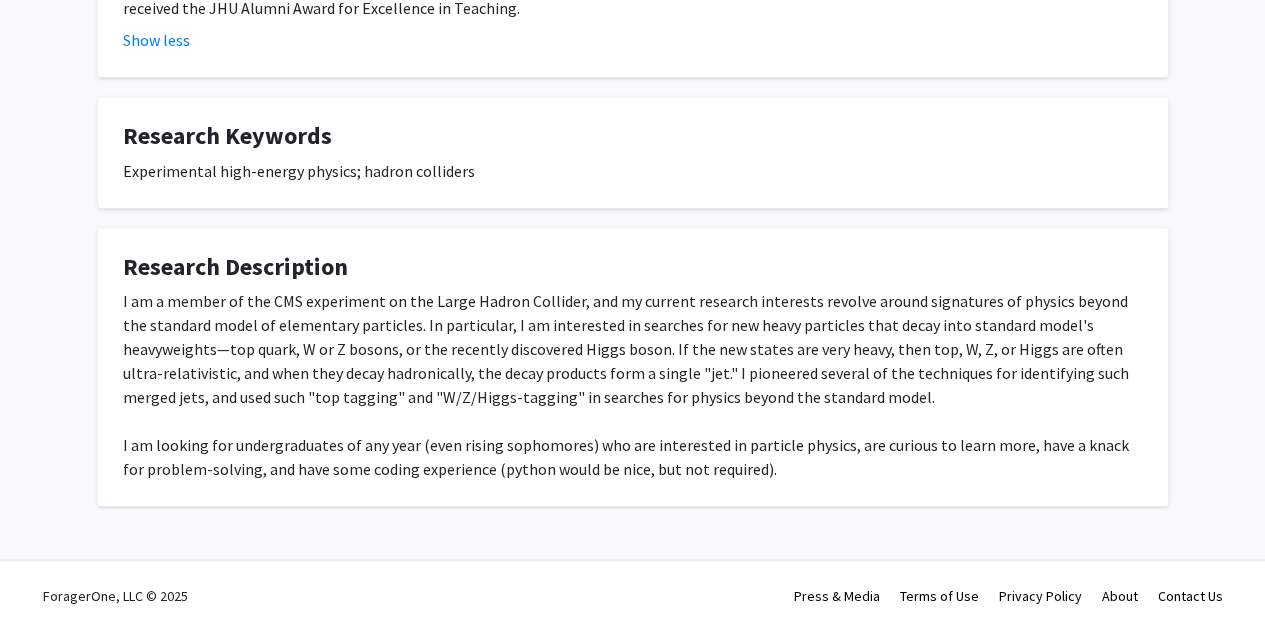 click on "I am a member of the CMS experiment on the Large Hadron Collider, and my current research interests revolve around signatures of physics beyond the standard model of elementary particles. In particular, I am interested in searches for new heavy particles that decay into standard model's heavyweights—top quark, W or Z bosons, or the recently discovered Higgs boson. If the new states are very heavy, then top, W, Z, or Higgs are often ultra-relativistic, and when they decay hadronically, the decay products form a single "jet." I pioneered several of the techniques for identifying such merged jets, and used such "top tagging" and "W/Z/Higgs-tagging" in searches for physics beyond the standard model. I am looking for undergraduates of any year (even rising sophomores) who are interested in particle physics, are curious to learn more, have a knack for problem-solving, and have some coding experience (python would be nice, but not required)." 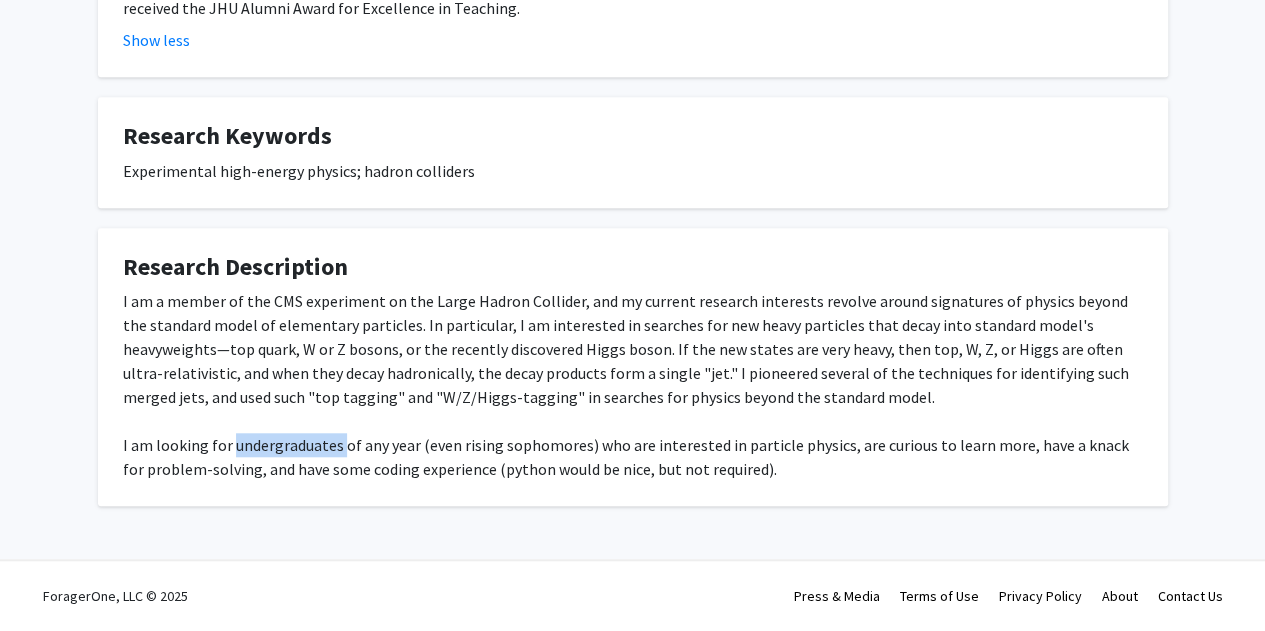 click on "I am a member of the CMS experiment on the Large Hadron Collider, and my current research interests revolve around signatures of physics beyond the standard model of elementary particles. In particular, I am interested in searches for new heavy particles that decay into standard model's heavyweights—top quark, W or Z bosons, or the recently discovered Higgs boson. If the new states are very heavy, then top, W, Z, or Higgs are often ultra-relativistic, and when they decay hadronically, the decay products form a single "jet." I pioneered several of the techniques for identifying such merged jets, and used such "top tagging" and "W/Z/Higgs-tagging" in searches for physics beyond the standard model. I am looking for undergraduates of any year (even rising sophomores) who are interested in particle physics, are curious to learn more, have a knack for problem-solving, and have some coding experience (python would be nice, but not required)." 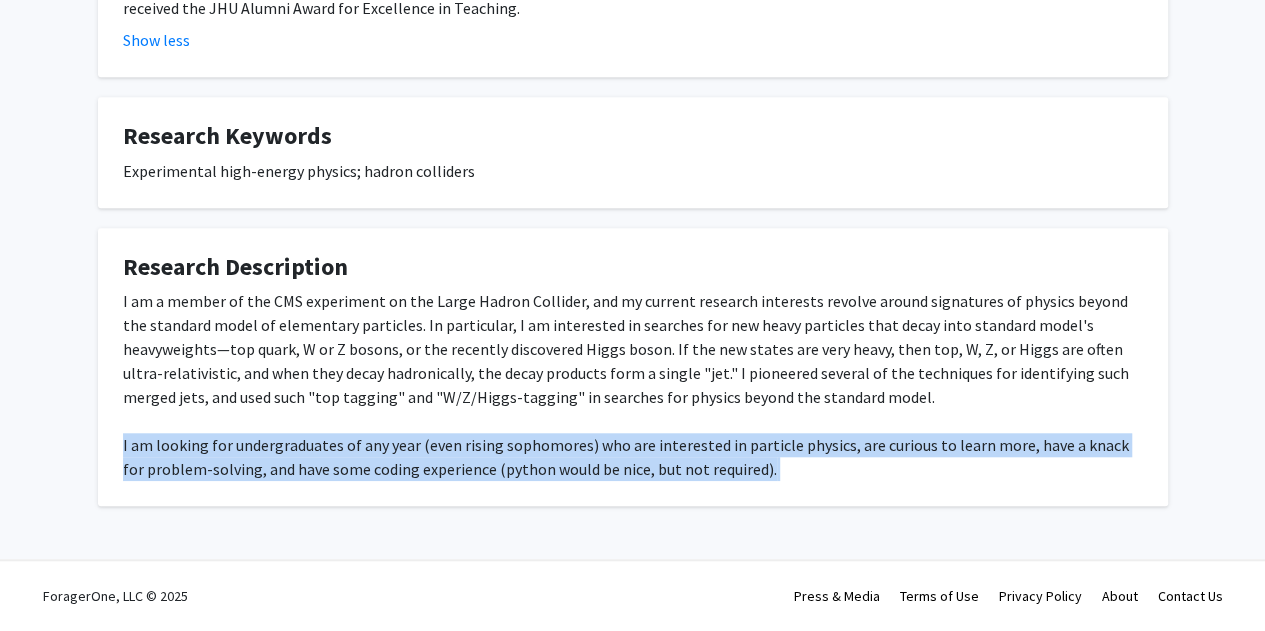click on "I am a member of the CMS experiment on the Large Hadron Collider, and my current research interests revolve around signatures of physics beyond the standard model of elementary particles. In particular, I am interested in searches for new heavy particles that decay into standard model's heavyweights—top quark, W or Z bosons, or the recently discovered Higgs boson. If the new states are very heavy, then top, W, Z, or Higgs are often ultra-relativistic, and when they decay hadronically, the decay products form a single "jet." I pioneered several of the techniques for identifying such merged jets, and used such "top tagging" and "W/Z/Higgs-tagging" in searches for physics beyond the standard model. I am looking for undergraduates of any year (even rising sophomores) who are interested in particle physics, are curious to learn more, have a knack for problem-solving, and have some coding experience (python would be nice, but not required)." 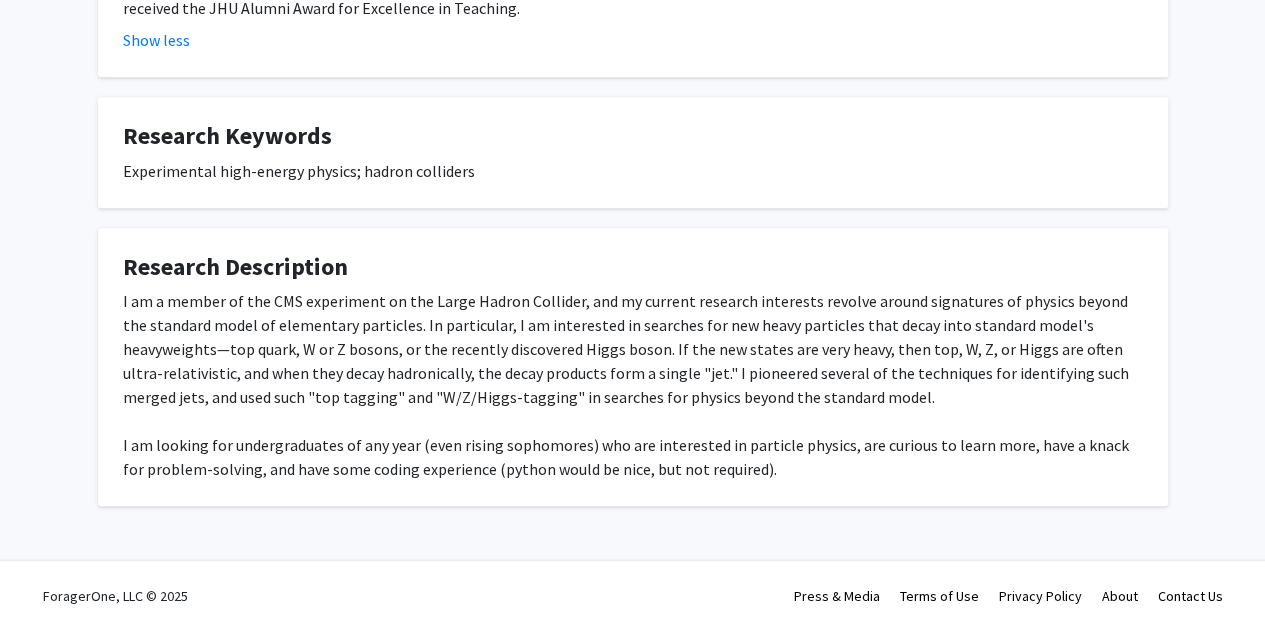 click on "I am a member of the CMS experiment on the Large Hadron Collider, and my current research interests revolve around signatures of physics beyond the standard model of elementary particles. In particular, I am interested in searches for new heavy particles that decay into standard model's heavyweights—top quark, W or Z bosons, or the recently discovered Higgs boson. If the new states are very heavy, then top, W, Z, or Higgs are often ultra-relativistic, and when they decay hadronically, the decay products form a single "jet." I pioneered several of the techniques for identifying such merged jets, and used such "top tagging" and "W/Z/Higgs-tagging" in searches for physics beyond the standard model. I am looking for undergraduates of any year (even rising sophomores) who are interested in particle physics, are curious to learn more, have a knack for problem-solving, and have some coding experience (python would be nice, but not required)." 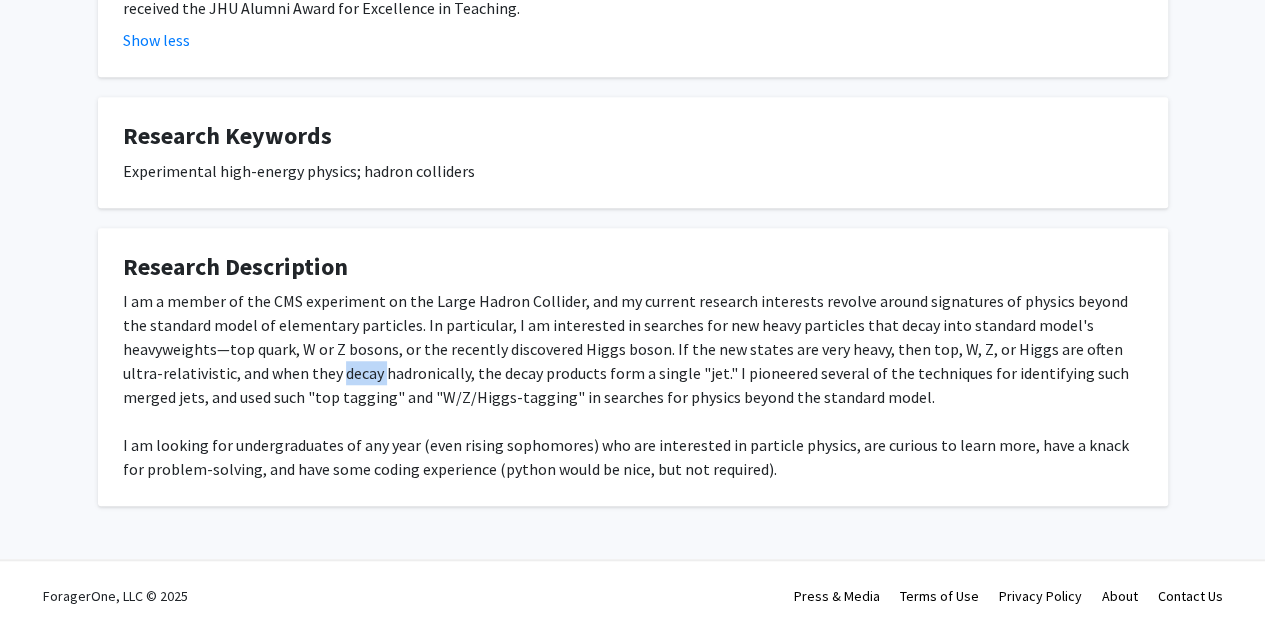 click on "I am a member of the CMS experiment on the Large Hadron Collider, and my current research interests revolve around signatures of physics beyond the standard model of elementary particles. In particular, I am interested in searches for new heavy particles that decay into standard model's heavyweights—top quark, W or Z bosons, or the recently discovered Higgs boson. If the new states are very heavy, then top, W, Z, or Higgs are often ultra-relativistic, and when they decay hadronically, the decay products form a single "jet." I pioneered several of the techniques for identifying such merged jets, and used such "top tagging" and "W/Z/Higgs-tagging" in searches for physics beyond the standard model. I am looking for undergraduates of any year (even rising sophomores) who are interested in particle physics, are curious to learn more, have a knack for problem-solving, and have some coding experience (python would be nice, but not required)." 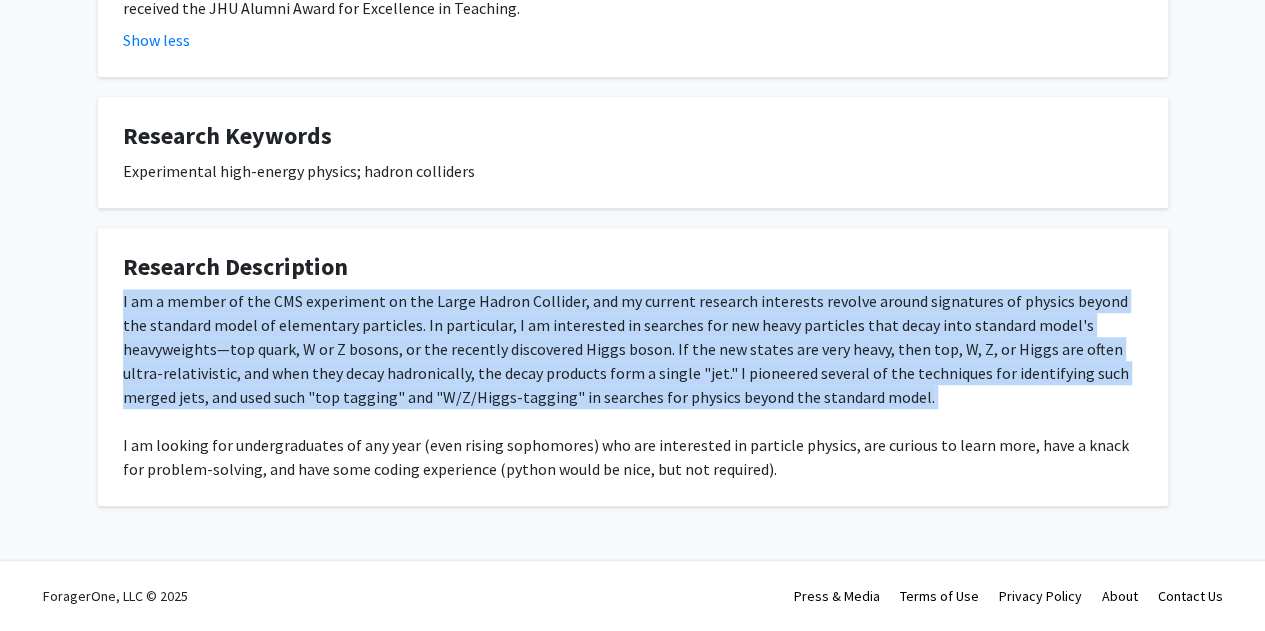 click on "I am a member of the CMS experiment on the Large Hadron Collider, and my current research interests revolve around signatures of physics beyond the standard model of elementary particles. In particular, I am interested in searches for new heavy particles that decay into standard model's heavyweights—top quark, W or Z bosons, or the recently discovered Higgs boson. If the new states are very heavy, then top, W, Z, or Higgs are often ultra-relativistic, and when they decay hadronically, the decay products form a single "jet." I pioneered several of the techniques for identifying such merged jets, and used such "top tagging" and "W/Z/Higgs-tagging" in searches for physics beyond the standard model. I am looking for undergraduates of any year (even rising sophomores) who are interested in particle physics, are curious to learn more, have a knack for problem-solving, and have some coding experience (python would be nice, but not required)." 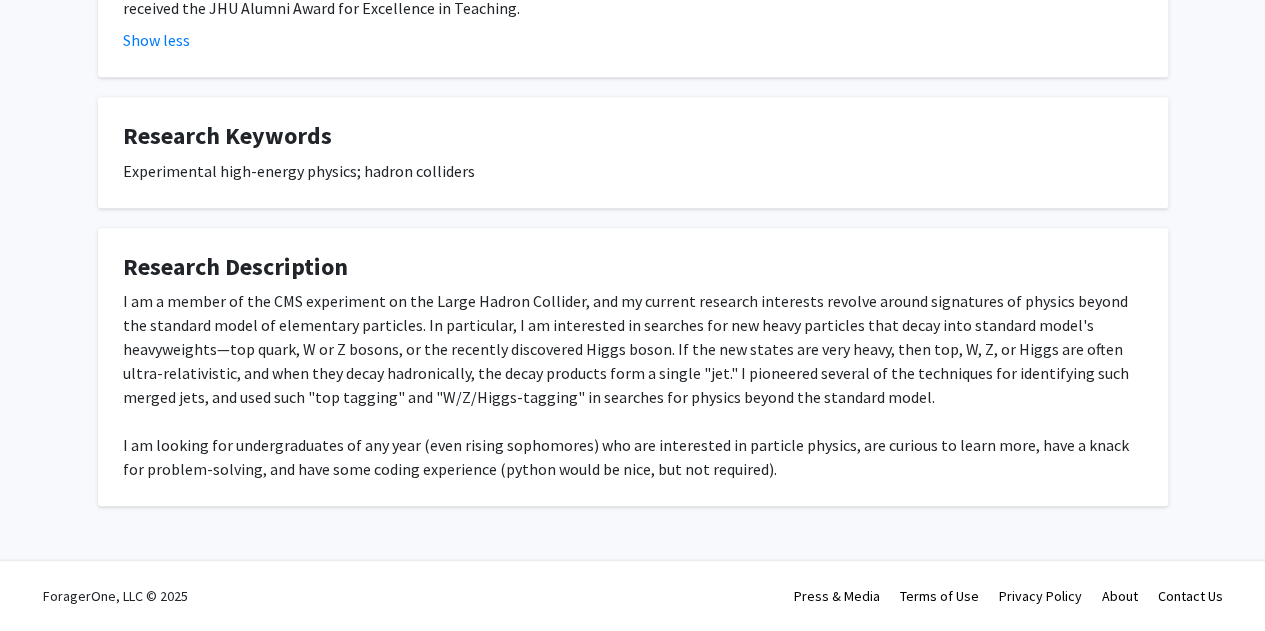 click on "I am a member of the CMS experiment on the Large Hadron Collider, and my current research interests revolve around signatures of physics beyond the standard model of elementary particles. In particular, I am interested in searches for new heavy particles that decay into standard model's heavyweights—top quark, W or Z bosons, or the recently discovered Higgs boson. If the new states are very heavy, then top, W, Z, or Higgs are often ultra-relativistic, and when they decay hadronically, the decay products form a single "jet." I pioneered several of the techniques for identifying such merged jets, and used such "top tagging" and "W/Z/Higgs-tagging" in searches for physics beyond the standard model. I am looking for undergraduates of any year (even rising sophomores) who are interested in particle physics, are curious to learn more, have a knack for problem-solving, and have some coding experience (python would be nice, but not required)." 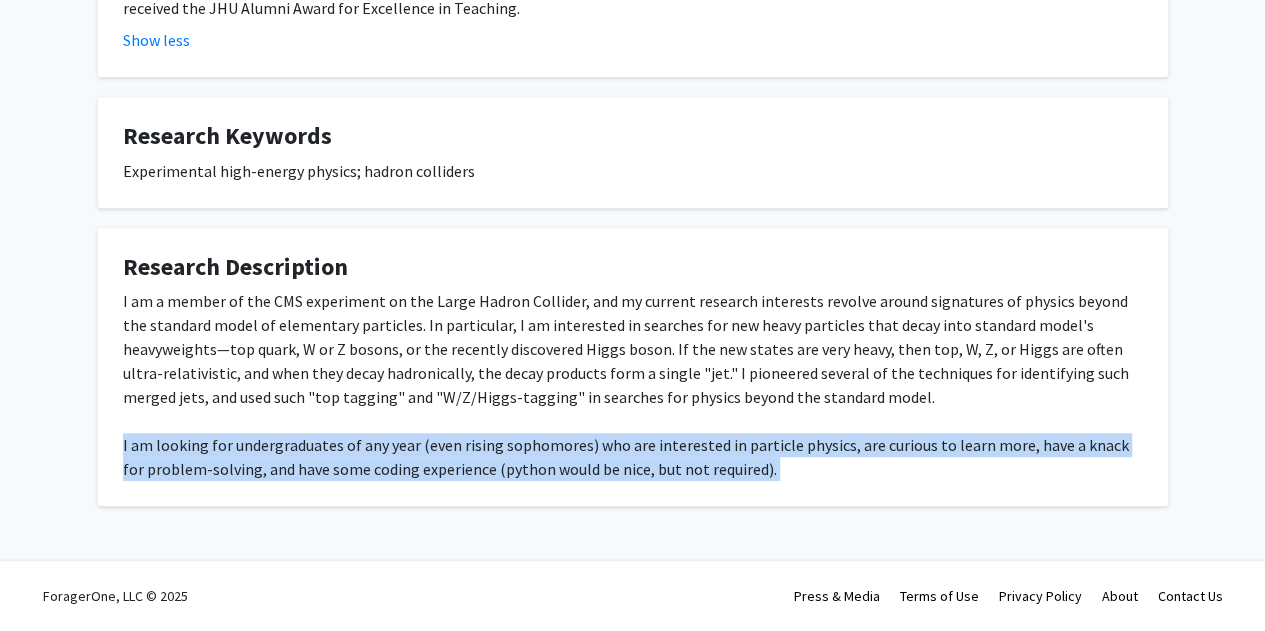click on "I am a member of the CMS experiment on the Large Hadron Collider, and my current research interests revolve around signatures of physics beyond the standard model of elementary particles. In particular, I am interested in searches for new heavy particles that decay into standard model's heavyweights—top quark, W or Z bosons, or the recently discovered Higgs boson. If the new states are very heavy, then top, W, Z, or Higgs are often ultra-relativistic, and when they decay hadronically, the decay products form a single "jet." I pioneered several of the techniques for identifying such merged jets, and used such "top tagging" and "W/Z/Higgs-tagging" in searches for physics beyond the standard model. I am looking for undergraduates of any year (even rising sophomores) who are interested in particle physics, are curious to learn more, have a knack for problem-solving, and have some coding experience (python would be nice, but not required)." 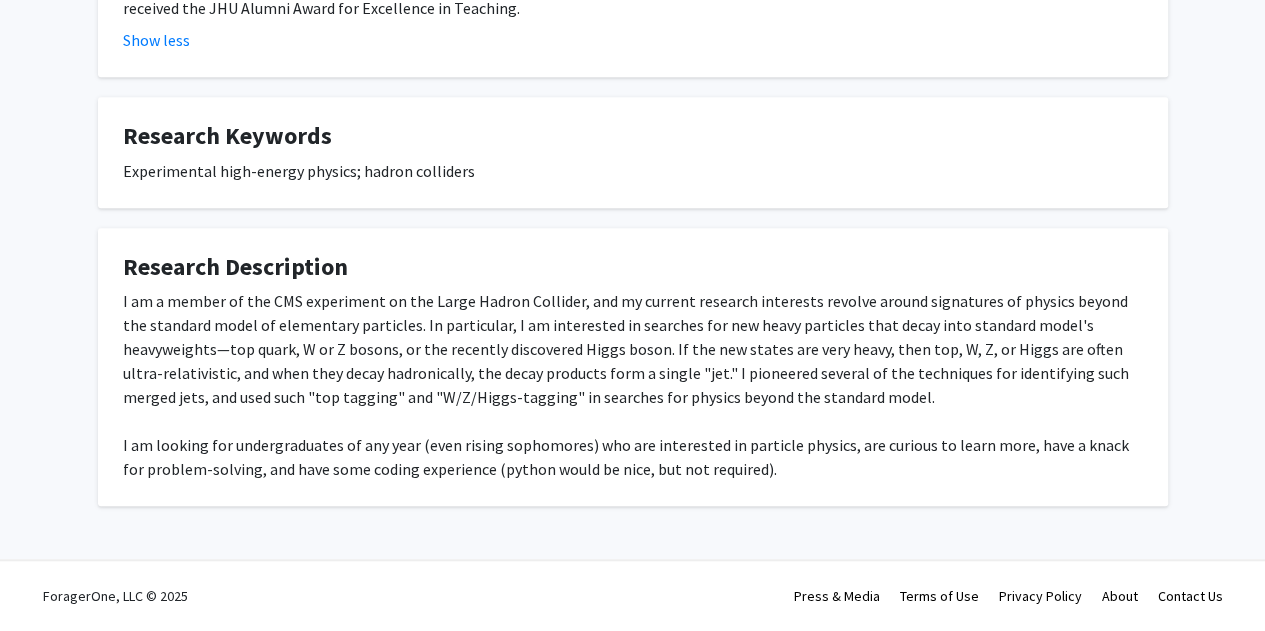 click on "I am a member of the CMS experiment on the Large Hadron Collider, and my current research interests revolve around signatures of physics beyond the standard model of elementary particles. In particular, I am interested in searches for new heavy particles that decay into standard model's heavyweights—top quark, W or Z bosons, or the recently discovered Higgs boson. If the new states are very heavy, then top, W, Z, or Higgs are often ultra-relativistic, and when they decay hadronically, the decay products form a single "jet." I pioneered several of the techniques for identifying such merged jets, and used such "top tagging" and "W/Z/Higgs-tagging" in searches for physics beyond the standard model. I am looking for undergraduates of any year (even rising sophomores) who are interested in particle physics, are curious to learn more, have a knack for problem-solving, and have some coding experience (python would be nice, but not required)." 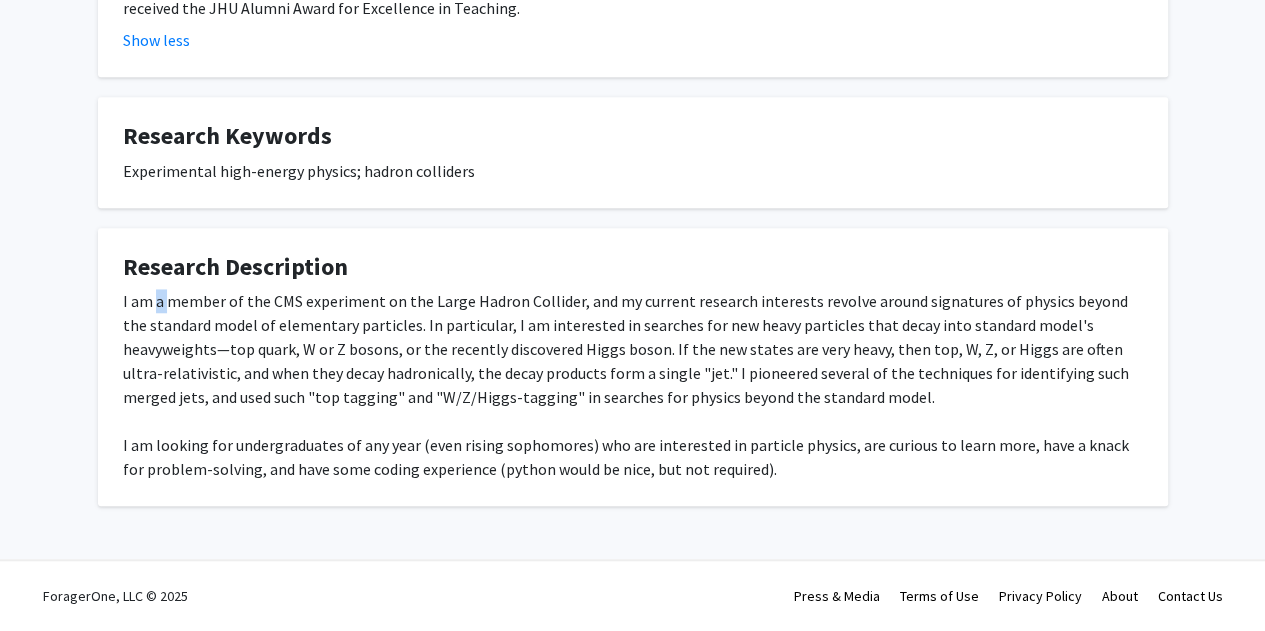 click on "I am a member of the CMS experiment on the Large Hadron Collider, and my current research interests revolve around signatures of physics beyond the standard model of elementary particles. In particular, I am interested in searches for new heavy particles that decay into standard model's heavyweights—top quark, W or Z bosons, or the recently discovered Higgs boson. If the new states are very heavy, then top, W, Z, or Higgs are often ultra-relativistic, and when they decay hadronically, the decay products form a single "jet." I pioneered several of the techniques for identifying such merged jets, and used such "top tagging" and "W/Z/Higgs-tagging" in searches for physics beyond the standard model. I am looking for undergraduates of any year (even rising sophomores) who are interested in particle physics, are curious to learn more, have a knack for problem-solving, and have some coding experience (python would be nice, but not required)." 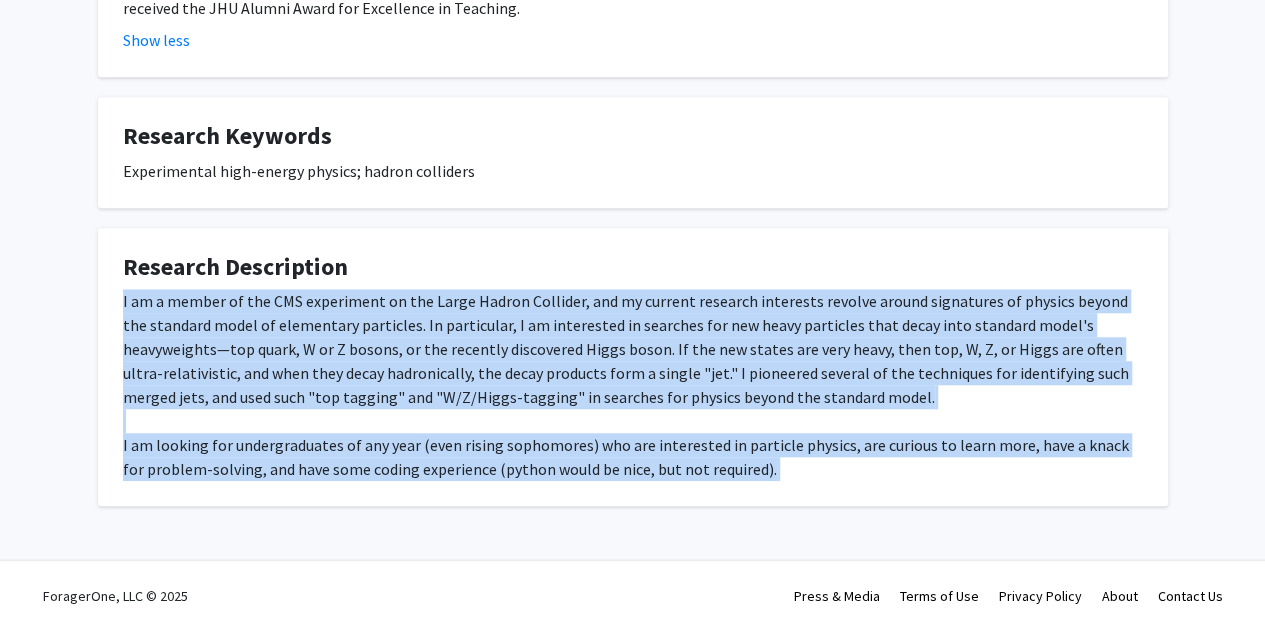 drag, startPoint x: 155, startPoint y: 306, endPoint x: 676, endPoint y: 462, distance: 543.8538 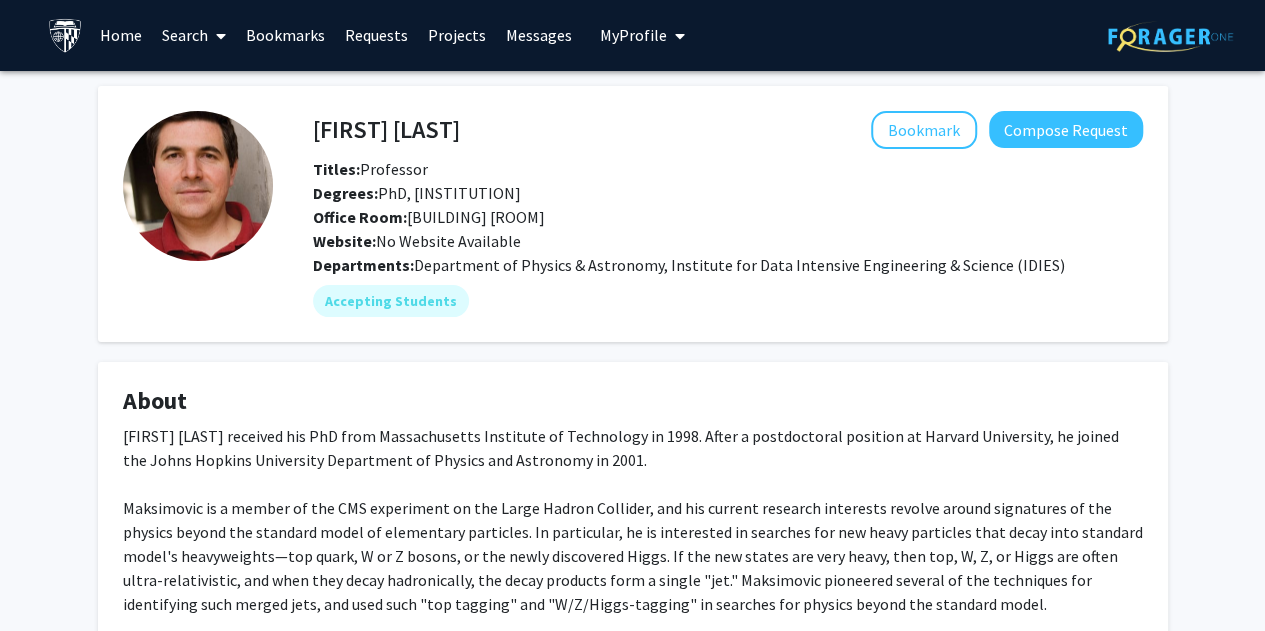 scroll, scrollTop: 0, scrollLeft: 0, axis: both 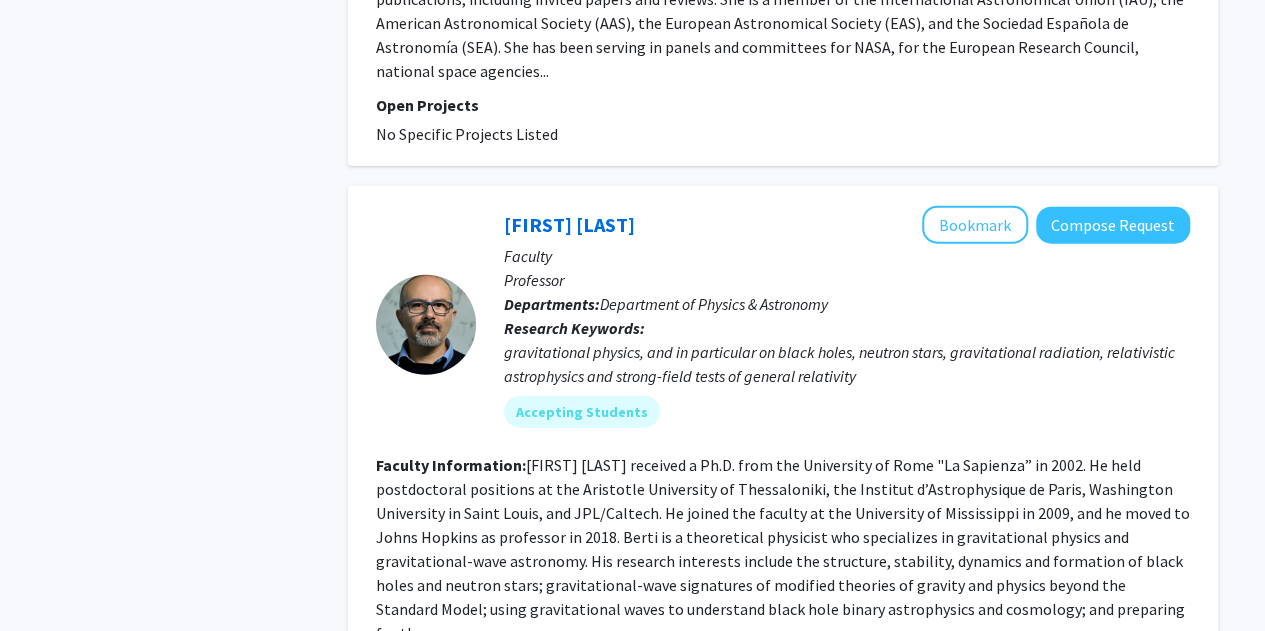 click on "[FIRST] [LAST] received a Ph.D. from the University of Rome "La Sapienza” in 2002. He held postdoctoral positions at the Aristotle University of Thessaloniki, the Institut d’Astrophysique de Paris, Washington University in Saint Louis, and JPL/Caltech. He joined the faculty at the University of Mississippi in 2009, and he moved to Johns Hopkins as professor in 2018.
Berti is a theoretical physicist who specializes in gravitational physics and gravitational-wave astronomy. His research interests include the structure, stability, dynamics and formation of black holes and neutron stars; gravitational-wave signatures of modified theories of gravity and physics beyond the Standard Model; using gravitational waves to understand black hole binary astrophysics and cosmology; and preparing for the..." 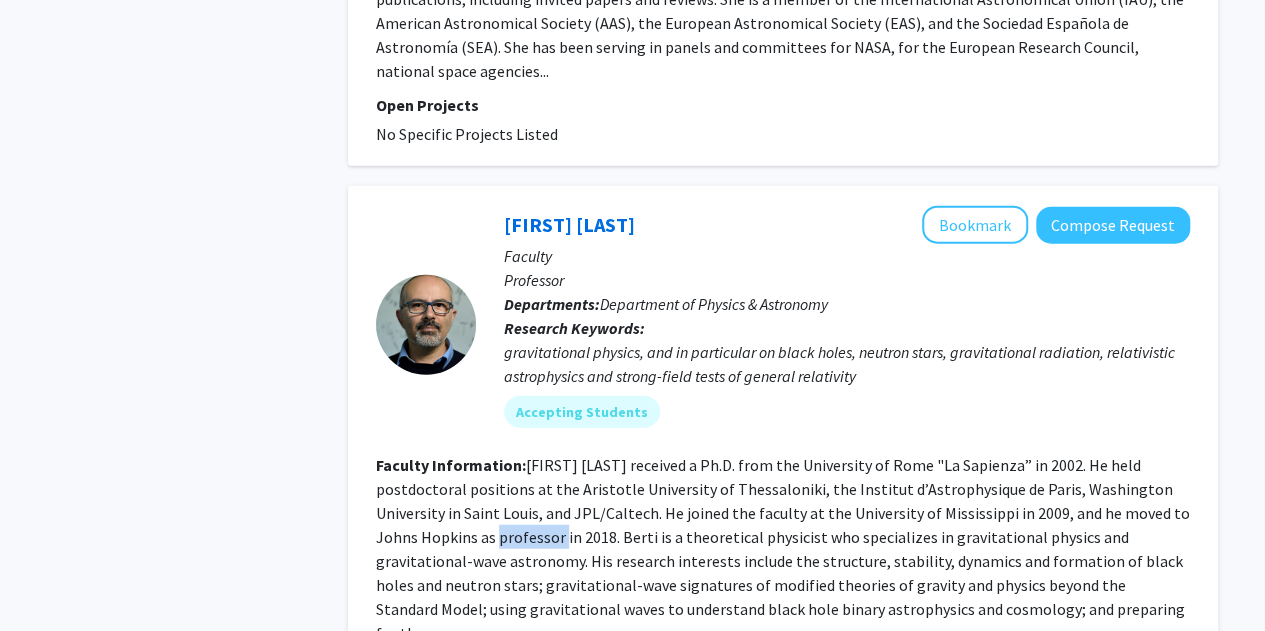 click on "[FIRST] [LAST] received a Ph.D. from the University of Rome "La Sapienza” in 2002. He held postdoctoral positions at the Aristotle University of Thessaloniki, the Institut d’Astrophysique de Paris, Washington University in Saint Louis, and JPL/Caltech. He joined the faculty at the University of Mississippi in 2009, and he moved to Johns Hopkins as professor in 2018.
Berti is a theoretical physicist who specializes in gravitational physics and gravitational-wave astronomy. His research interests include the structure, stability, dynamics and formation of black holes and neutron stars; gravitational-wave signatures of modified theories of gravity and physics beyond the Standard Model; using gravitational waves to understand black hole binary astrophysics and cosmology; and preparing for the..." 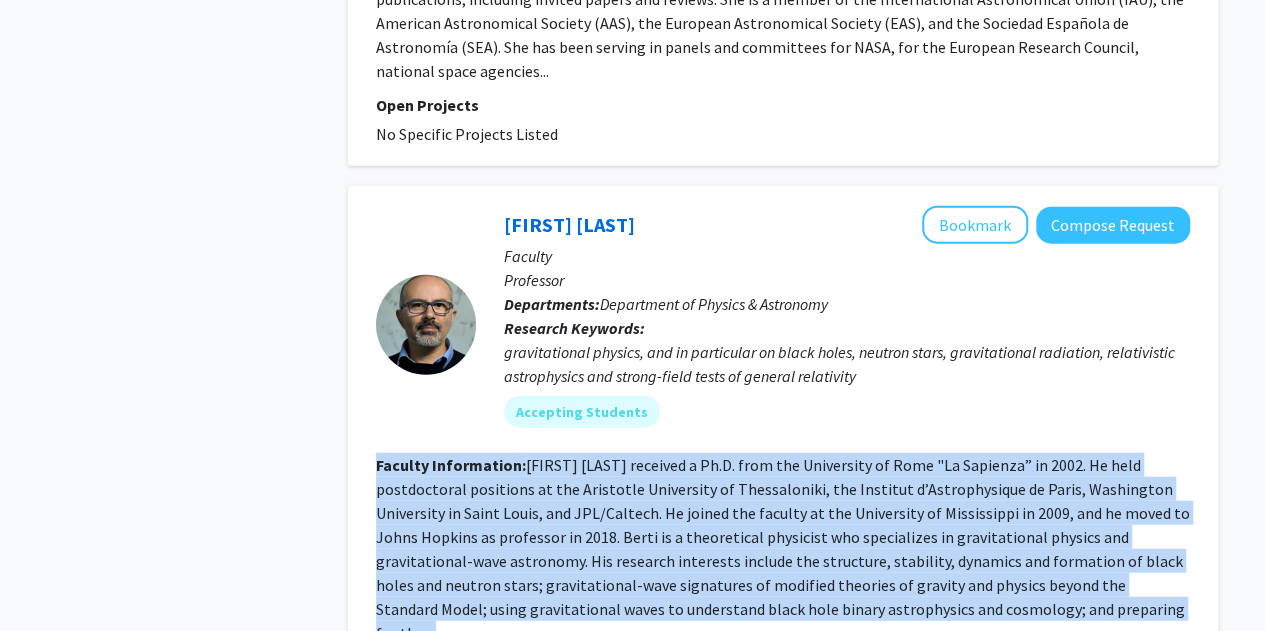 click on "[FIRST] [LAST] received a Ph.D. from the University of Rome "La Sapienza” in 2002. He held postdoctoral positions at the Aristotle University of Thessaloniki, the Institut d’Astrophysique de Paris, Washington University in Saint Louis, and JPL/Caltech. He joined the faculty at the University of Mississippi in 2009, and he moved to Johns Hopkins as professor in 2018.
Berti is a theoretical physicist who specializes in gravitational physics and gravitational-wave astronomy. His research interests include the structure, stability, dynamics and formation of black holes and neutron stars; gravitational-wave signatures of modified theories of gravity and physics beyond the Standard Model; using gravitational waves to understand black hole binary astrophysics and cosmology; and preparing for the..." 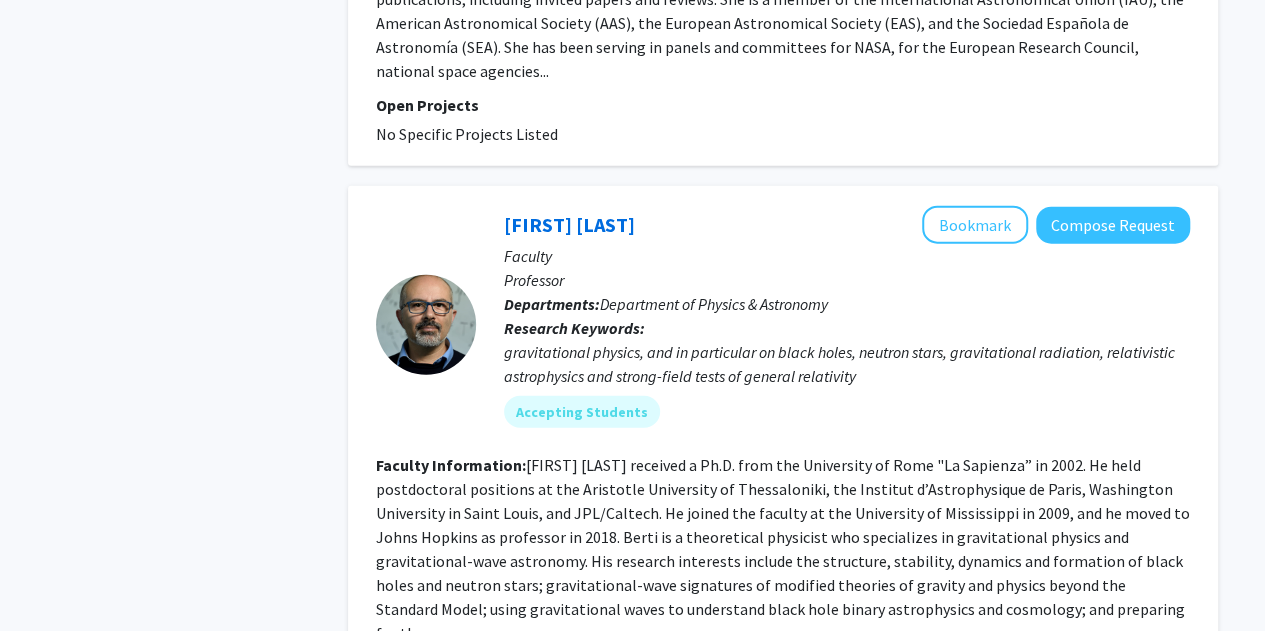 scroll, scrollTop: 2726, scrollLeft: 0, axis: vertical 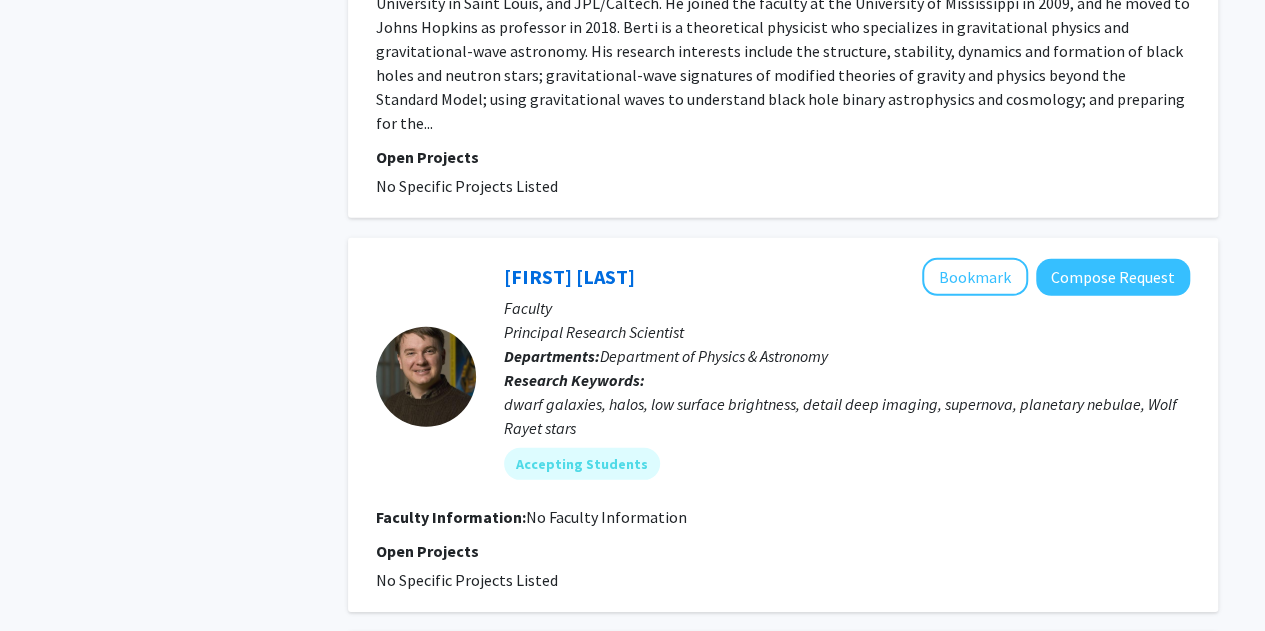 click on "[FIRST] [LAST]   Bookmark
Compose Request  Faculty Principal Research Scientist Departments:  Department of Physics & Astronomy Research Keywords:  dwarf galaxies, halos, low surface brightness, detail deep imaging, supernova, planetary nebulae, Wolf Rayet stars Accepting Students Faculty Information:<!---- No Faculty Information ----> Open Projects  No Specific Projects Listed" 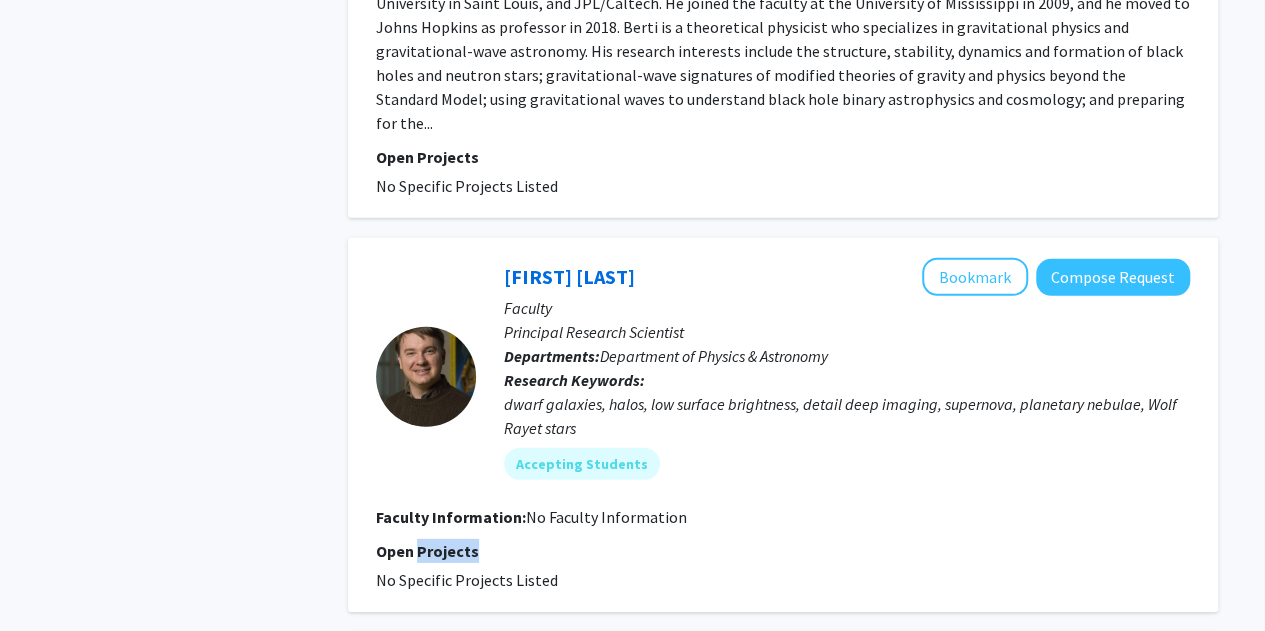 click on "[FIRST] [LAST]   Bookmark
Compose Request  Faculty Principal Research Scientist Departments:  Department of Physics & Astronomy Research Keywords:  dwarf galaxies, halos, low surface brightness, detail deep imaging, supernova, planetary nebulae, Wolf Rayet stars Accepting Students Faculty Information:<!---- No Faculty Information ----> Open Projects  No Specific Projects Listed" 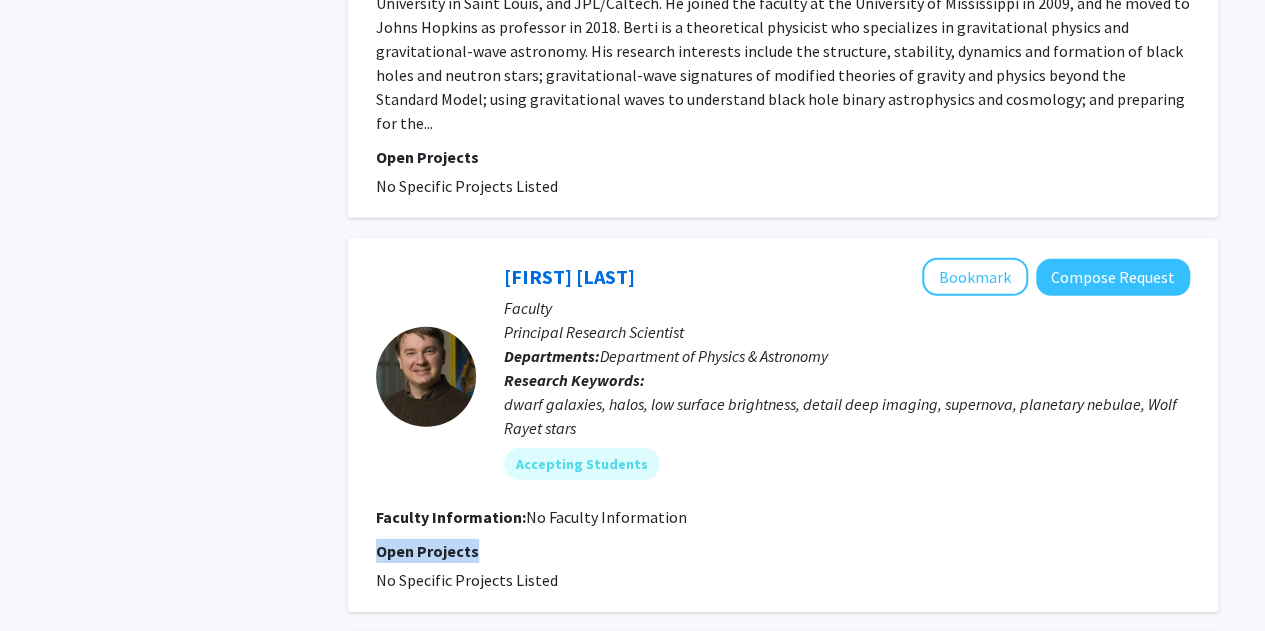 click on "[FIRST] [LAST]   Bookmark
Compose Request  Faculty Principal Research Scientist Departments:  Department of Physics & Astronomy Research Keywords:  dwarf galaxies, halos, low surface brightness, detail deep imaging, supernova, planetary nebulae, Wolf Rayet stars Accepting Students Faculty Information:<!---- No Faculty Information ----> Open Projects  No Specific Projects Listed" 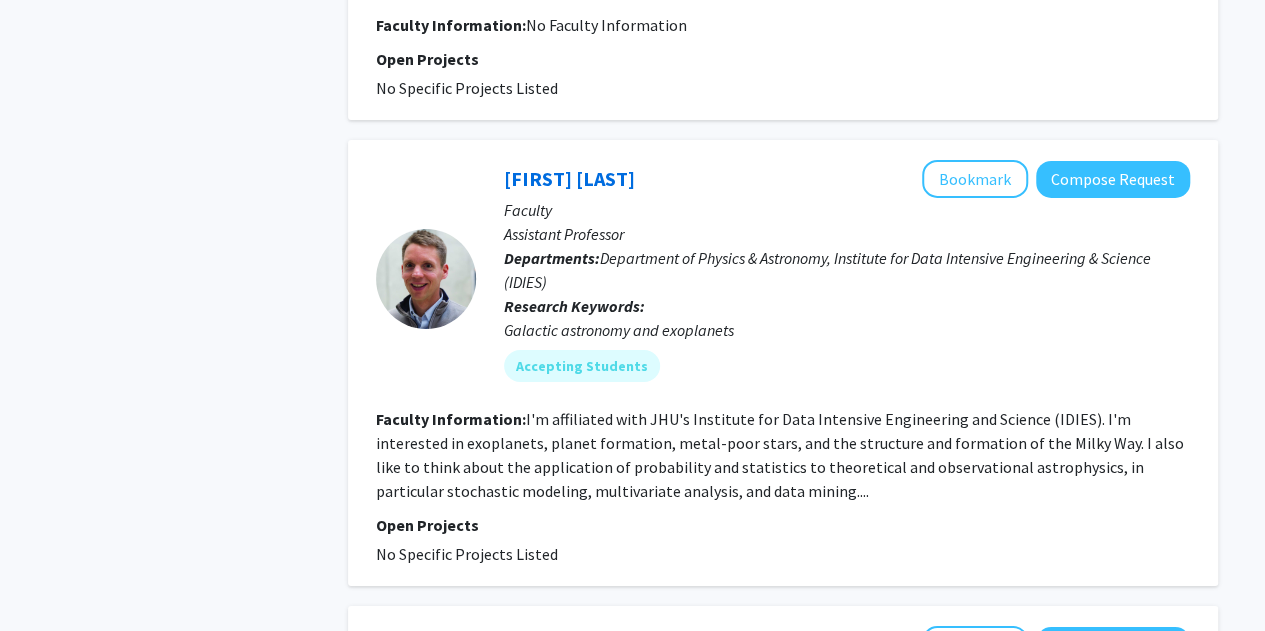 scroll, scrollTop: 3220, scrollLeft: 0, axis: vertical 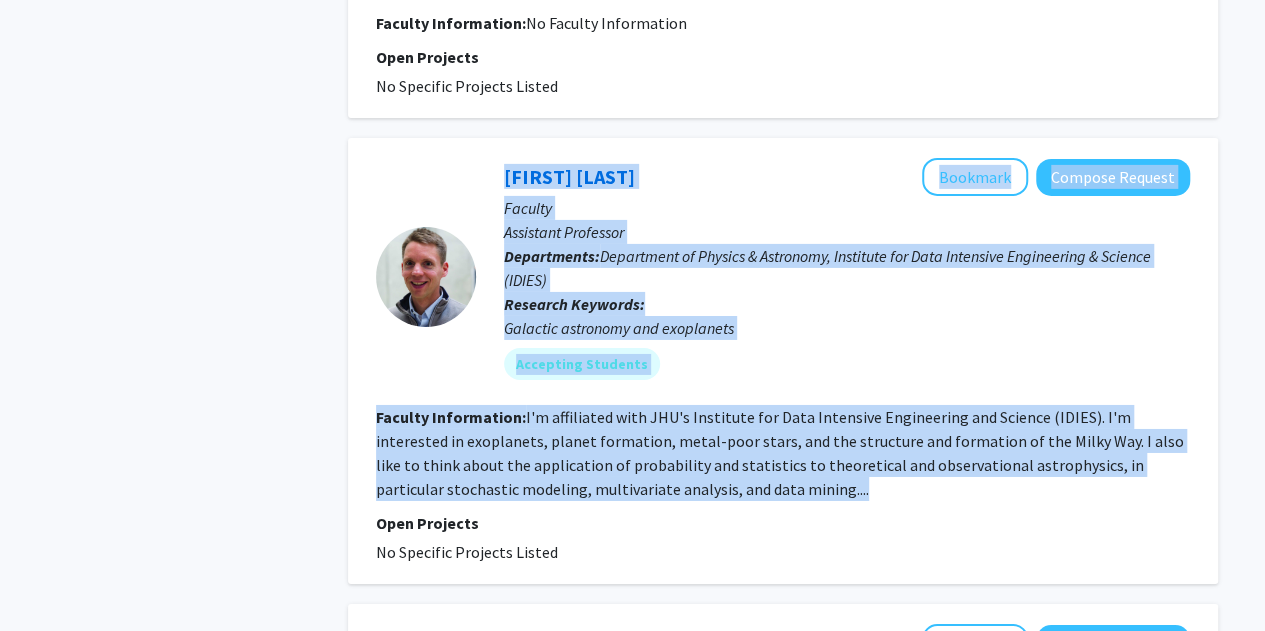drag, startPoint x: 361, startPoint y: 221, endPoint x: 808, endPoint y: 393, distance: 478.9499 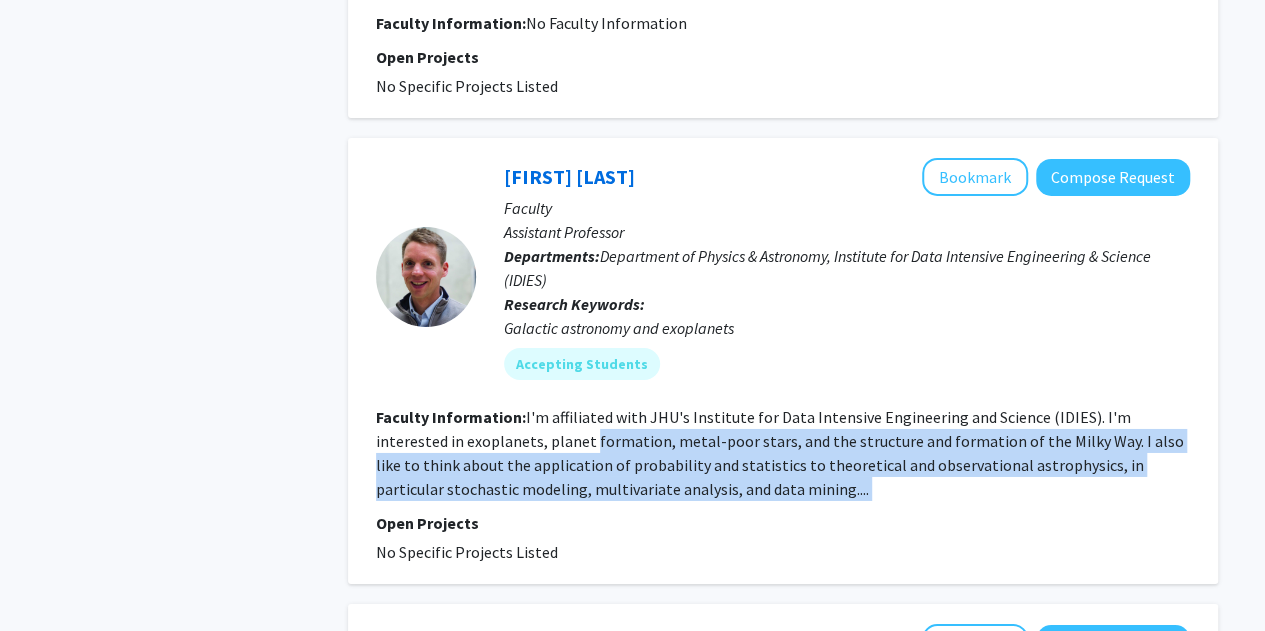 drag, startPoint x: 808, startPoint y: 393, endPoint x: 534, endPoint y: 347, distance: 277.83447 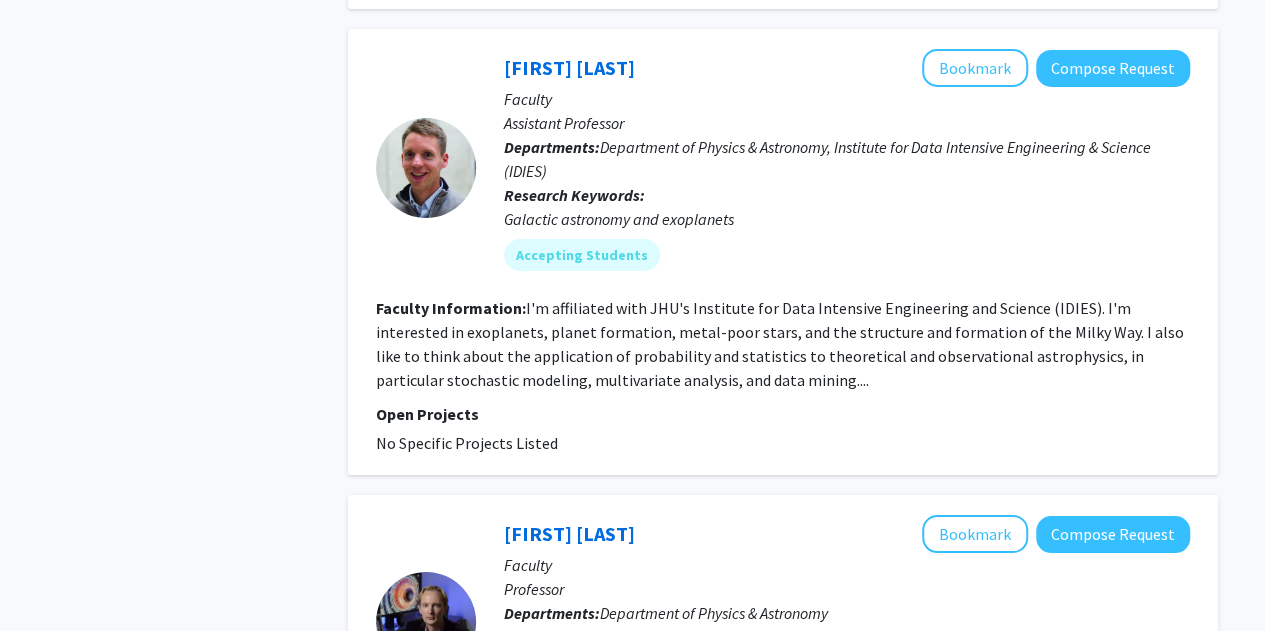 scroll, scrollTop: 3483, scrollLeft: 0, axis: vertical 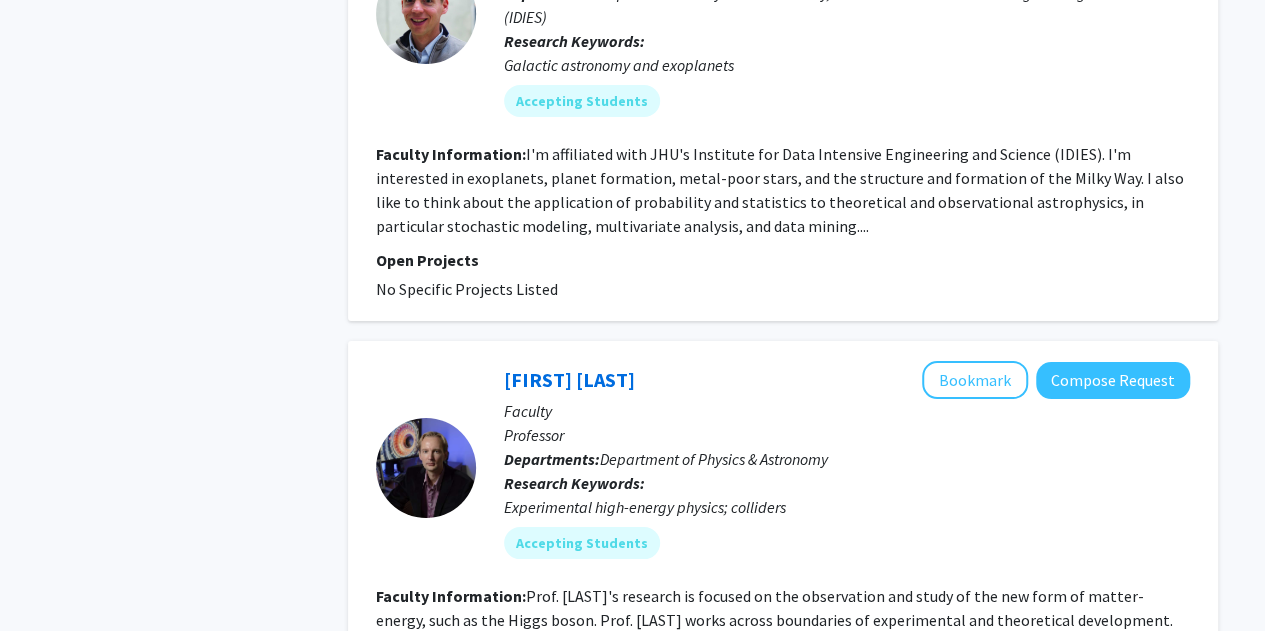 click on "I'm affiliated with JHU's Institute for Data Intensive Engineering and Science (IDIES). I'm interested in exoplanets, planet formation, metal-poor stars, and the structure and formation of the Milky Way. I also like to think about the application of probability and statistics to theoretical and observational astrophysics, in particular stochastic modeling, multivariate analysis, and data mining...." 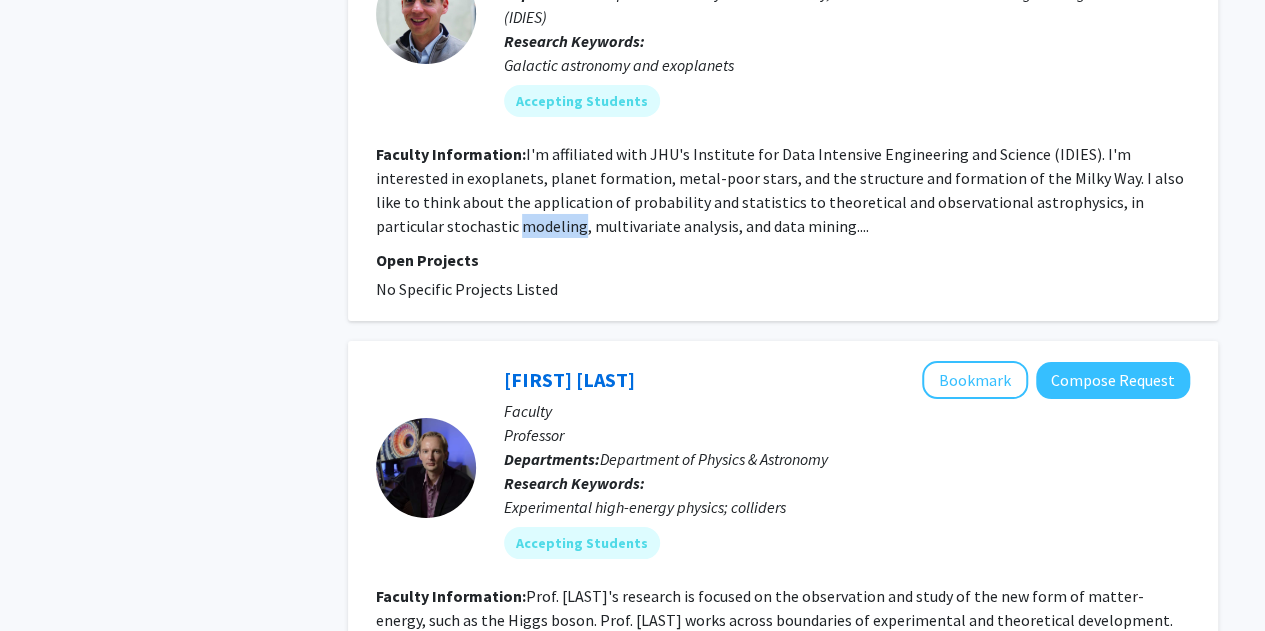 click on "I'm affiliated with JHU's Institute for Data Intensive Engineering and Science (IDIES). I'm interested in exoplanets, planet formation, metal-poor stars, and the structure and formation of the Milky Way. I also like to think about the application of probability and statistics to theoretical and observational astrophysics, in particular stochastic modeling, multivariate analysis, and data mining...." 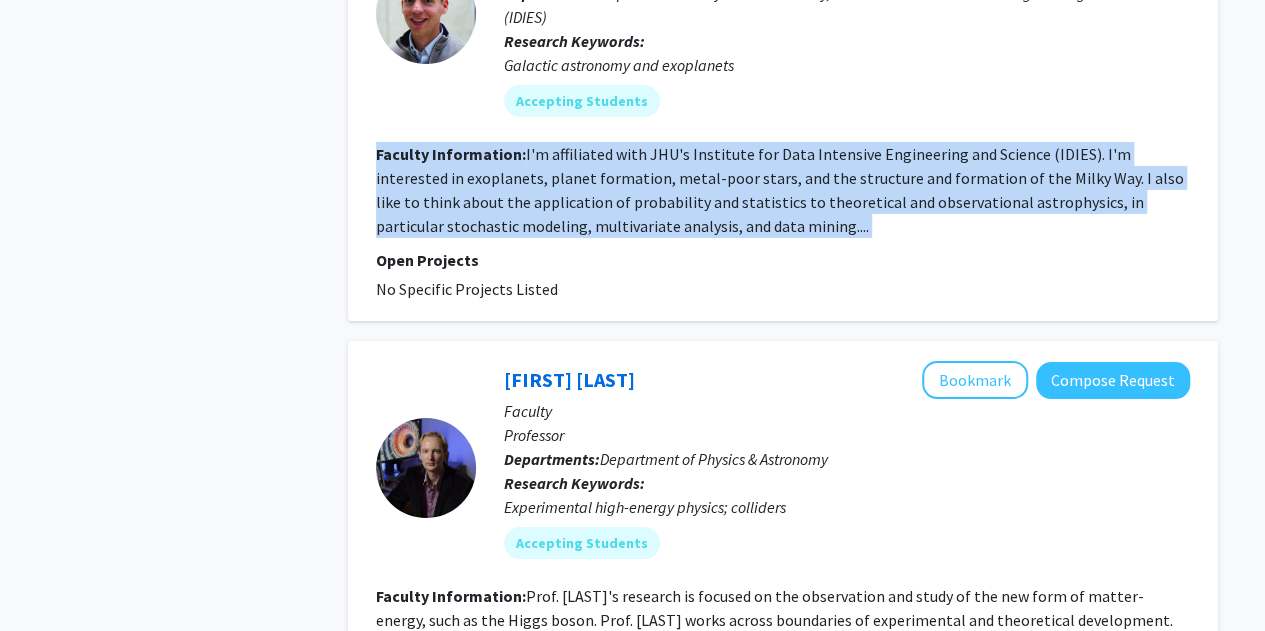 click on "I'm affiliated with JHU's Institute for Data Intensive Engineering and Science (IDIES). I'm interested in exoplanets, planet formation, metal-poor stars, and the structure and formation of the Milky Way. I also like to think about the application of probability and statistics to theoretical and observational astrophysics, in particular stochastic modeling, multivariate analysis, and data mining...." 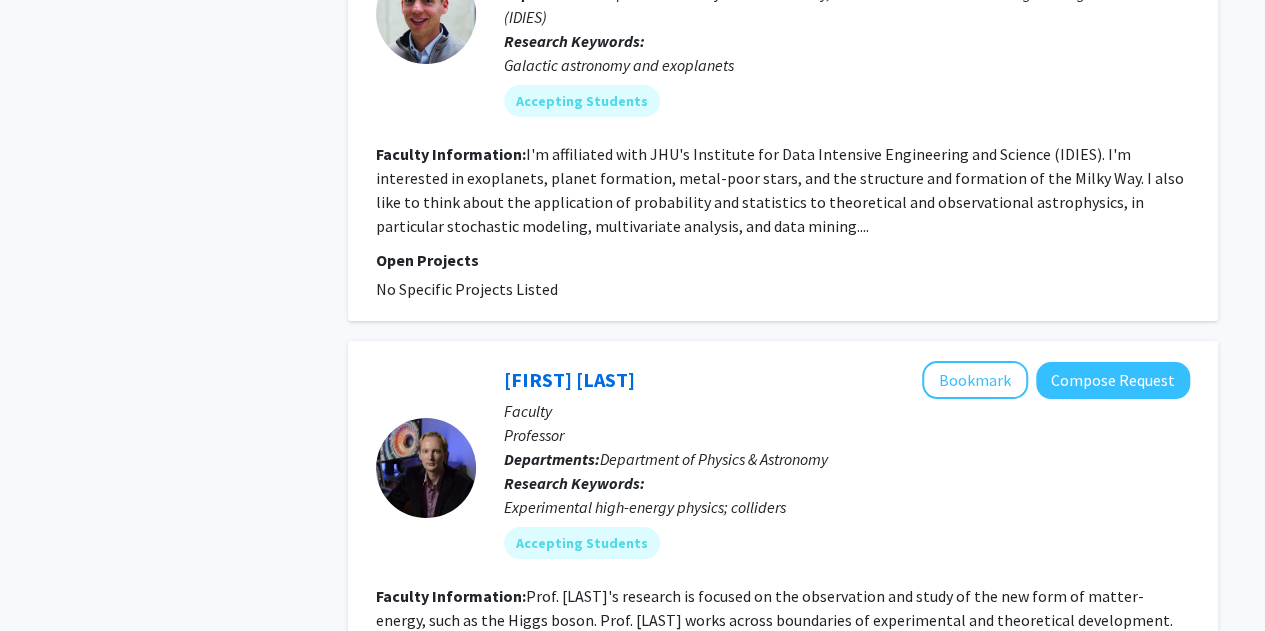 click on "Kevin Schlaufman   Bookmark
Compose Request  Faculty Assistant Professor Departments:  Department of Physics & Astronomy, Institute for Data Intensive Engineering & Science (IDIES) Research Keywords:   Galactic astronomy and exoplanets Accepting Students Faculty Information:  I'm affiliated with JHU's Institute for Data Intensive Engineering and Science (IDIES). I'm interested in exoplanets, planet formation, metal-poor stars, and the structure and formation of the Milky Way. I also like to think about the application of probability and statistics to theoretical and observational astrophysics, in particular stochastic modeling, multivariate analysis, and data mining.... Open Projects  No Specific Projects Listed" 